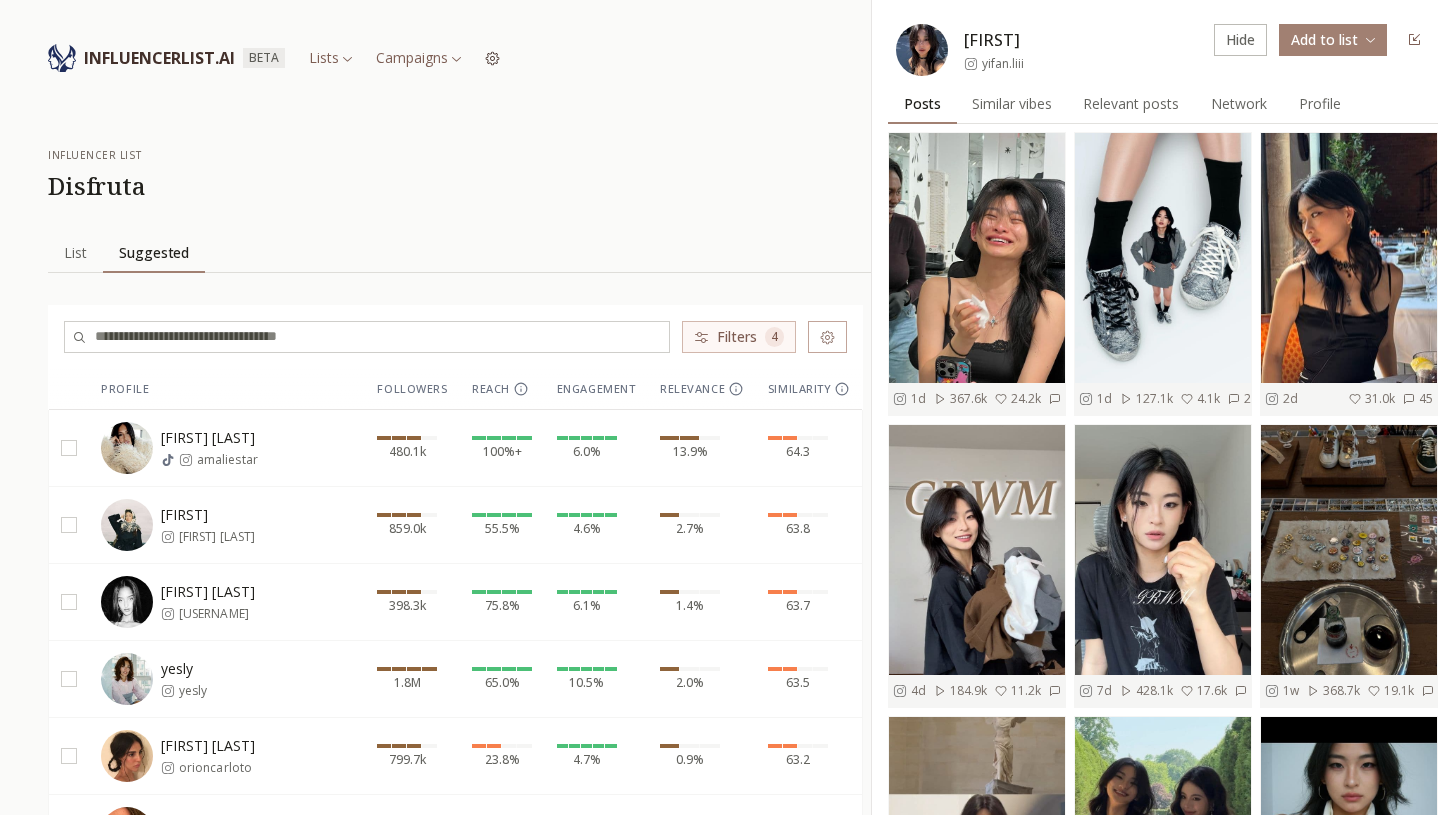 scroll, scrollTop: 0, scrollLeft: 0, axis: both 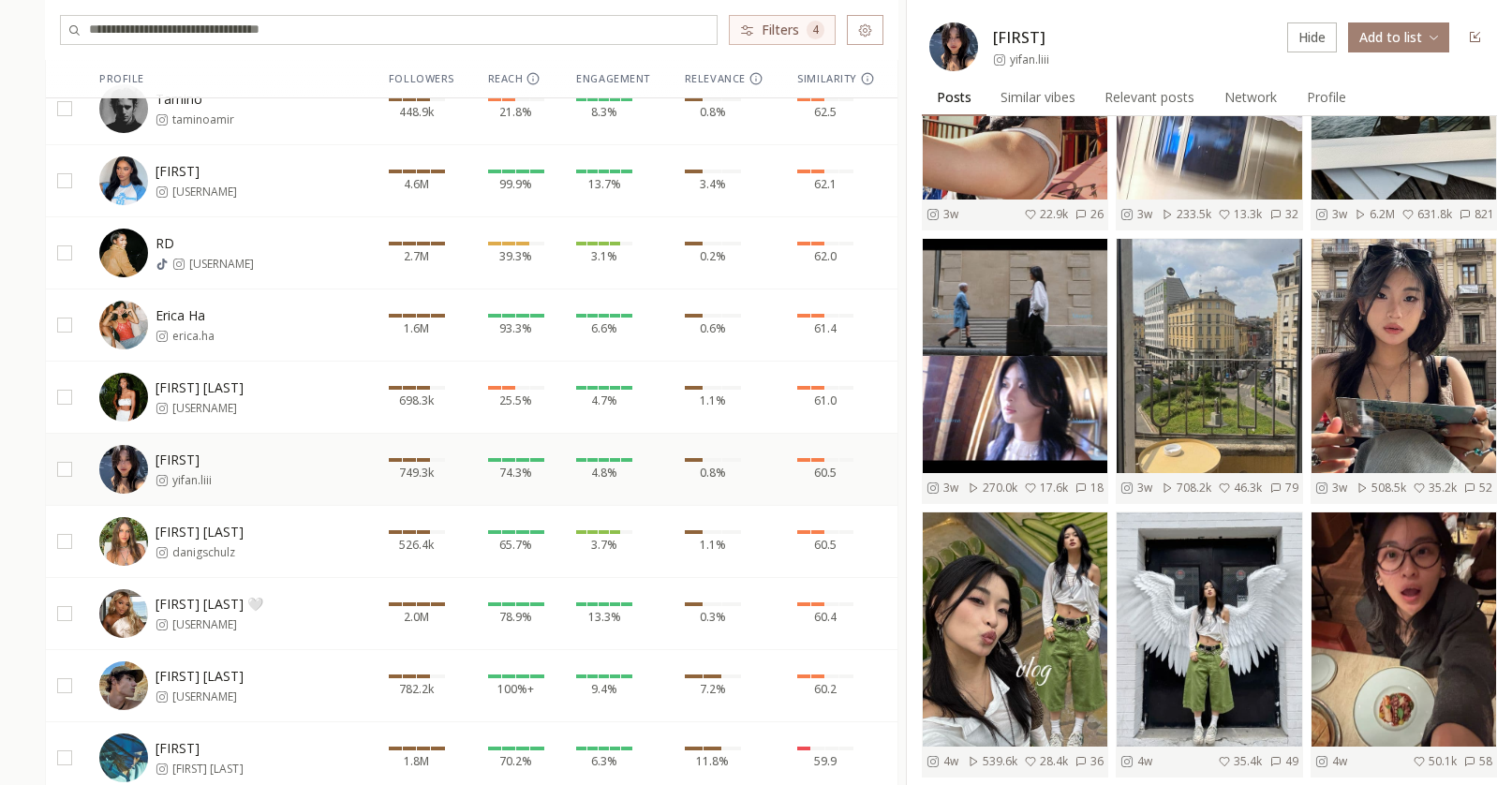 click on "yifan.liii" at bounding box center (1030, 60) 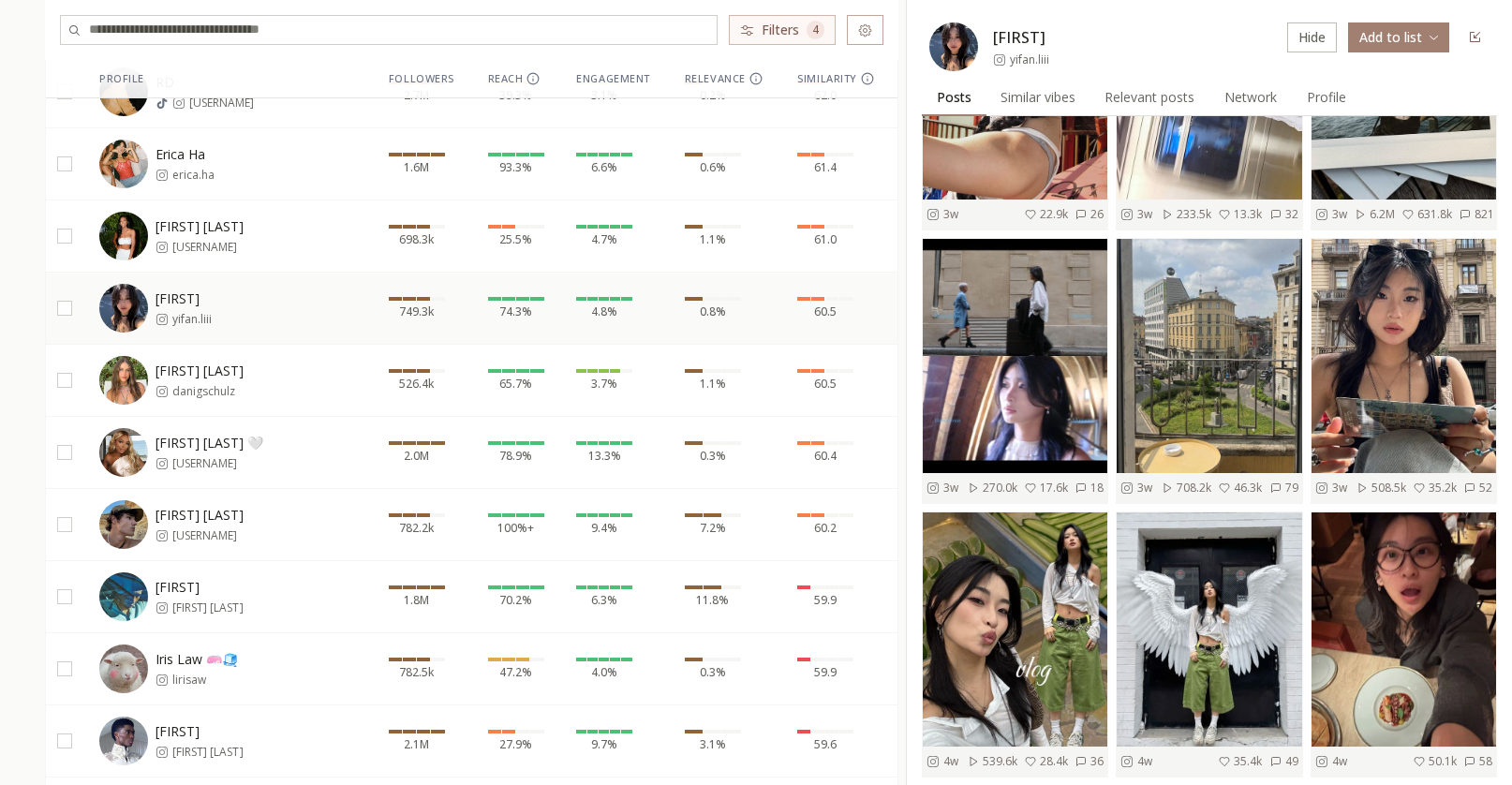scroll, scrollTop: 984, scrollLeft: 0, axis: vertical 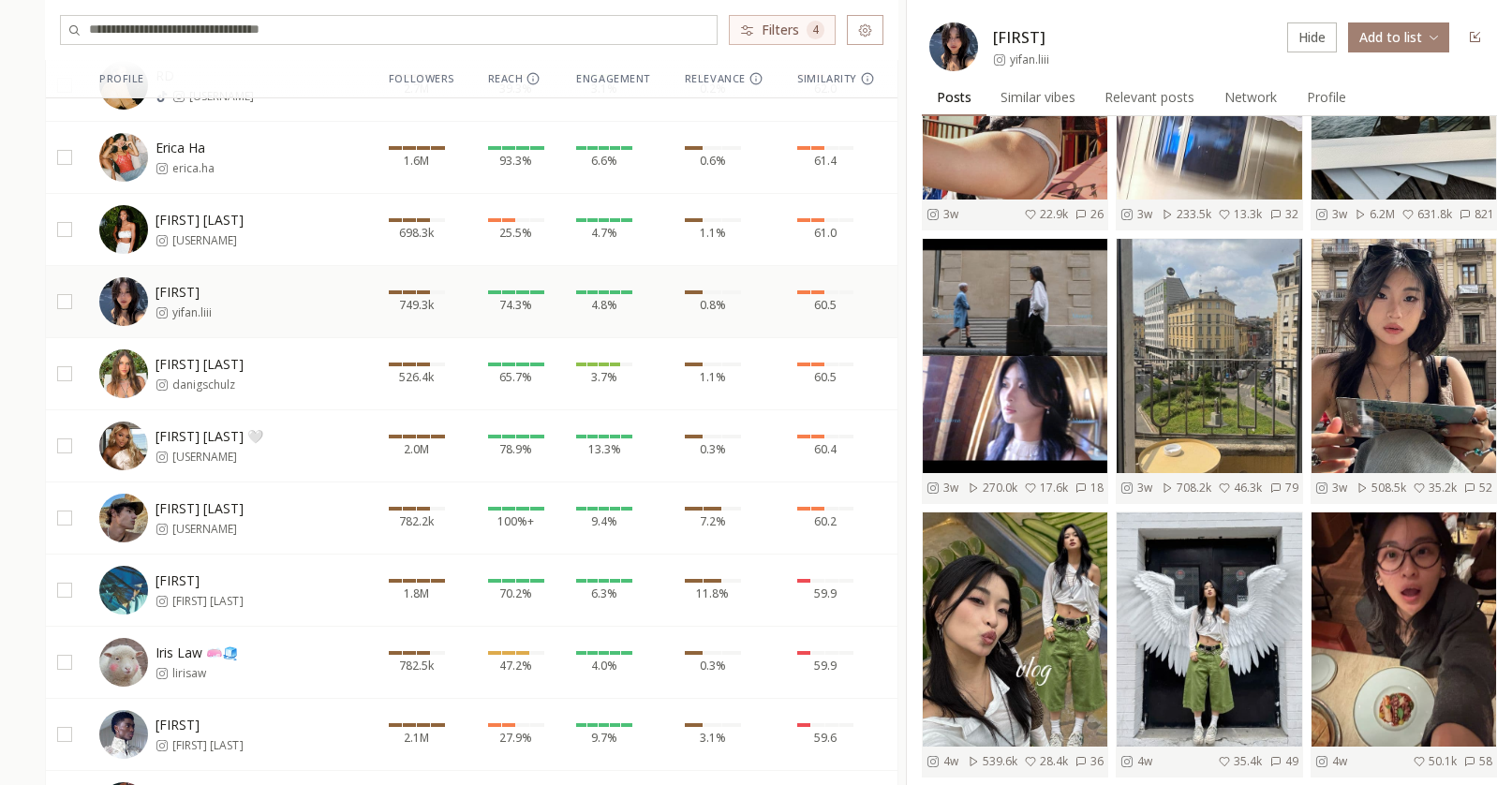 click on "dani schulz danigschulz" at bounding box center [216, 374] 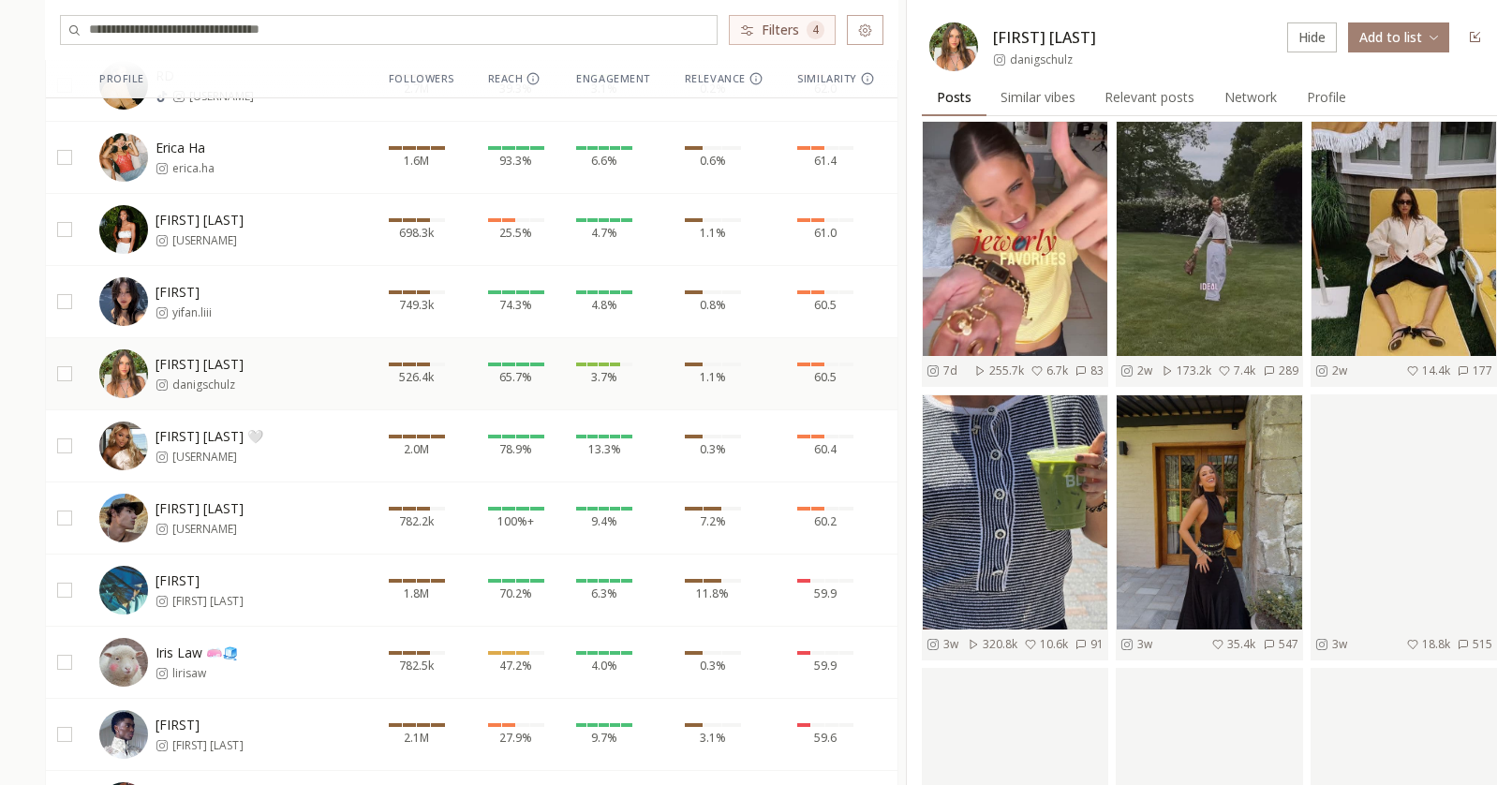 scroll, scrollTop: 0, scrollLeft: 0, axis: both 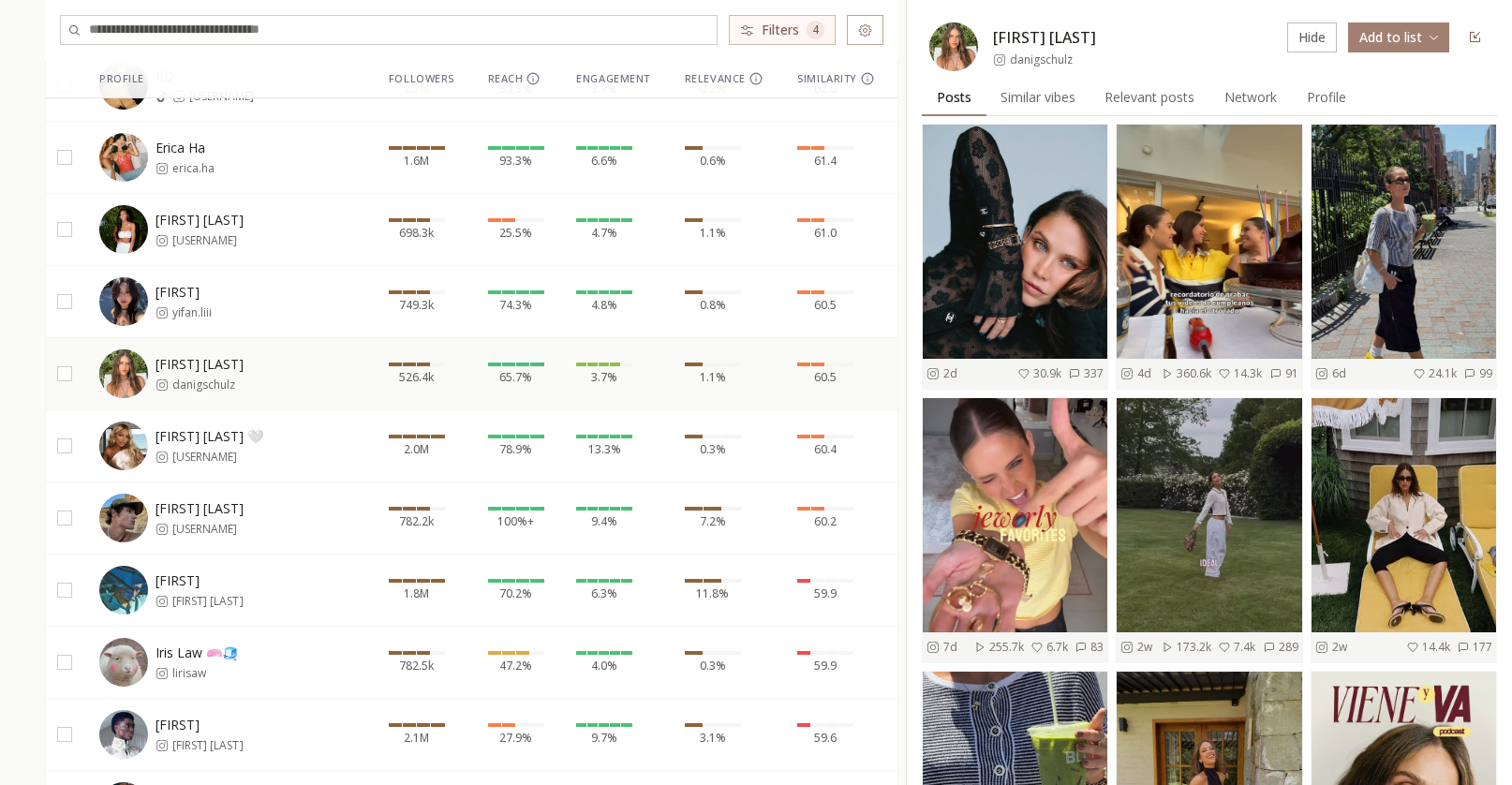 click on "danigschulz" at bounding box center (1041, 60) 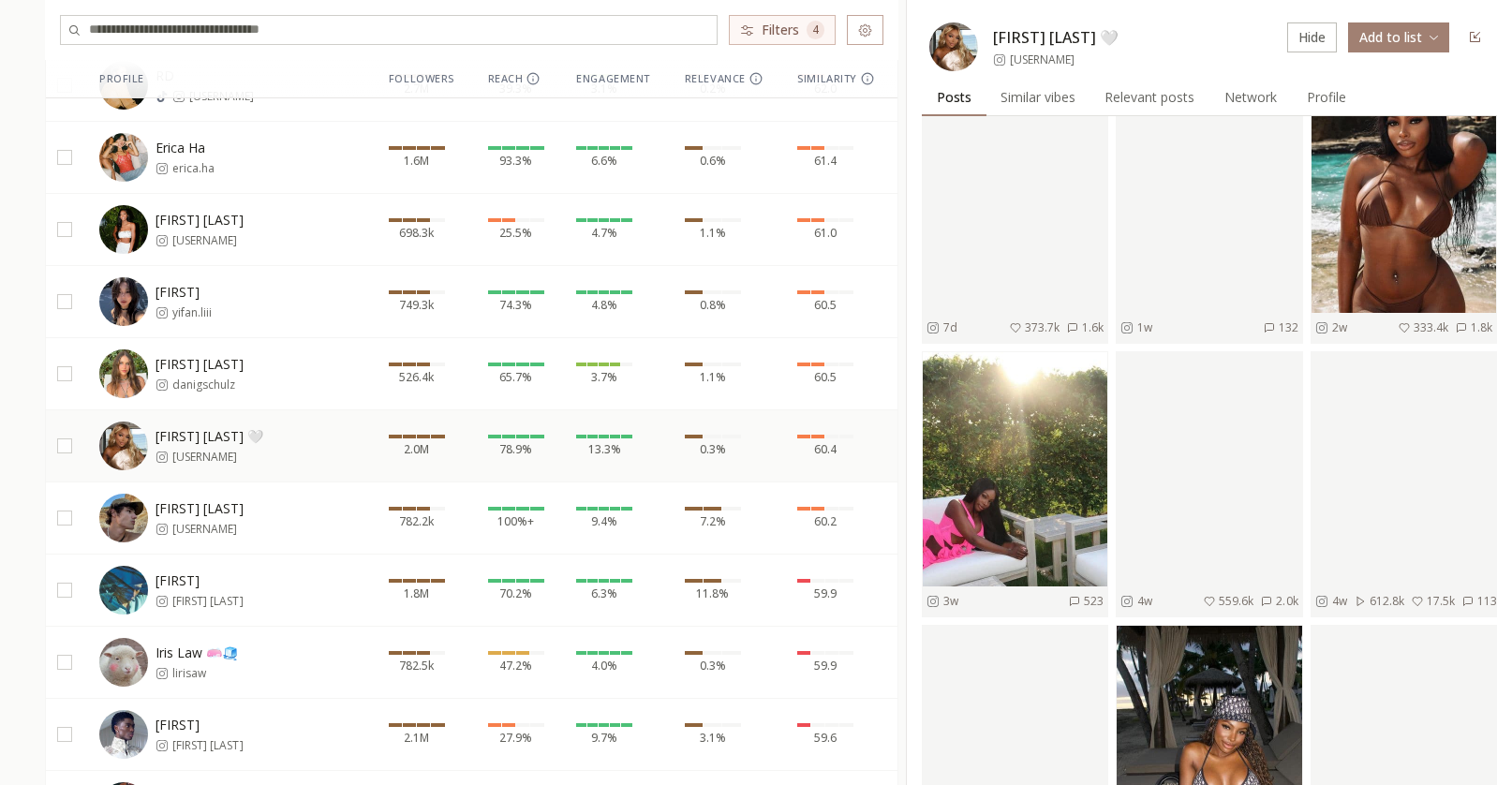 scroll, scrollTop: 392, scrollLeft: 0, axis: vertical 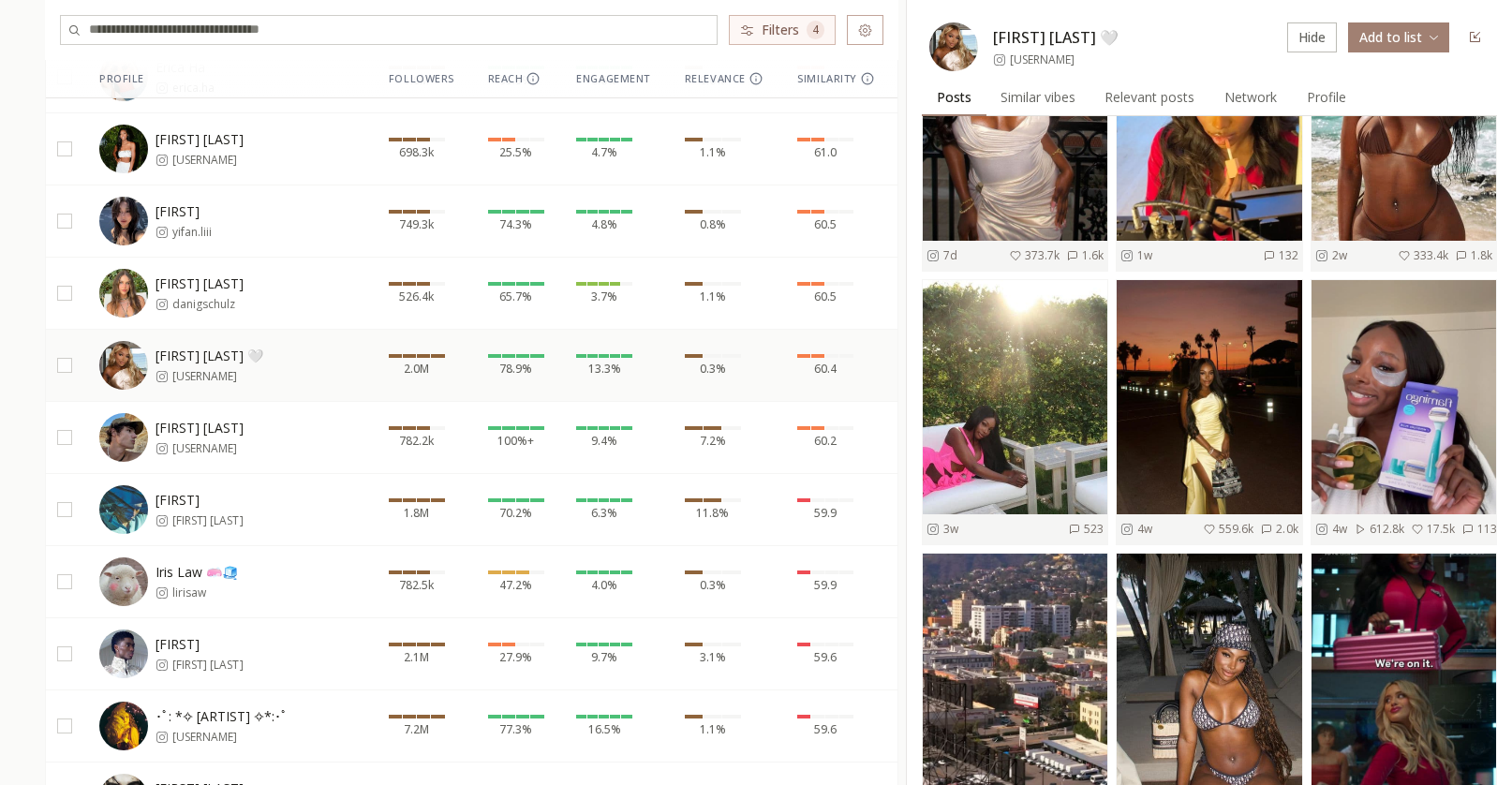 click on "Fernando Lindez fernando_lindez" at bounding box center [216, 437] 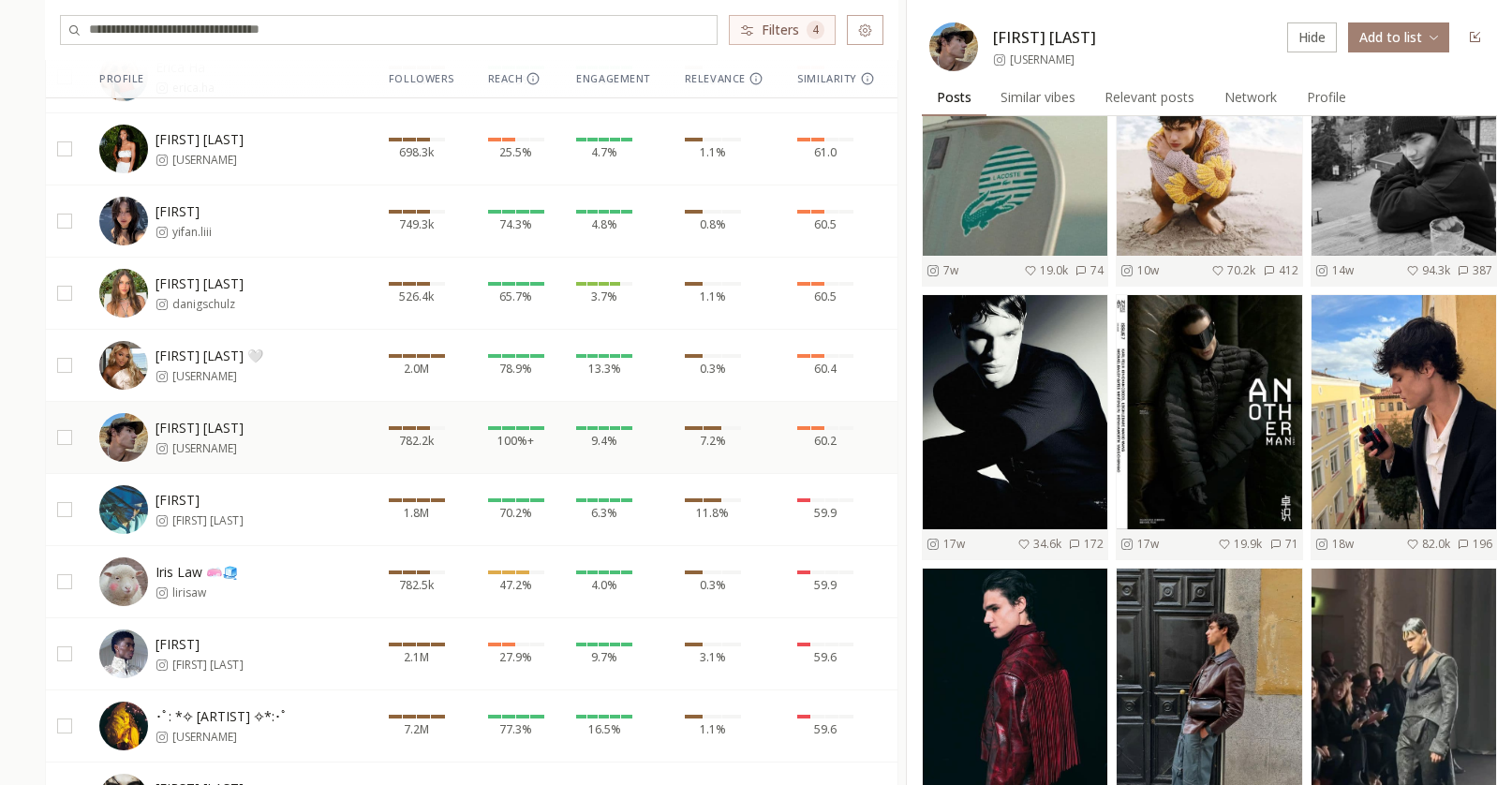 scroll, scrollTop: 1414, scrollLeft: 0, axis: vertical 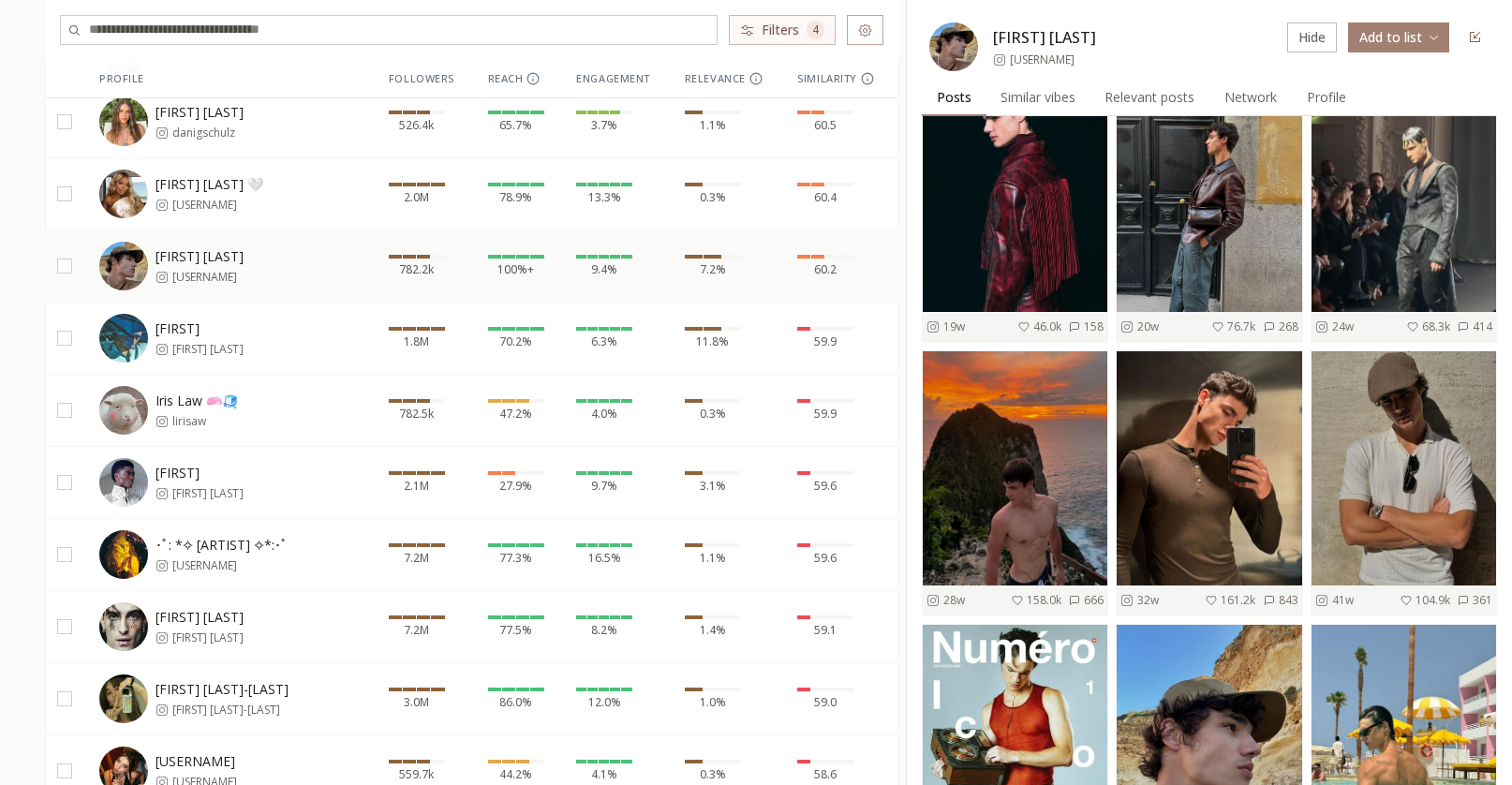 click on "Enzo vogrincicenzo" at bounding box center [170, 338] 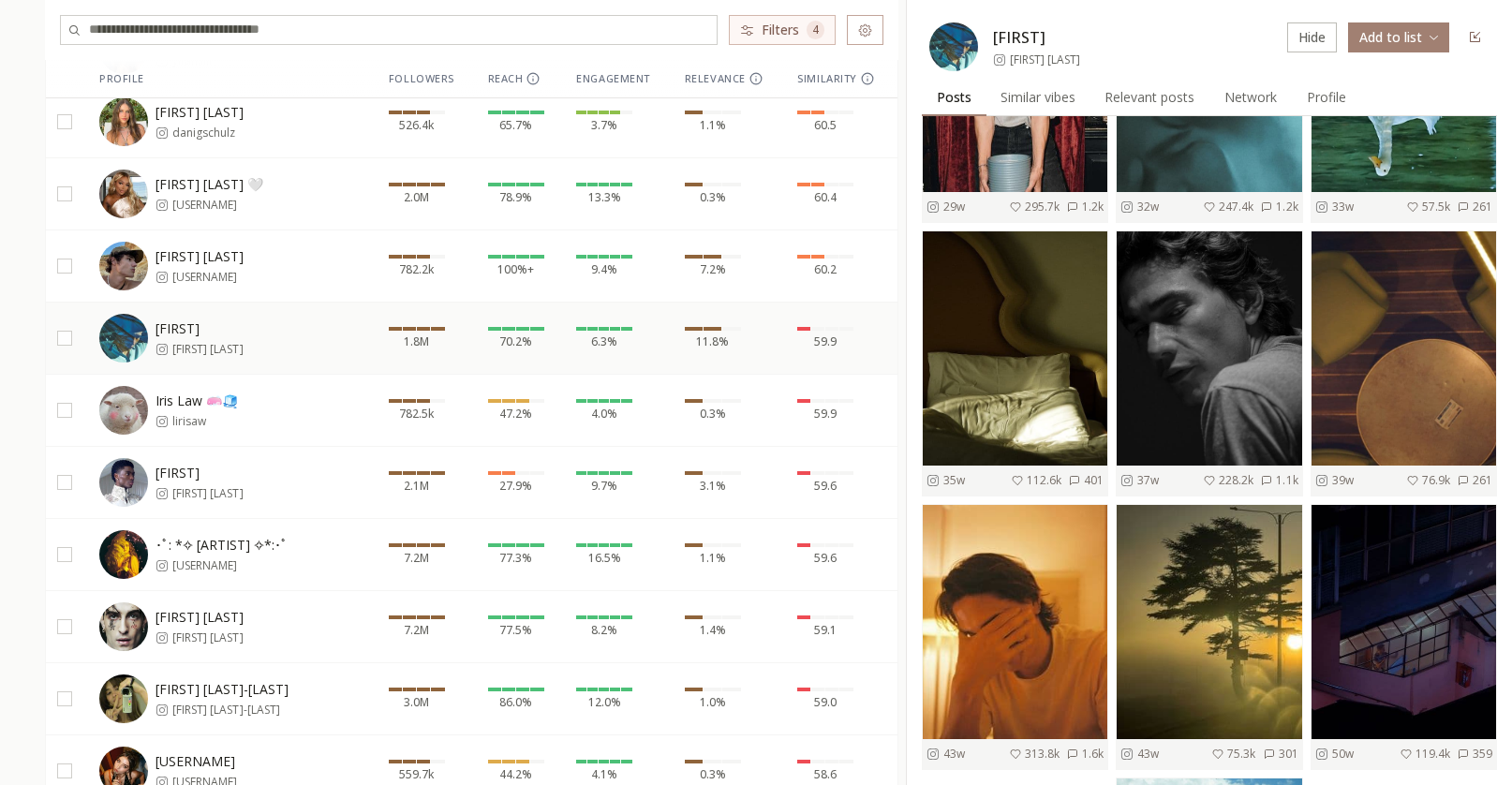 scroll, scrollTop: 1253, scrollLeft: 0, axis: vertical 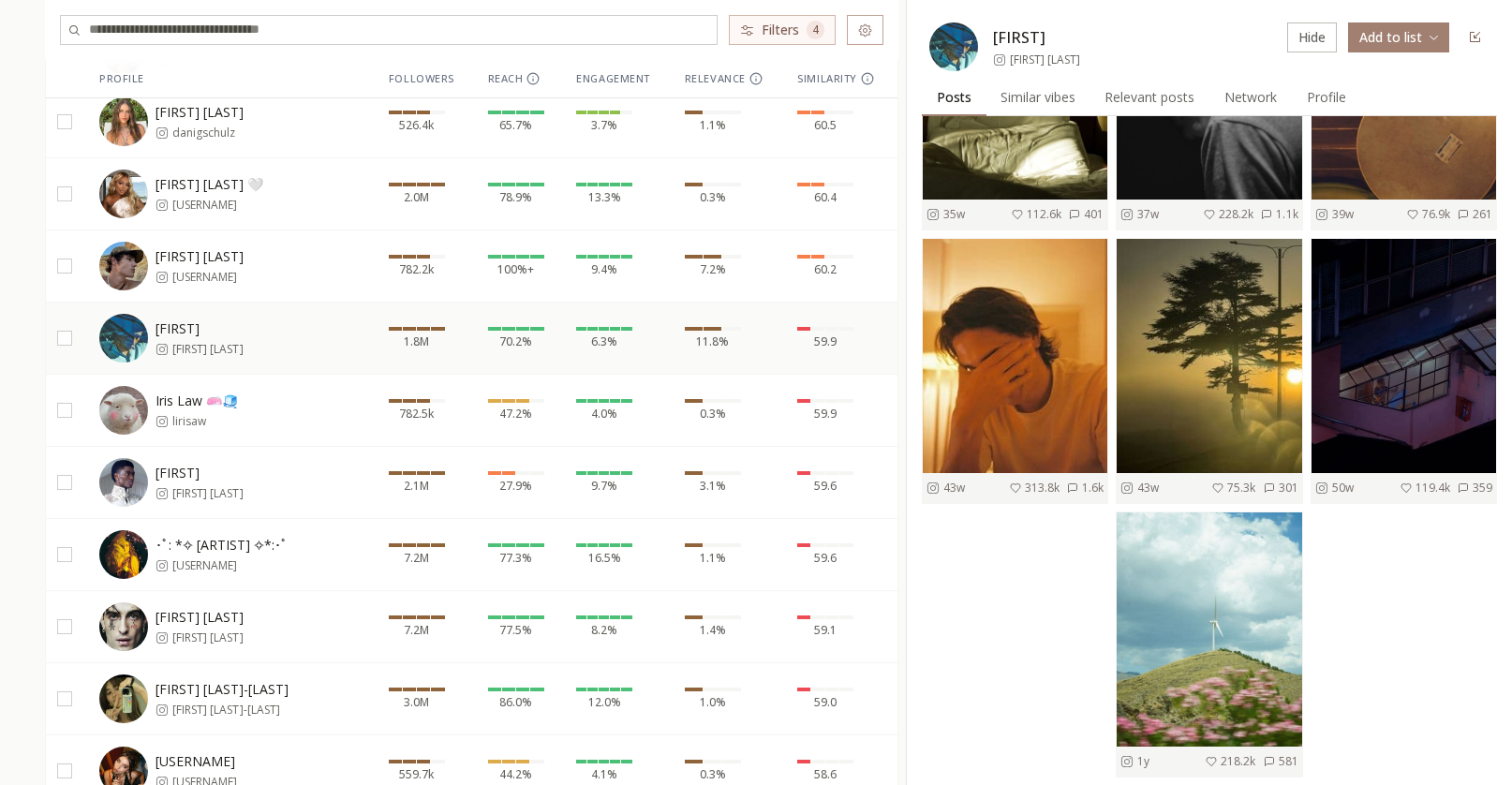 click on "Enzo vogrincicenzo" at bounding box center (1004, 47) 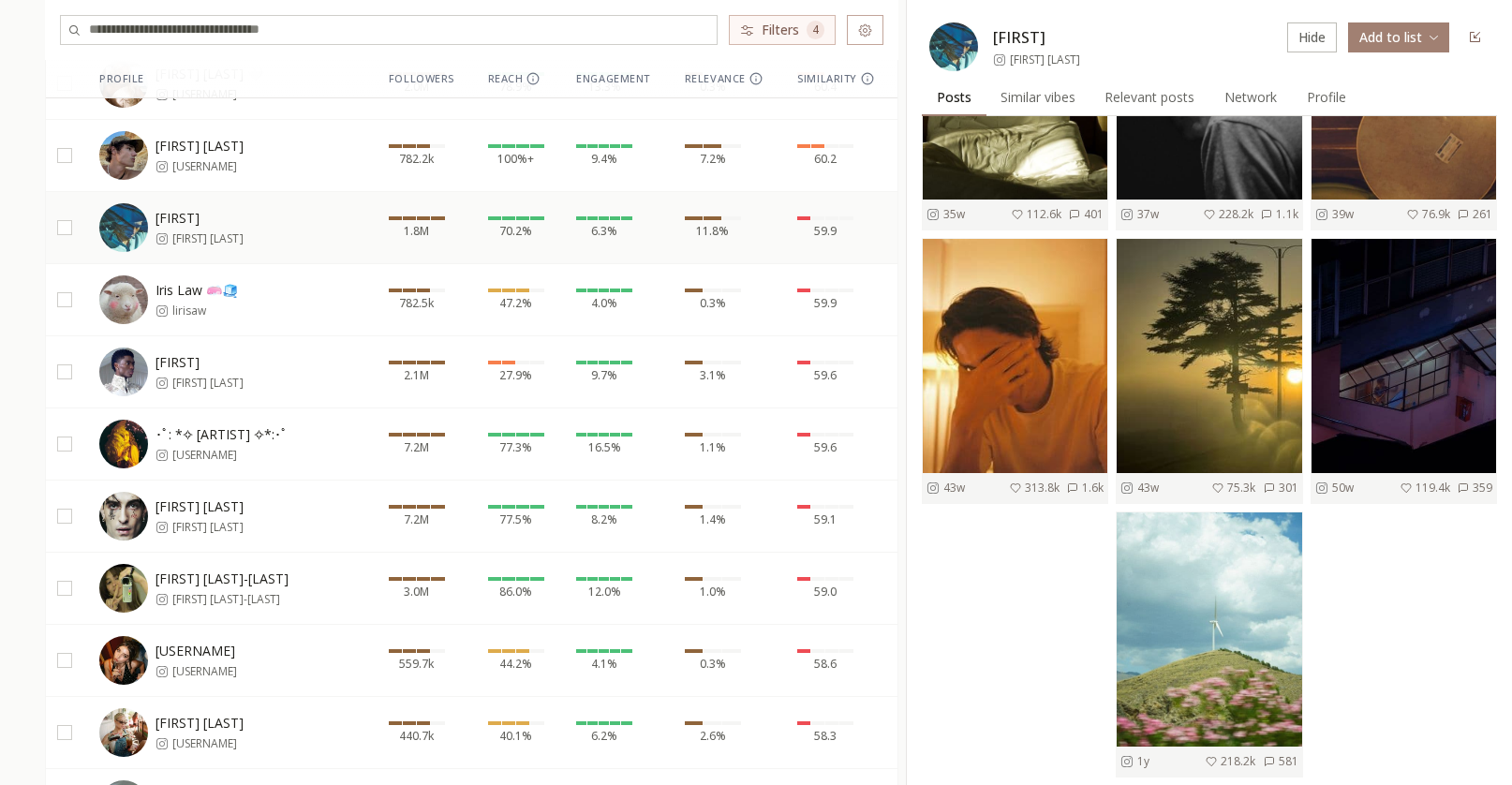 click on "Alton altonmason" at bounding box center (216, 372) 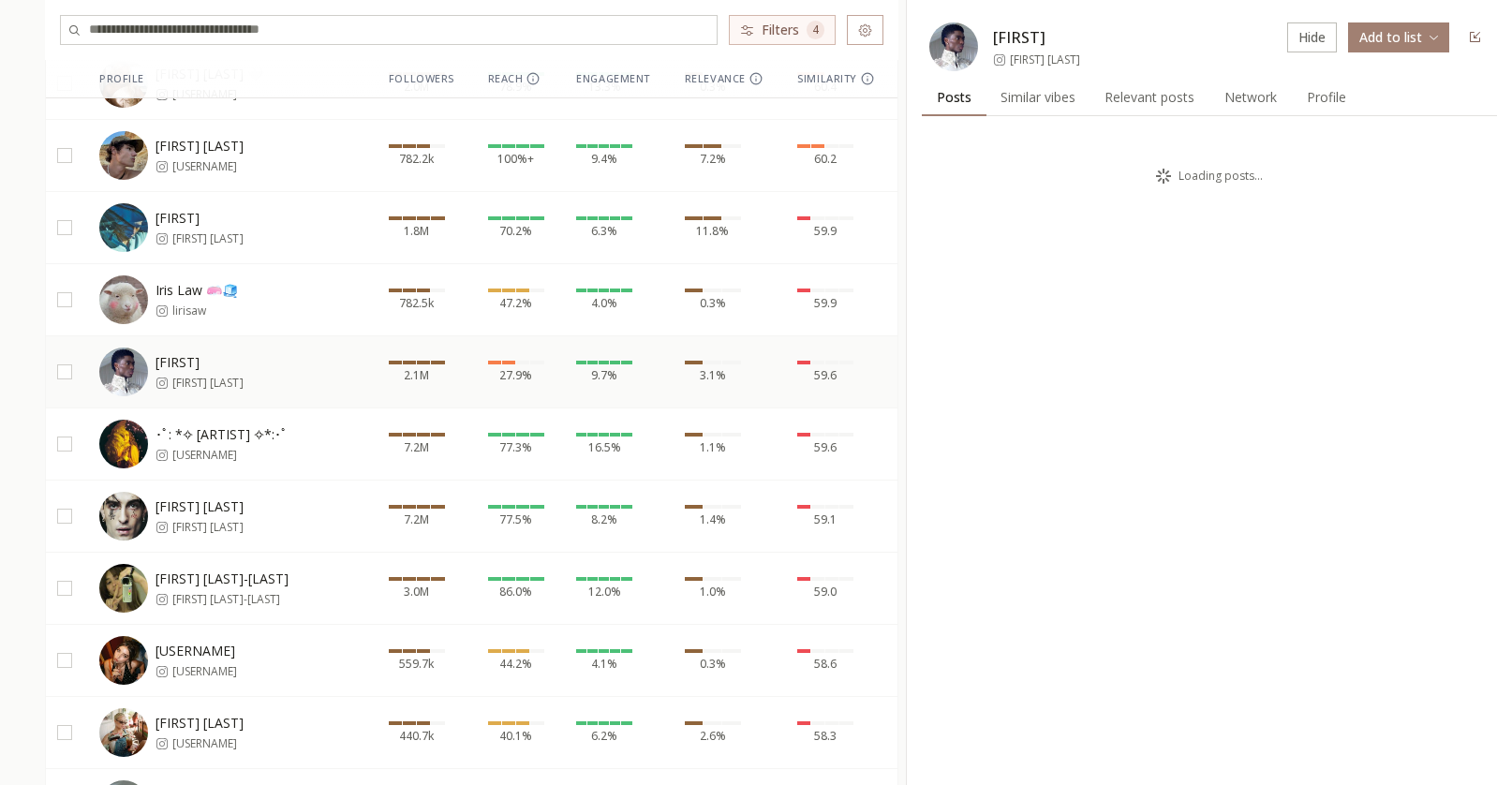 scroll, scrollTop: 0, scrollLeft: 0, axis: both 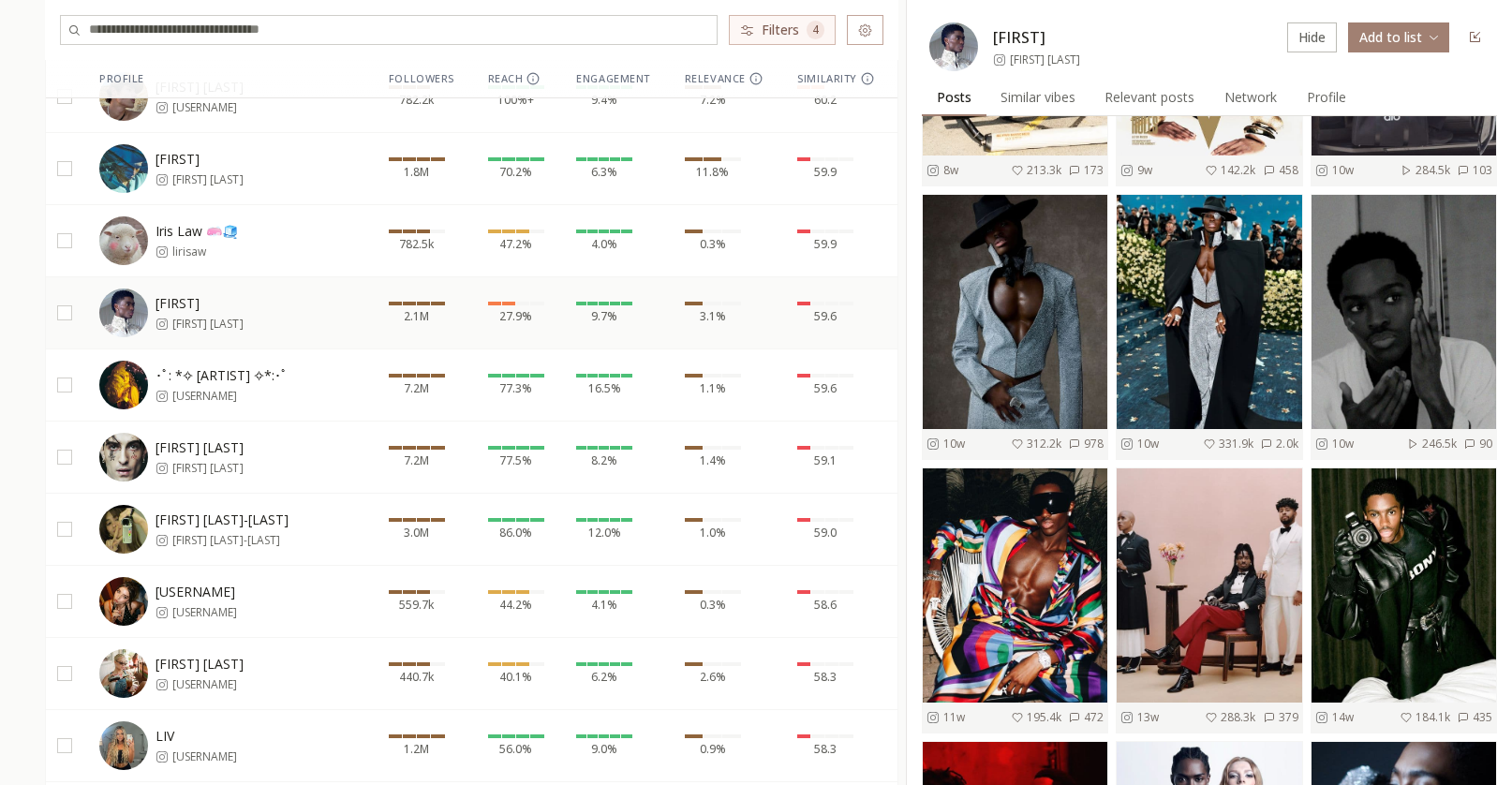 click on "･ﾟ: *✧ Chappell Roan ✧*:･ﾟ" at bounding box center [221, 376] 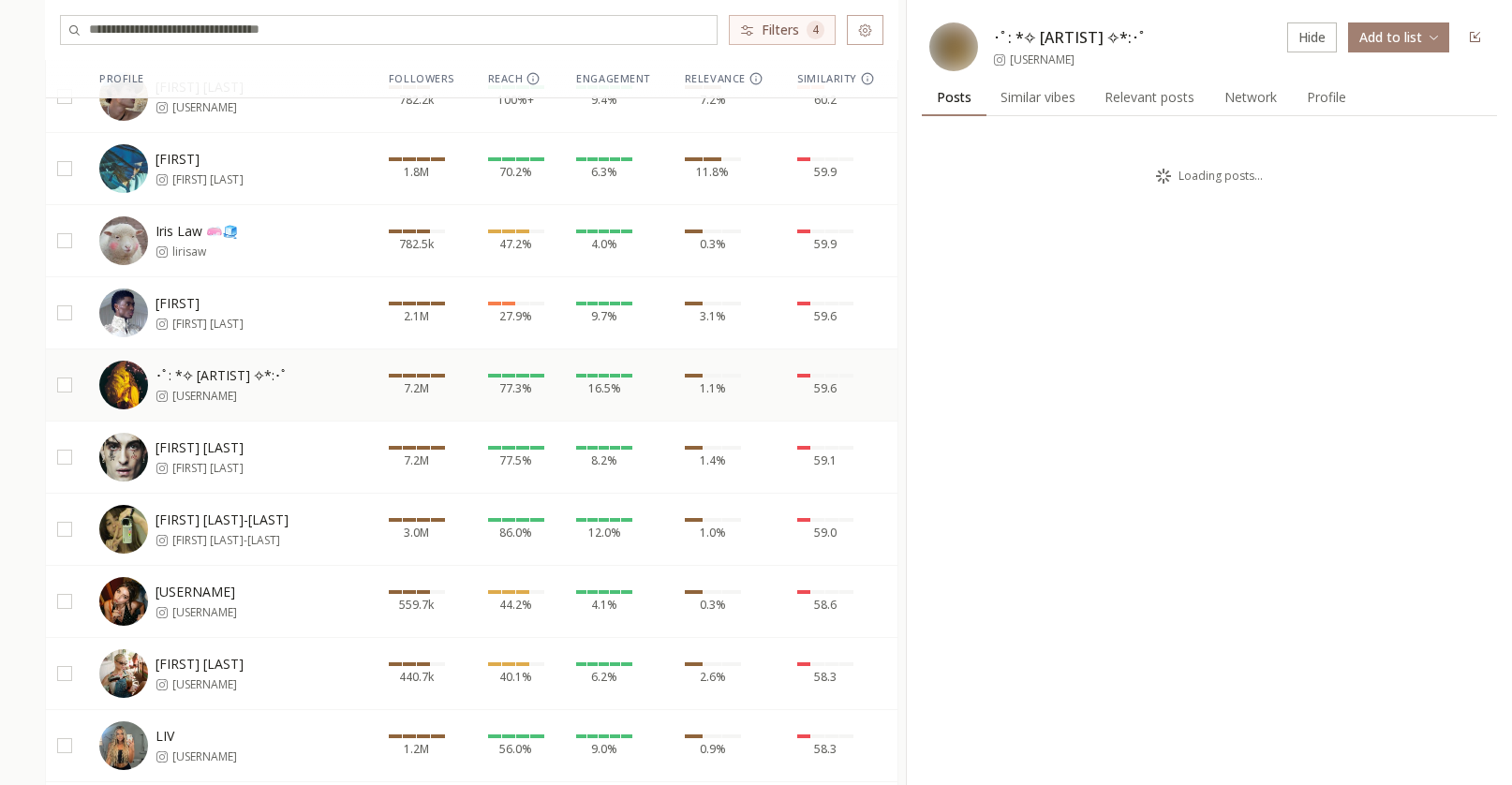 scroll, scrollTop: 0, scrollLeft: 0, axis: both 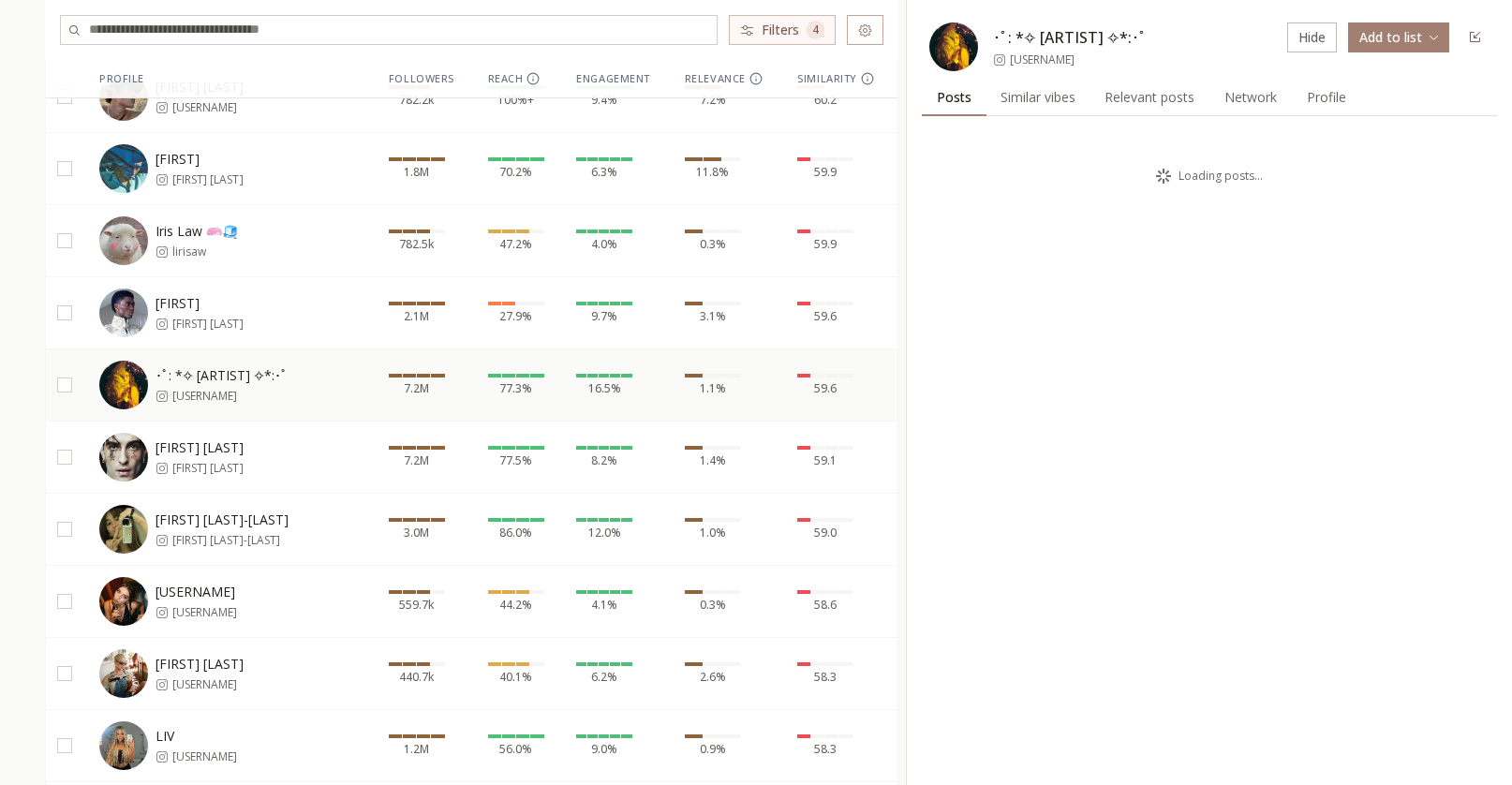 click on "damianodavid" at bounding box center (208, 468) 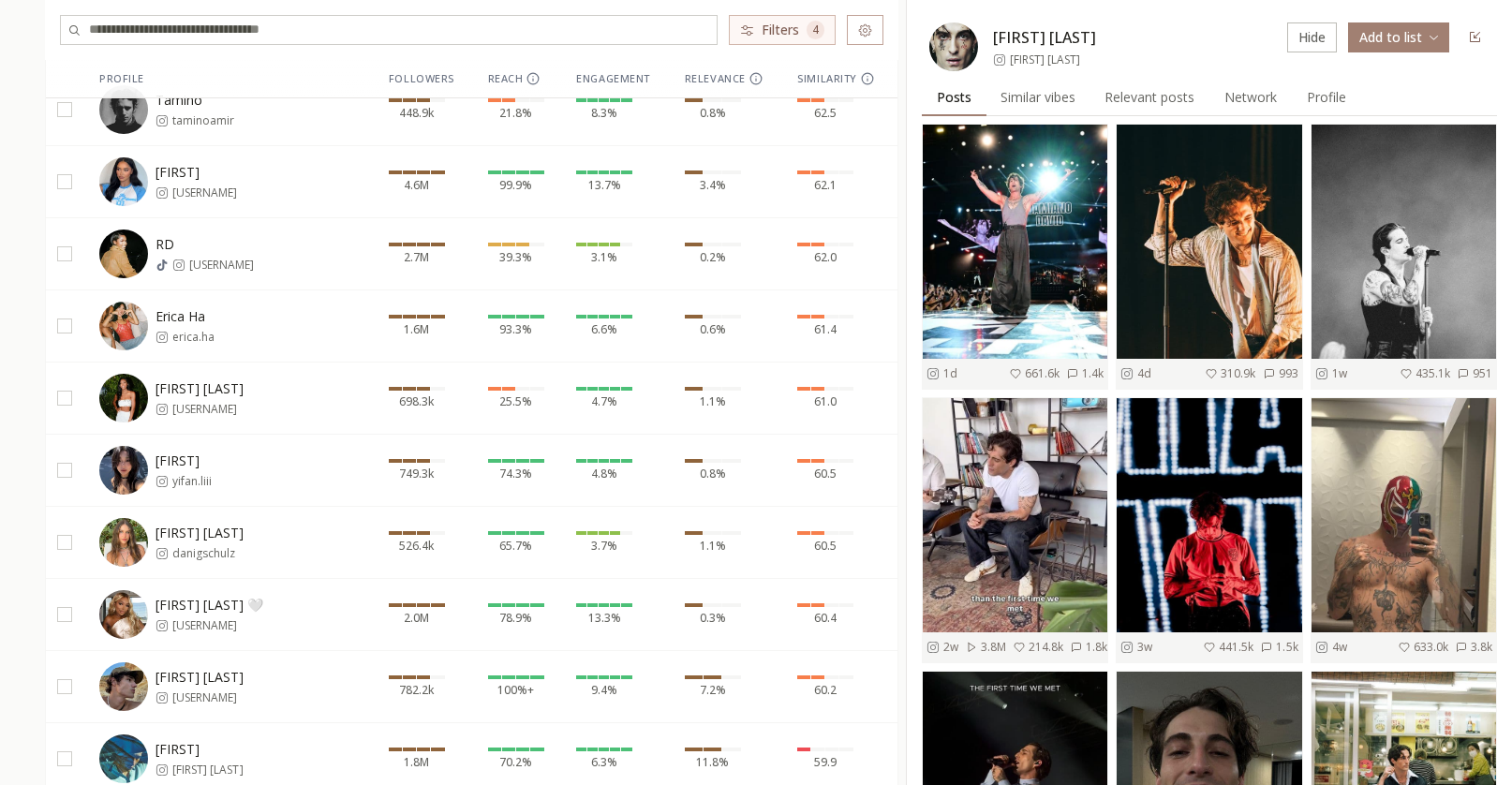 scroll, scrollTop: 809, scrollLeft: 0, axis: vertical 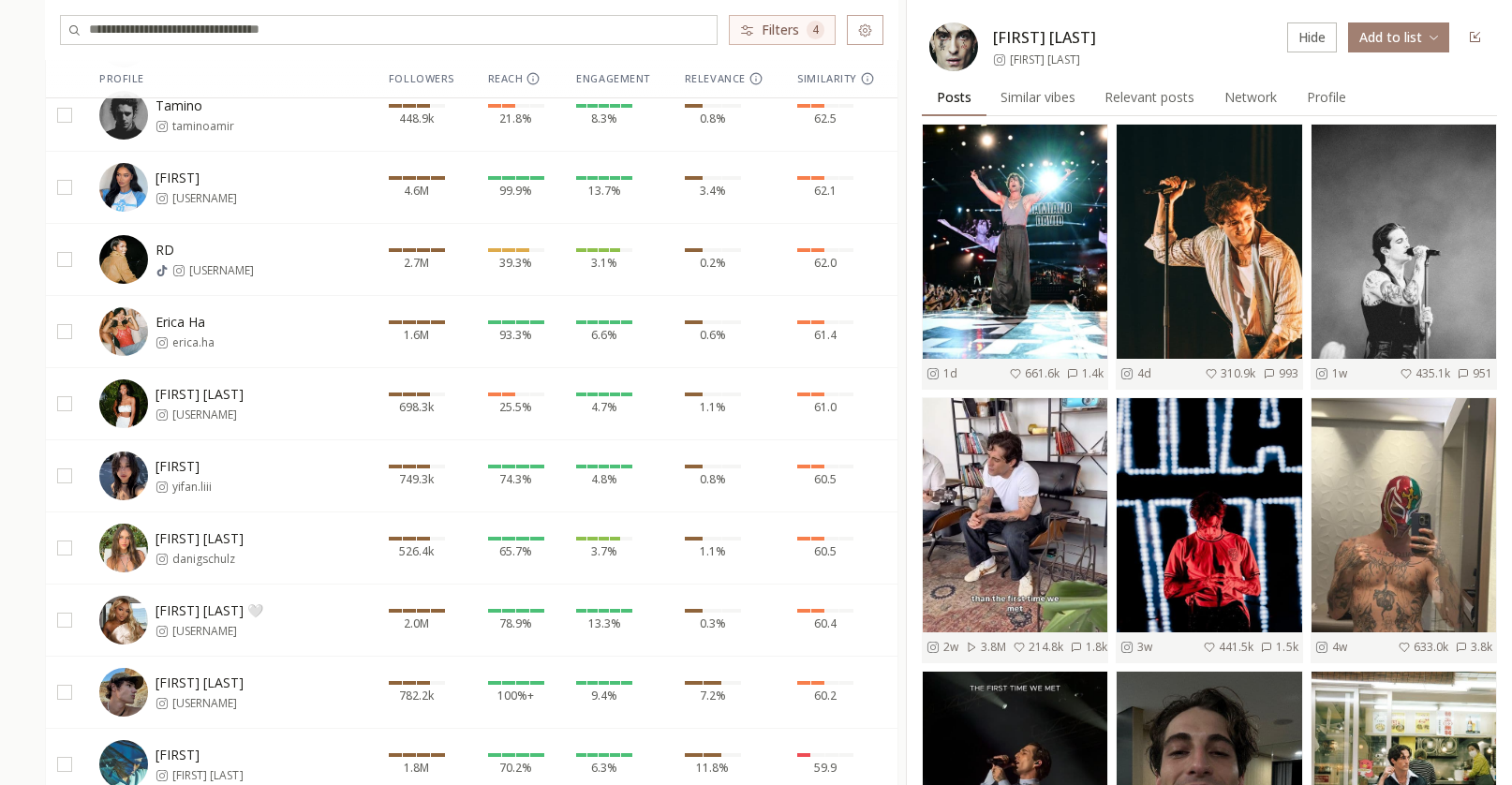 click on "Filters   4" at bounding box center [471, 30] 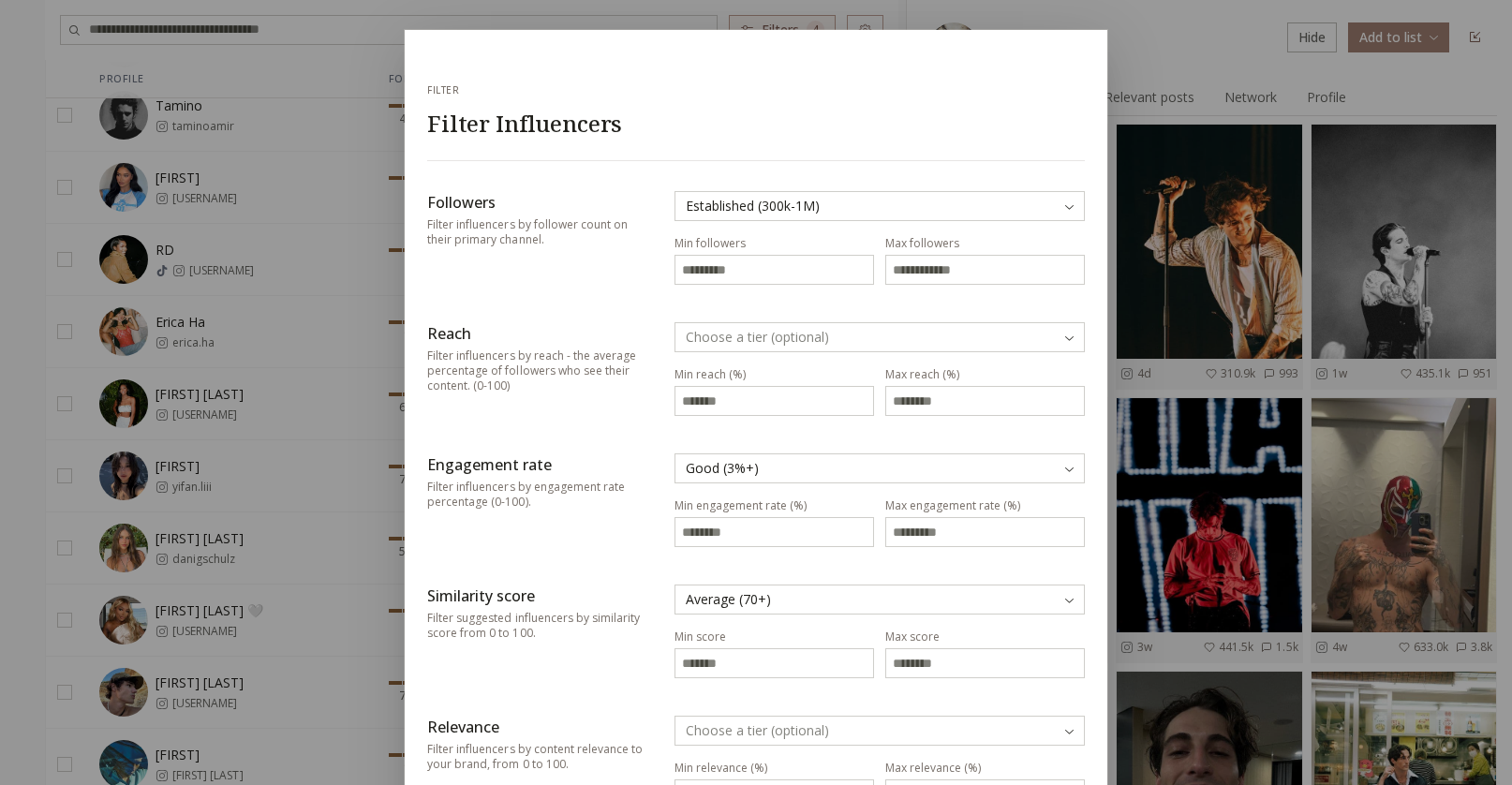 scroll, scrollTop: 169, scrollLeft: 0, axis: vertical 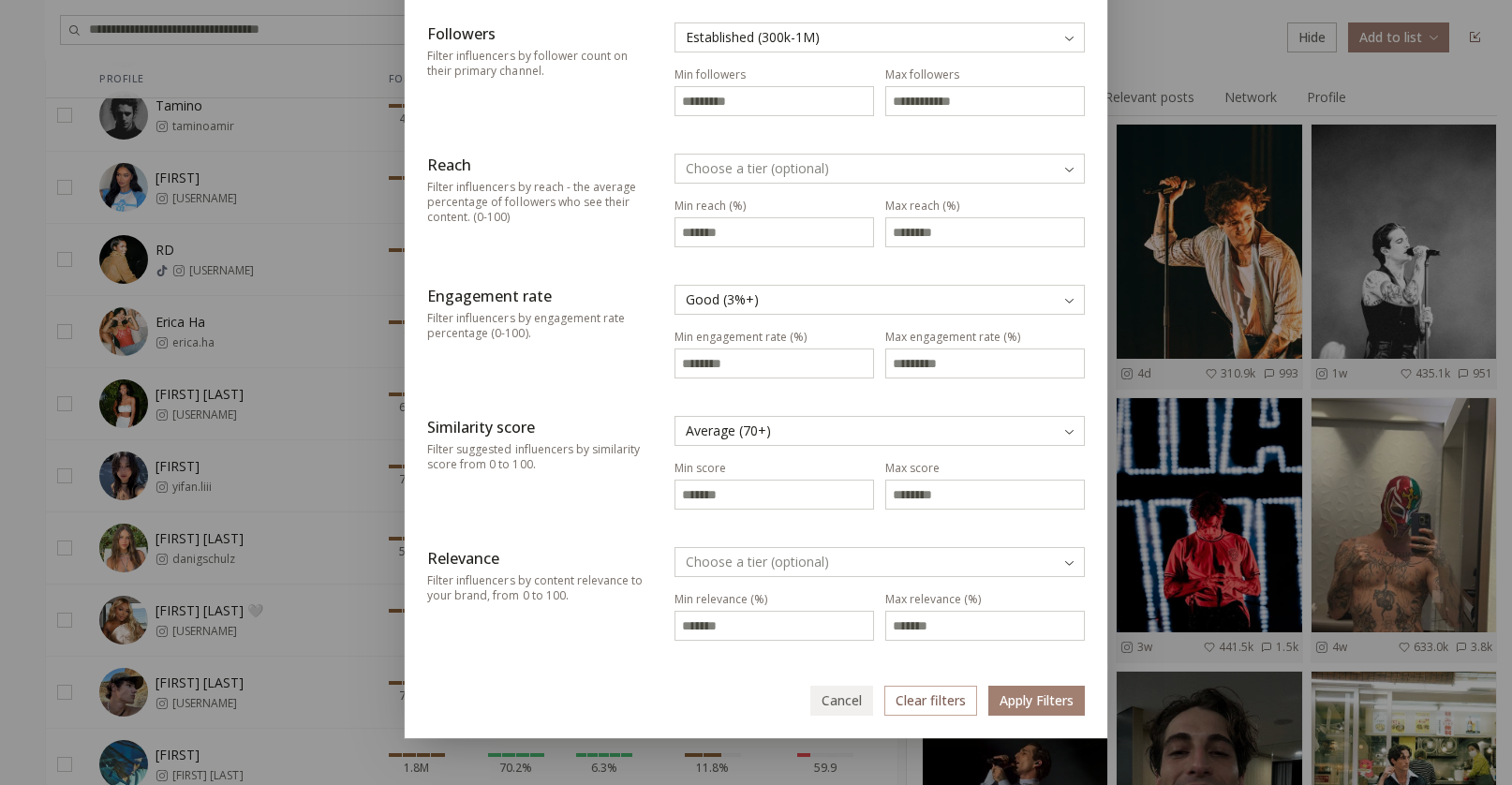 click on "Apply Filters" at bounding box center [1036, 701] 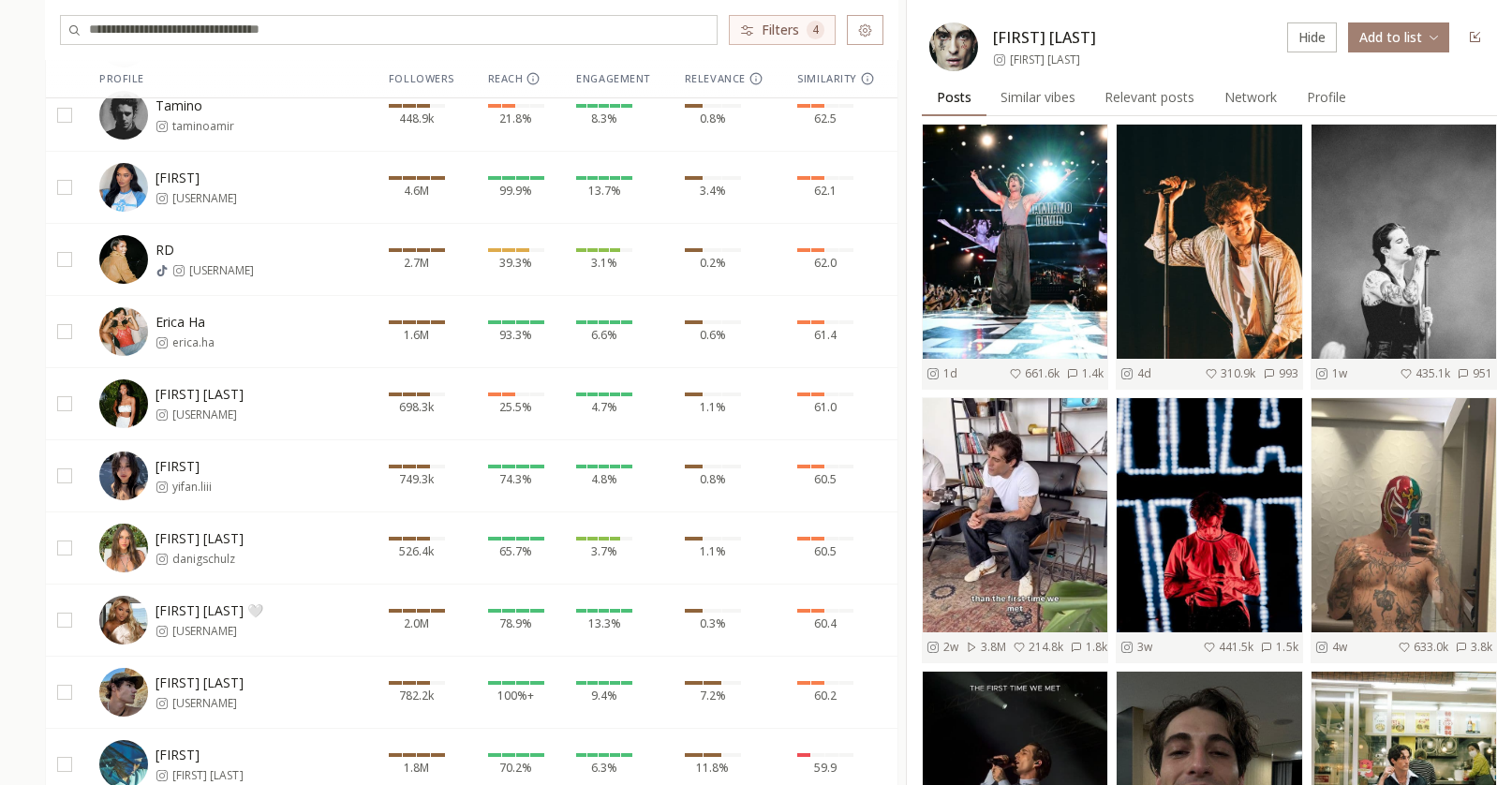 scroll, scrollTop: 0, scrollLeft: 0, axis: both 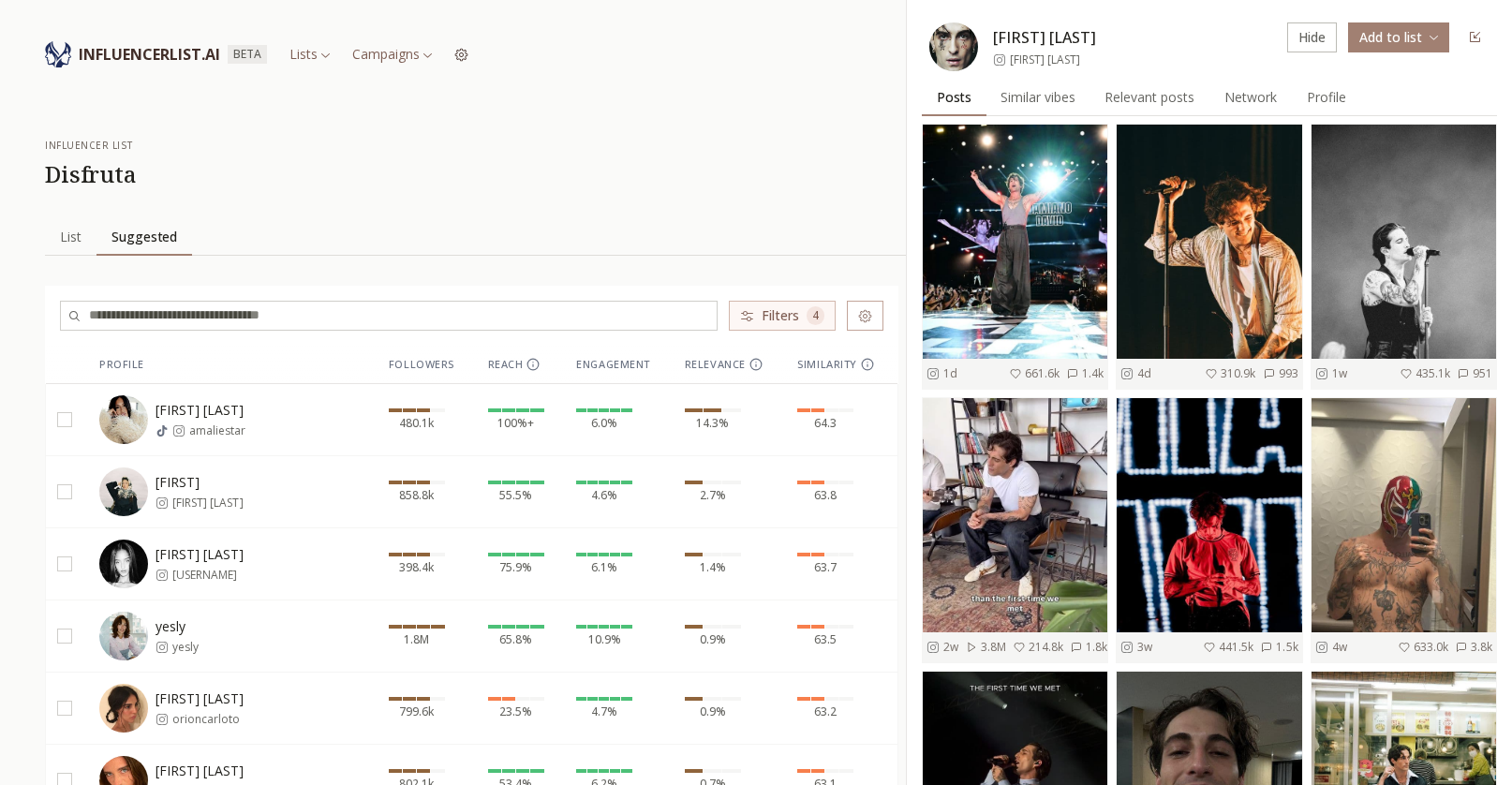click at bounding box center (65, 420) 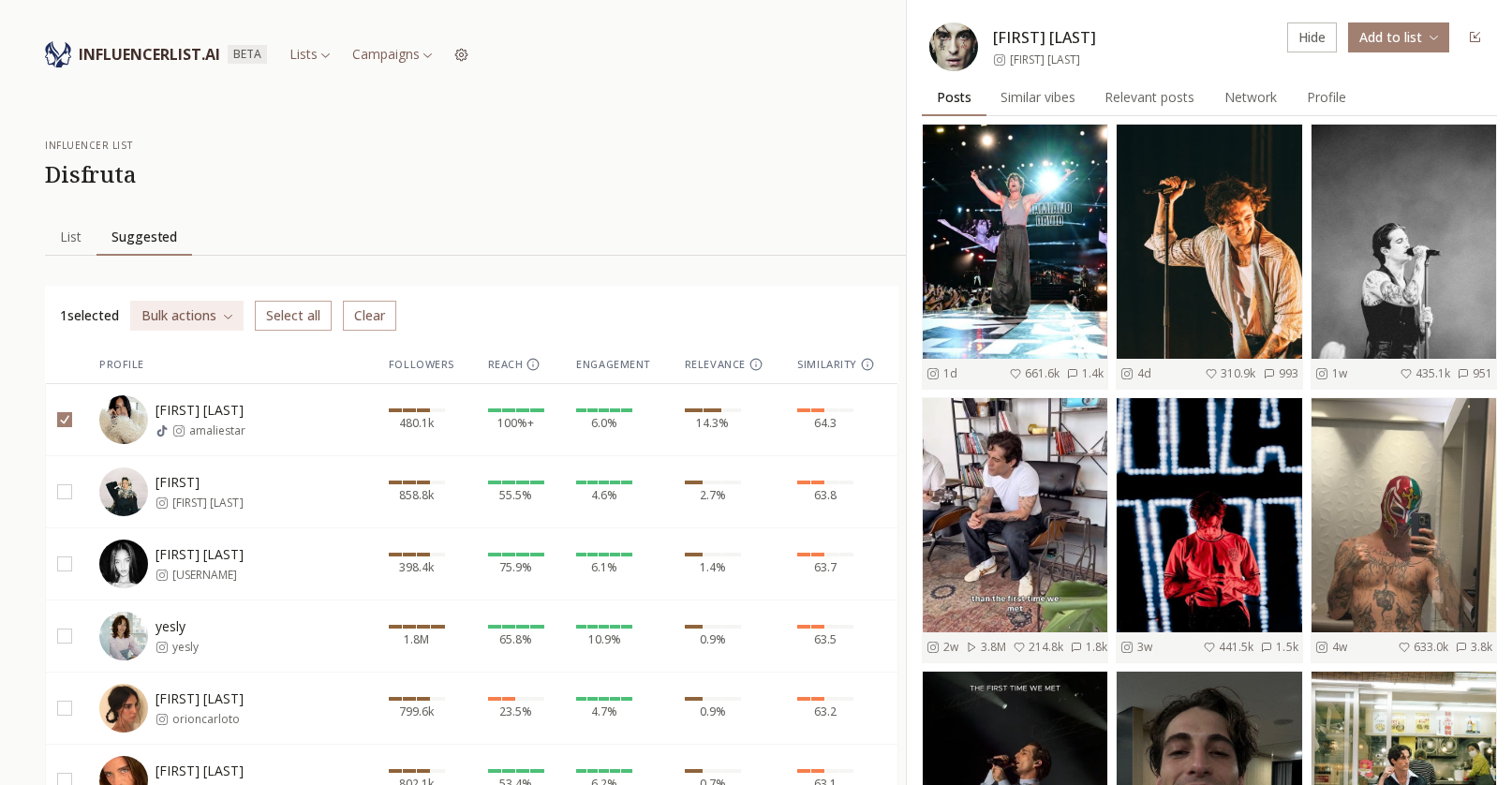 drag, startPoint x: 68, startPoint y: 492, endPoint x: 64, endPoint y: 528, distance: 36.221541 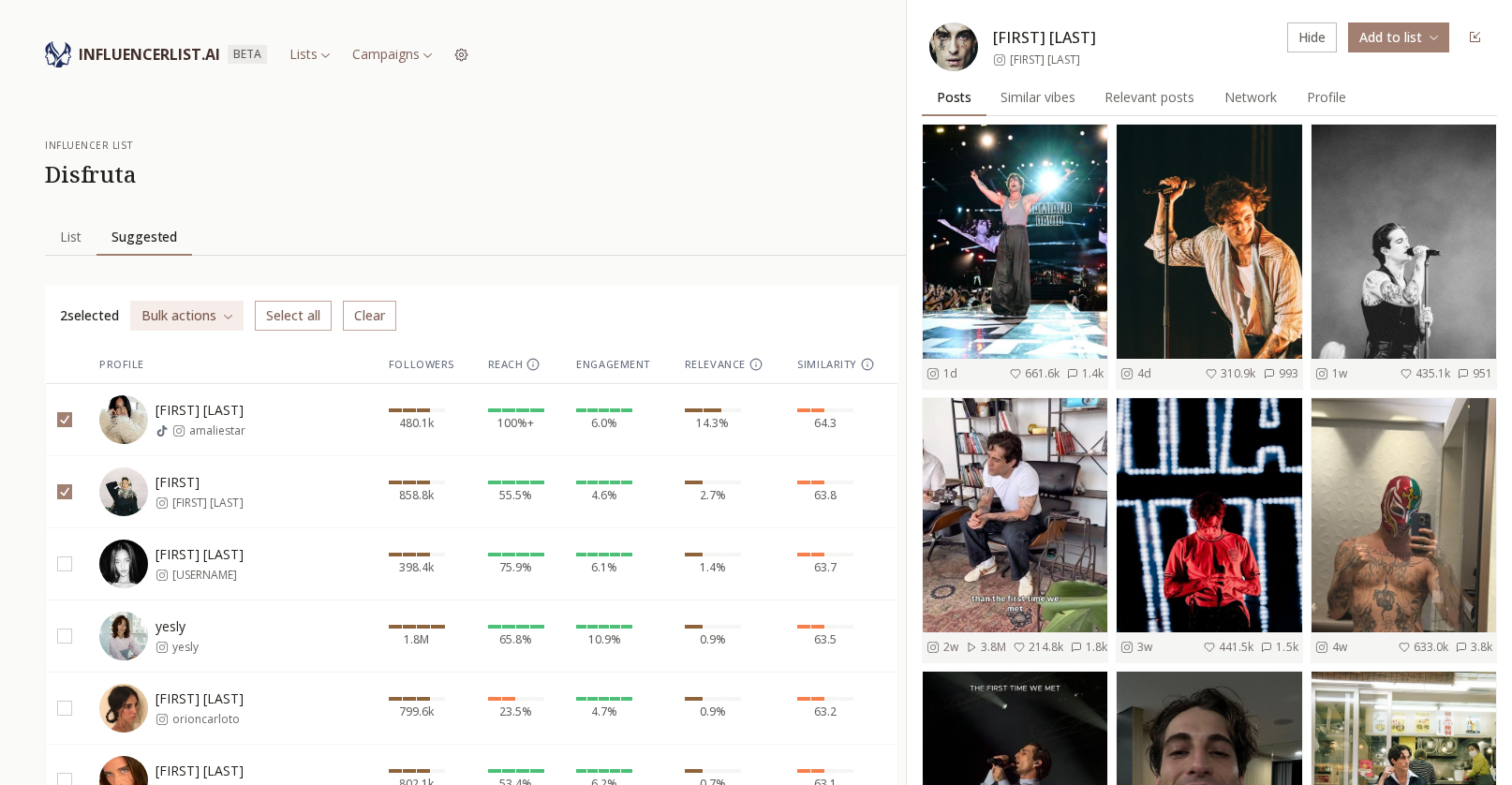 drag, startPoint x: 61, startPoint y: 557, endPoint x: 129, endPoint y: 556, distance: 68.00735 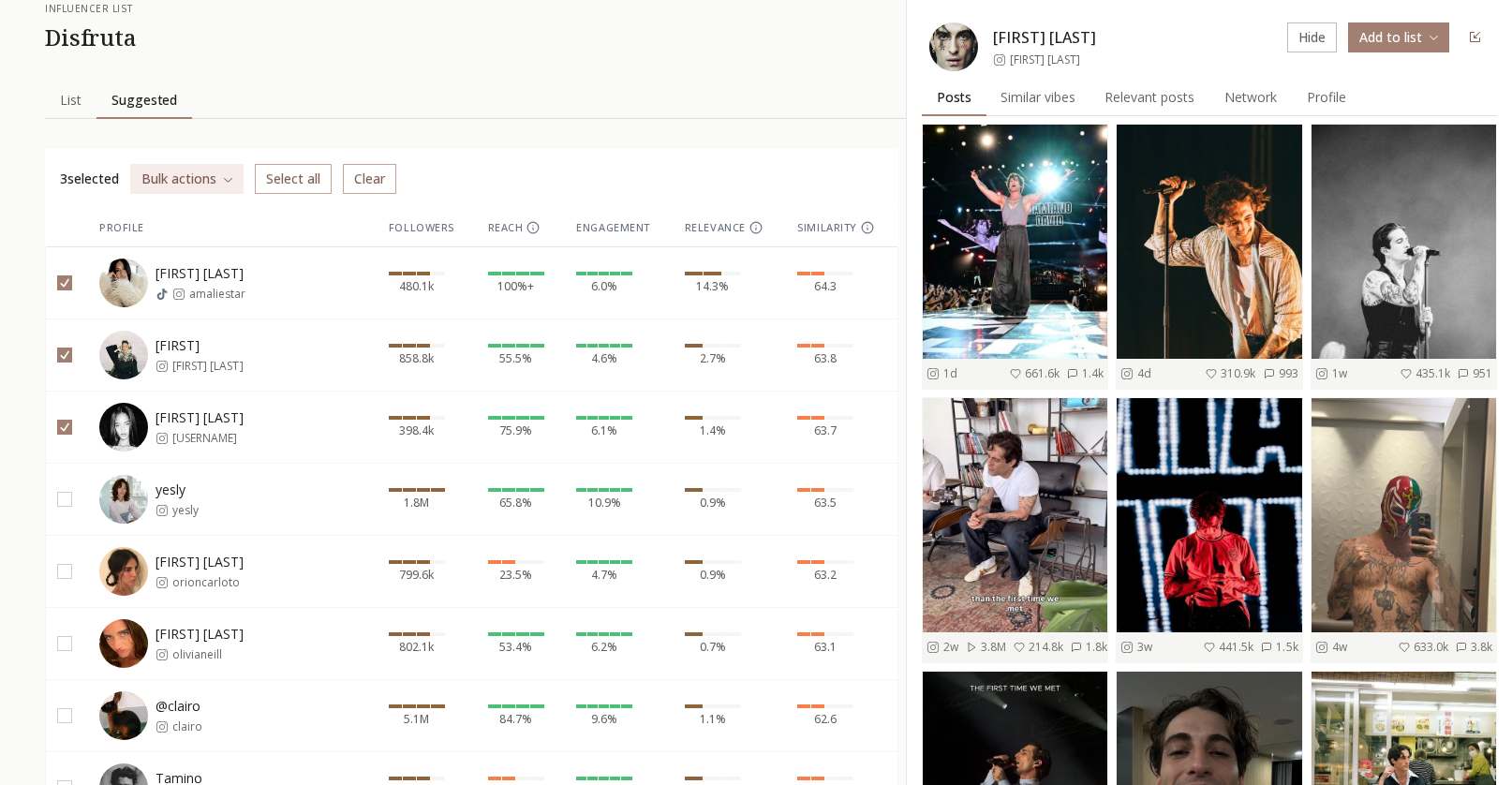 scroll, scrollTop: 168, scrollLeft: 0, axis: vertical 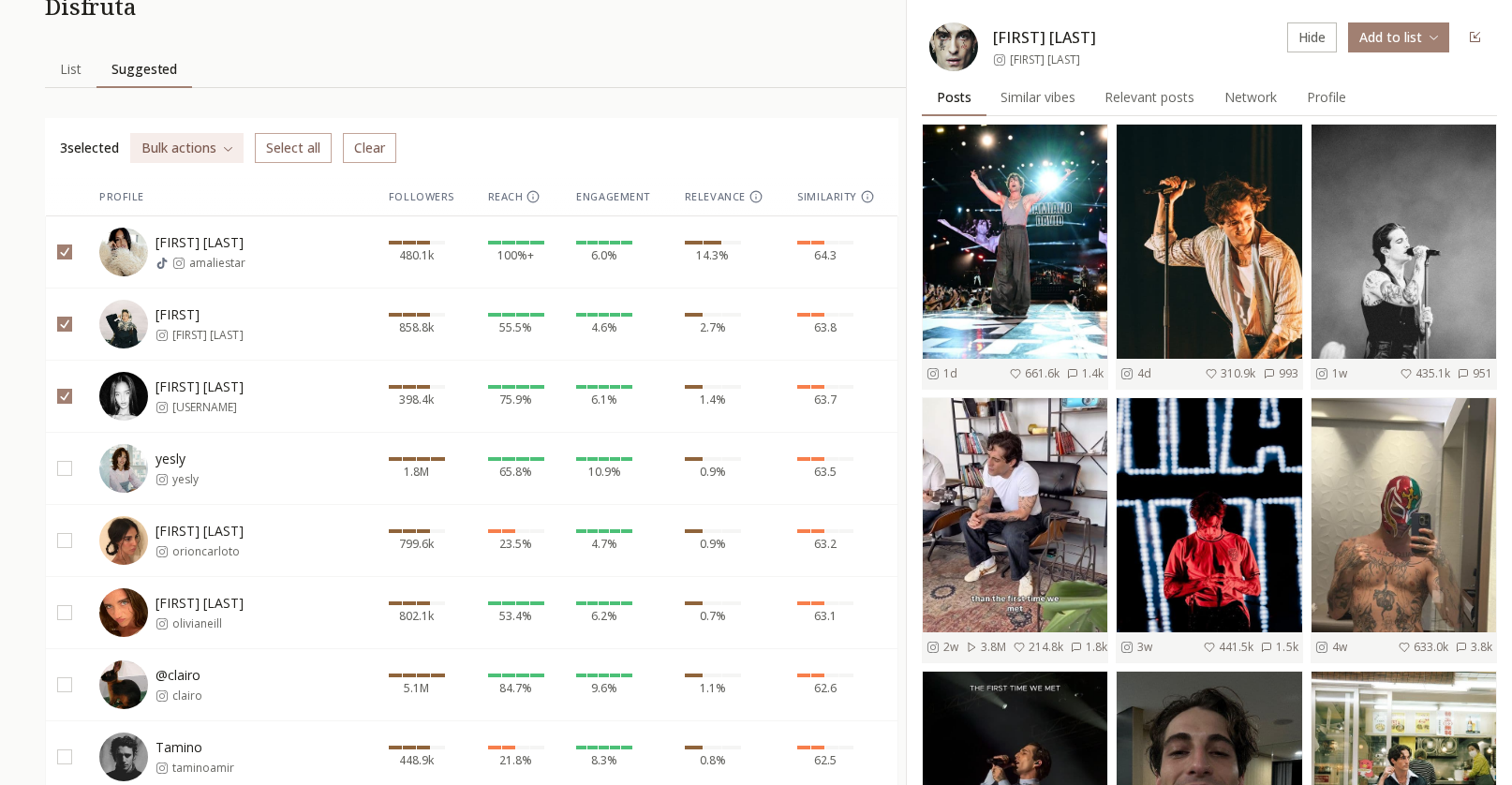 click at bounding box center (65, 468) 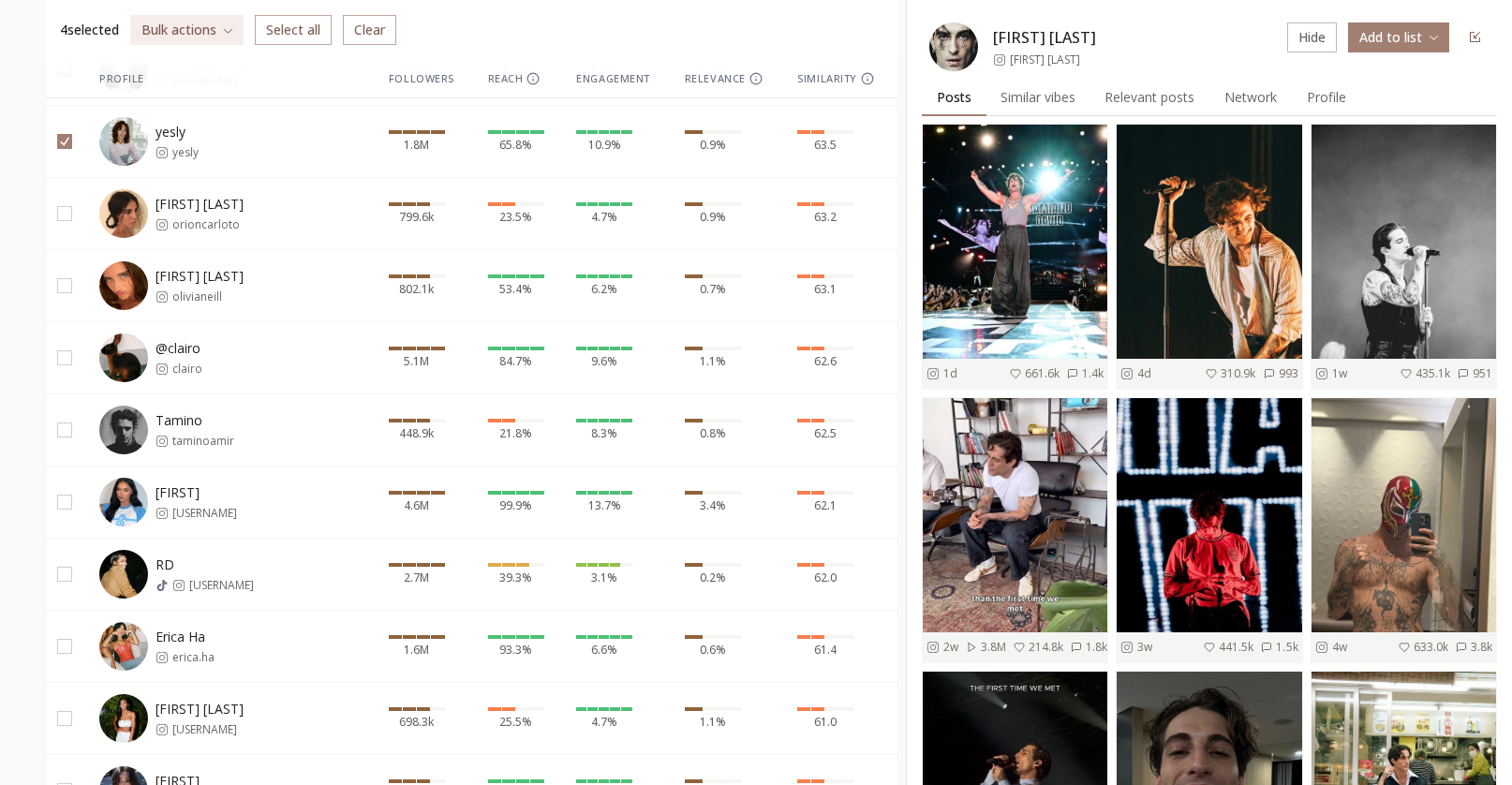 scroll, scrollTop: 503, scrollLeft: 0, axis: vertical 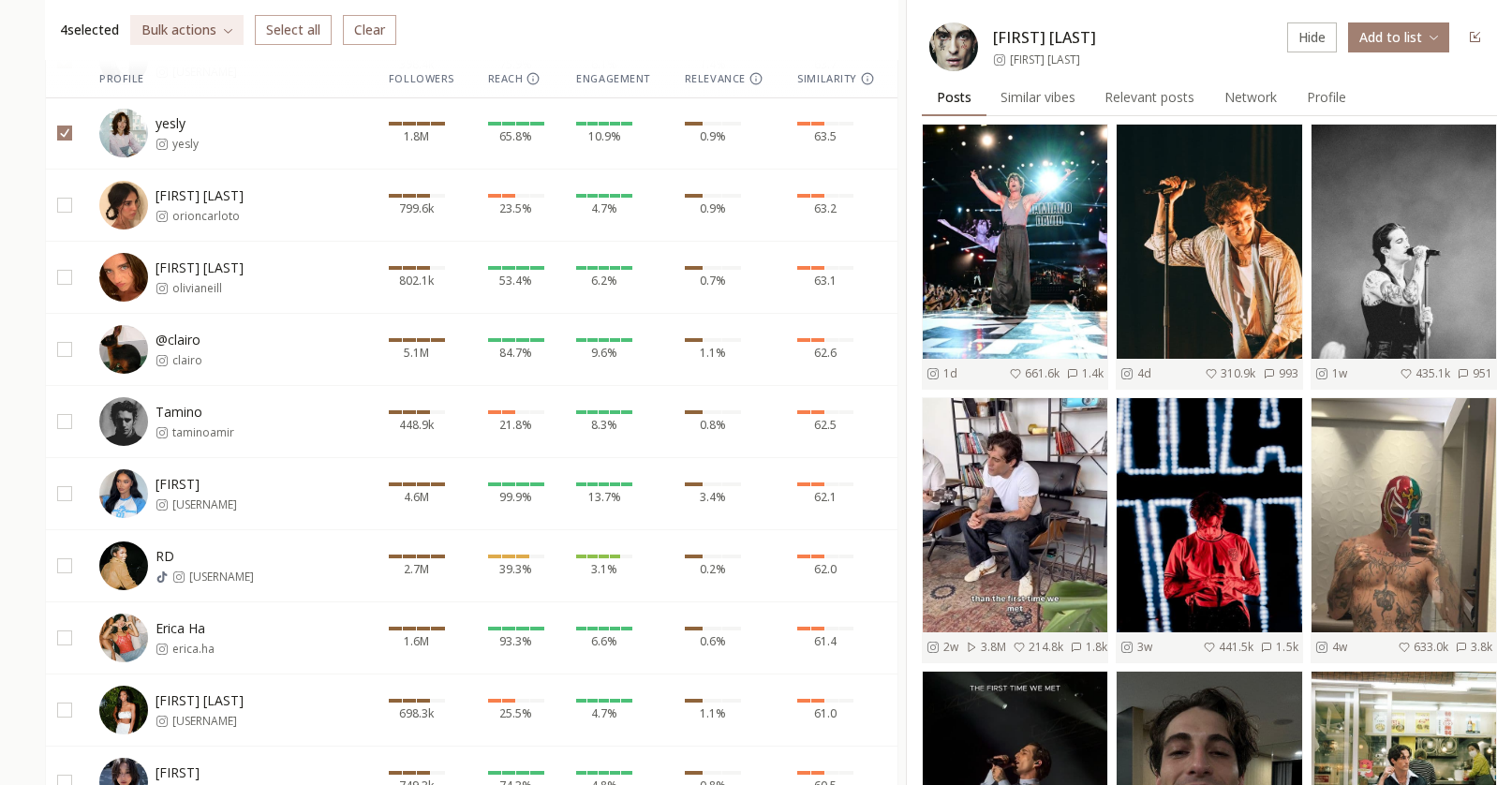 drag, startPoint x: 69, startPoint y: 421, endPoint x: 74, endPoint y: 447, distance: 26.476405 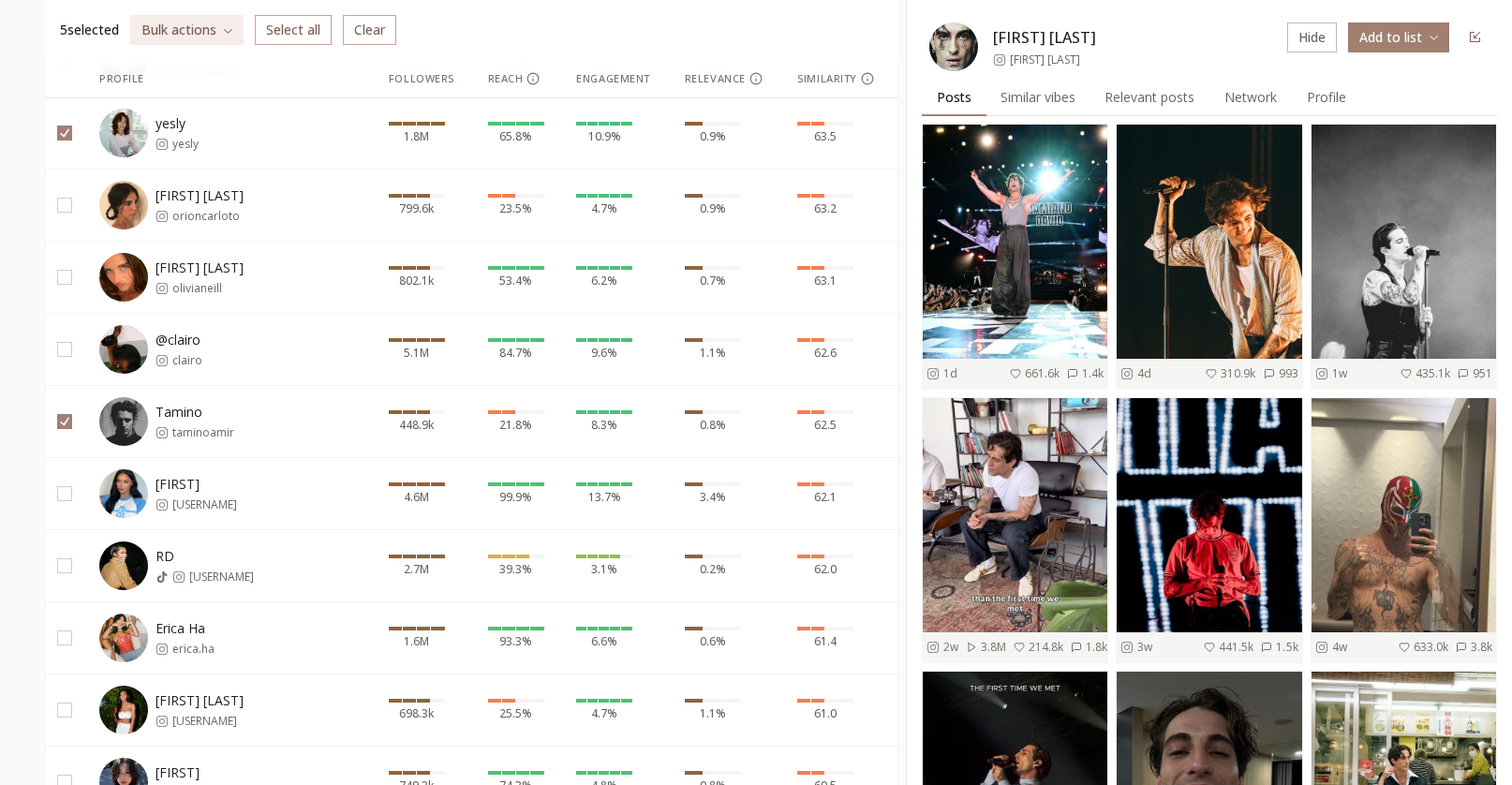 click at bounding box center (65, 494) 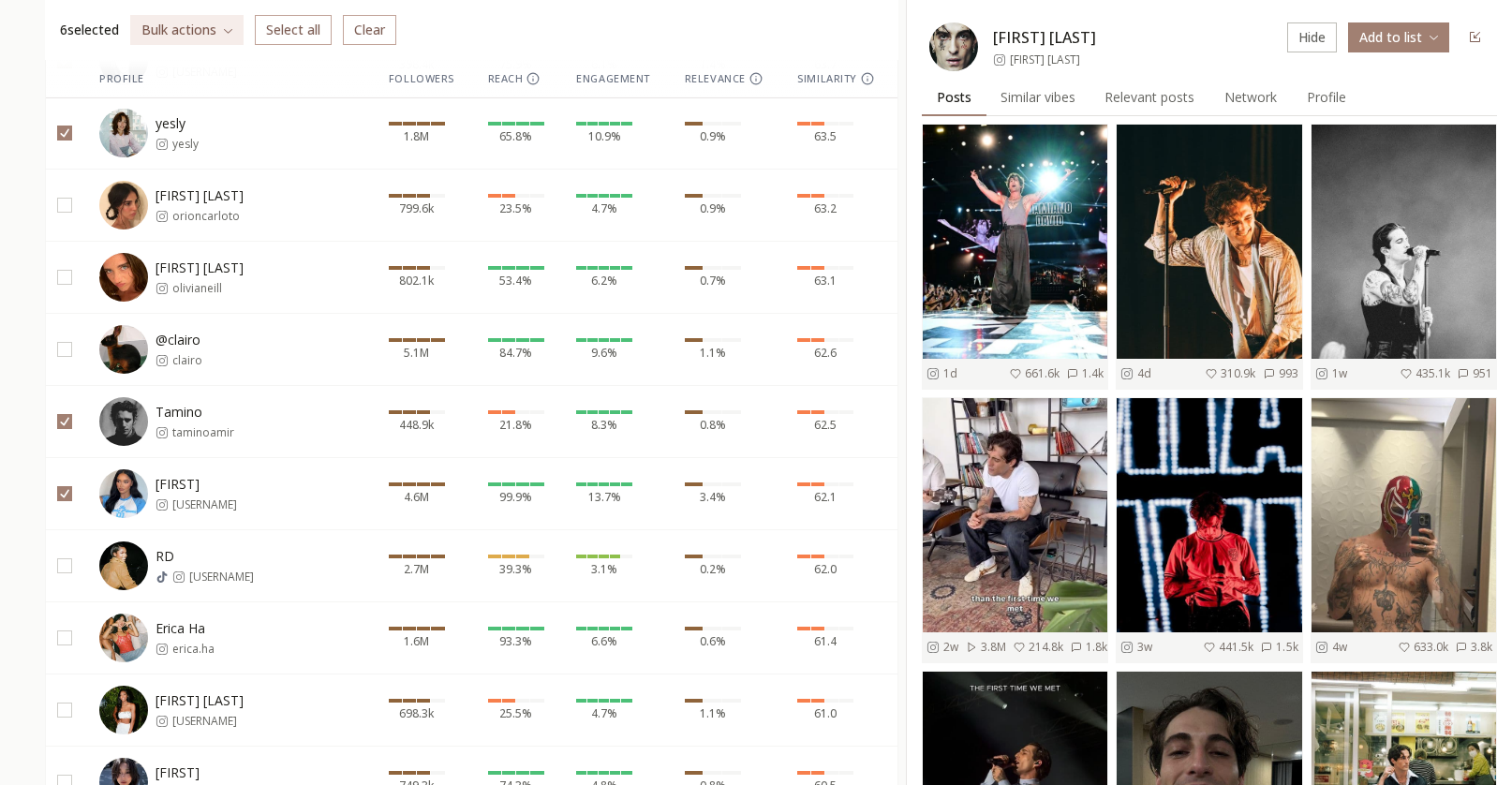 click at bounding box center (65, 494) 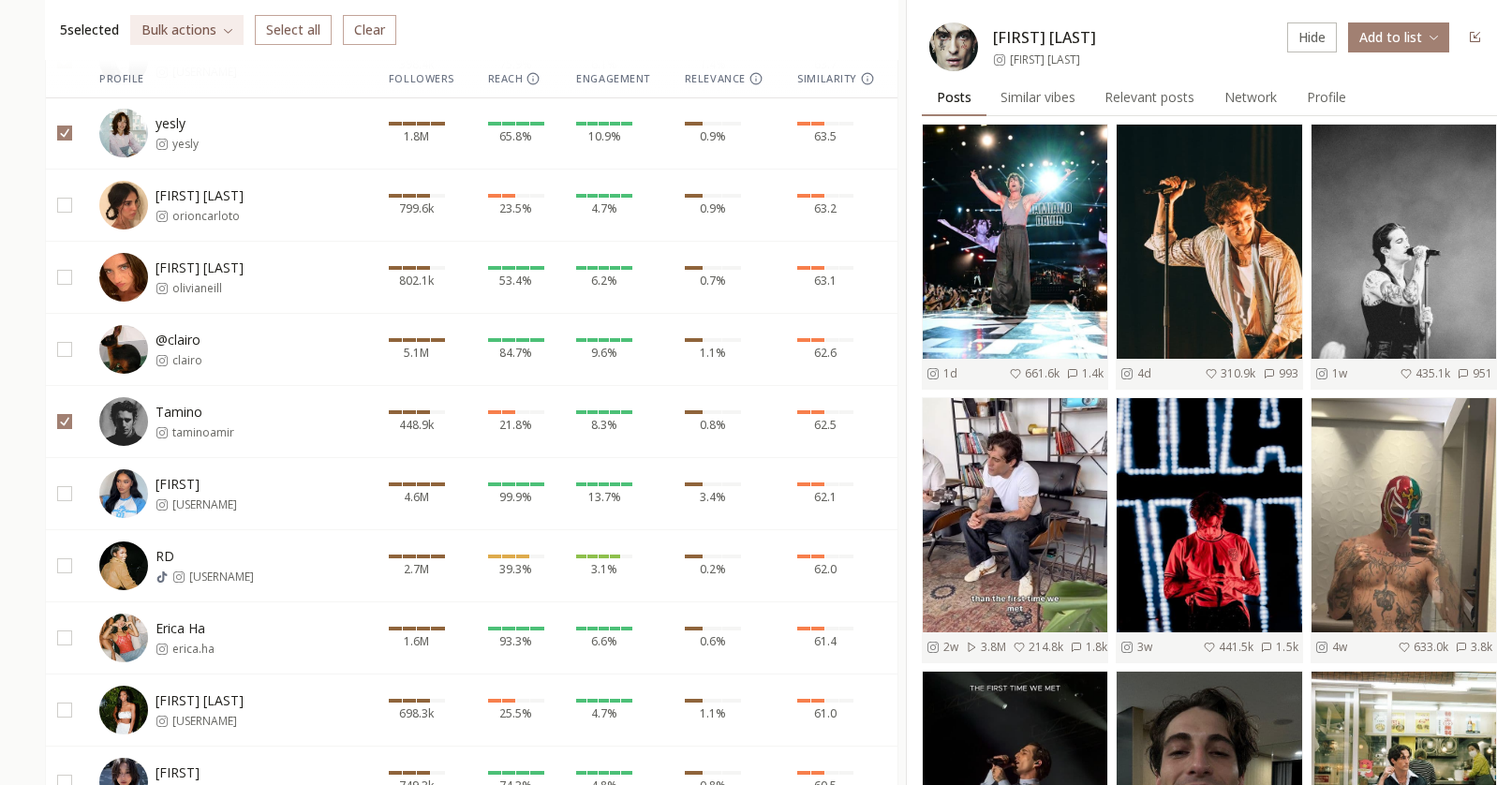 click at bounding box center (65, 494) 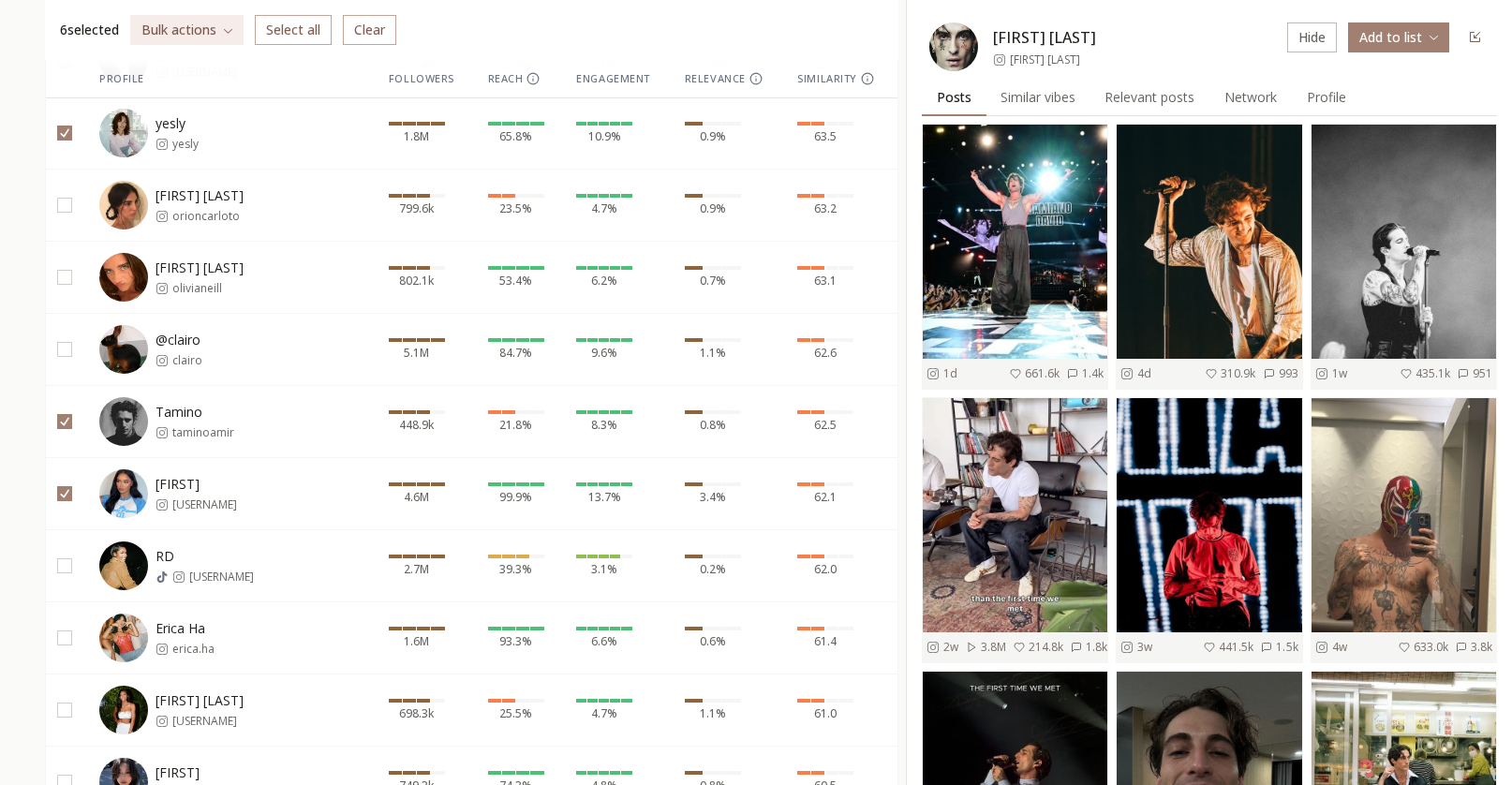 scroll, scrollTop: 671, scrollLeft: 0, axis: vertical 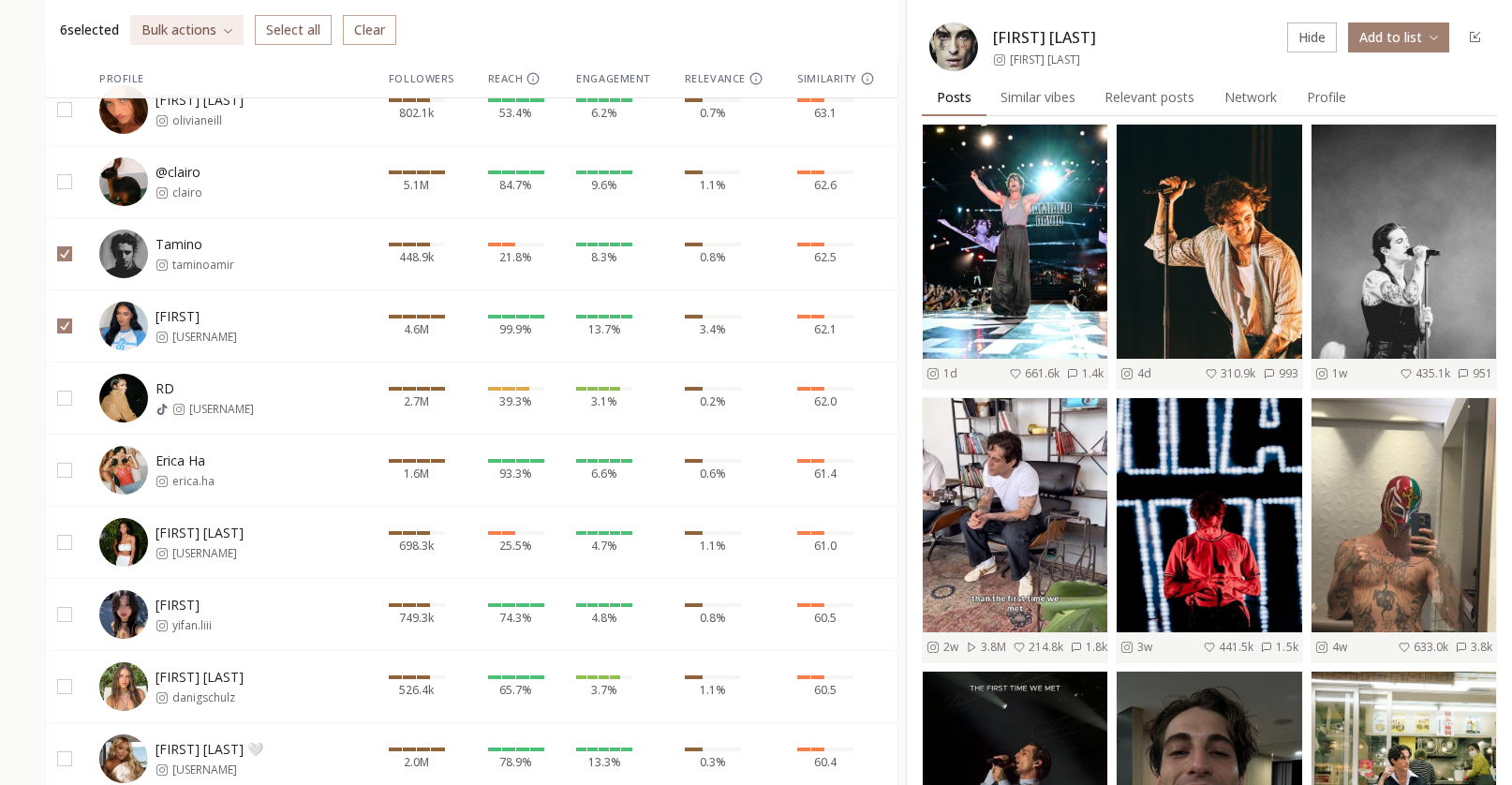 click at bounding box center [65, 470] 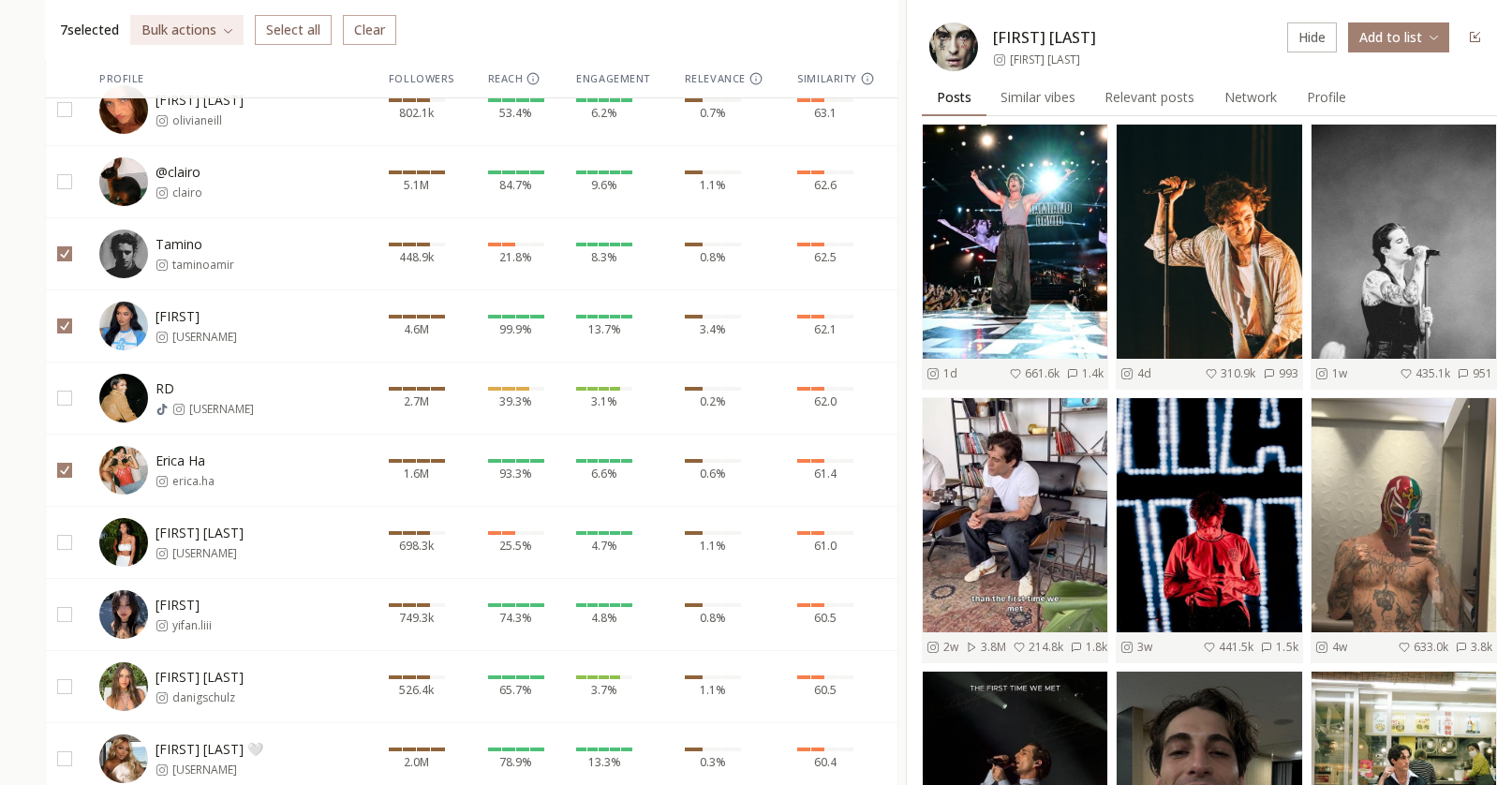 click at bounding box center [65, 398] 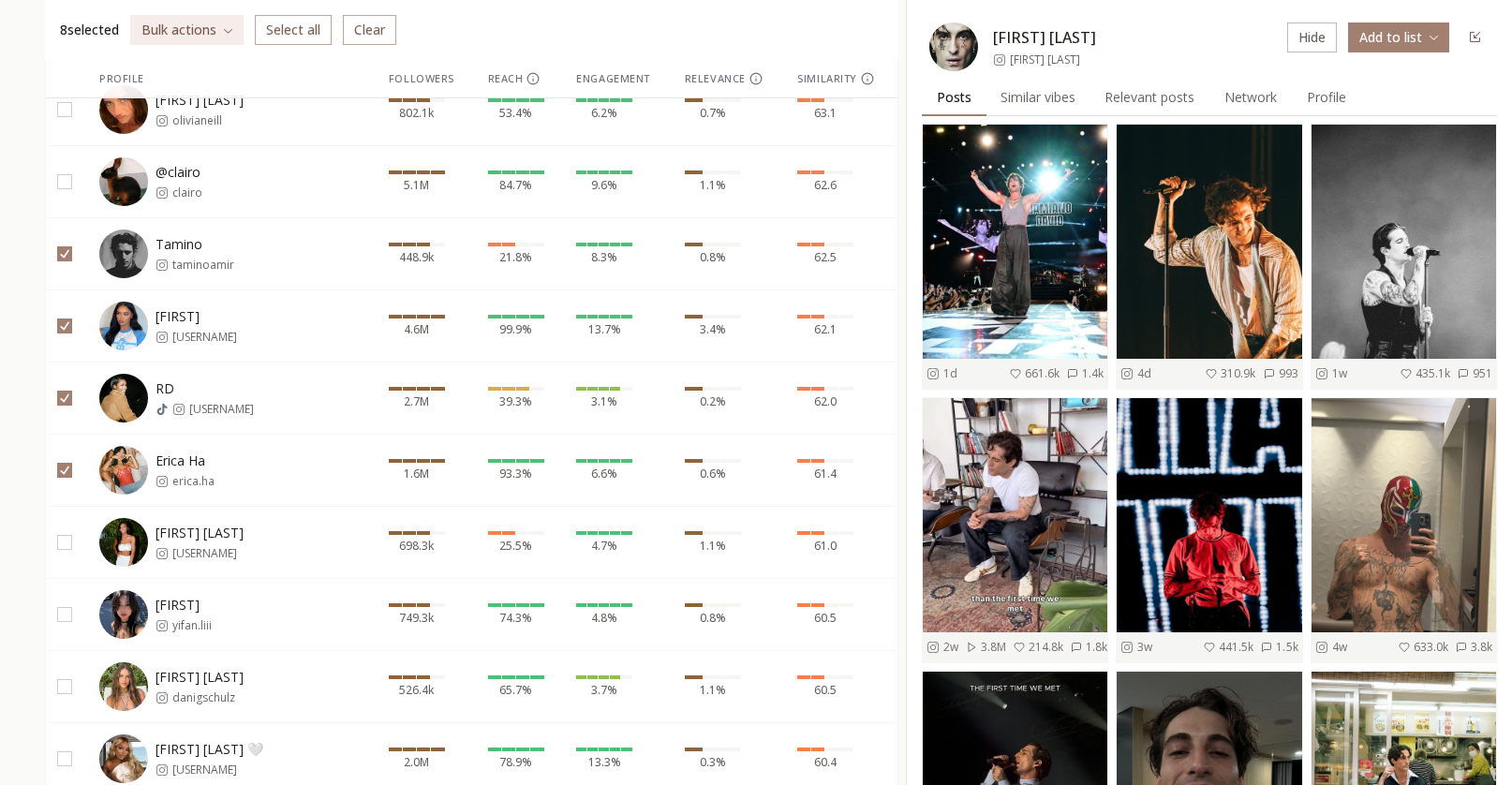 drag, startPoint x: 67, startPoint y: 541, endPoint x: 66, endPoint y: 586, distance: 45.01111 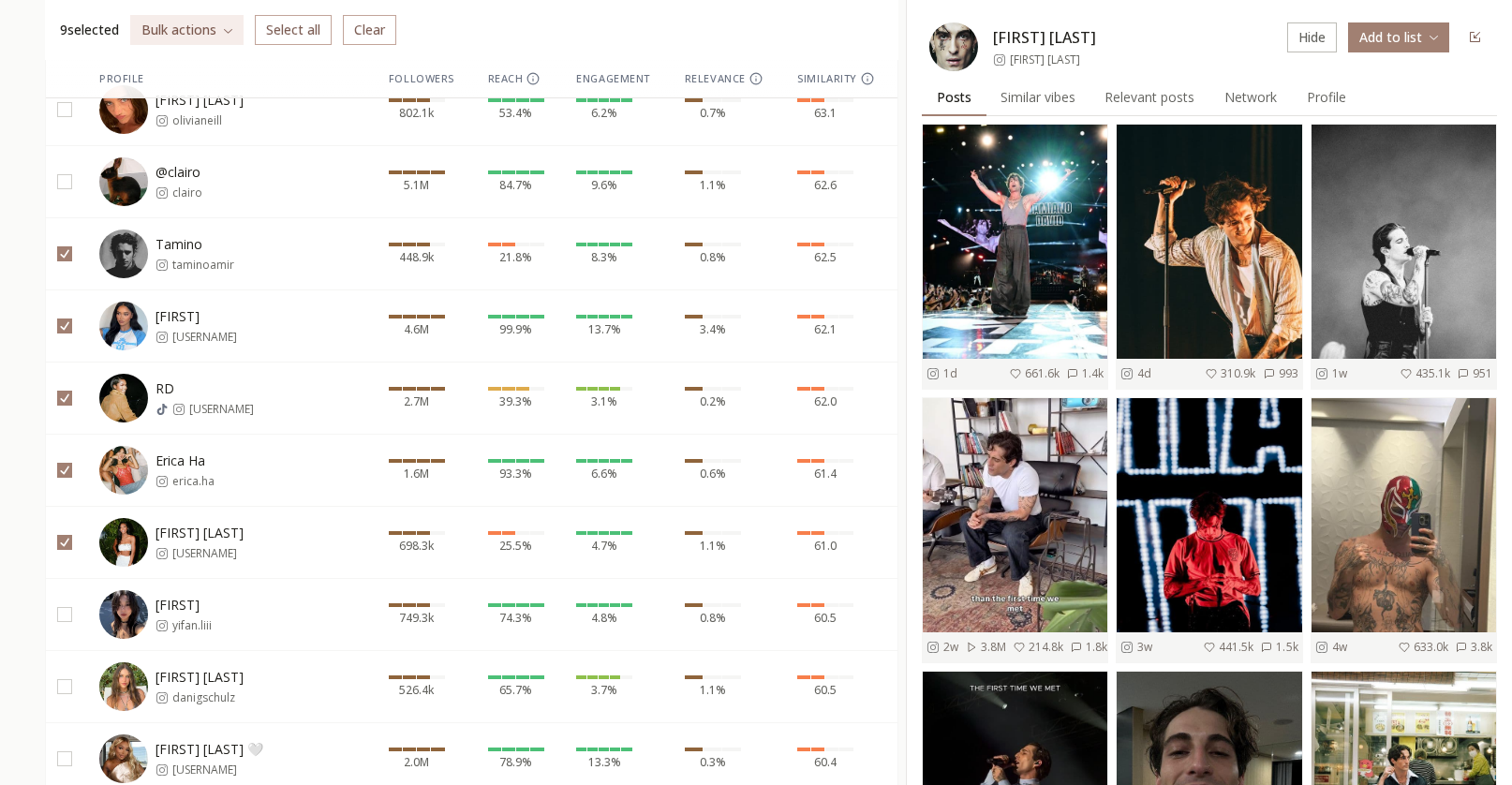 click at bounding box center [65, 615] 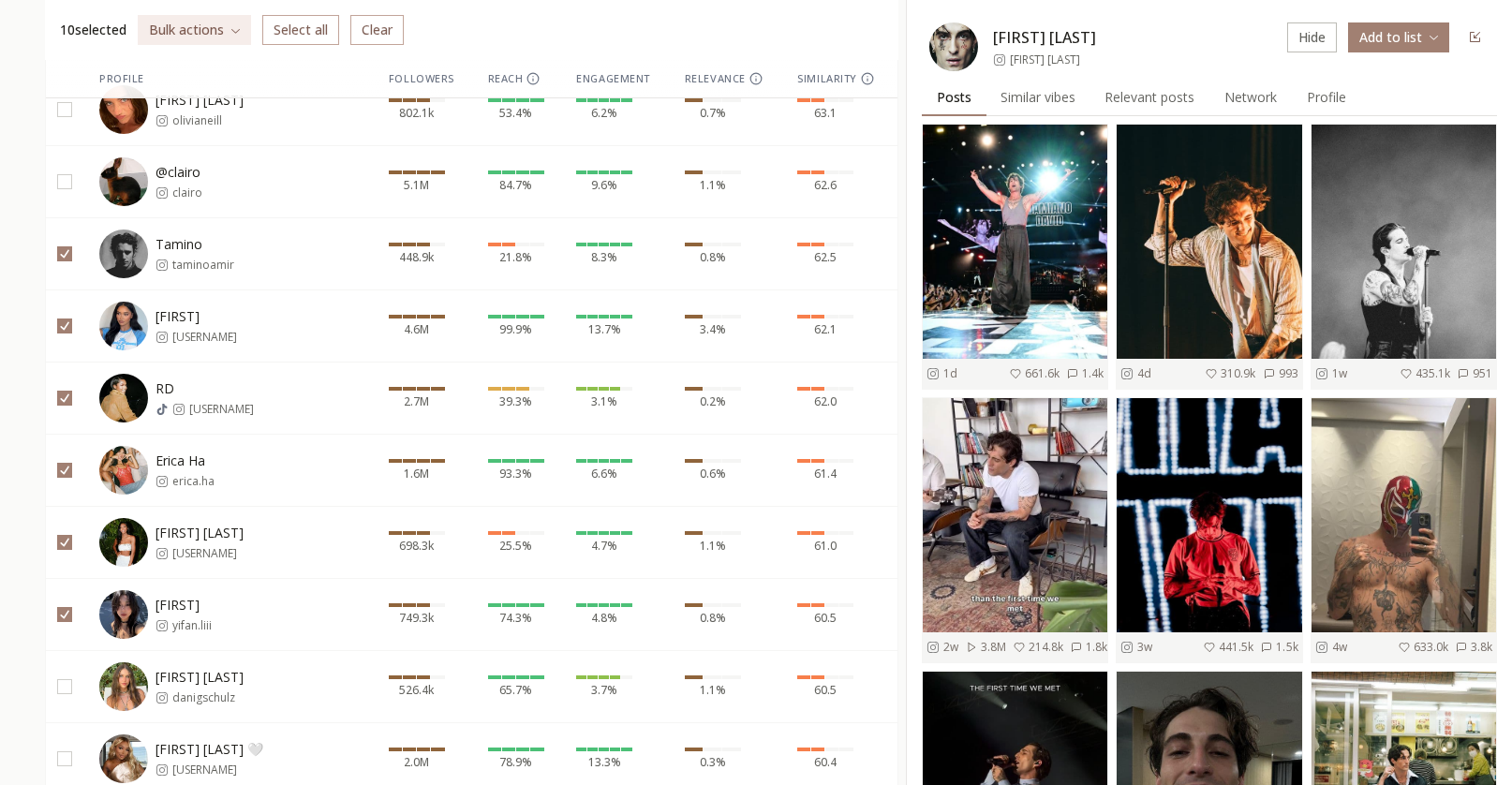 click at bounding box center [65, 687] 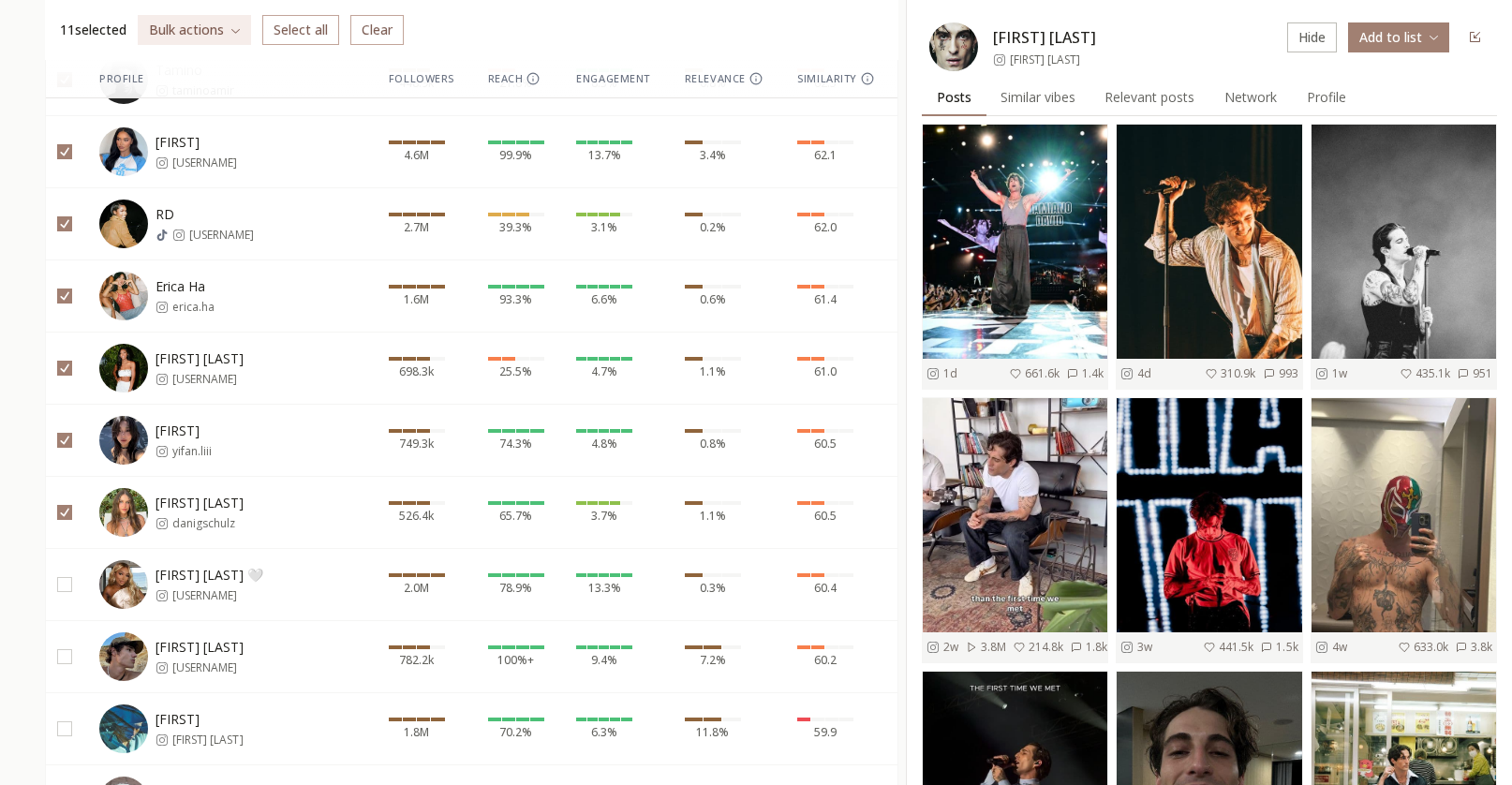 scroll, scrollTop: 852, scrollLeft: 0, axis: vertical 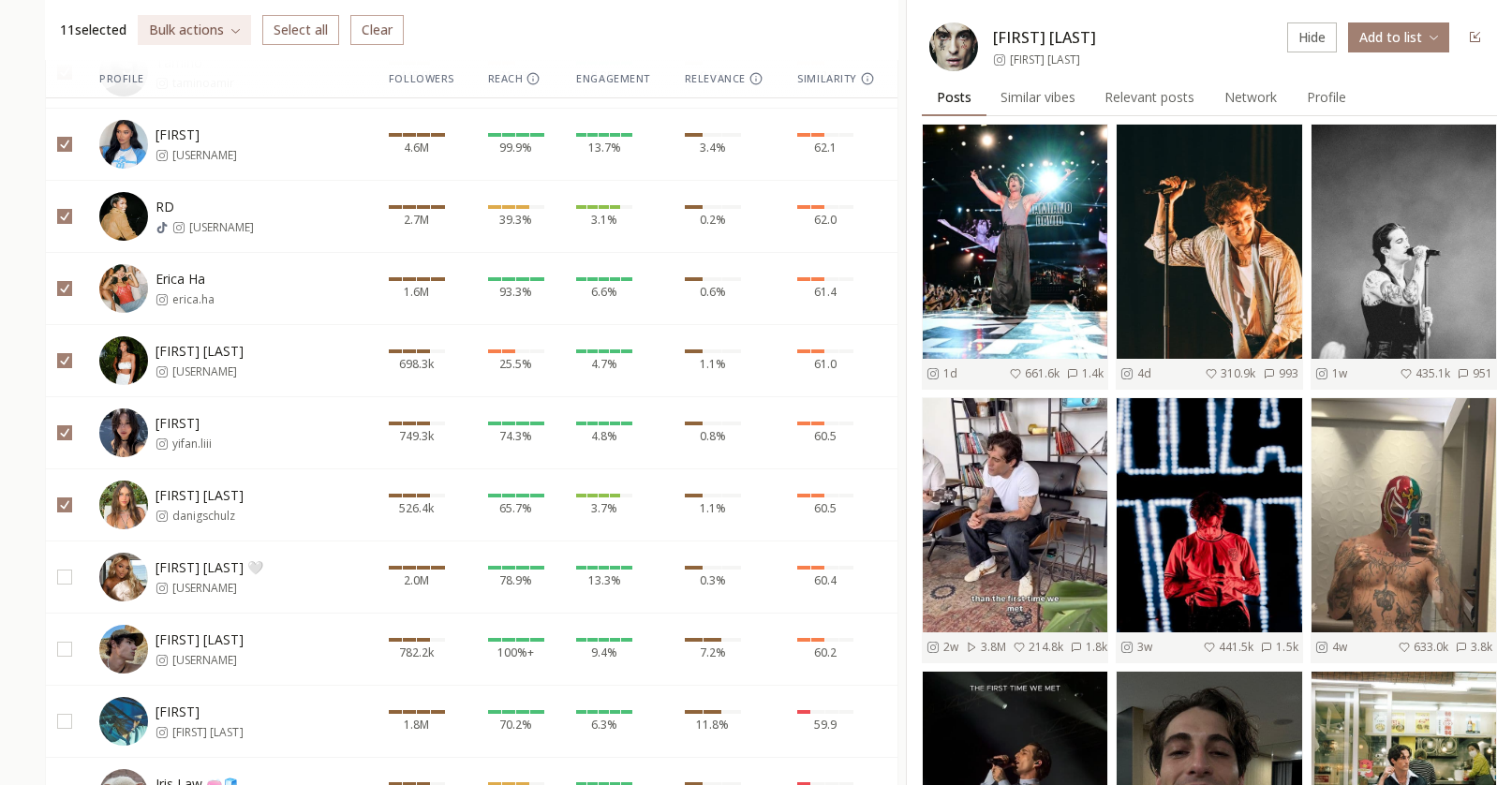 click at bounding box center (65, 577) 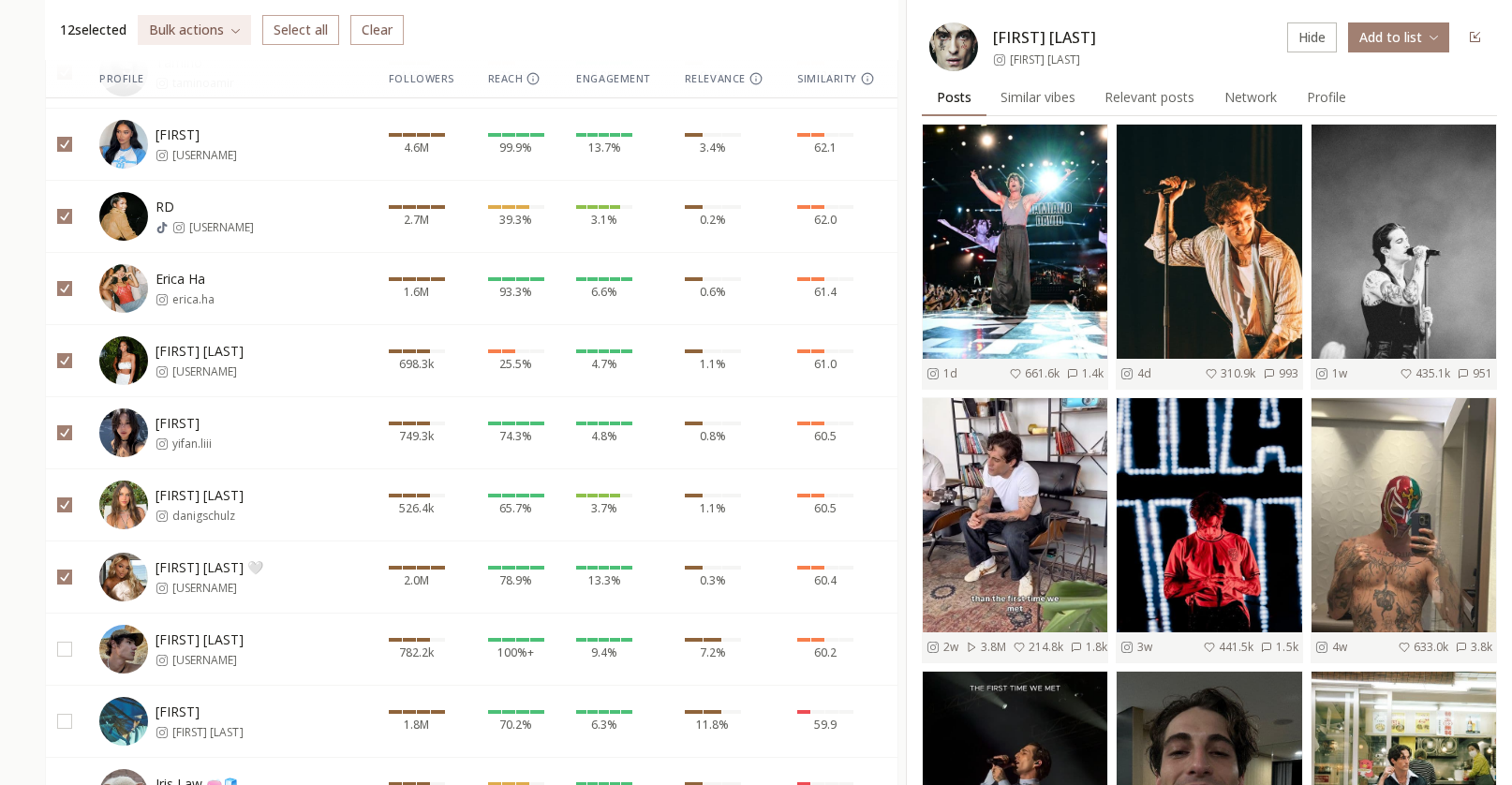 click at bounding box center (65, 649) 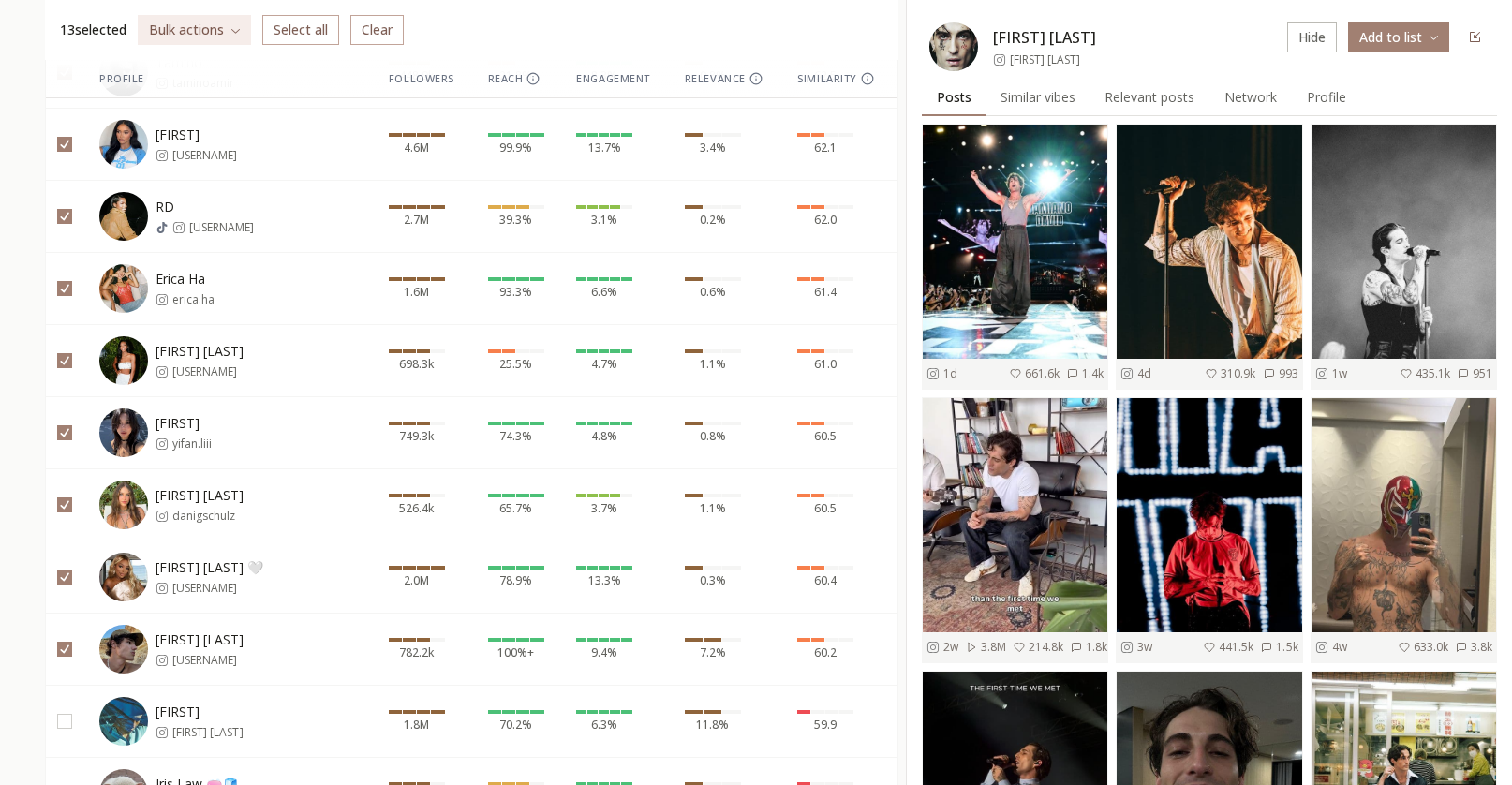 scroll, scrollTop: 1117, scrollLeft: 0, axis: vertical 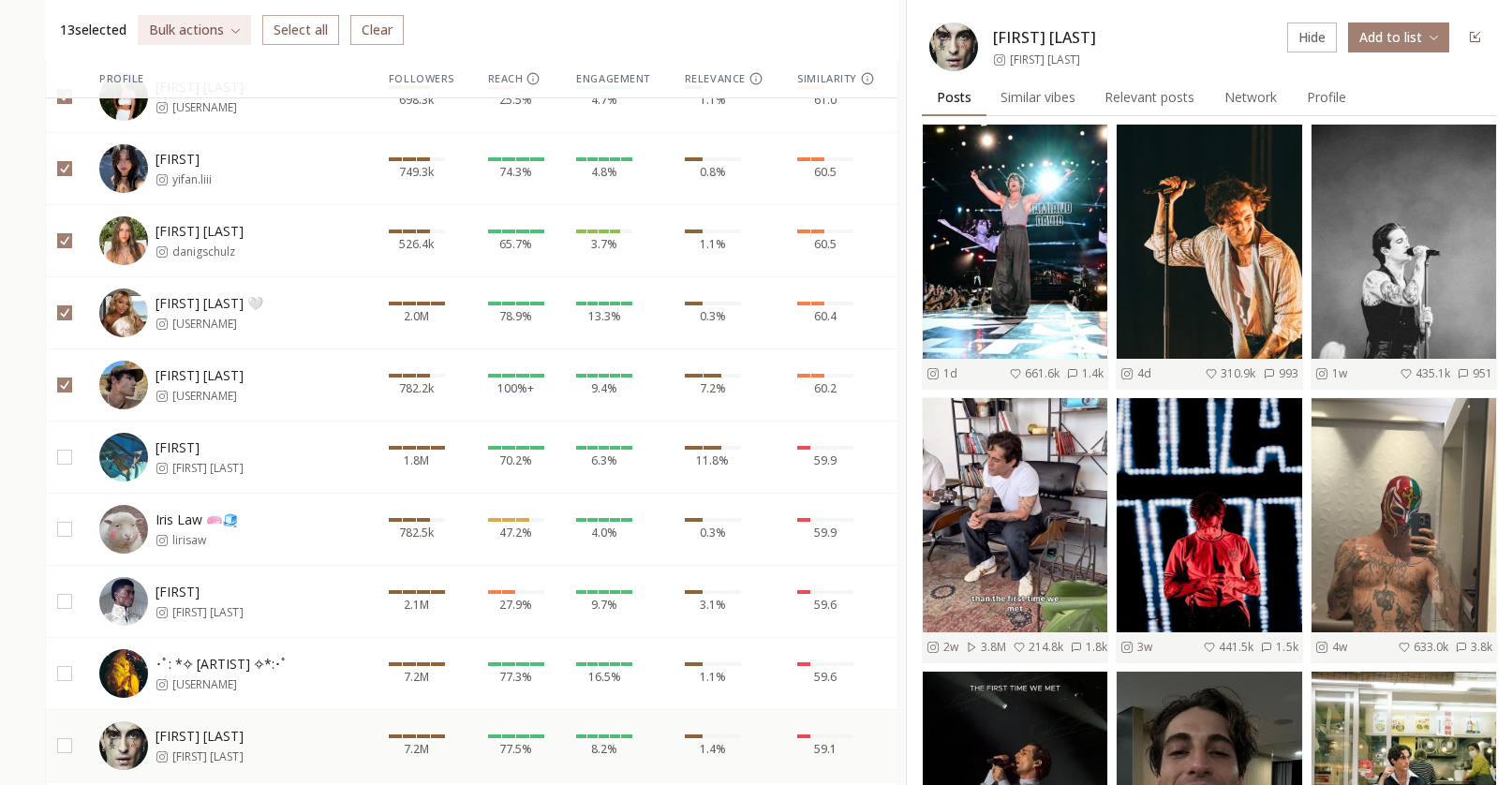 click at bounding box center (65, 457) 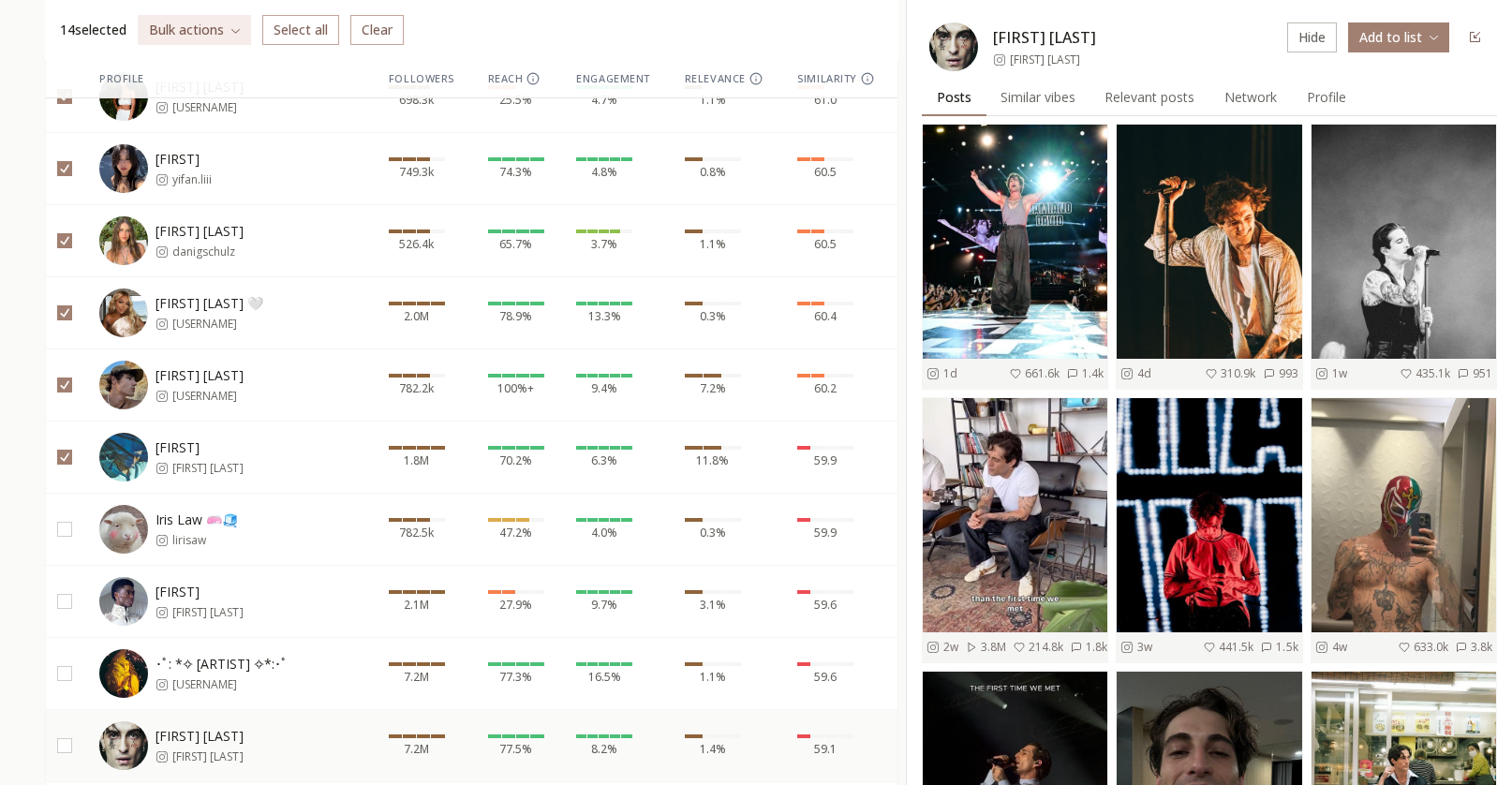 click at bounding box center [65, 601] 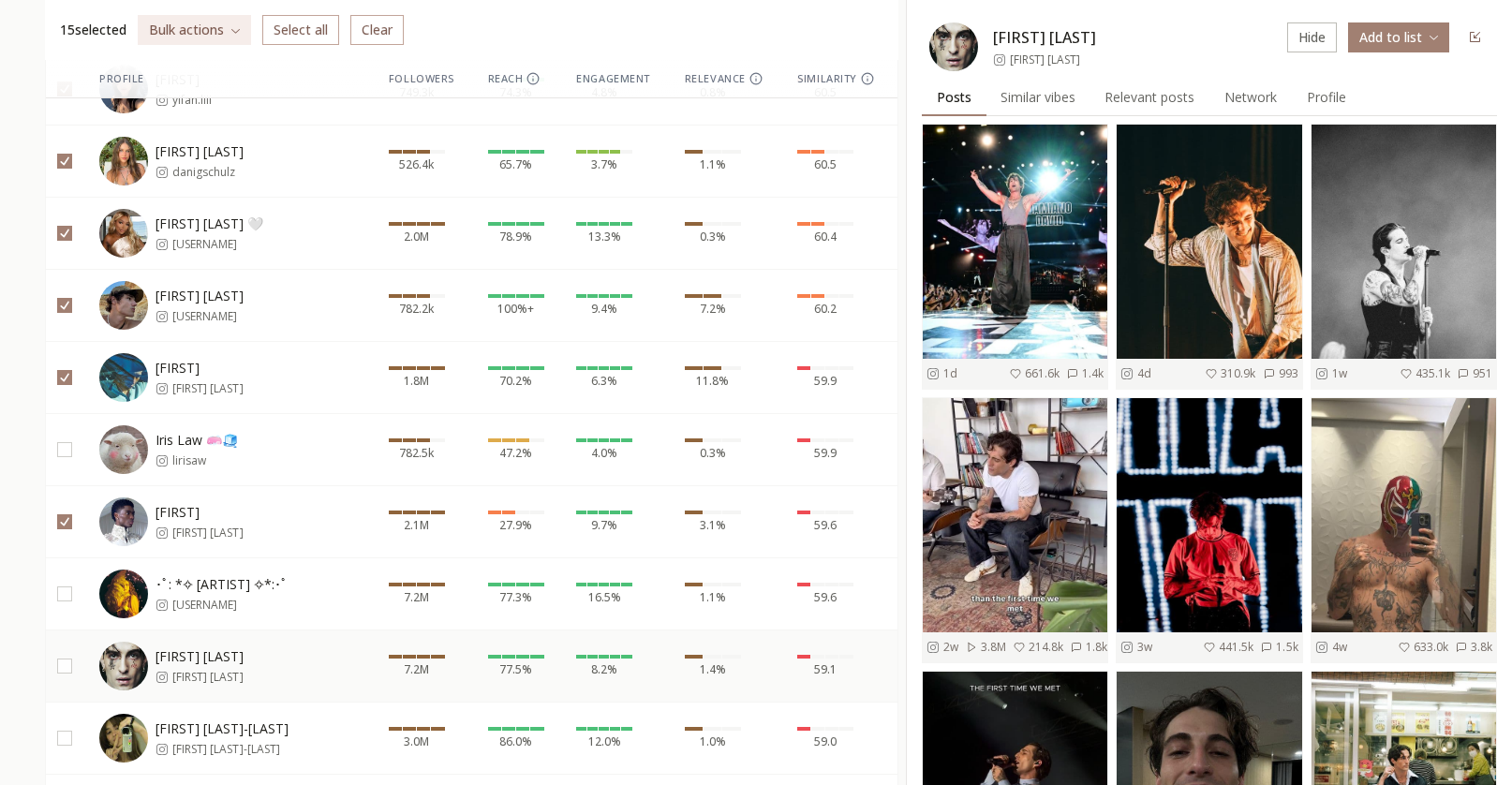 scroll, scrollTop: 1202, scrollLeft: 0, axis: vertical 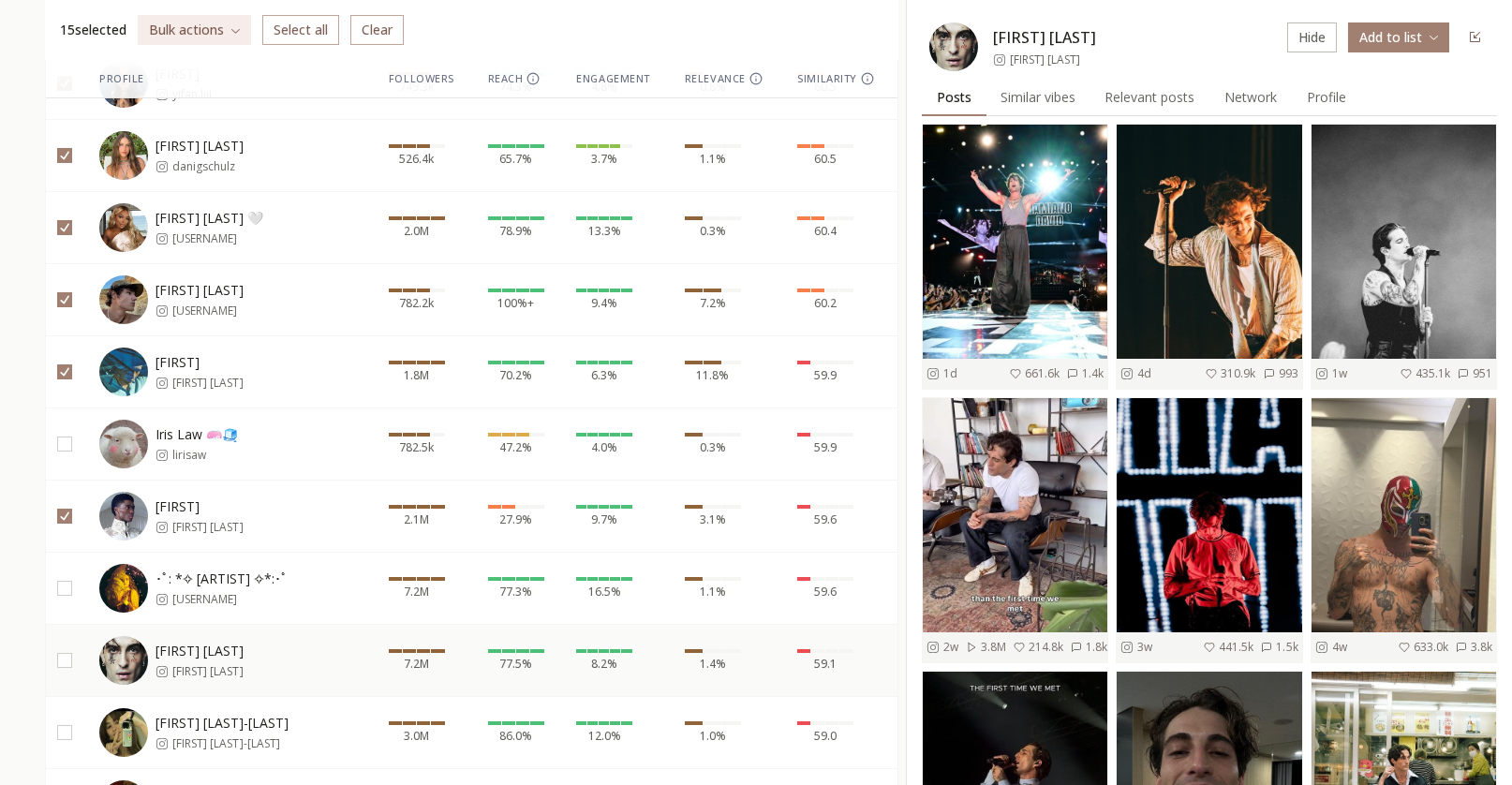 click at bounding box center [65, 588] 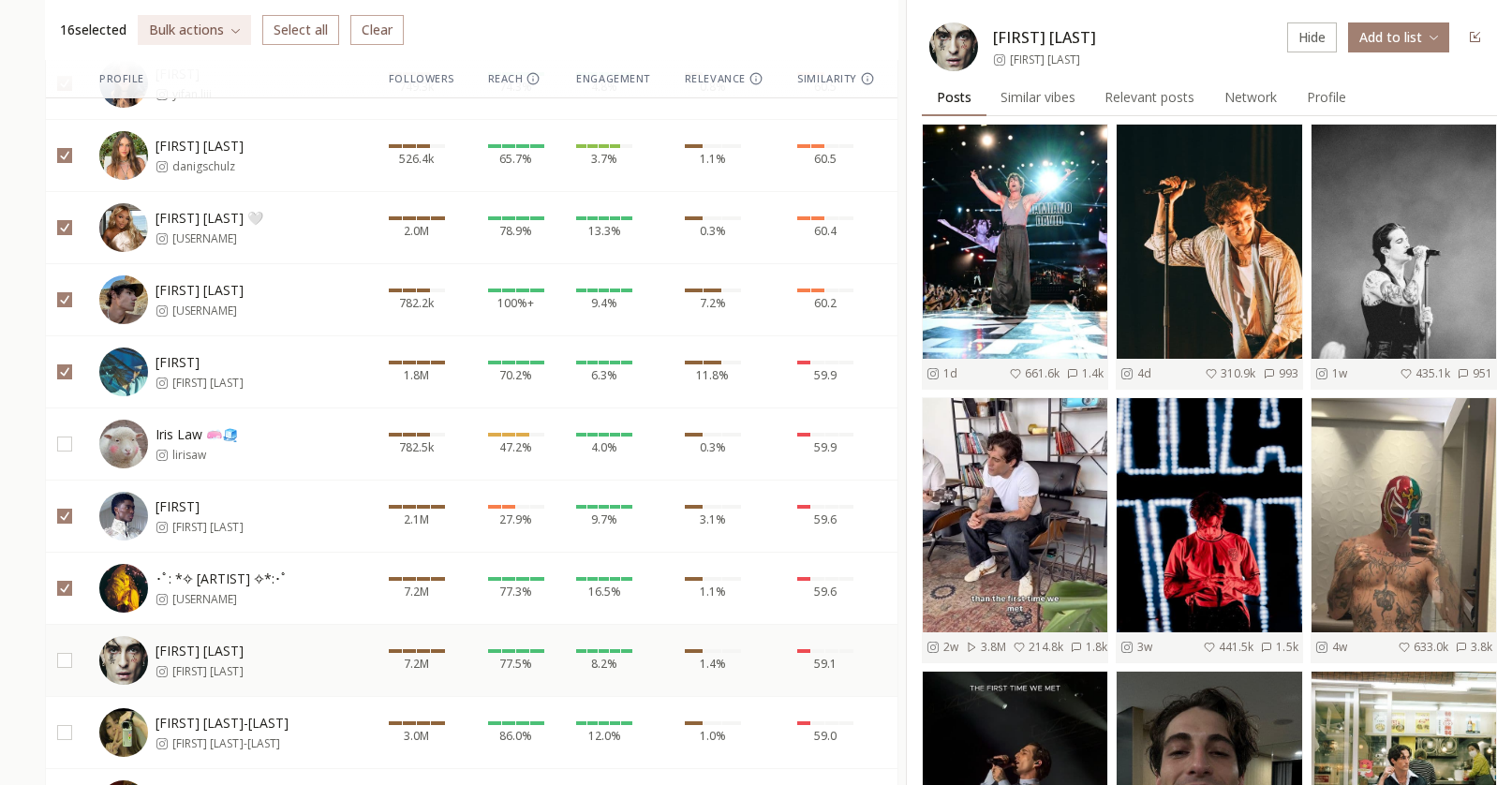 click at bounding box center [67, 660] 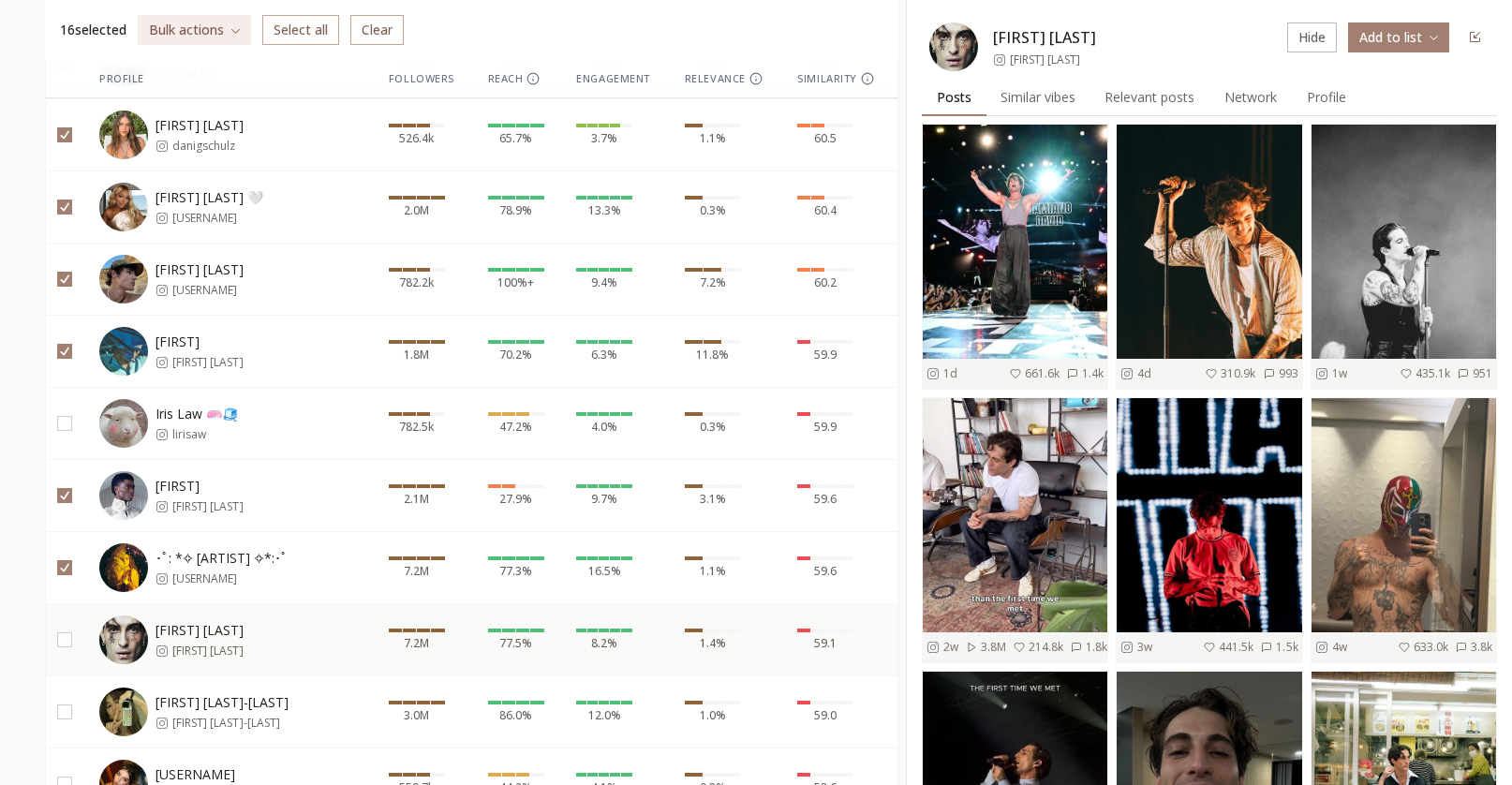 click at bounding box center (65, 640) 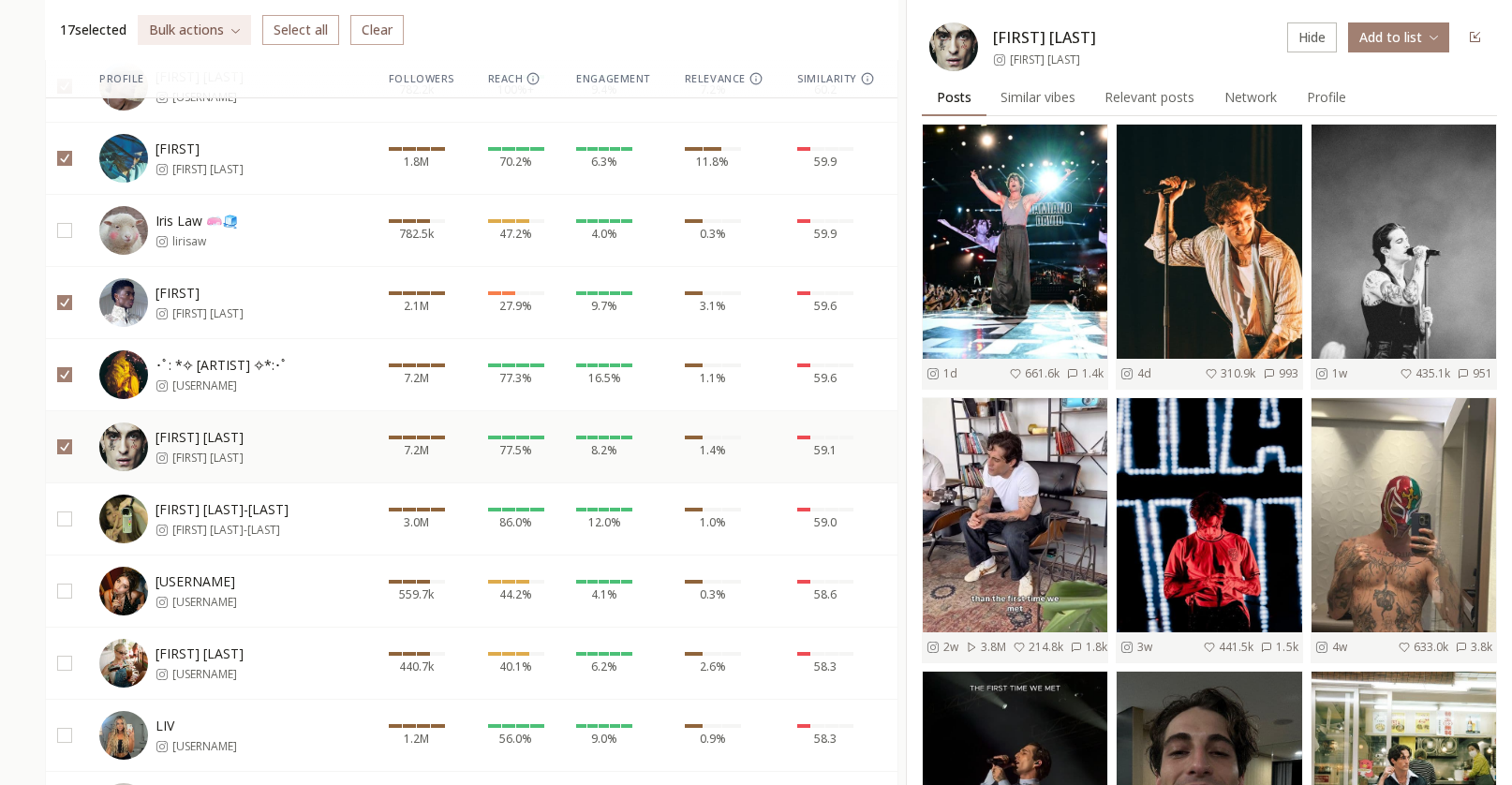scroll, scrollTop: 1398, scrollLeft: 0, axis: vertical 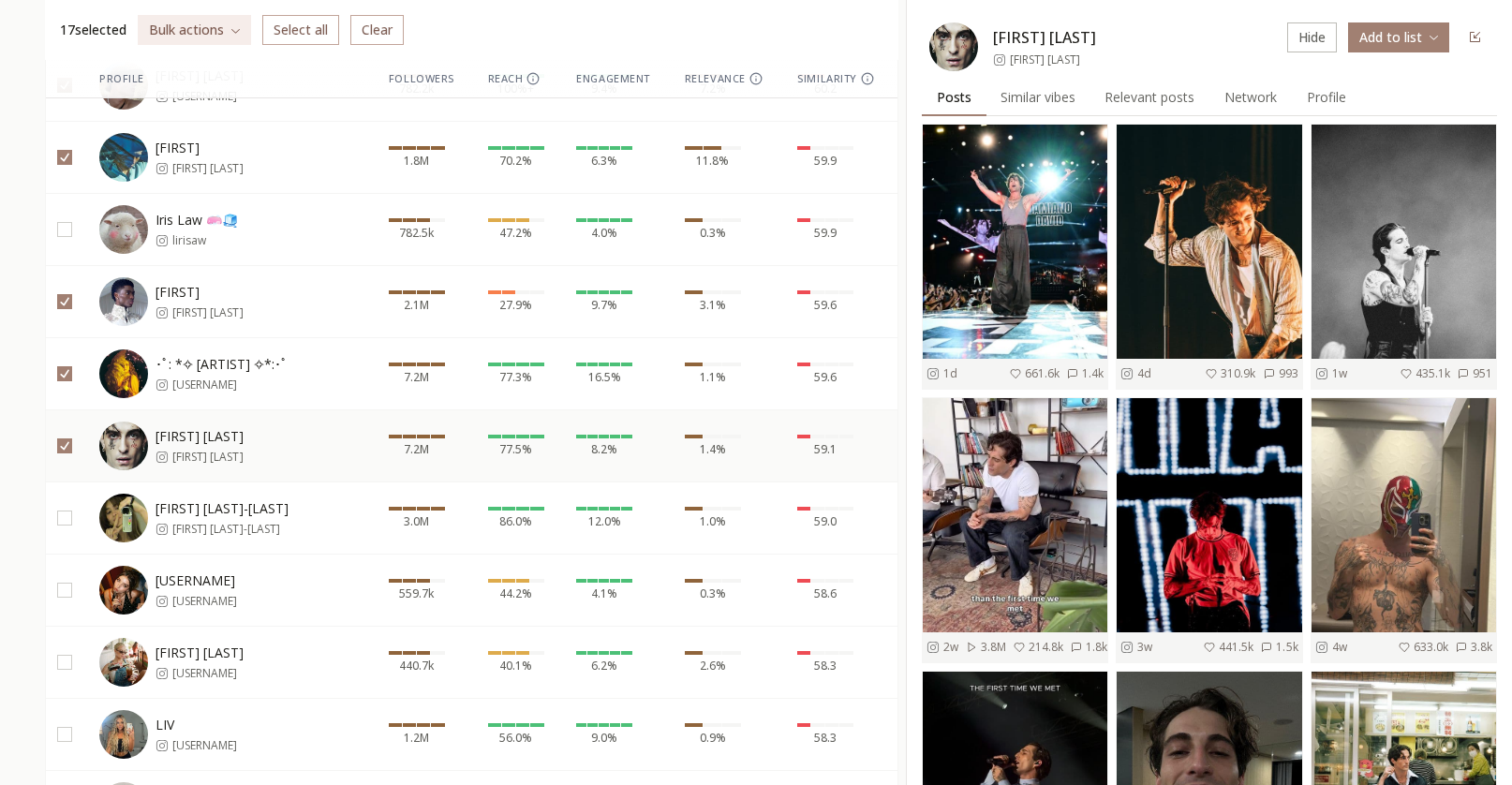 click at bounding box center (65, 590) 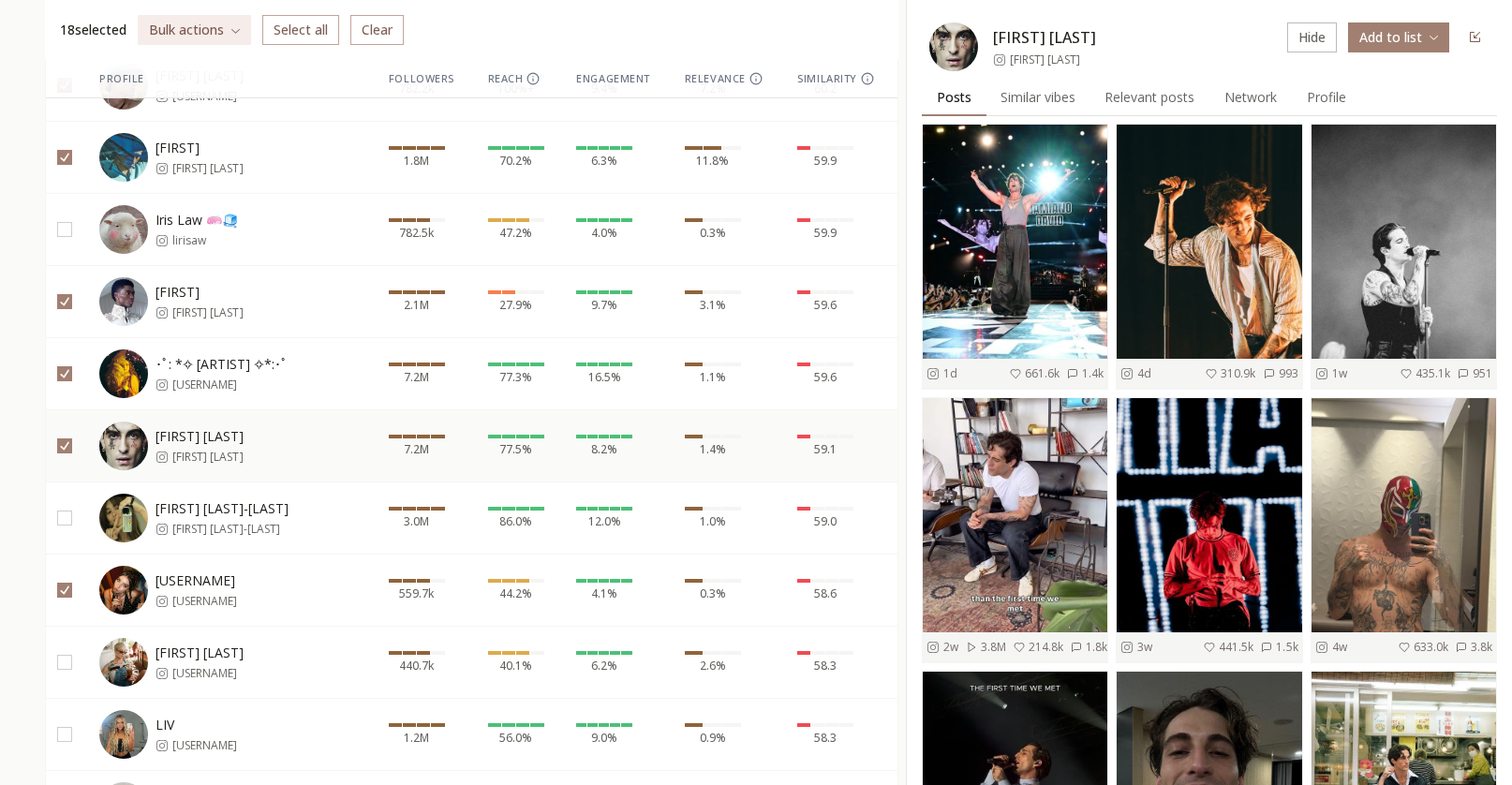 click at bounding box center (65, 662) 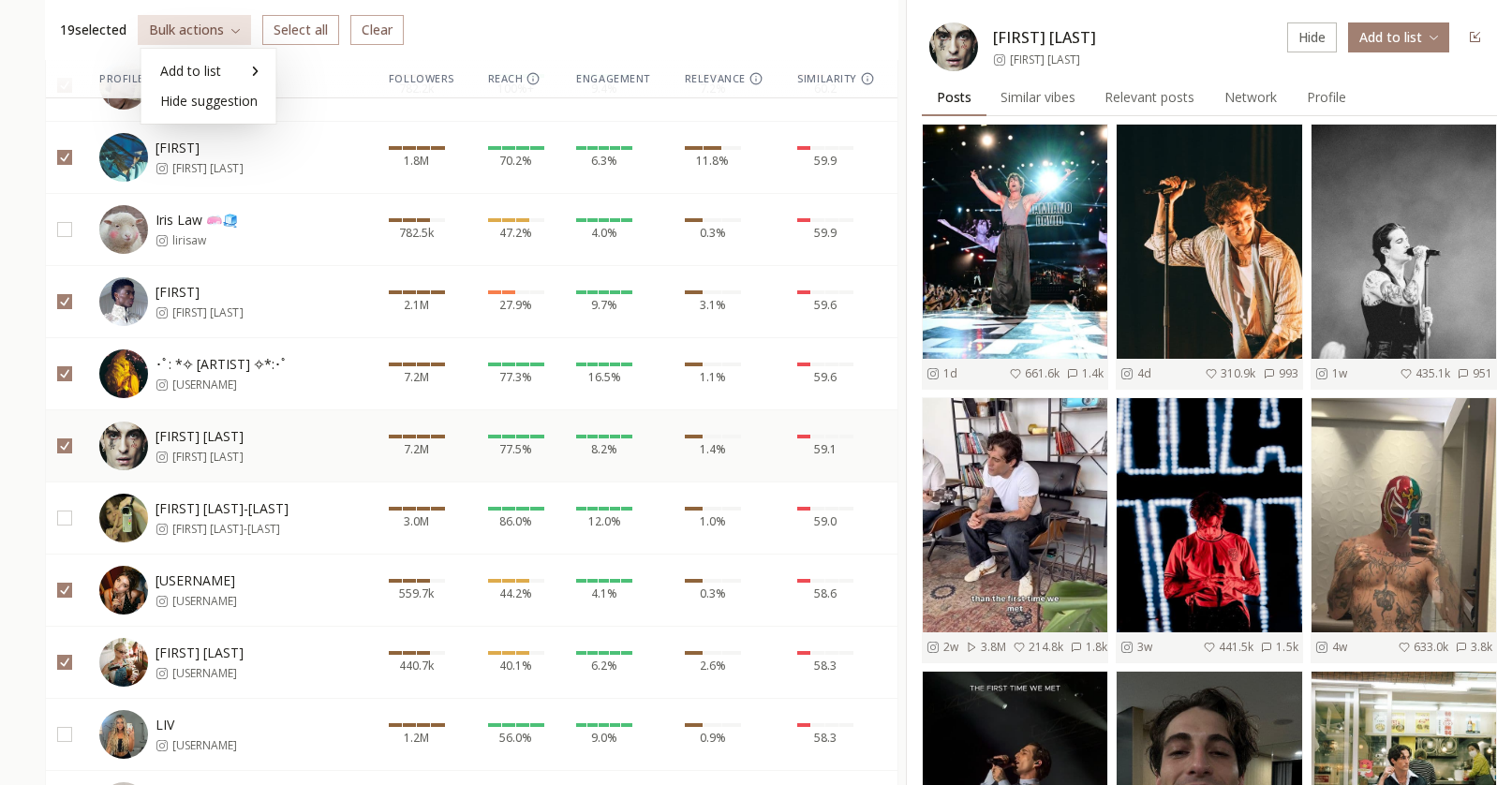 click on "INFLUENCERLIST.AI BETA Lists Campaigns influencer list Disfruta List List Suggested Suggested 19  selected Bulk actions   Select all Clear Profile Followers Reach Engagement Relevance Similarity  Loading rows...  Loading rows... Mona Tougaard mona_tougaard 398.4k 75.9% 6.1% 1.4% 63.7 yesly yesly 1.8M 65.8% 10.9% 0.9% 63.5 Orion Carloto orioncarloto 799.6k 23.5% 4.7% 0.9% 63.2 Olivia Neill olivianeill 802.1k 53.4% 6.2% 0.7% 63.1 @clairo clairo 5.1M 84.7% 9.6% 1.1% 62.6 Tamino taminoamir 448.9k 21.8% 8.3% 0.8% 62.5 leah leahkateb 4.6M 99.9% 13.7% 3.4% 62.1 RD ryandestiny 2.7M 39.3% 3.1% 0.2% 62.0 Erica Ha erica.ha 1.6M 93.3% 6.6% 0.6% 61.4 Afiya Bennett afiyabennett 698.3k 25.5% 4.7% 1.1% 61.0 Yifan yifan.liii 749.3k 74.3% 4.8% 0.8% 60.5 dani schulz danigschulz 526.4k 65.7% 3.7% 1.1% 60.5 JaNa Craig 🤍 janacraig_ 2.0M 78.9% 13.3% 0.3% 60.4 Fernando Lindez fernando_lindez 782.2k 100%+ 9.4% 7.2% 60.2 Enzo vogrincicenzo 1.8M 70.2% 6.3% 11.8% 59.9 Iris Law 🧼🧊 lirisaw 782.5k 47.2% 4.0% 0.3% 59.9 Alton 2.1M" at bounding box center [756, 450] 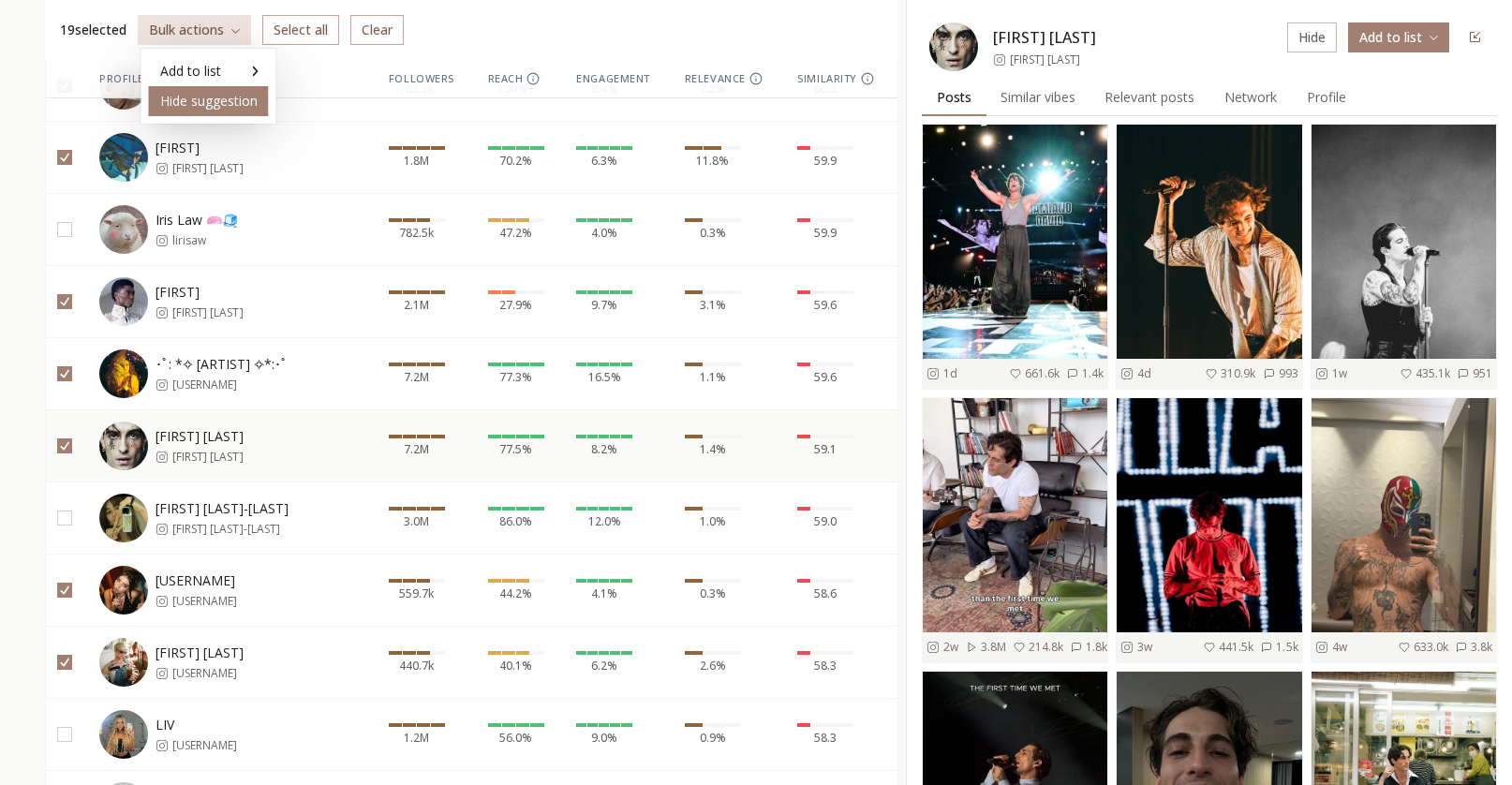 click on "Hide suggestion" at bounding box center [209, 101] 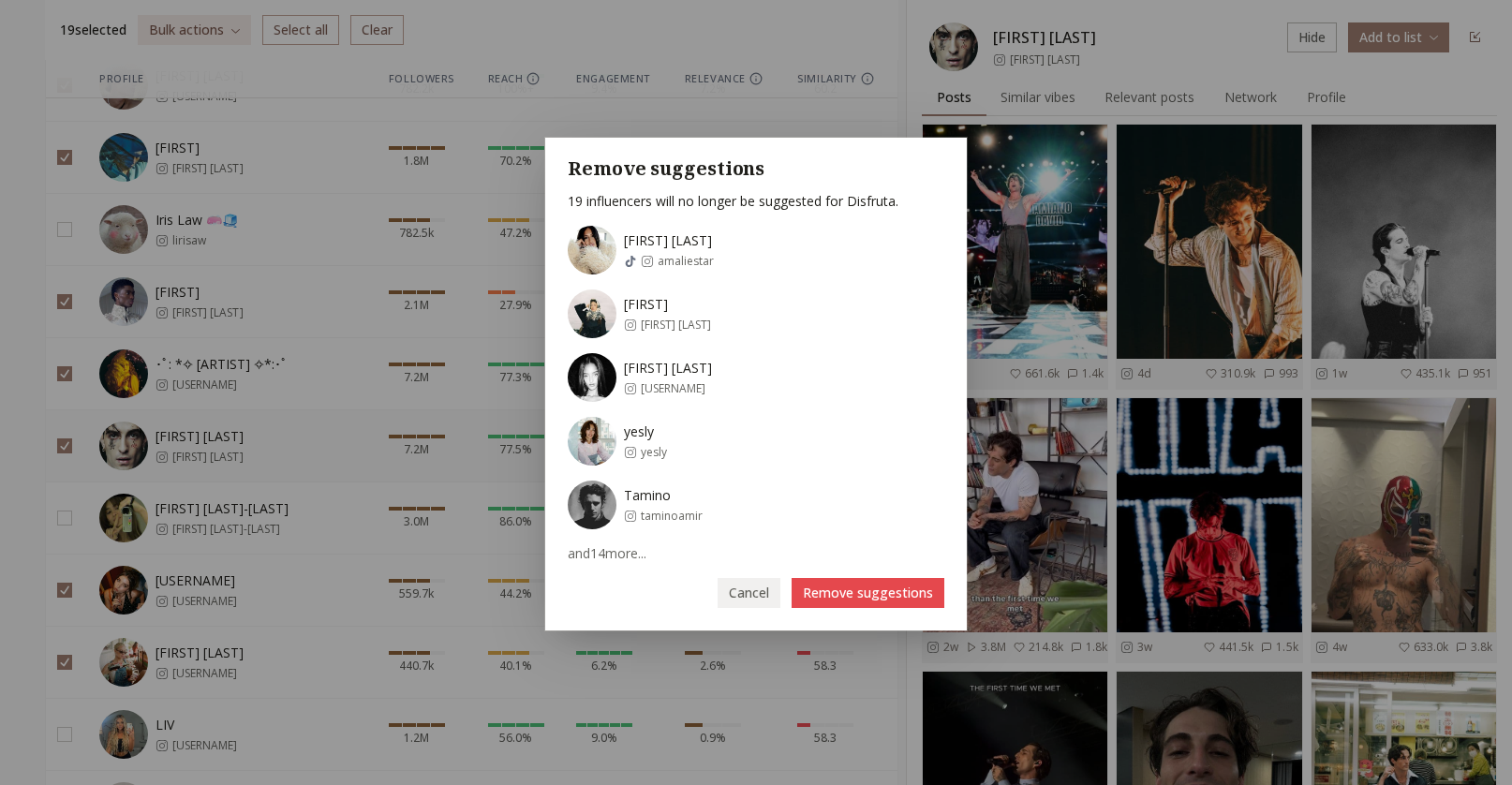 click on "Remove suggestions" at bounding box center [867, 593] 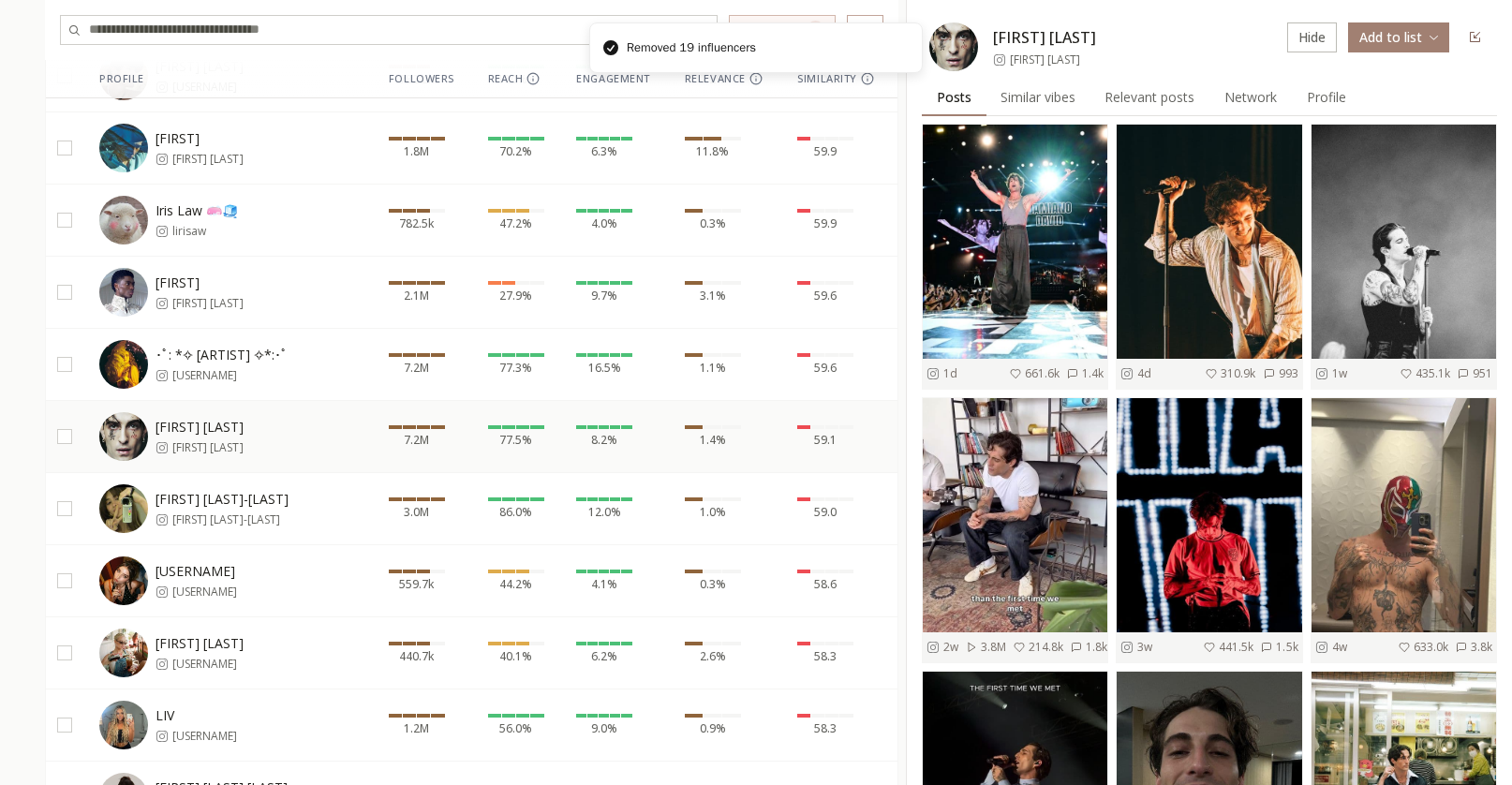 scroll, scrollTop: 339, scrollLeft: 0, axis: vertical 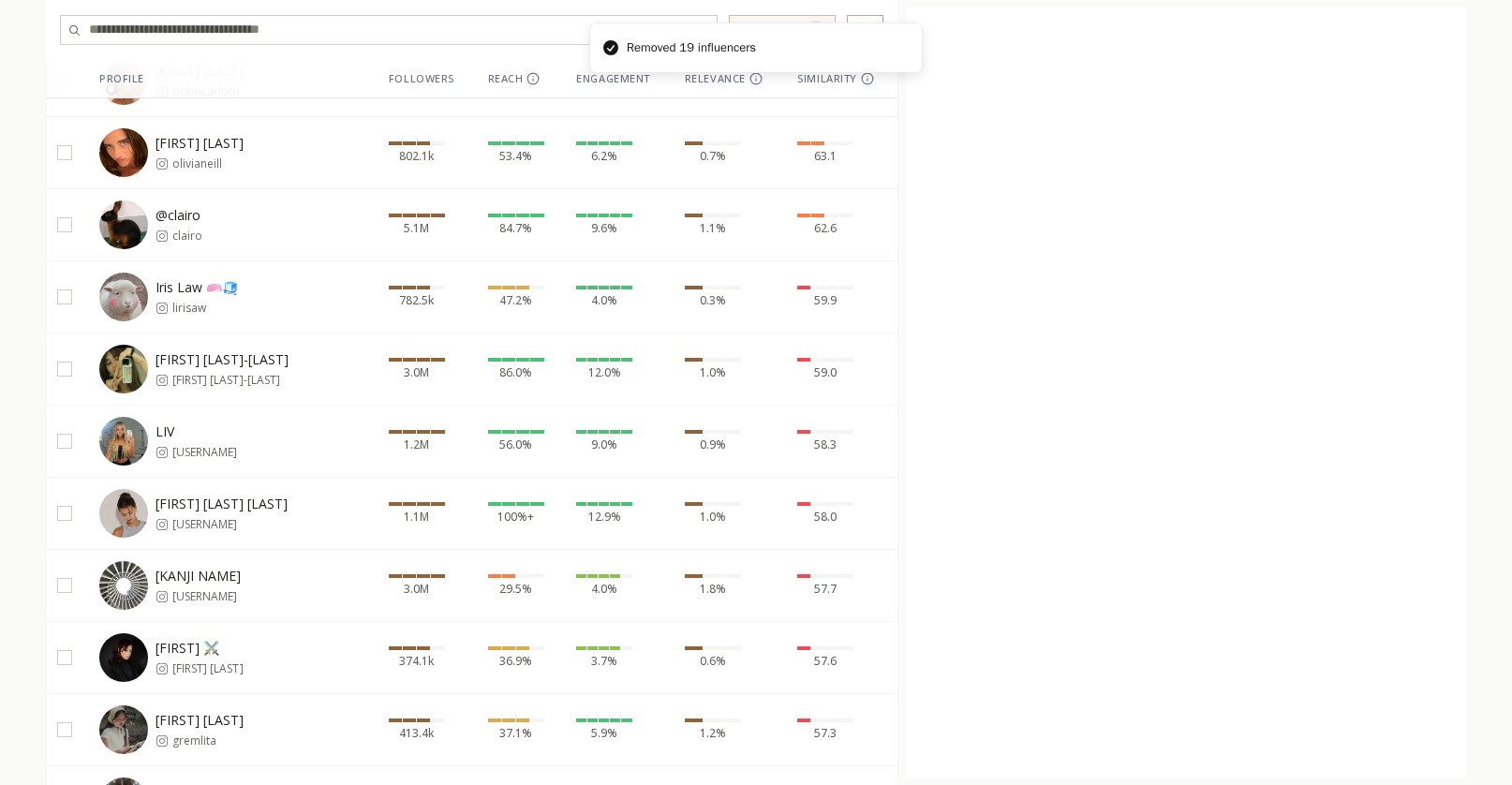 click on "oliviaa_walker" at bounding box center [204, 452] 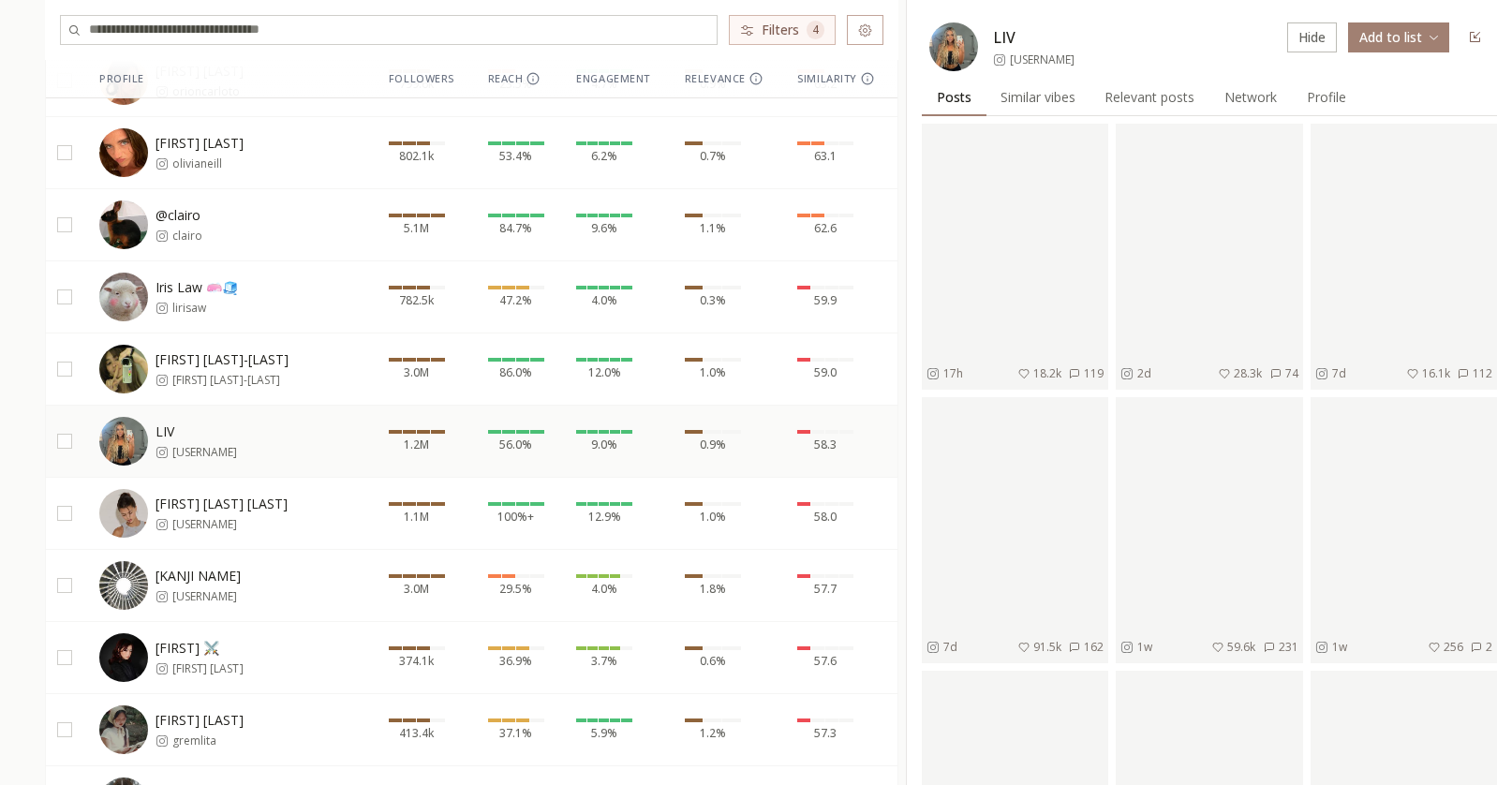 click at bounding box center (65, 441) 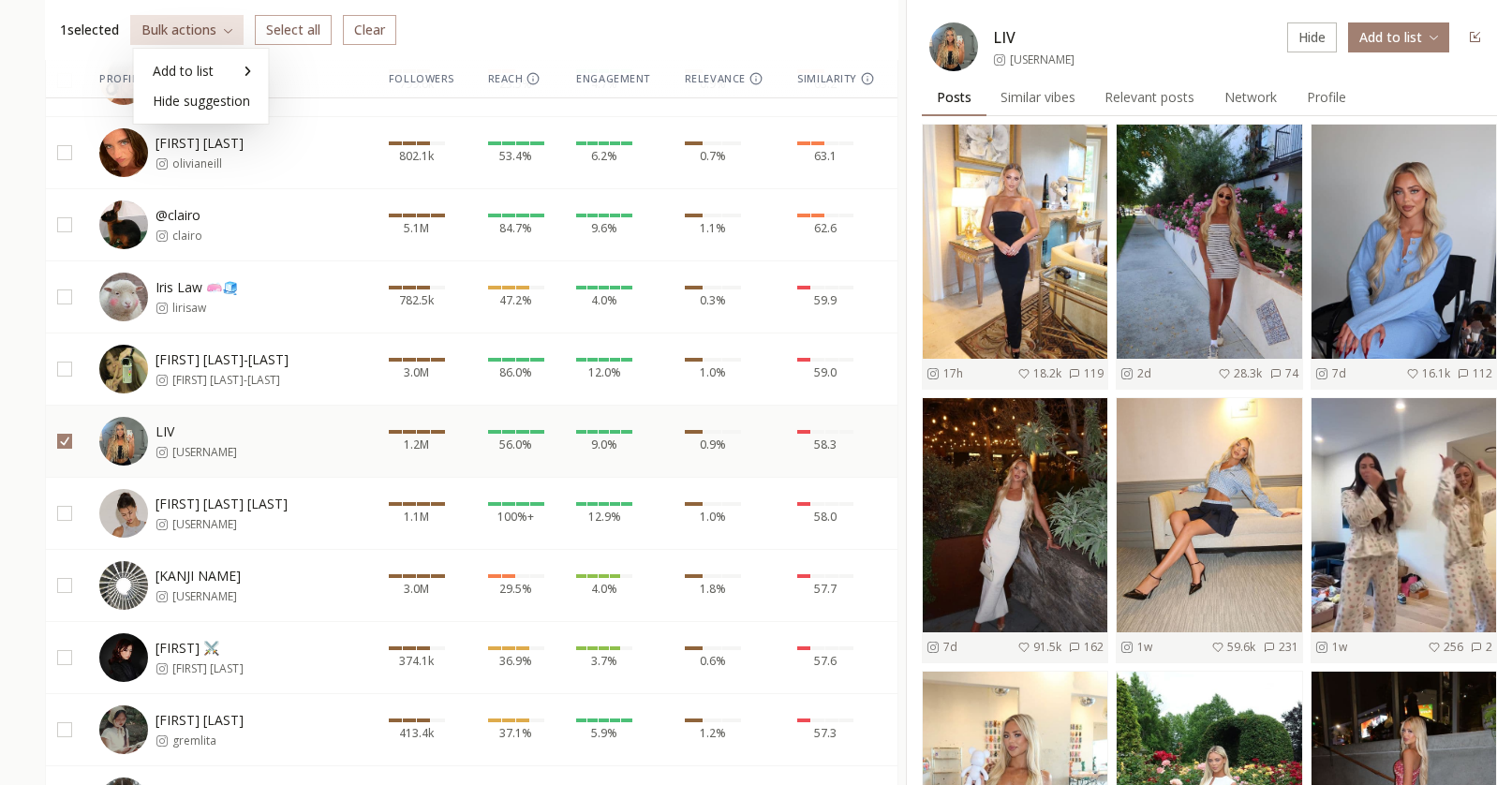 click on "INFLUENCERLIST.AI BETA Lists Campaigns influencer list Disfruta List List Suggested Suggested 1  selected Bulk actions   Select all Clear Profile Followers Reach Engagement Relevance Similarity Orion Carloto orioncarloto 799.6k 23.5% 4.7% 0.9% 63.2 Olivia Neill olivianeill 802.1k 53.4% 6.2% 0.7% 63.1 @clairo clairo 5.1M 84.7% 9.6% 1.1% 62.6 Iris Law 🧼🧊 lirisaw 782.5k 47.2% 4.0% 0.3% 59.9 Daisy Edgar-Jones daisyedgarjones 3.0M 86.0% 12.0% 1.0% 59.0 LIV oliviaa_walker 1.2M 56.0% 9.0% 0.9% 58.3 Francisca Cerqueira Gomes kikagomes 1.1M 100%+ 12.9% 1.0% 58.0 小松菜奈/ NANA KOMATSU konichan7 3.0M 29.5% 4.0% 1.8% 57.7 meg ⚔️ megmurayama 374.1k 36.9% 3.7% 0.6% 57.6 Mina Le gremlita 413.4k 37.1% 5.9% 1.2% 57.3 Tipnaree Weerawatnodom namtan.tipnaree 2.6M 100%+ 14.6% 1.9% 56.9 Phuwin Tangsakyuen GMMTV phuwintang 4.2M 27.3% 9.0% 0.5% 56.5 Nicolas Vansteenberghe nicolasvans 1.4M 100%+ 5.3% 0.4% 56.5 로운 ewsbdi 7.0M 100%+ 8.0% 1.9% 56.3 Matthew Broome mattbroome3 958.5k 100%+ 20.3% 1.1% 55.9 ACHIRAYA 1.8M" at bounding box center (756, 833) 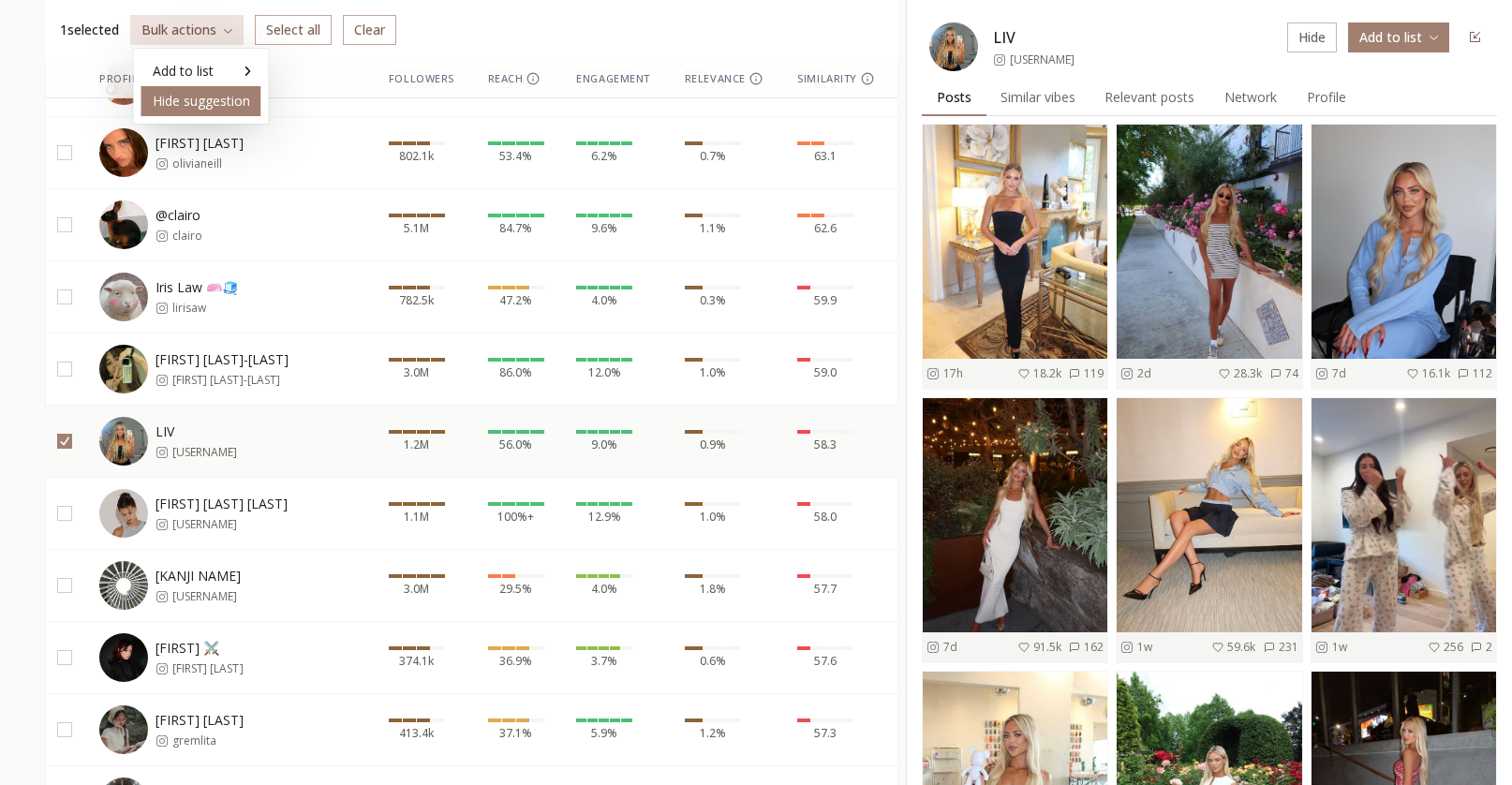 click on "Hide suggestion" at bounding box center (201, 101) 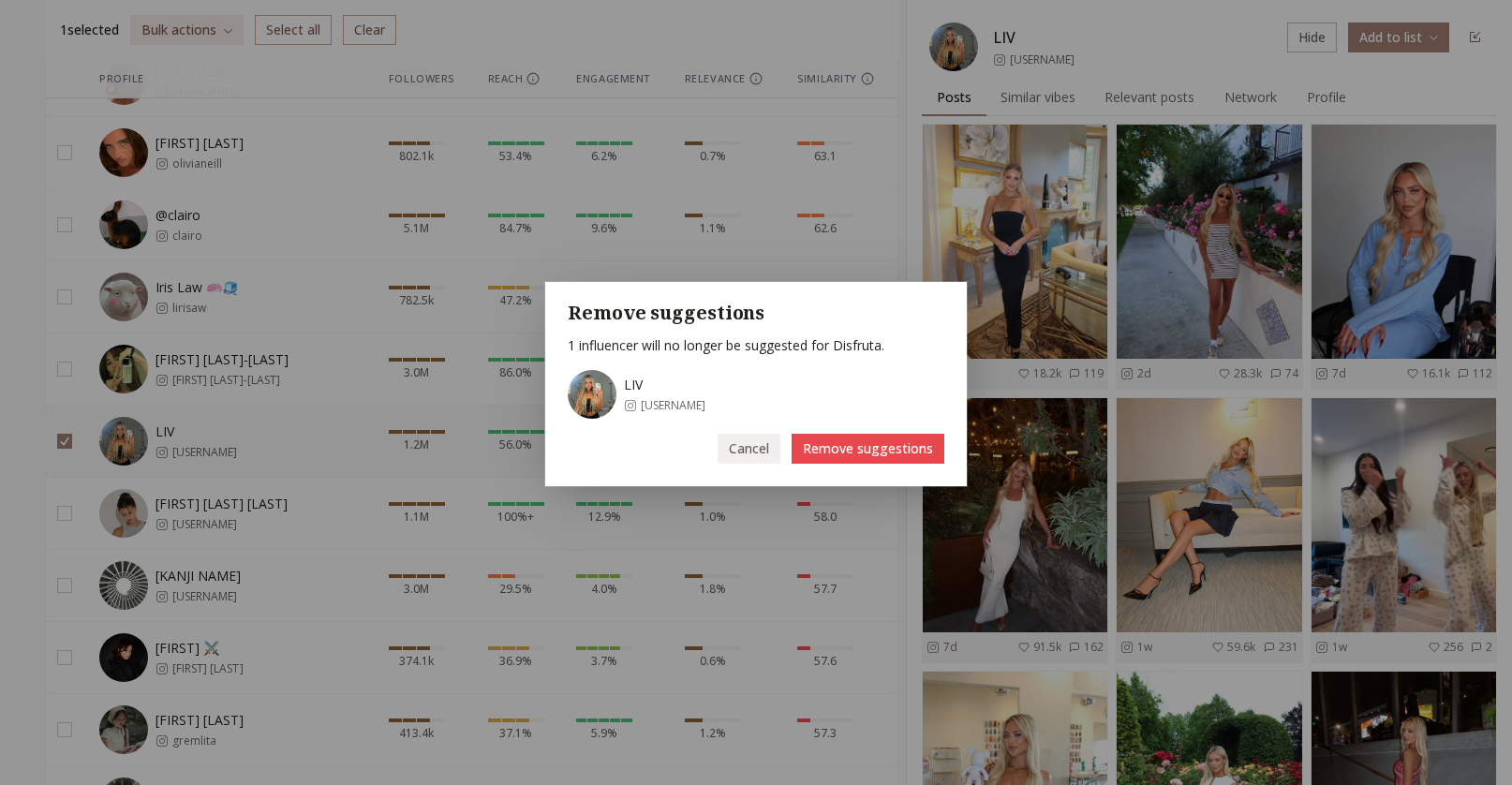 click on "Remove suggestions" at bounding box center (867, 449) 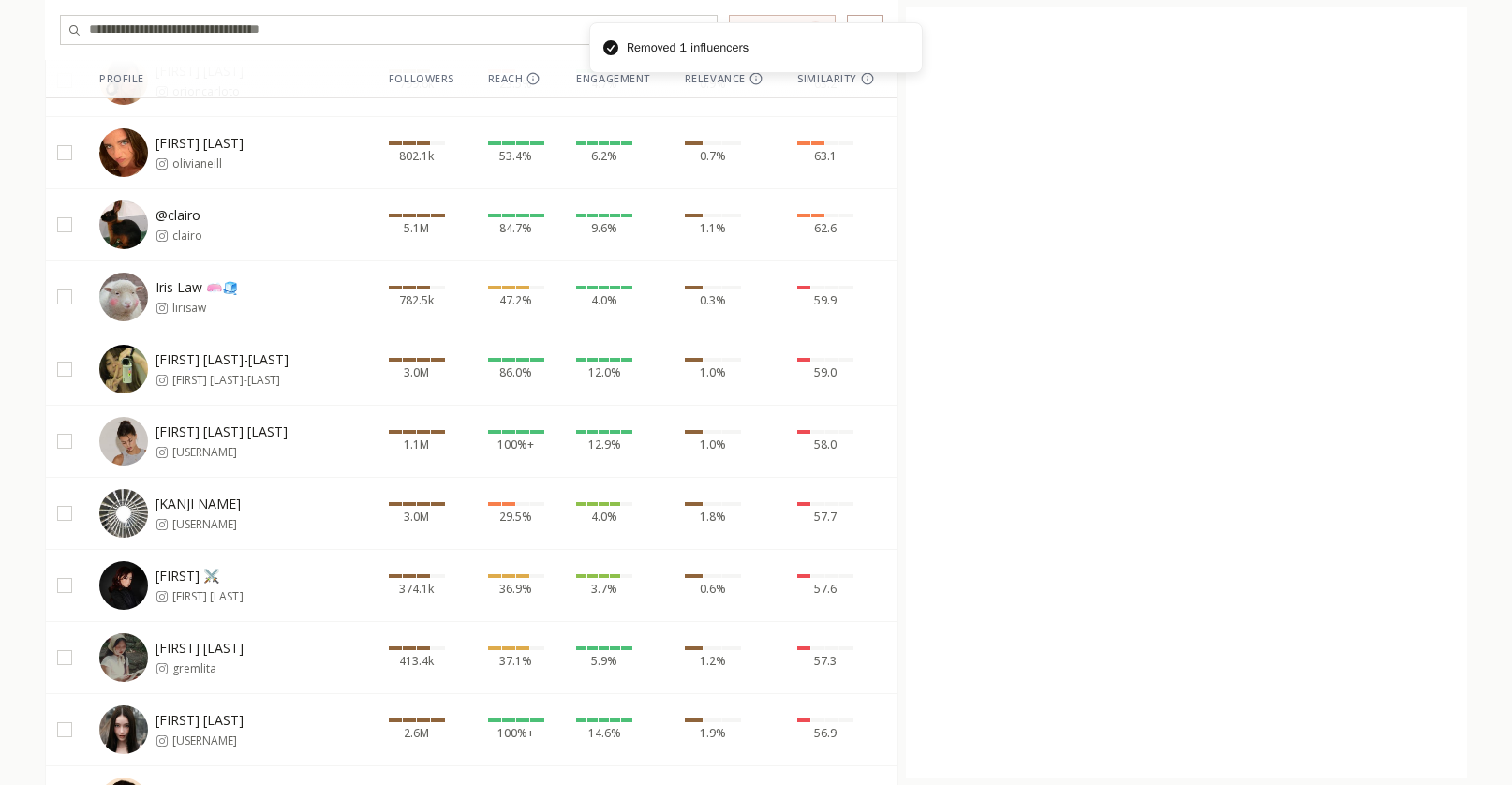 click on "Francisca Cerqueira Gomes kikagomes" at bounding box center [193, 441] 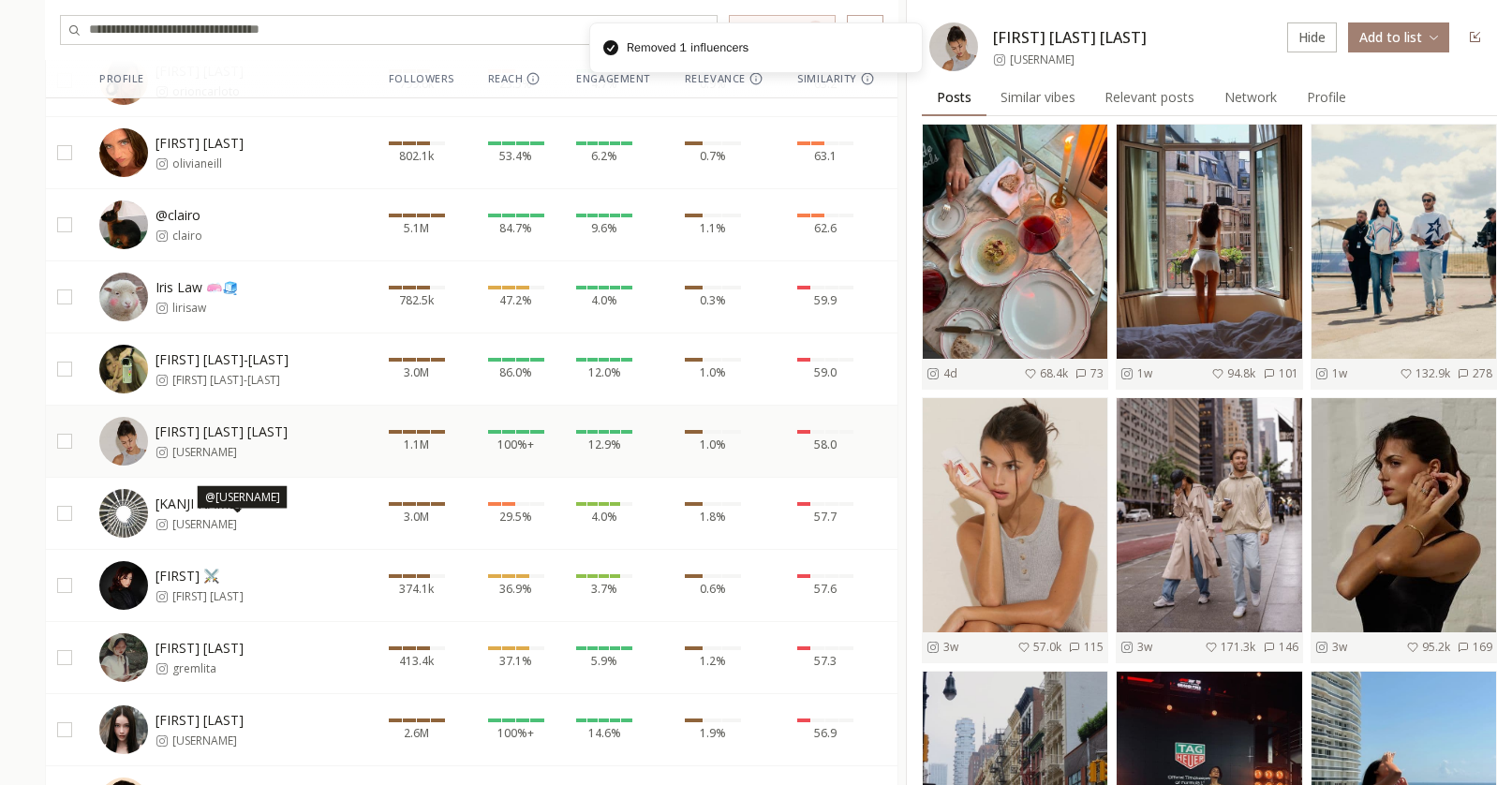 click on "konichan7" at bounding box center [206, 525] 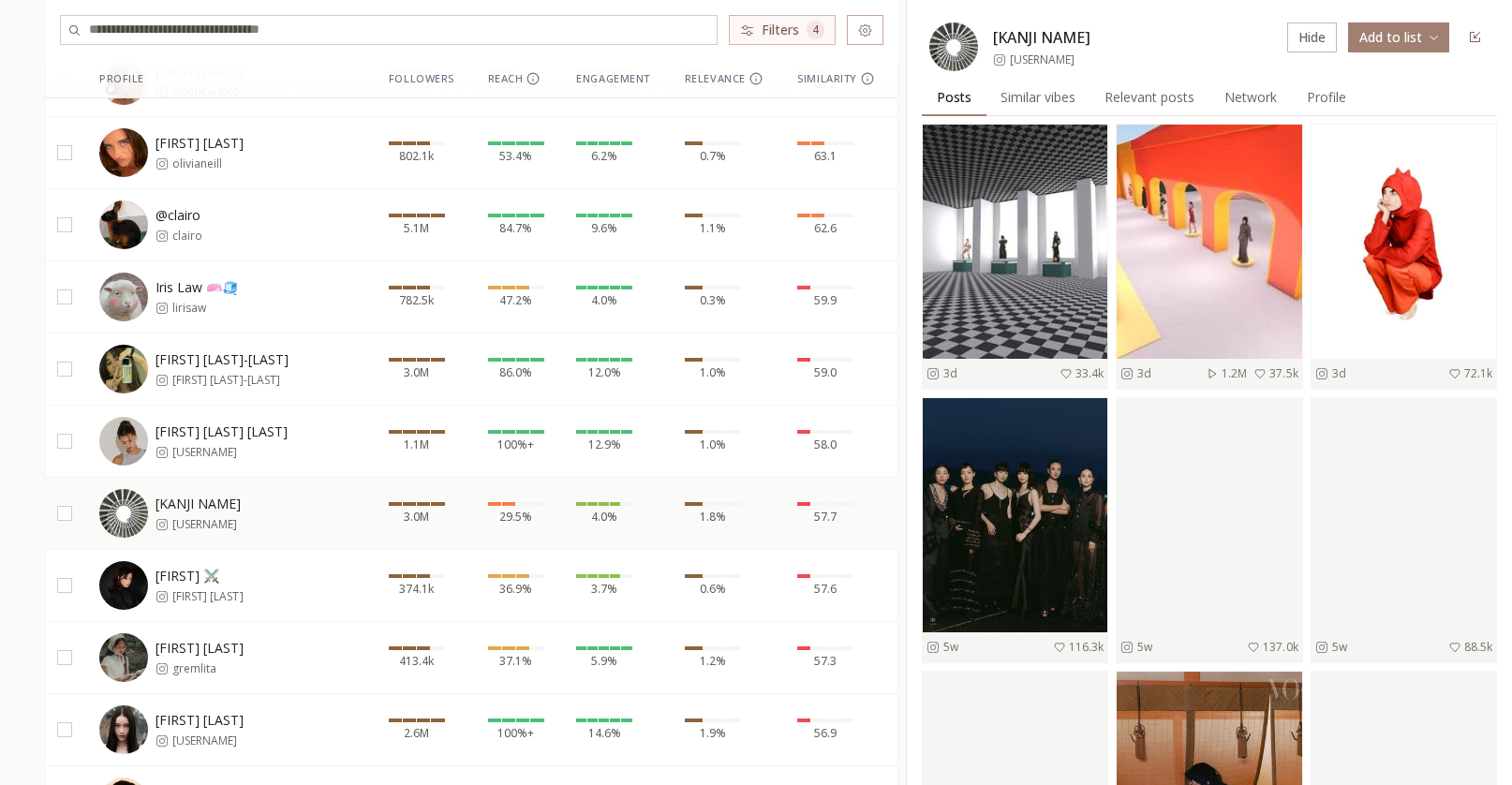 scroll, scrollTop: 455, scrollLeft: 0, axis: vertical 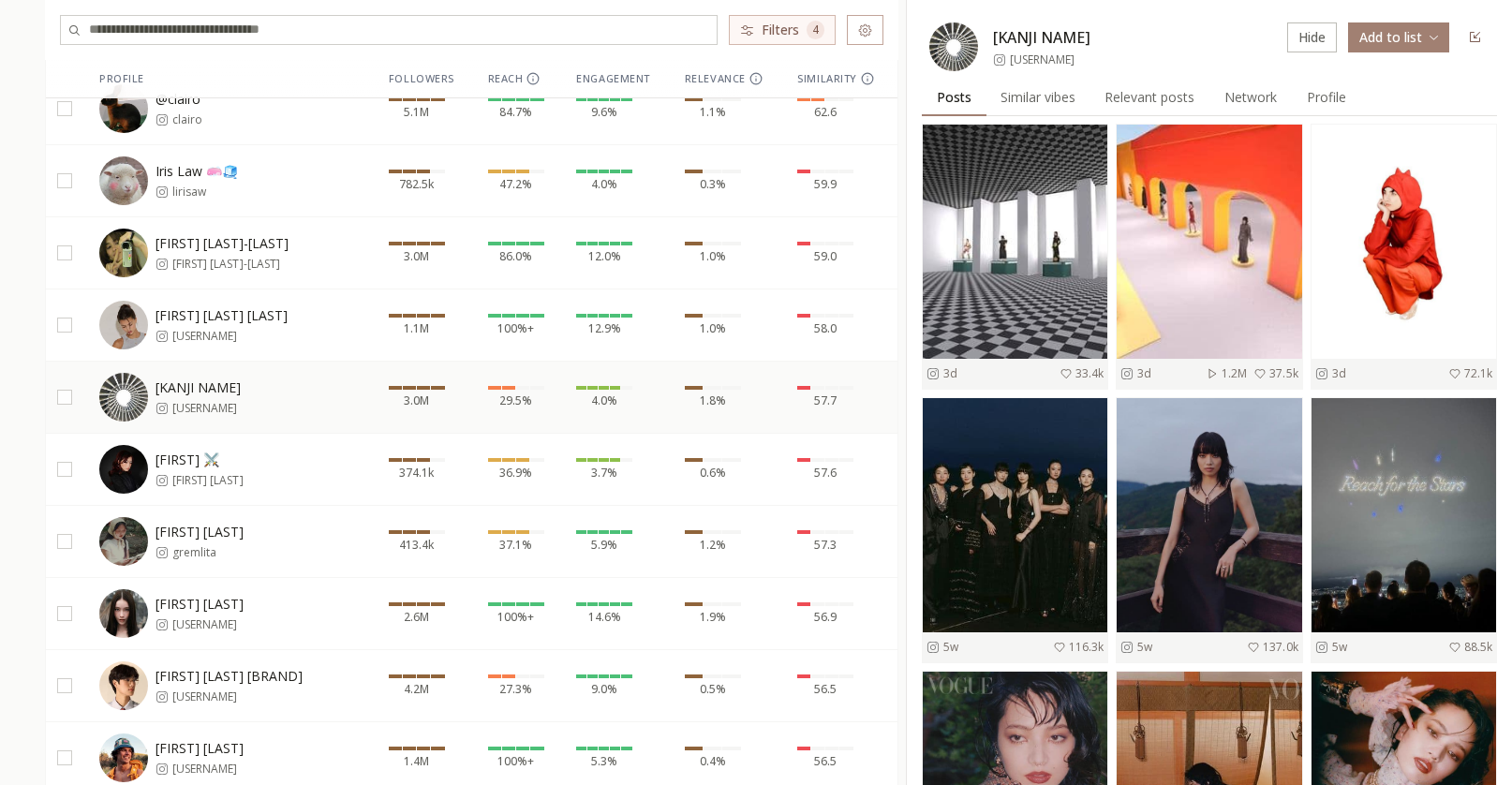 click on "Hide" at bounding box center (1312, 37) 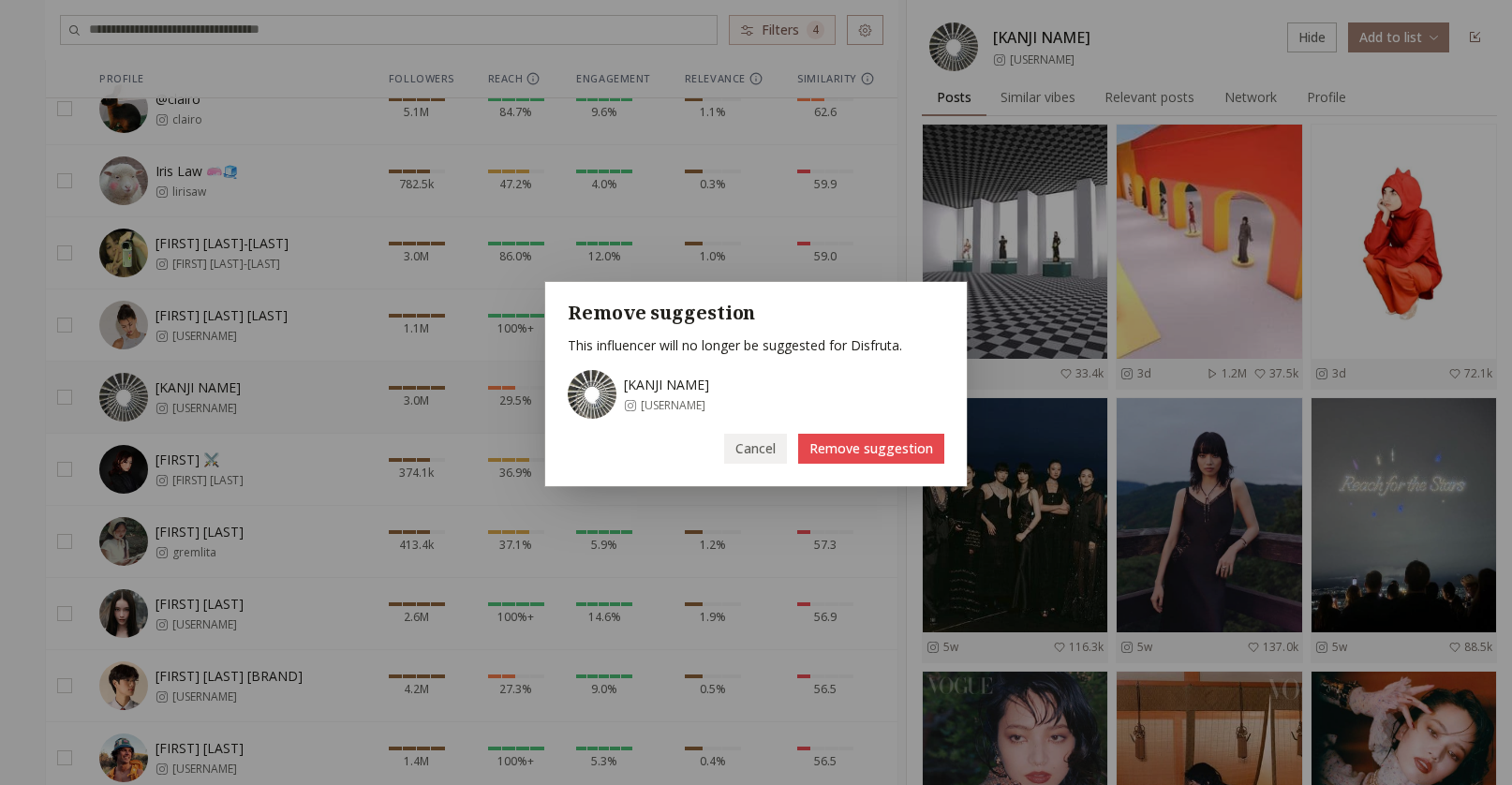 click on "Remove suggestion" at bounding box center (871, 449) 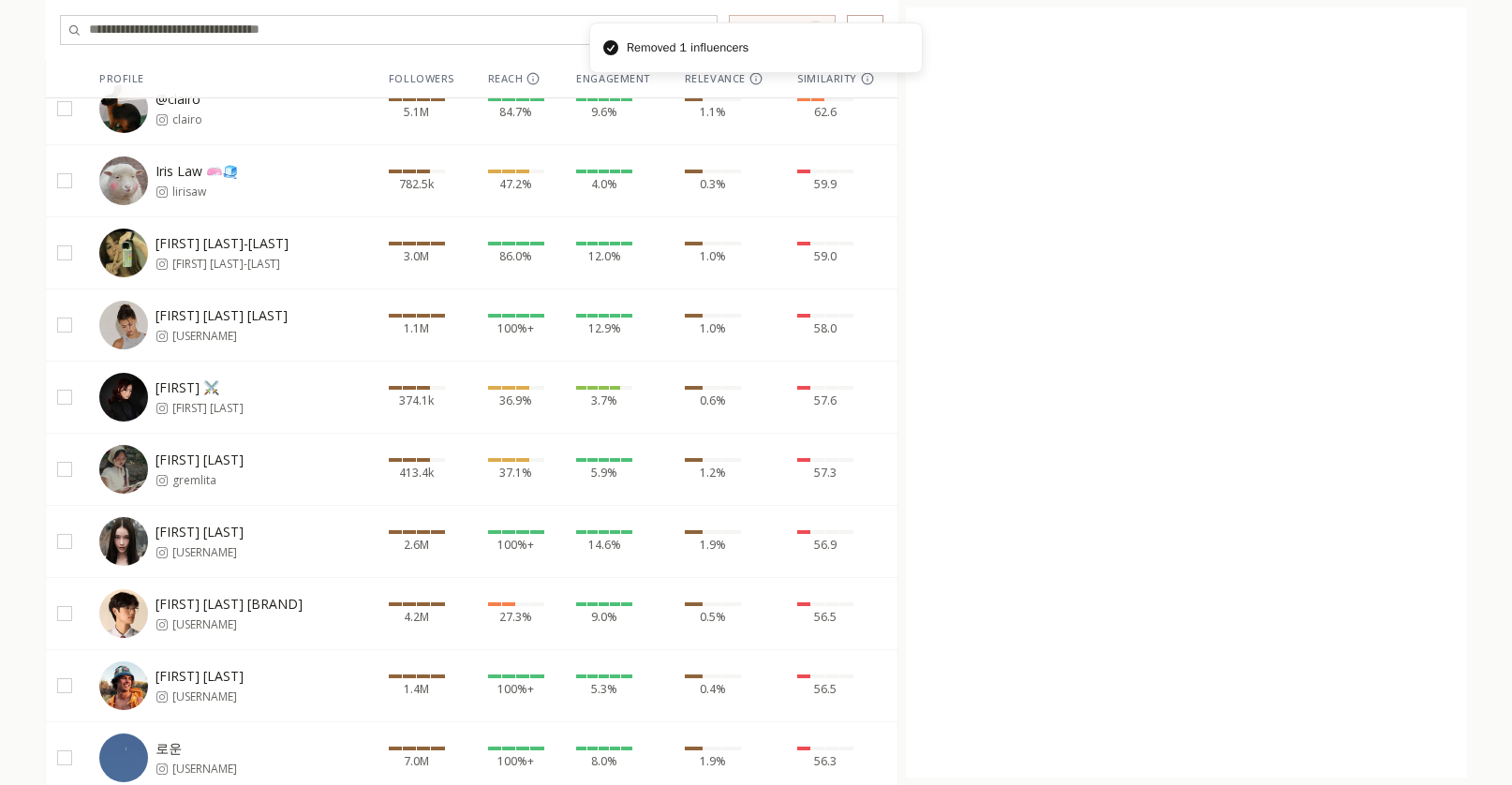 click on "meg ⚔️ megmurayama" at bounding box center [216, 397] 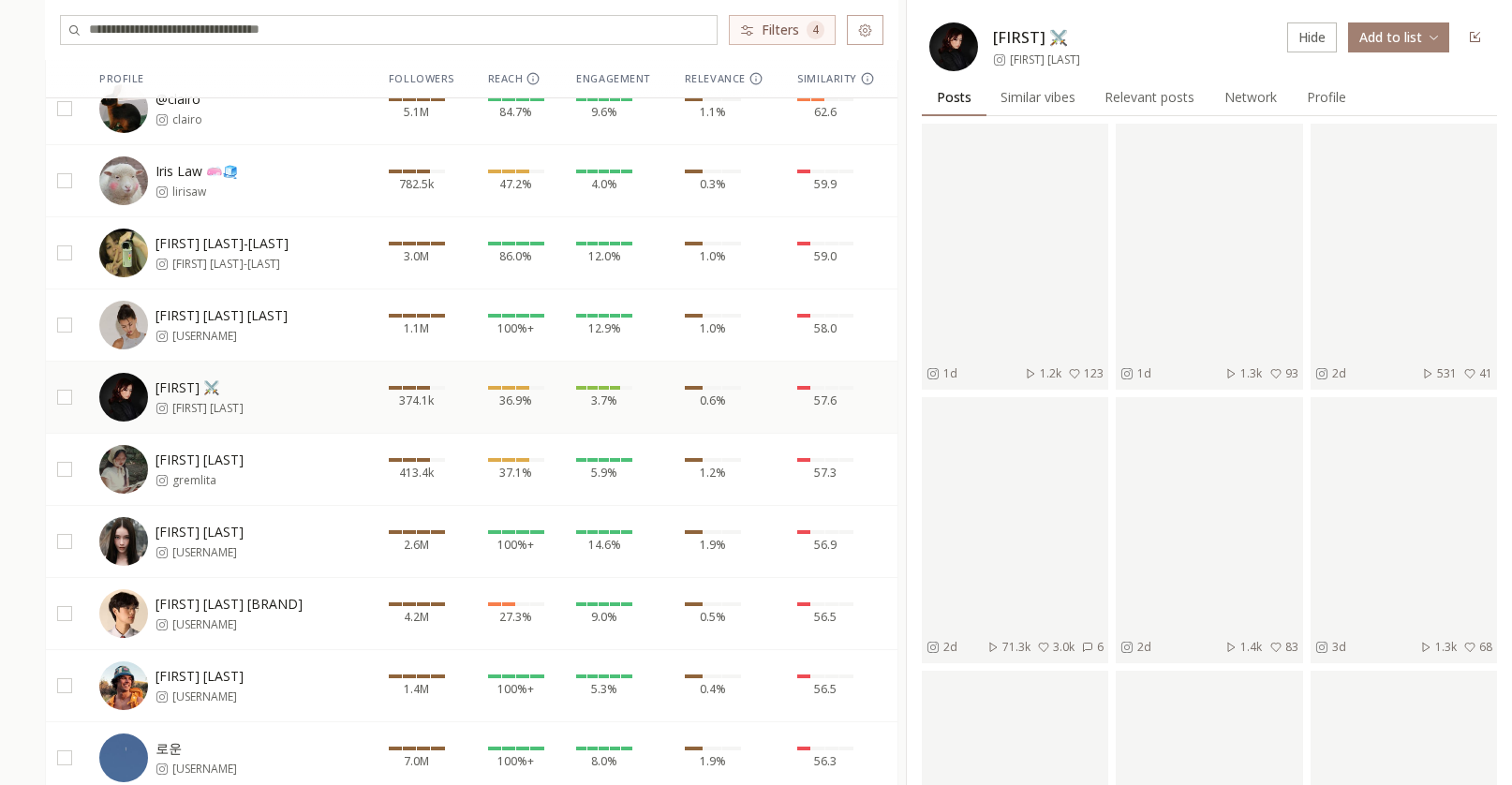 click on "Hide" at bounding box center [1312, 37] 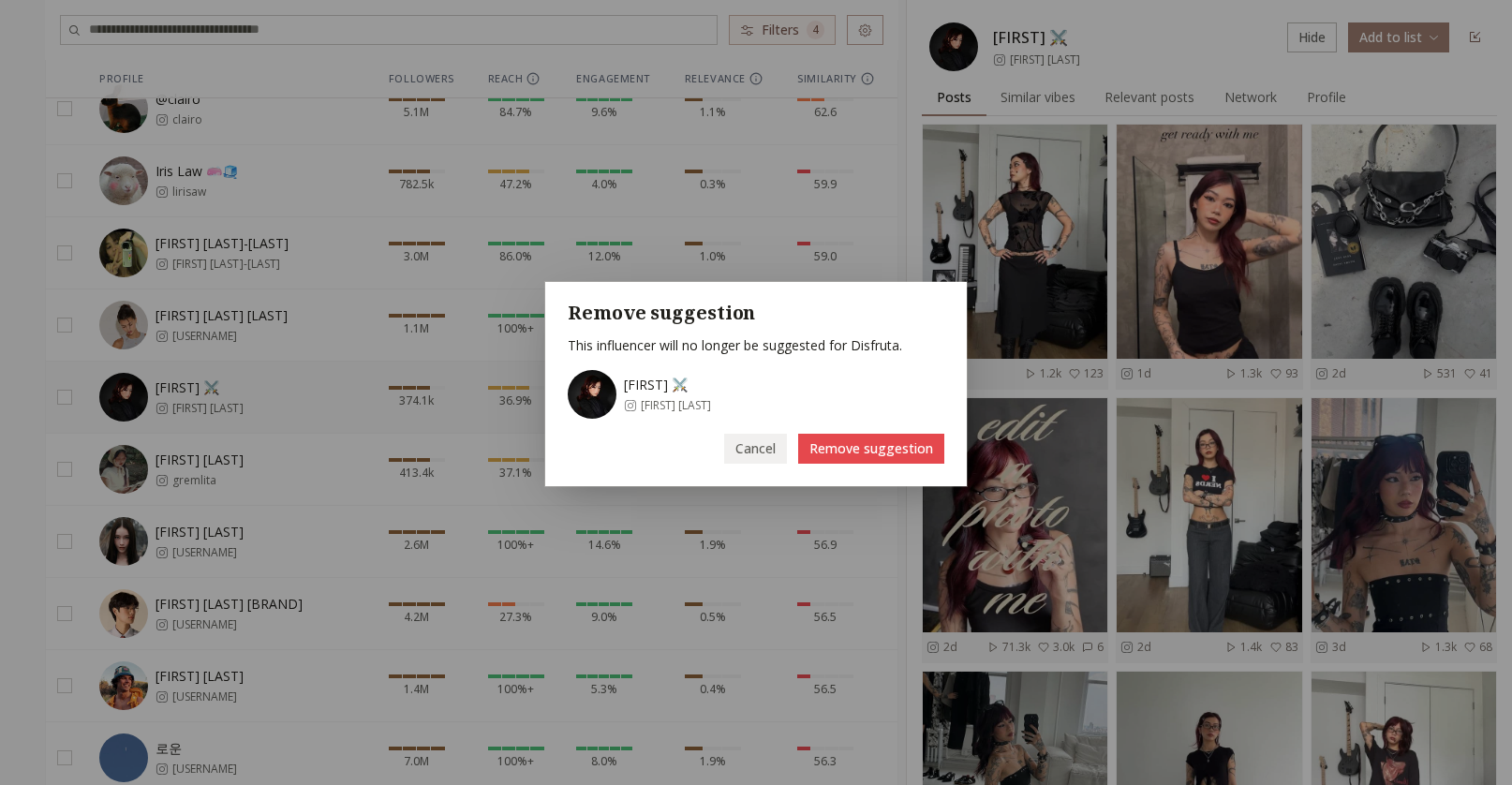 click on "Remove suggestion" at bounding box center (871, 449) 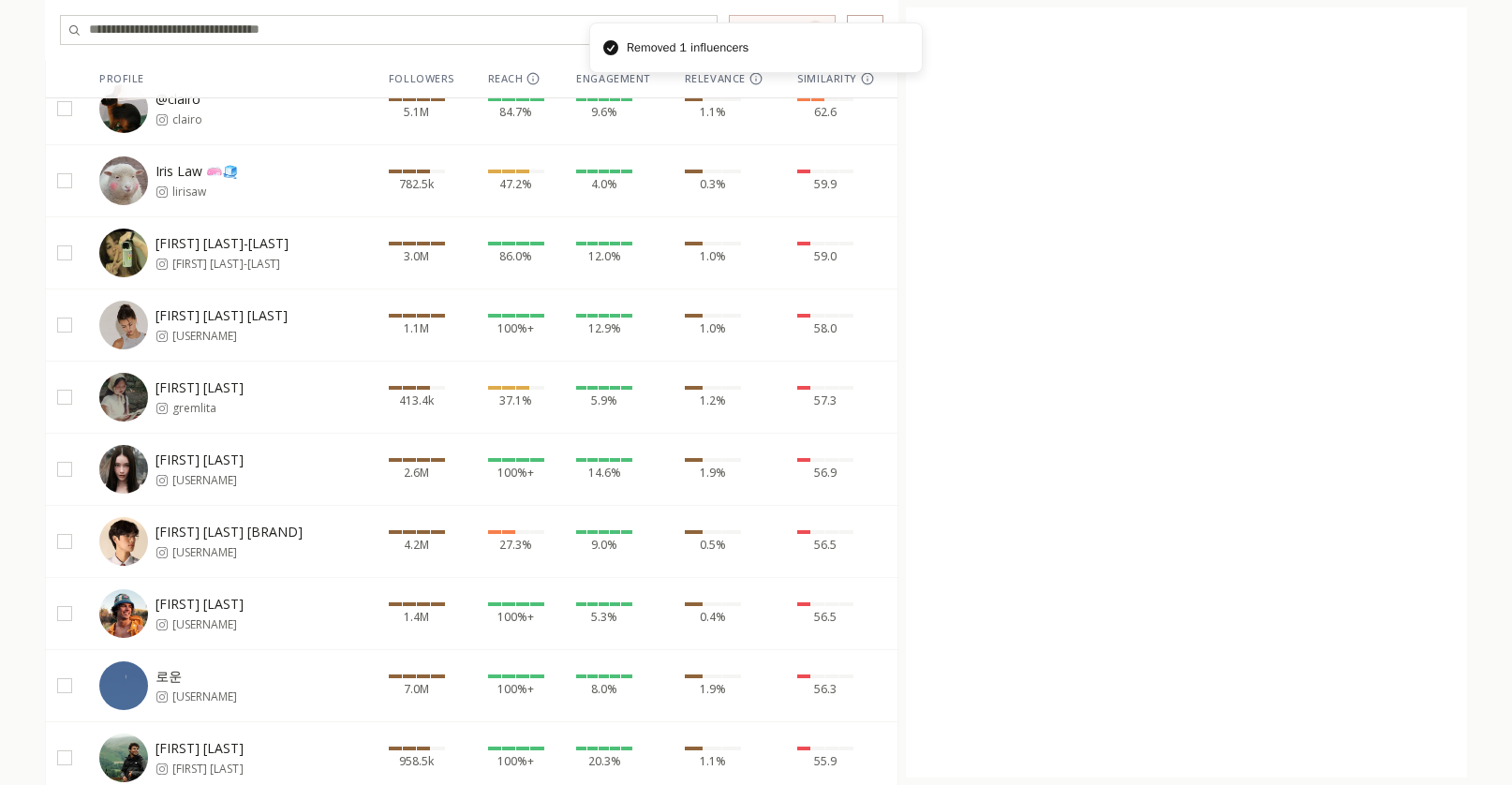 click on "Mina Le gremlita" at bounding box center [216, 397] 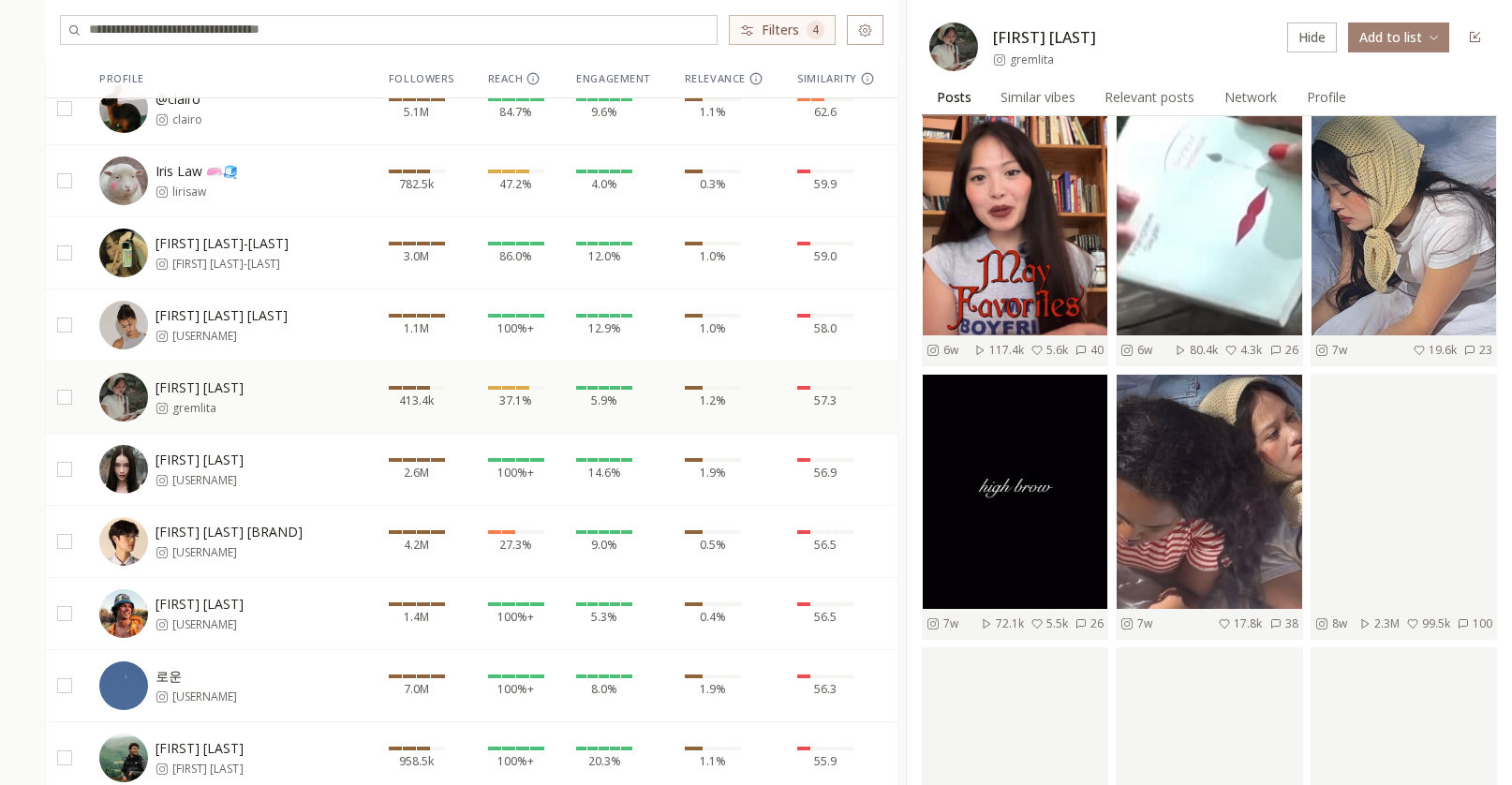 scroll, scrollTop: 0, scrollLeft: 0, axis: both 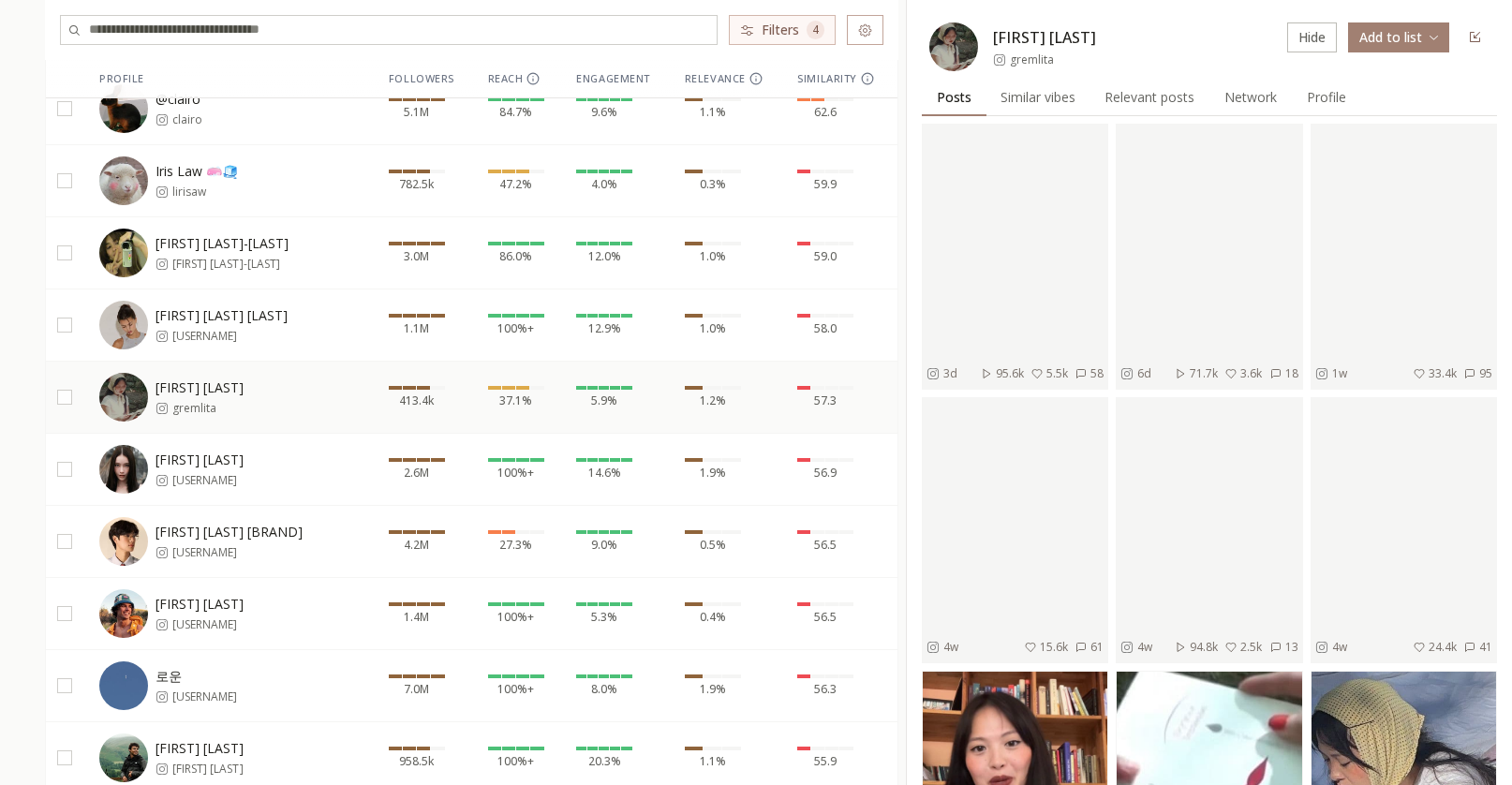 click on "gremlita" at bounding box center (1031, 60) 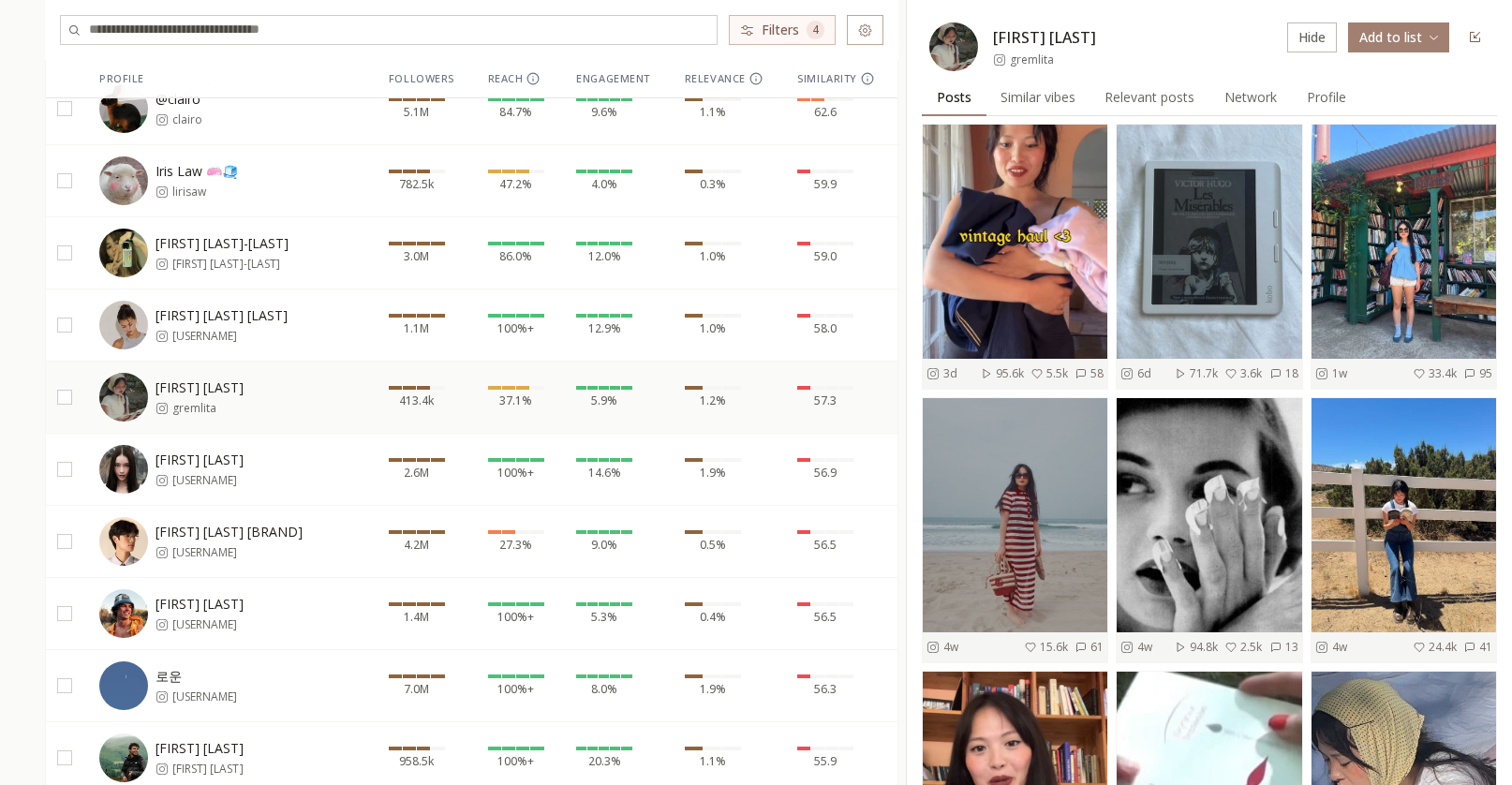 click on "INFLUENCERLIST.AI BETA Lists Campaigns influencer list Disfruta List List Suggested Suggested Filters   4 Profile Followers Reach Engagement Relevance Similarity Orion Carloto orioncarloto 799.6k 23.5% 4.7% 0.9% 63.2 Olivia Neill olivianeill 802.1k 53.4% 6.2% 0.7% 63.1 @clairo clairo 5.1M 84.7% 9.6% 1.1% 62.6 Iris Law 🧼🧊 lirisaw 782.5k 47.2% 4.0% 0.3% 59.9 Daisy Edgar-Jones daisyedgarjones 3.0M 86.0% 12.0% 1.0% 59.0 Francisca Cerqueira Gomes kikagomes 1.1M 100%+ 12.9% 1.0% 58.0 Mina Le gremlita 413.4k 37.1% 5.9% 1.2% 57.3 Tipnaree Weerawatnodom namtan.tipnaree 2.6M 100%+ 14.6% 1.9% 56.9 Phuwin Tangsakyuen GMMTV phuwintang 4.2M 27.3% 9.0% 0.5% 56.5 Nicolas Vansteenberghe nicolasvans 1.4M 100%+ 5.3% 0.4% 56.5 로운 ewsbdi 7.0M 100%+ 8.0% 1.9% 56.3 Matthew Broome mattbroome3 958.5k 100%+ 20.3% 1.1% 55.9 ACHIRAYA allynitibhon 1.8M 18.9% 4.3% 3.8% 55.5 Veena Praveenar Singh veenapraveenar 816.2k 45.0% 4.0% 0.9% 55.4 Shirin Nabati shirinnabati 655.2k 51.5% 3.6% 4.3% 55.1 Asiye Topçu Karakuş asiyeekarakus" at bounding box center [756, 608] 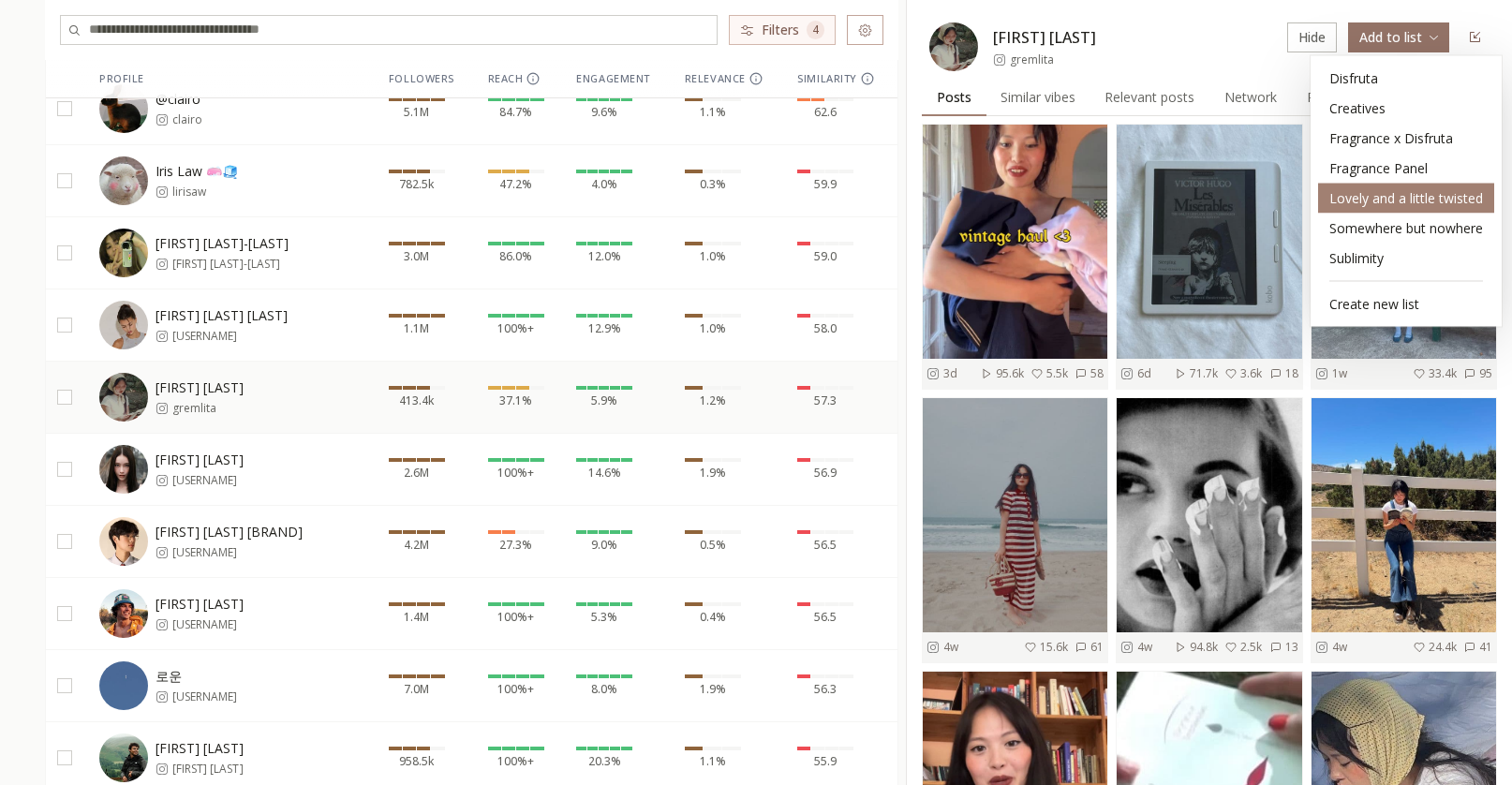 click on "Lovely and a little twisted" at bounding box center [1406, 199] 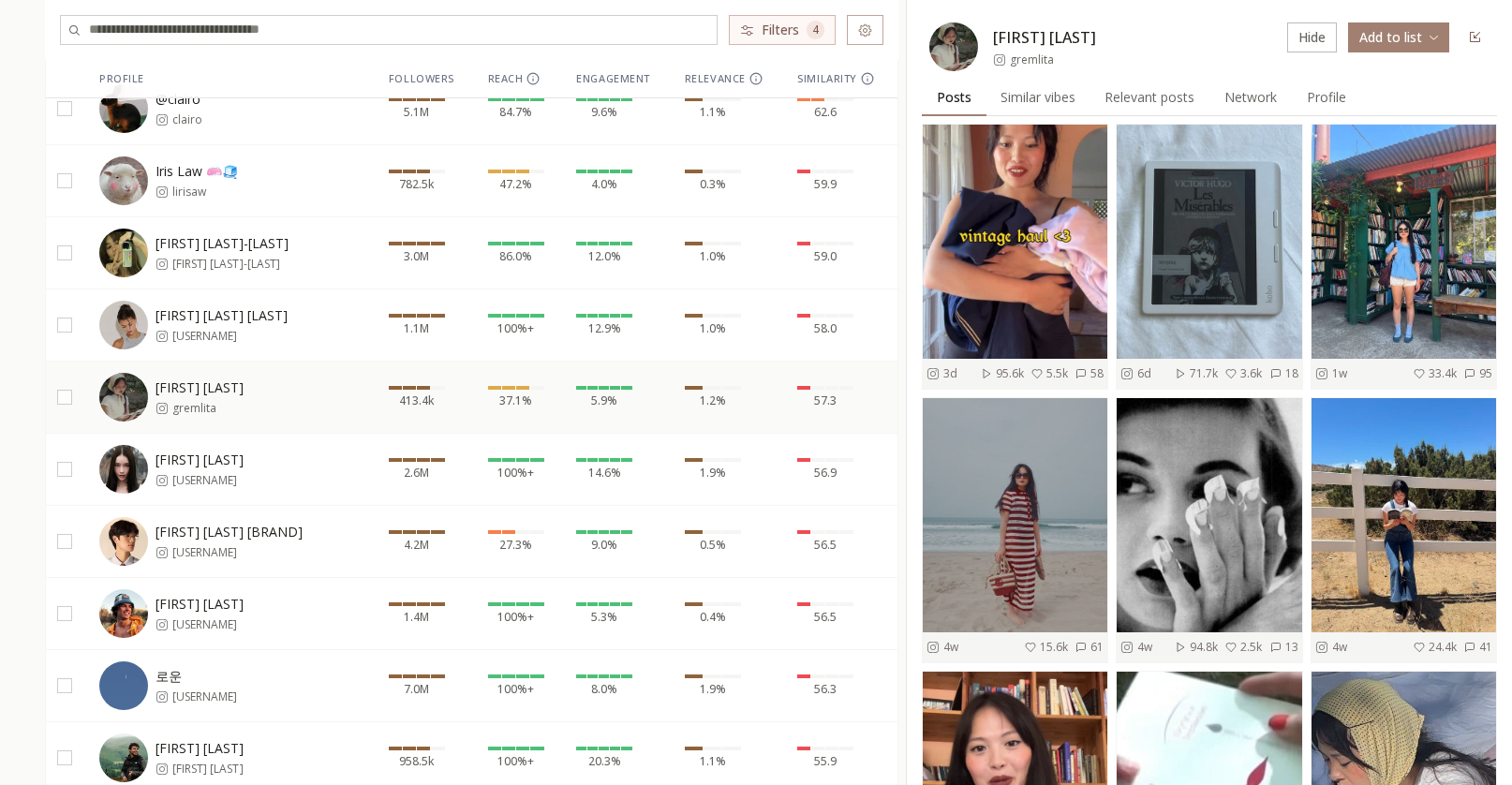 click on "namtan.tipnaree" at bounding box center (208, 481) 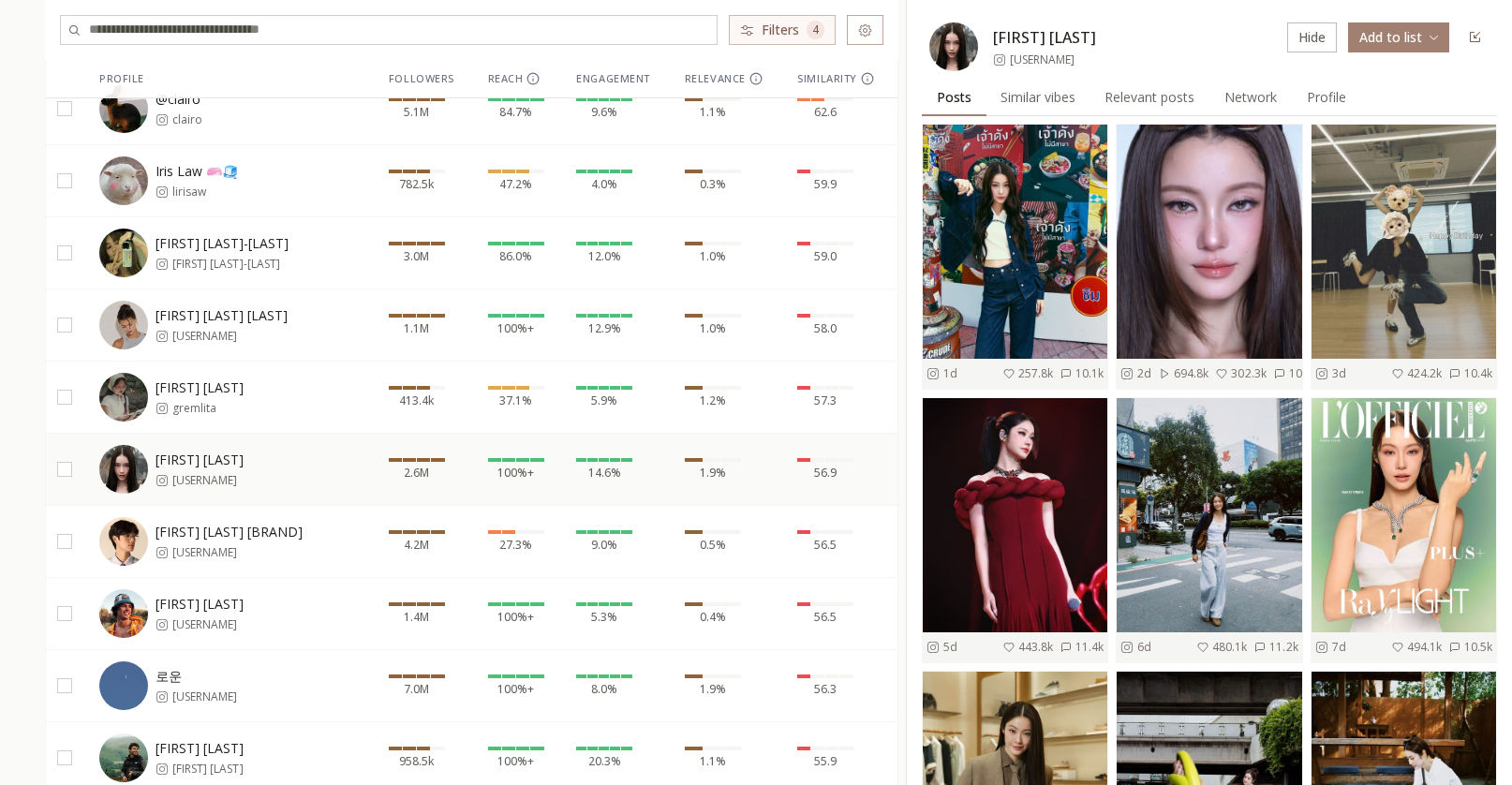 click on "Hide" at bounding box center (1312, 37) 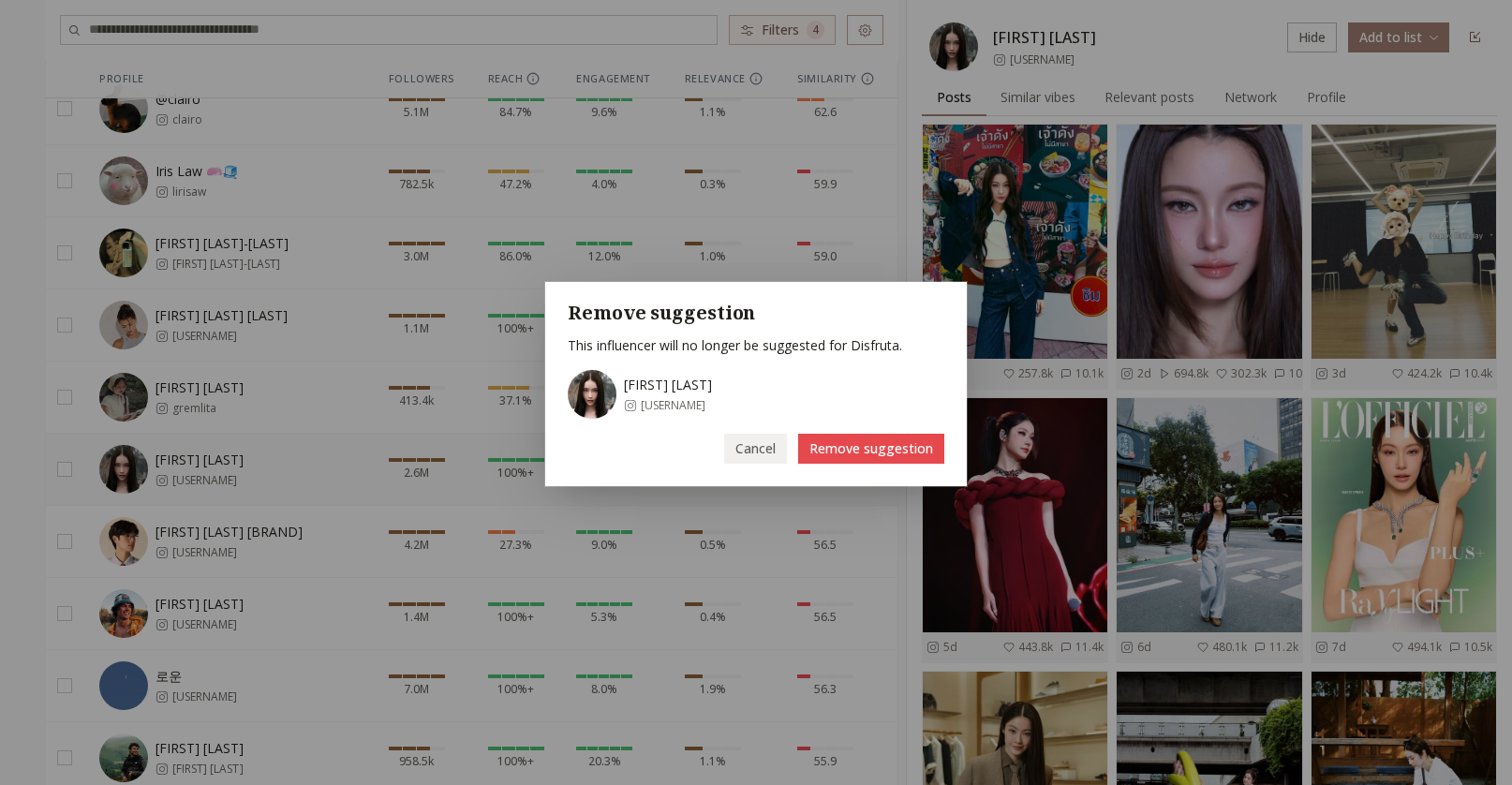 click on "Remove suggestion" at bounding box center [871, 449] 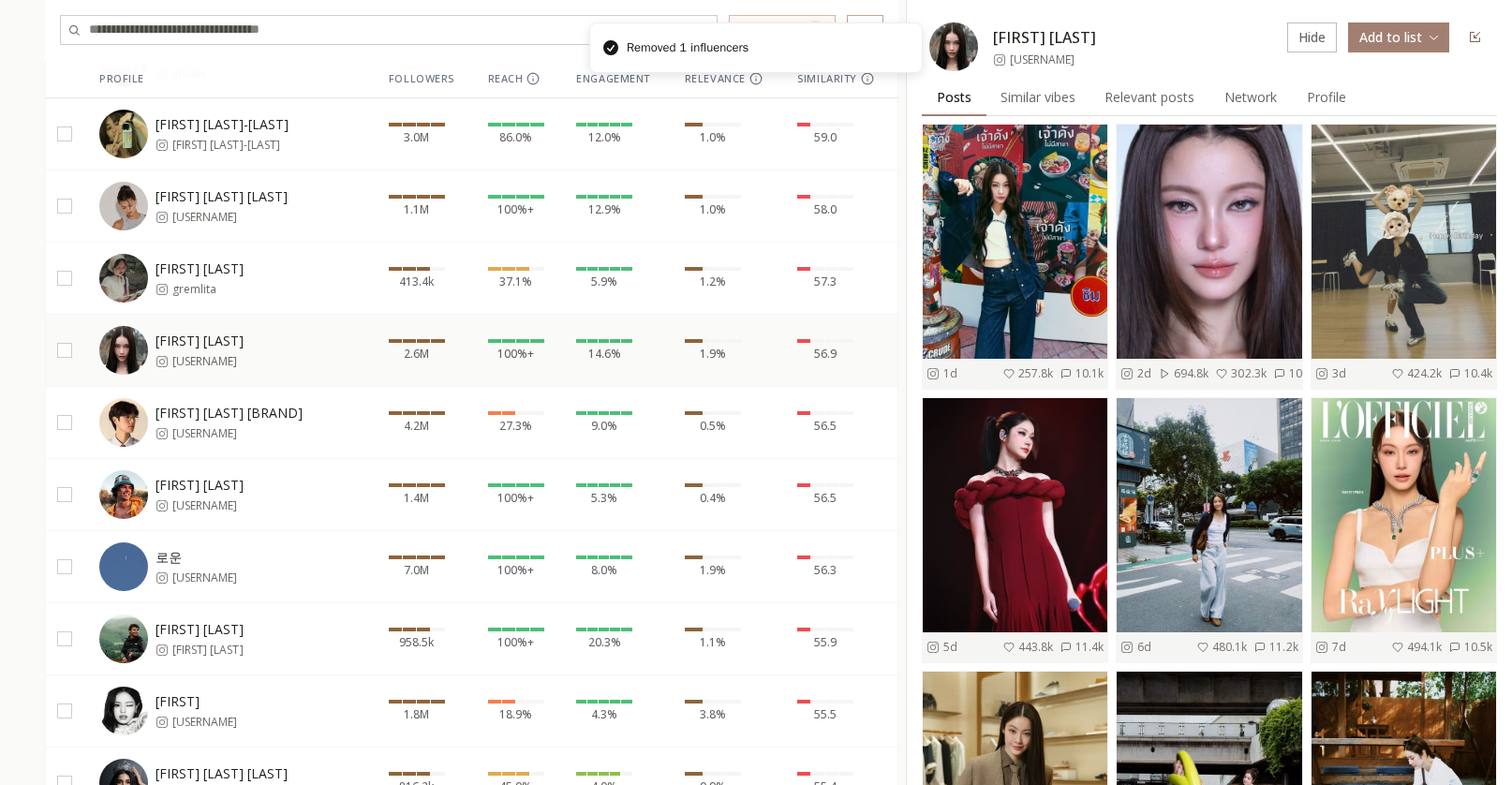 scroll, scrollTop: 576, scrollLeft: 0, axis: vertical 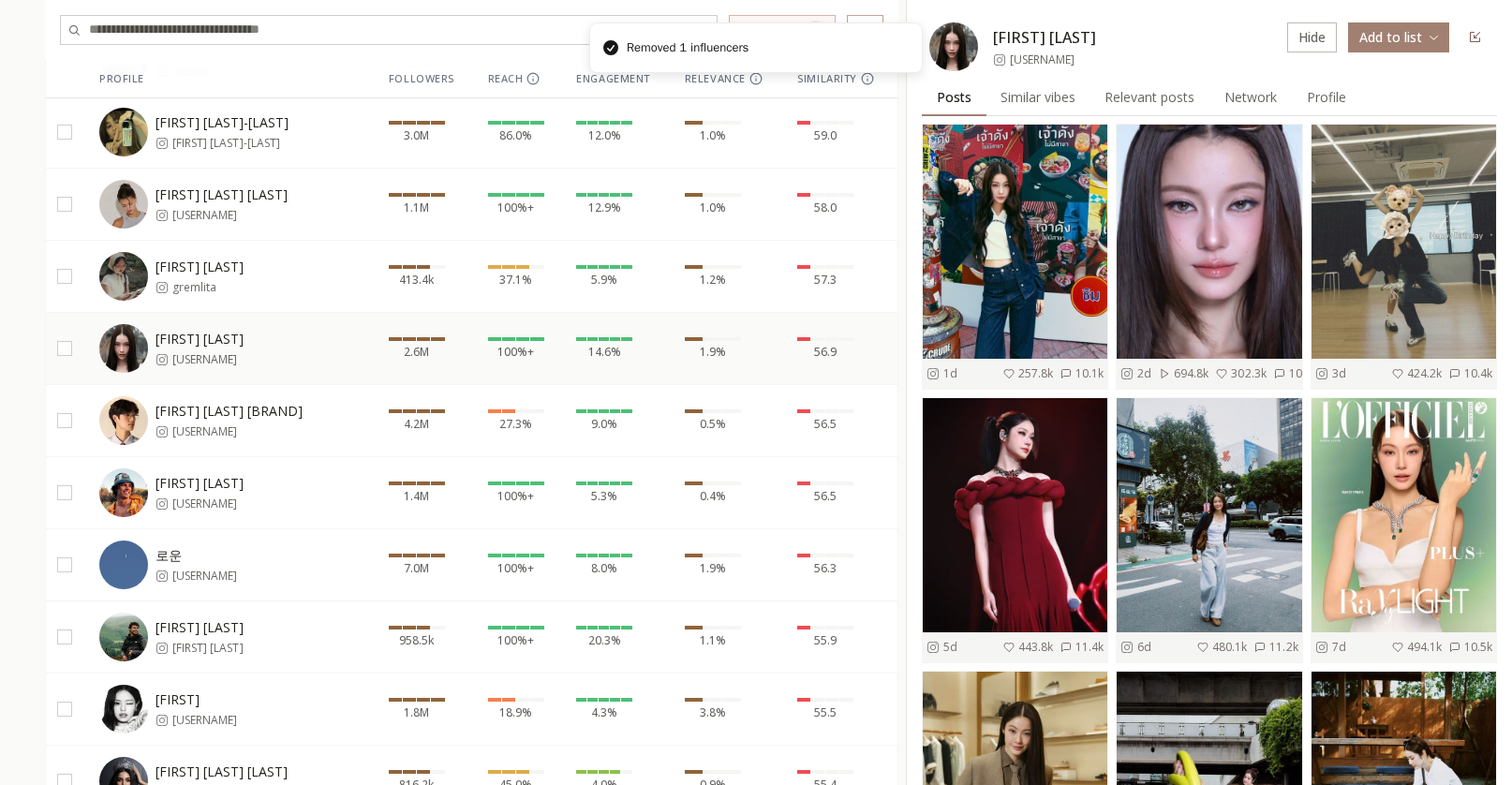 click on "phuwintang" at bounding box center [237, 432] 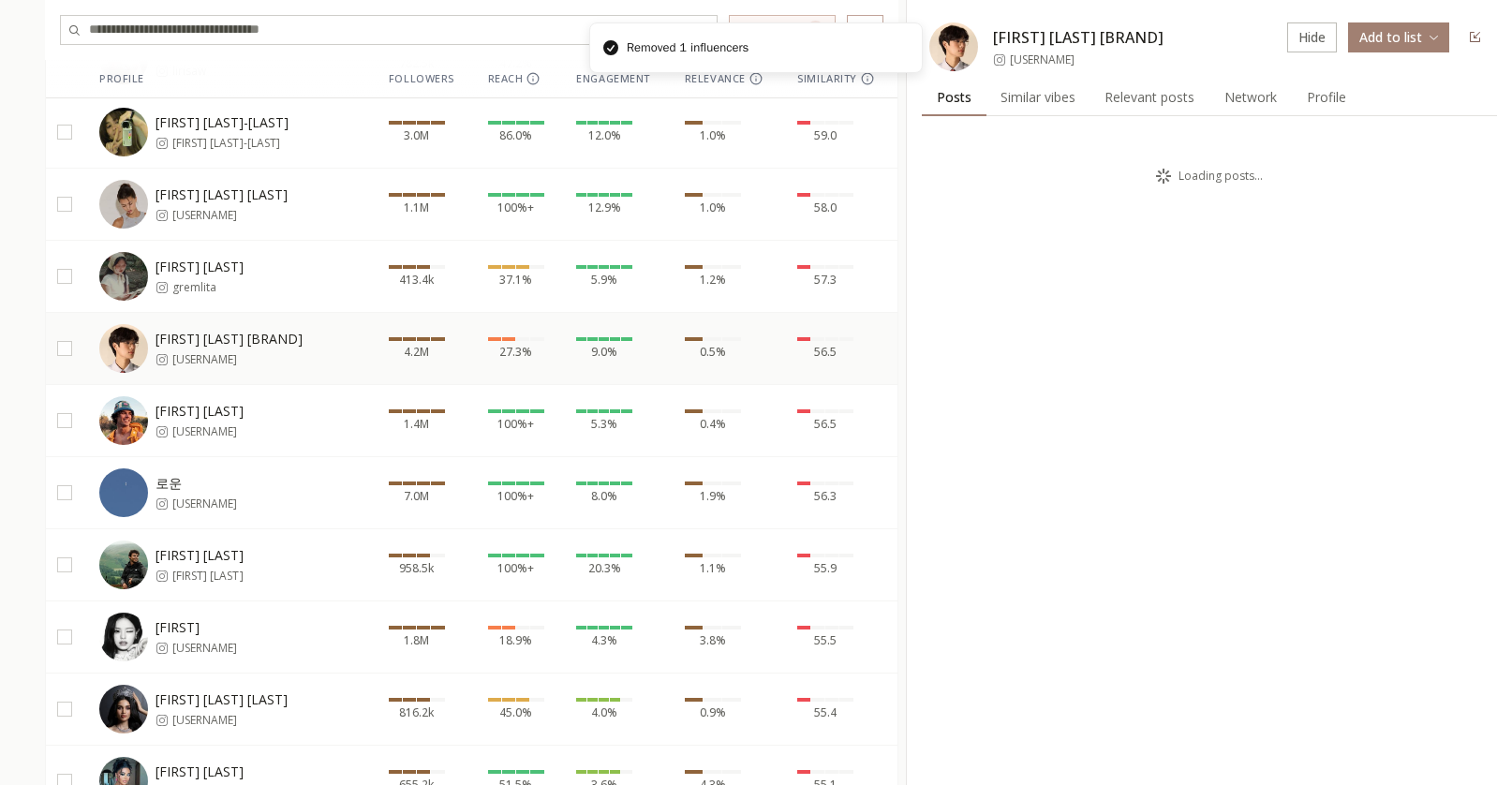 click on "Hide" at bounding box center [1312, 37] 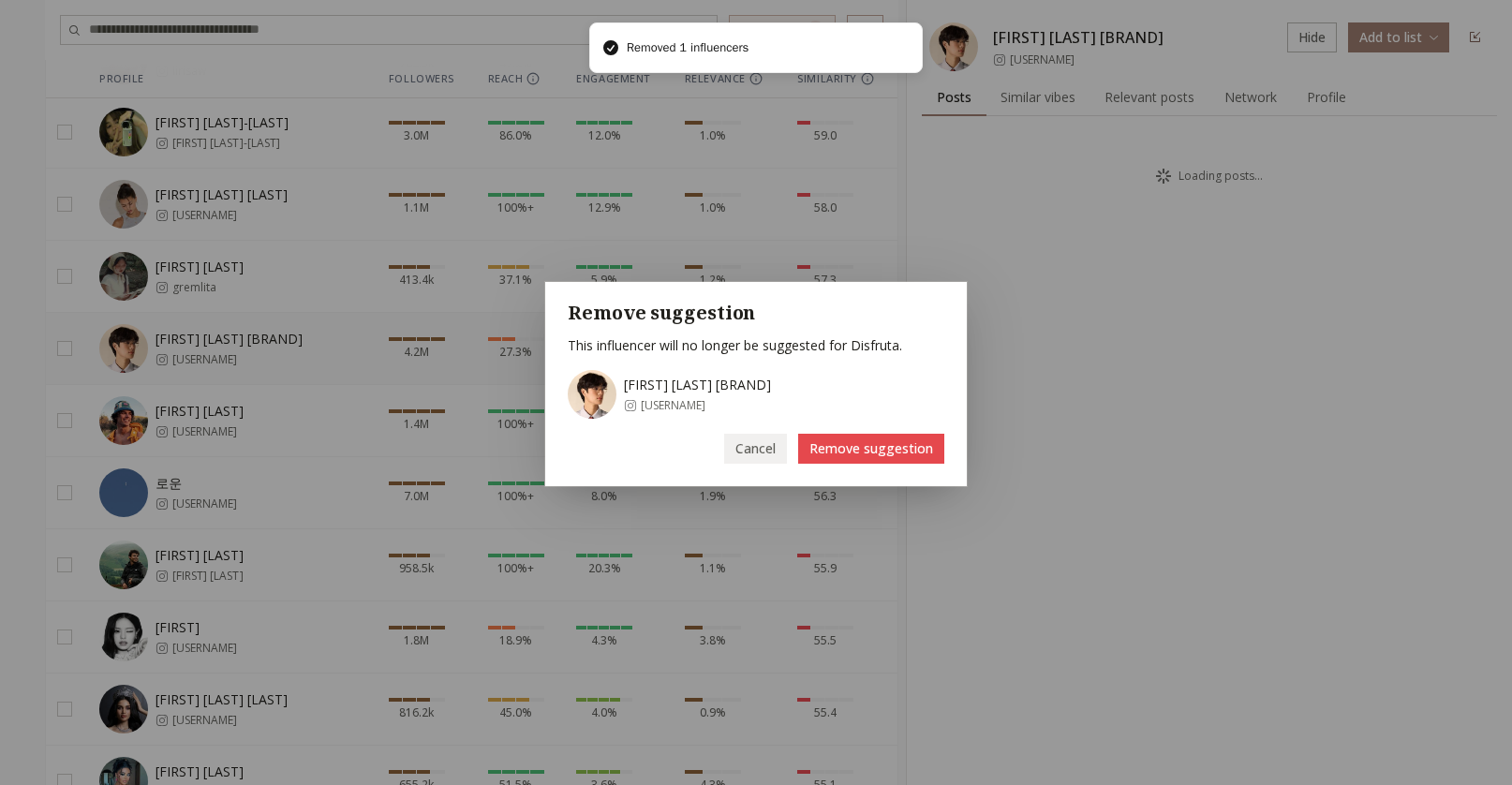 click on "Remove suggestion" at bounding box center [871, 449] 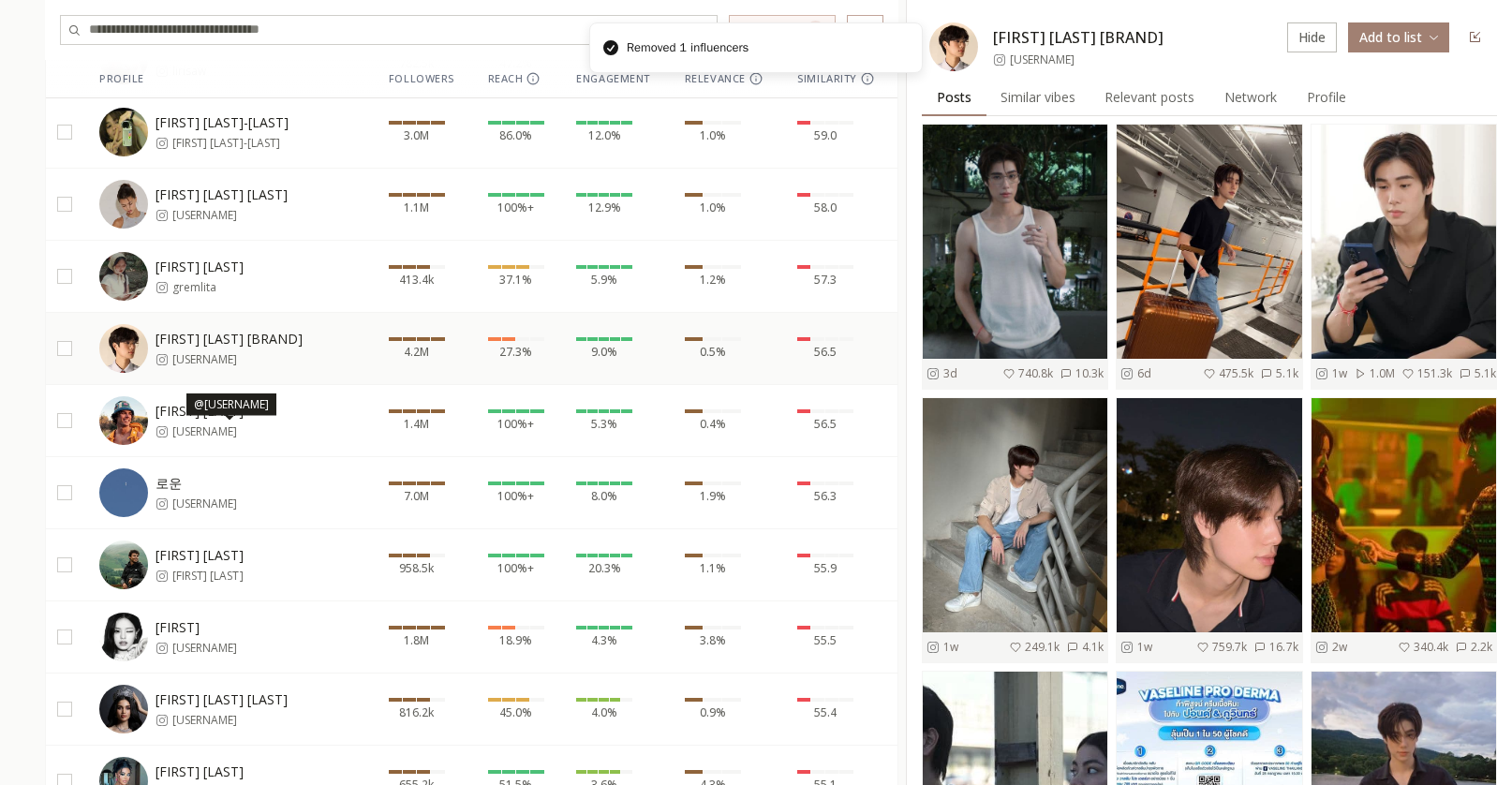 click on "nicolasvans" at bounding box center (208, 432) 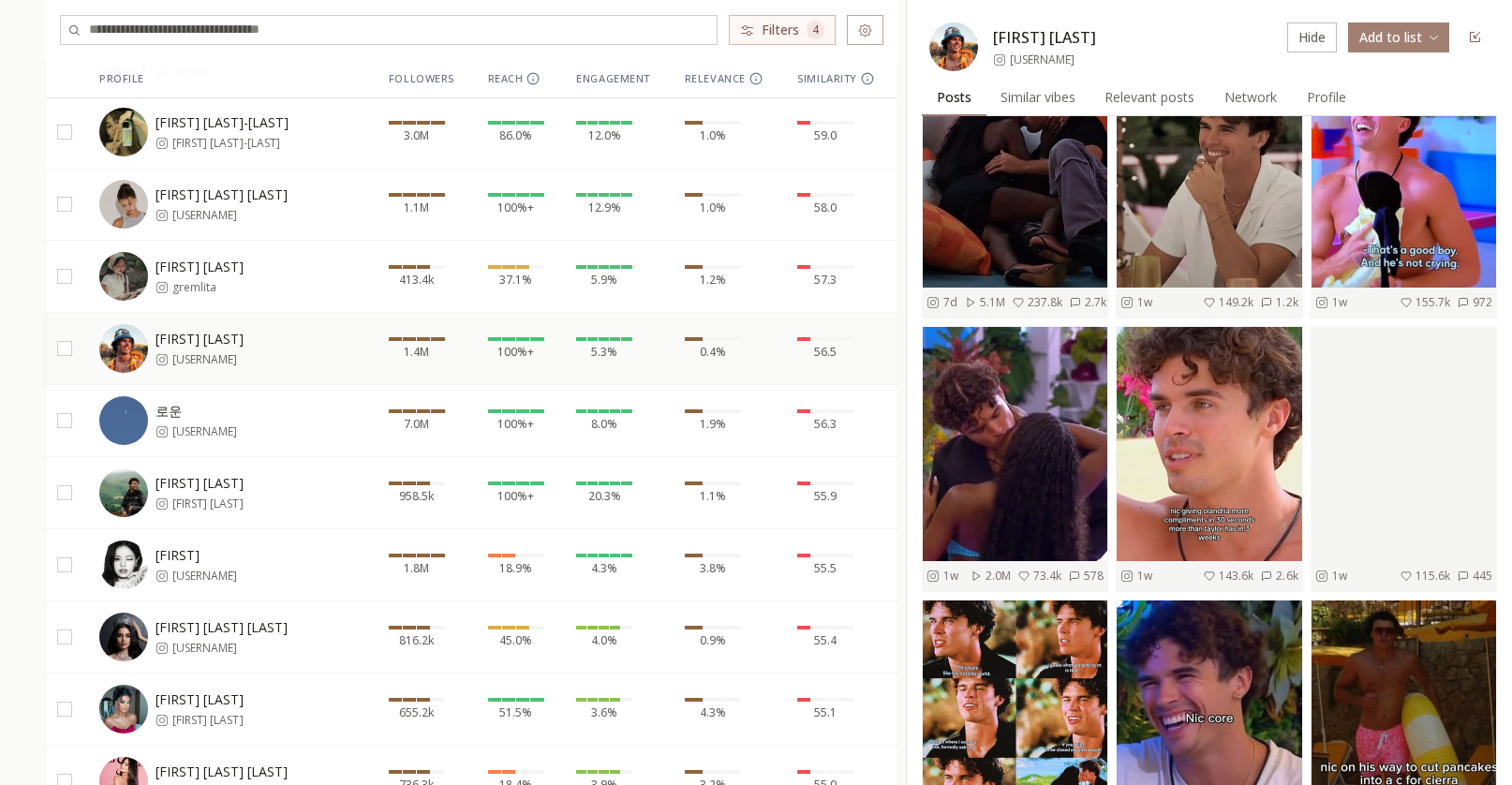 scroll, scrollTop: 423, scrollLeft: 0, axis: vertical 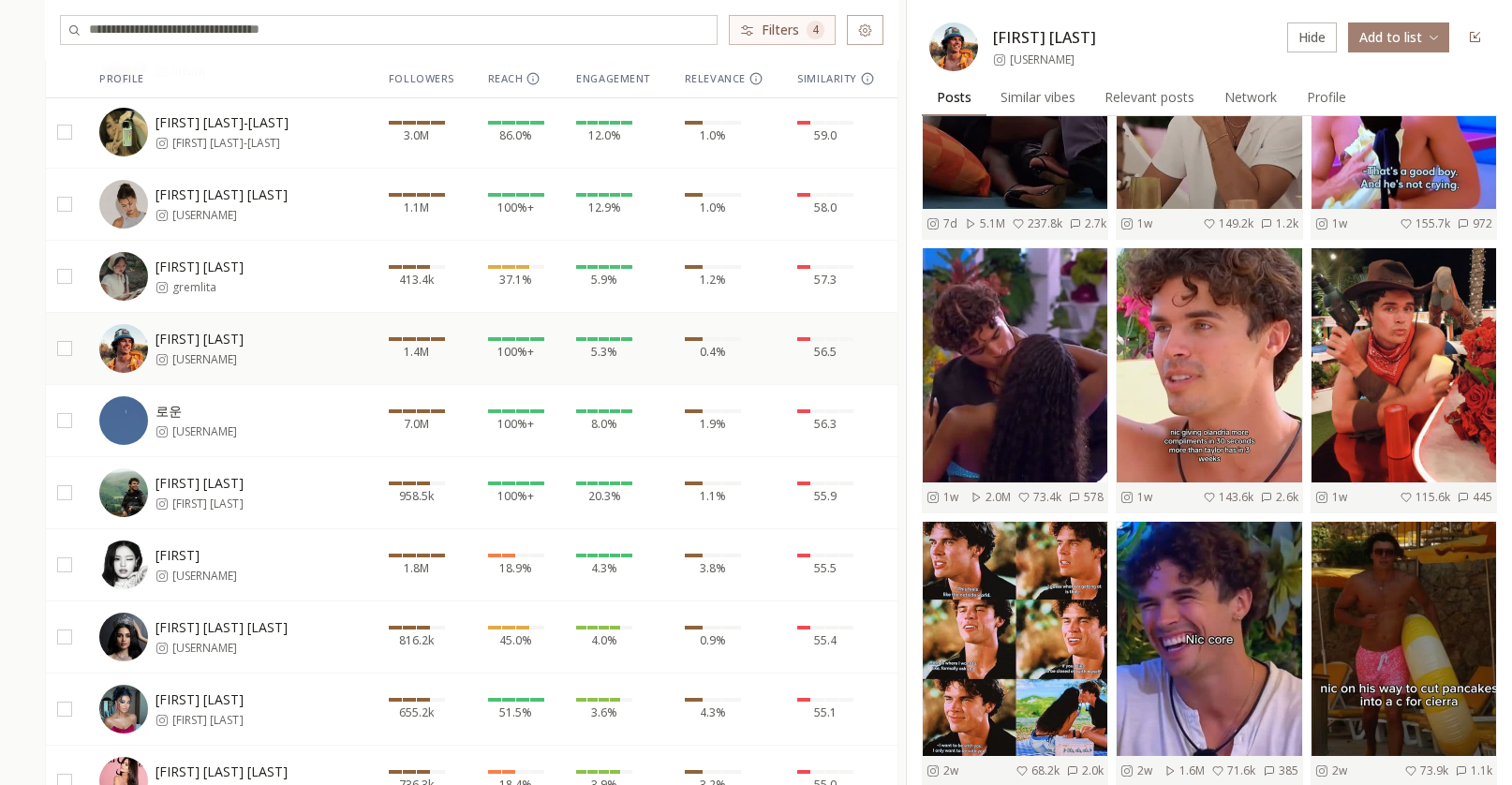 click on "Hide" at bounding box center (1312, 37) 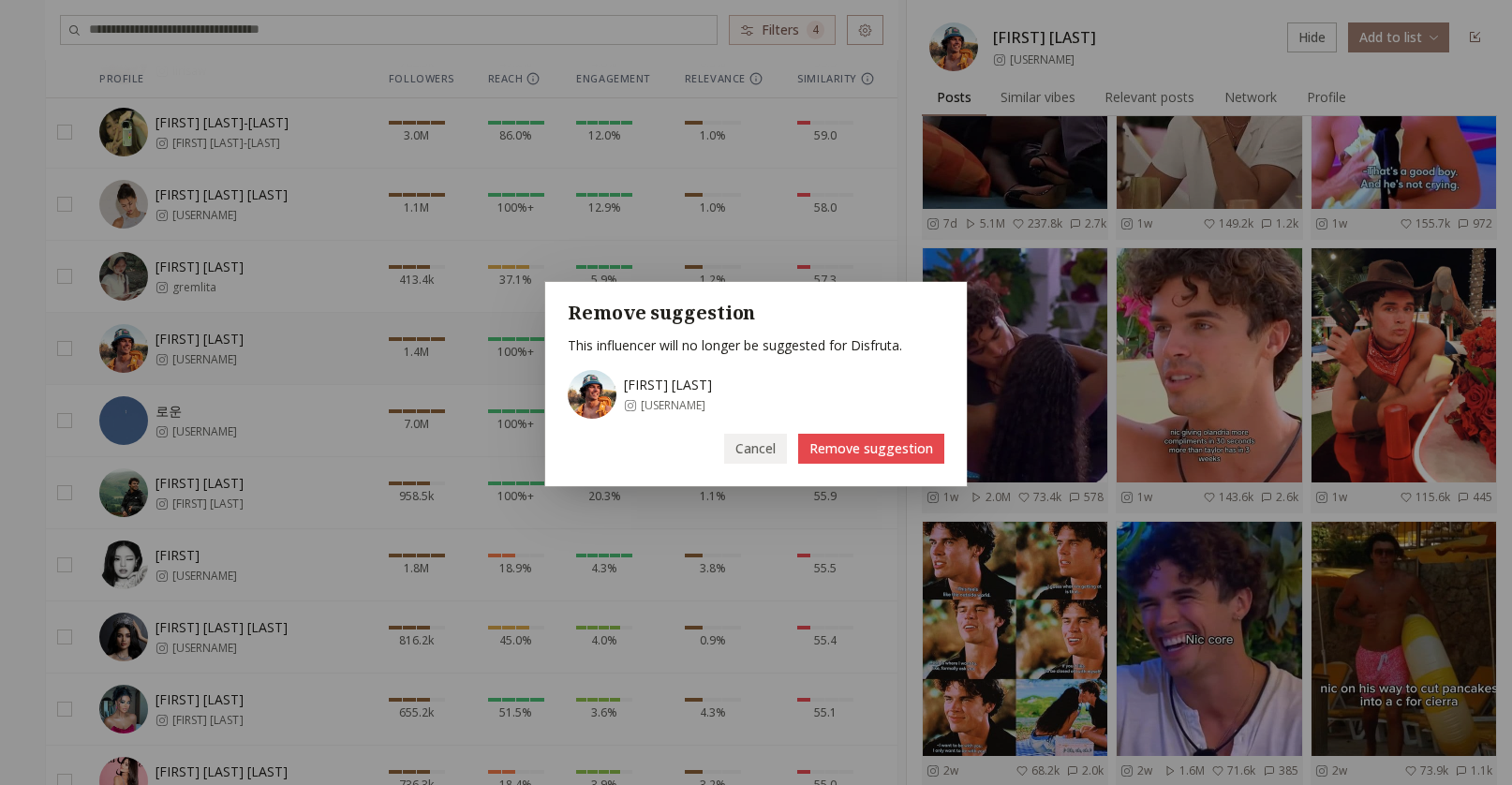 click on "Remove suggestion" at bounding box center (871, 449) 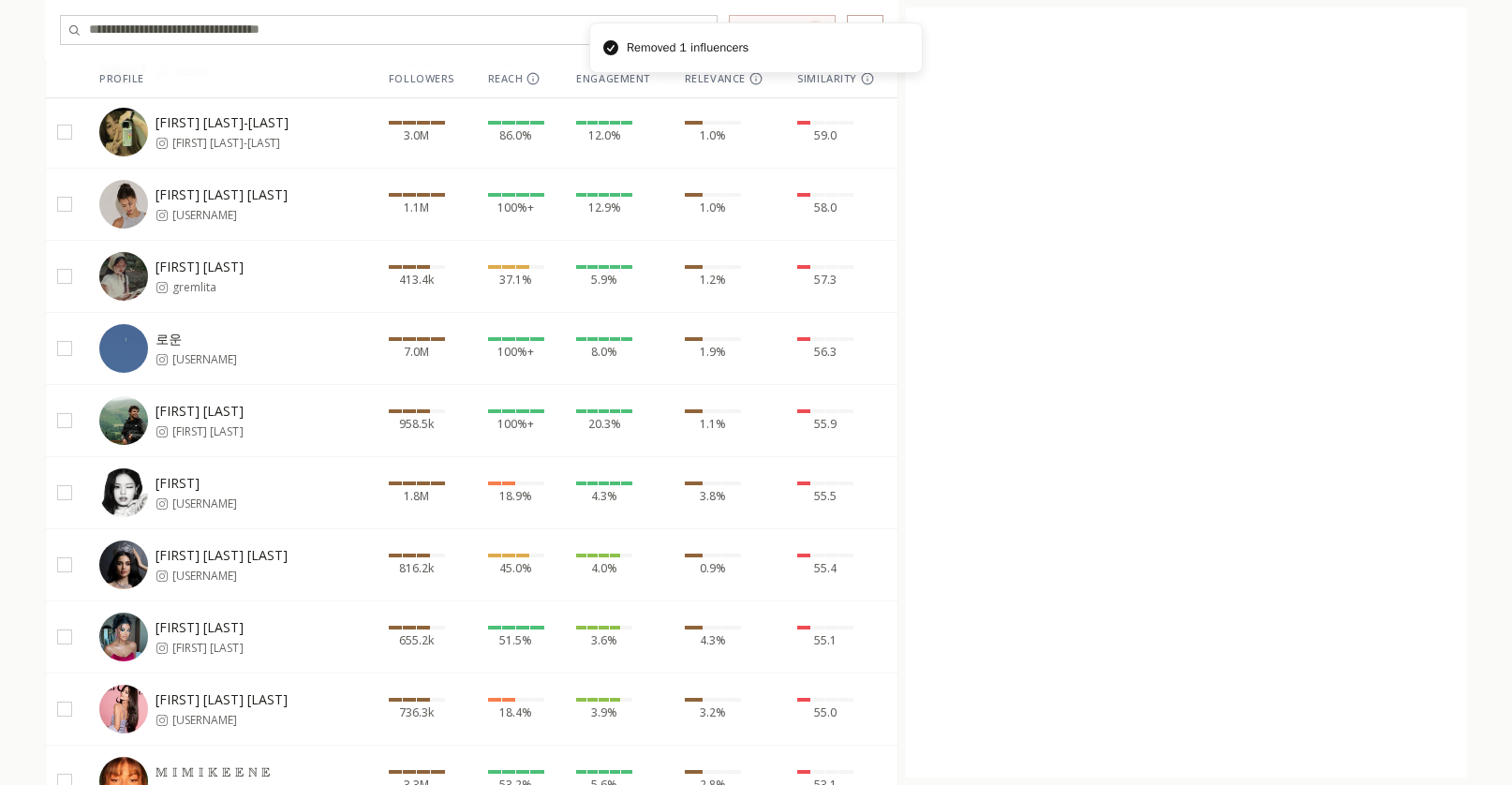 click on "Matthew Broome mattbroome3" at bounding box center [216, 421] 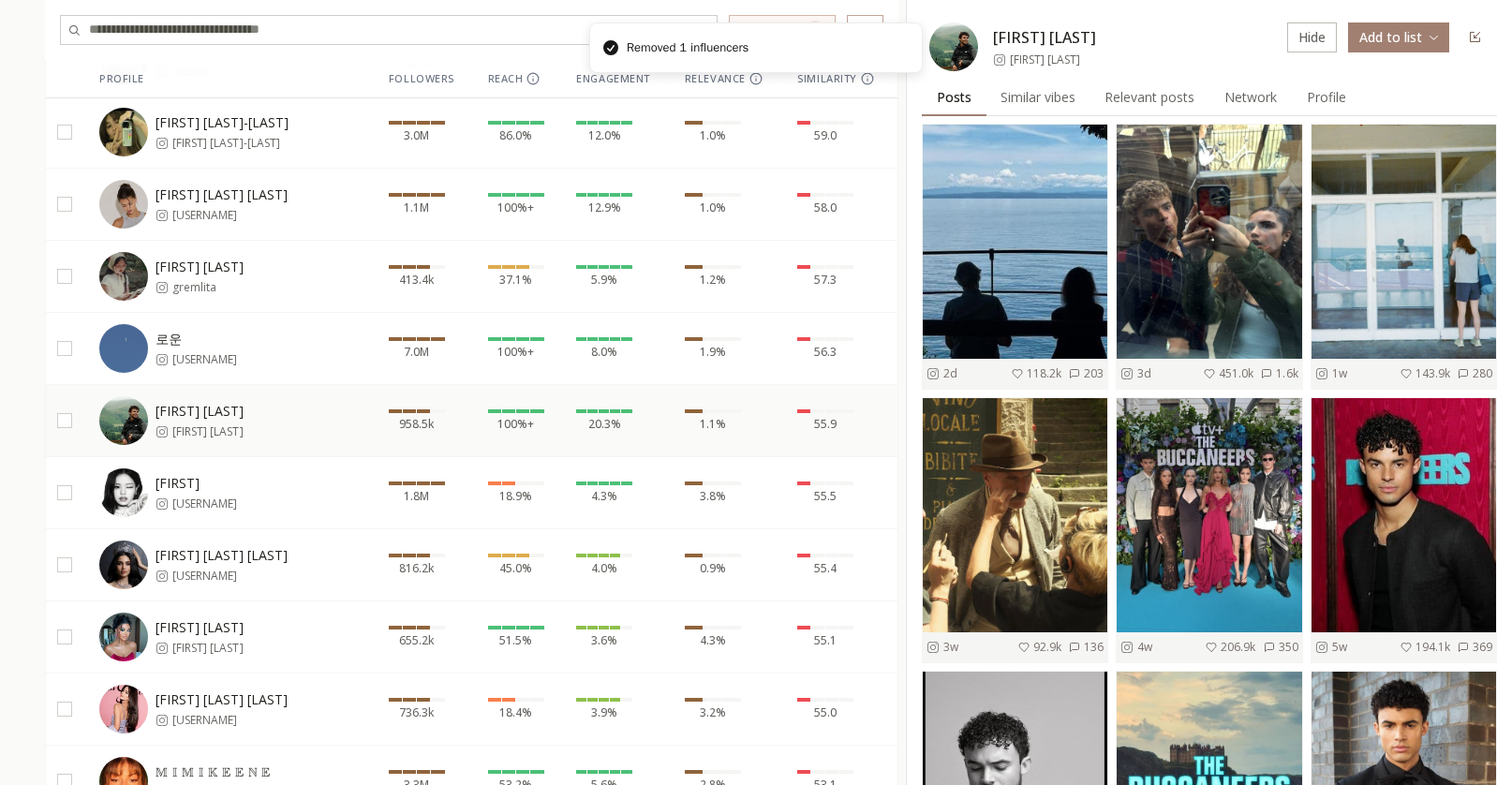 click on "로운 ewsbdi" at bounding box center [216, 348] 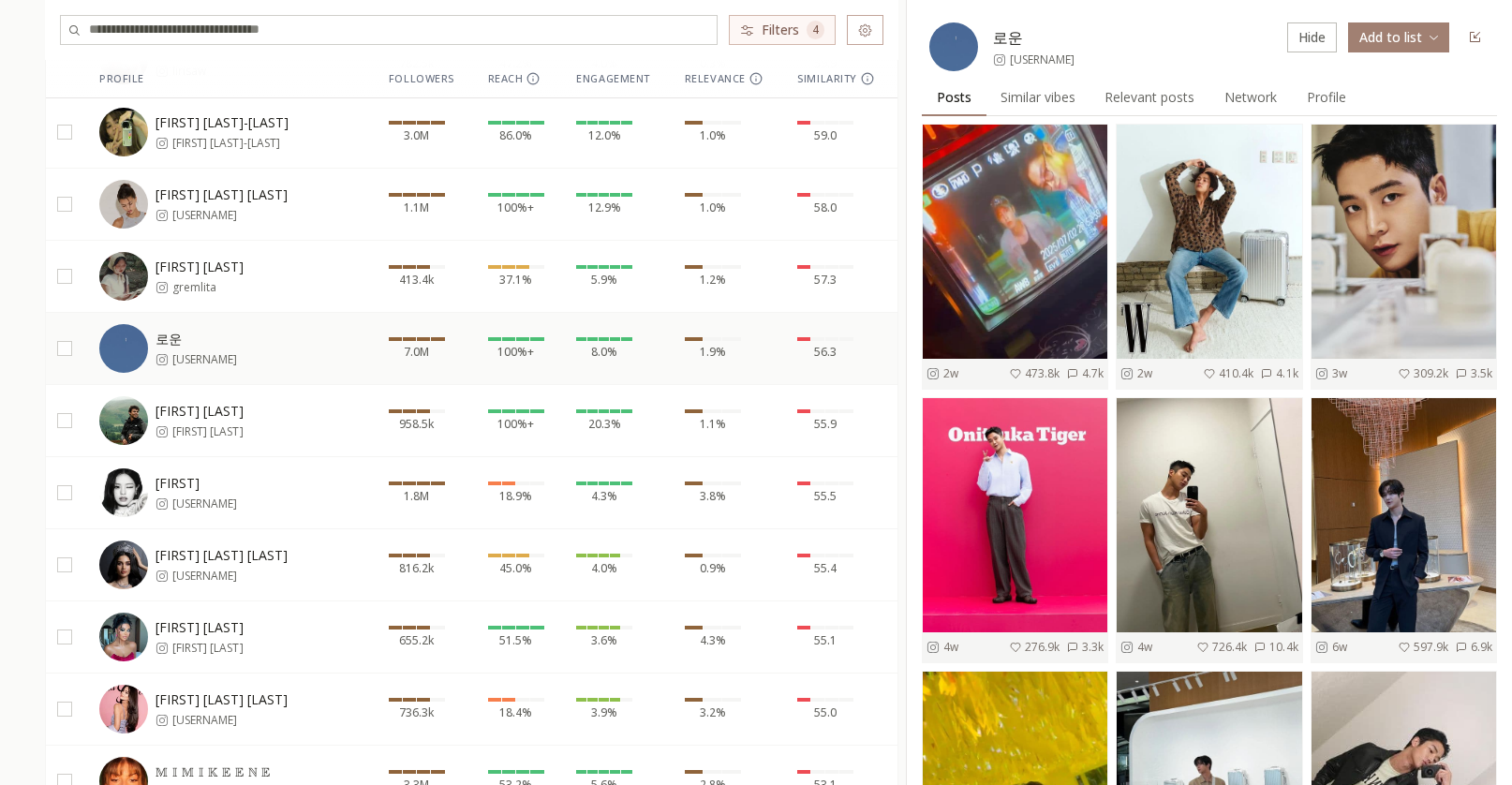 click at bounding box center (65, 348) 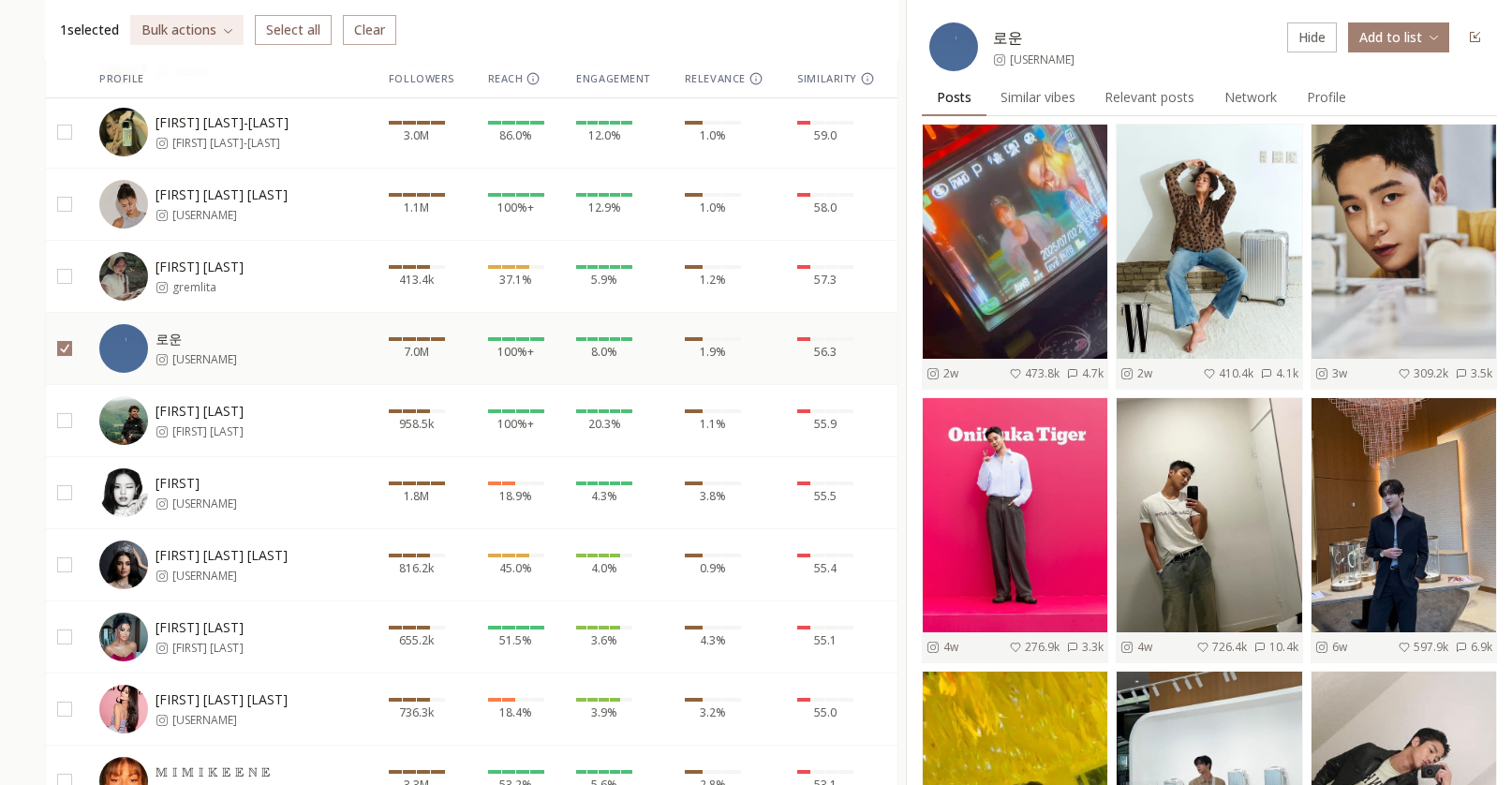 click on "Hide" at bounding box center [1312, 37] 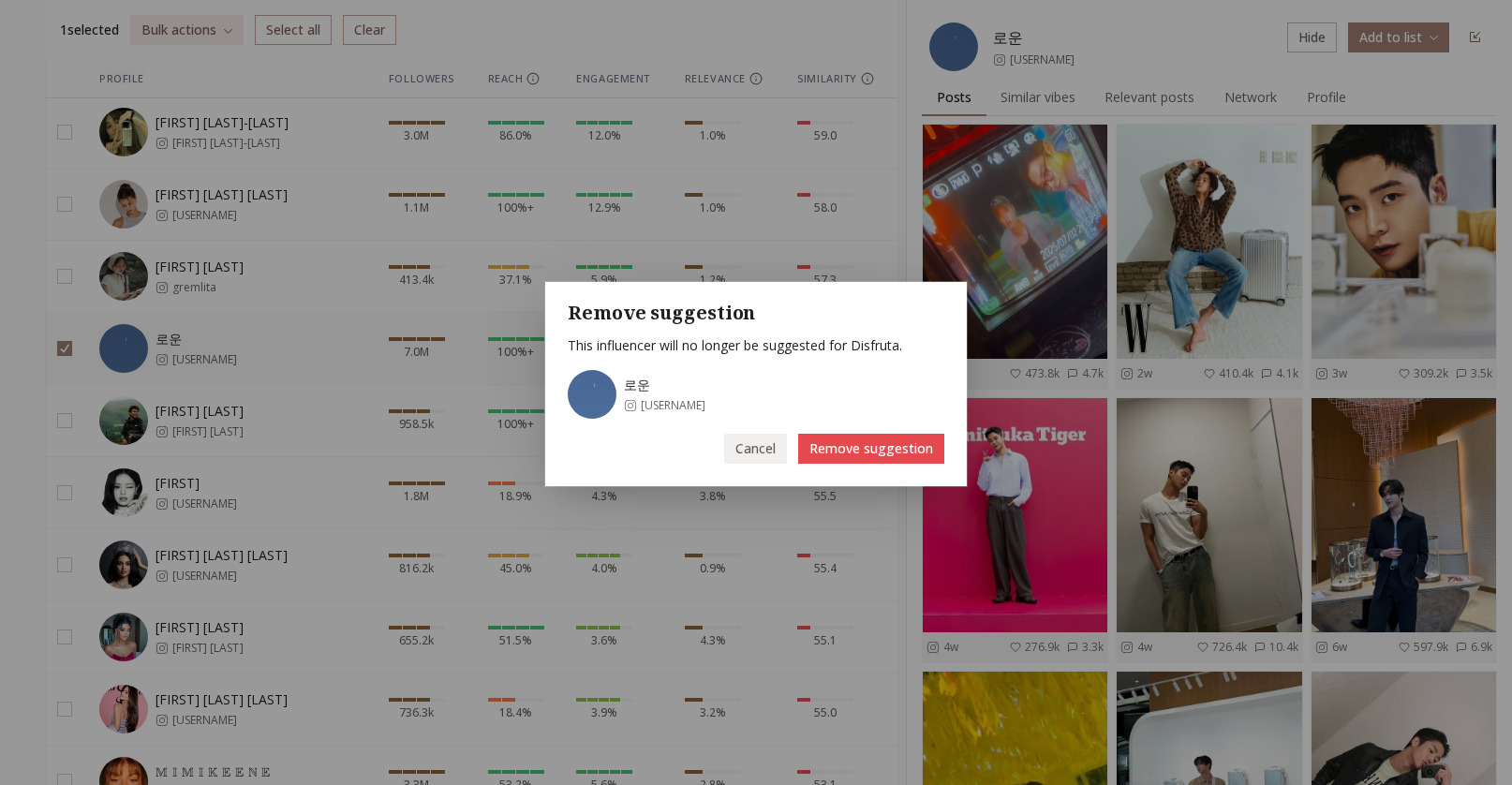 drag, startPoint x: 841, startPoint y: 445, endPoint x: 802, endPoint y: 461, distance: 42.154478 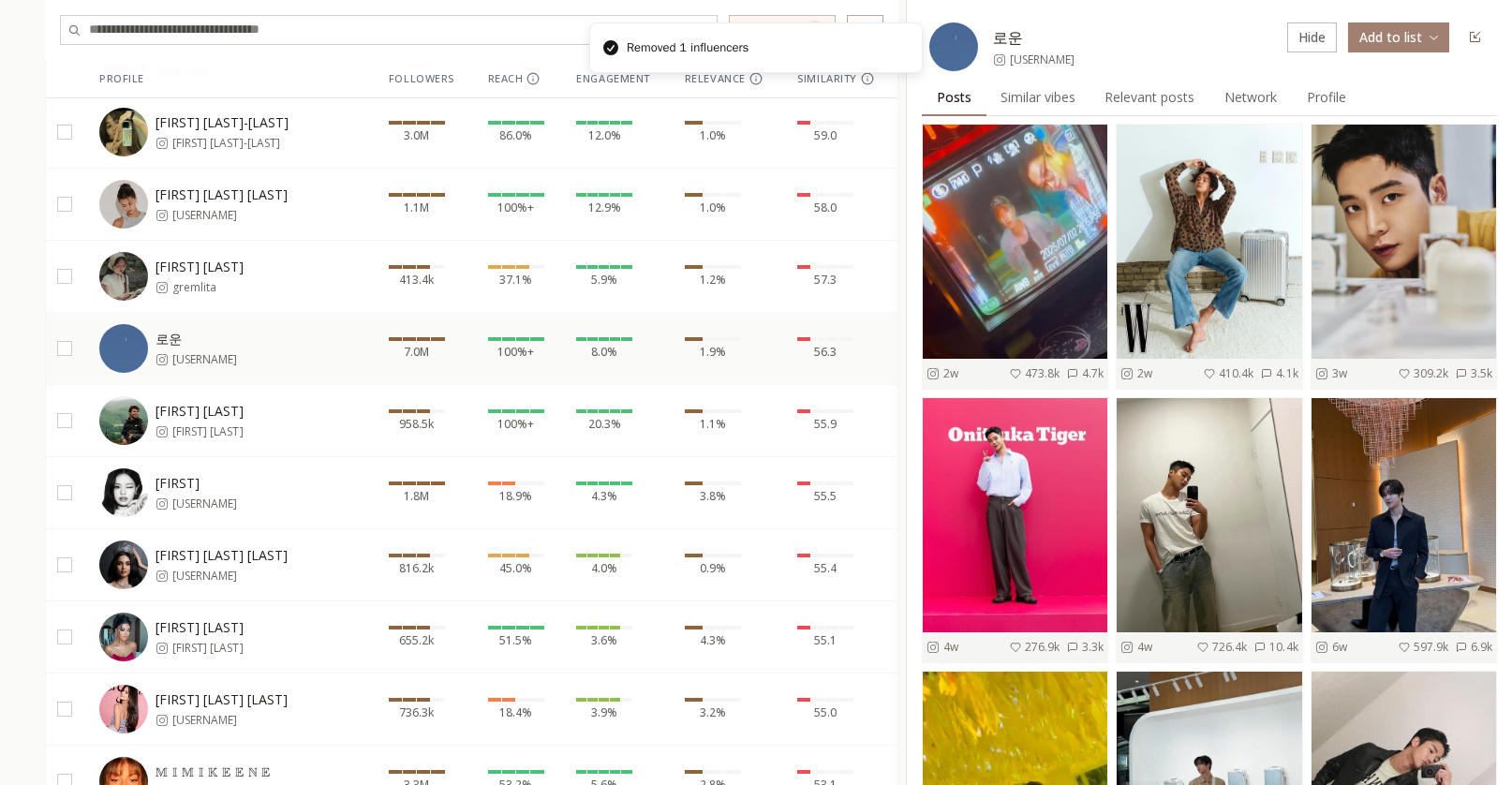 click on "ACHIRAYA allynitibhon" at bounding box center [216, 493] 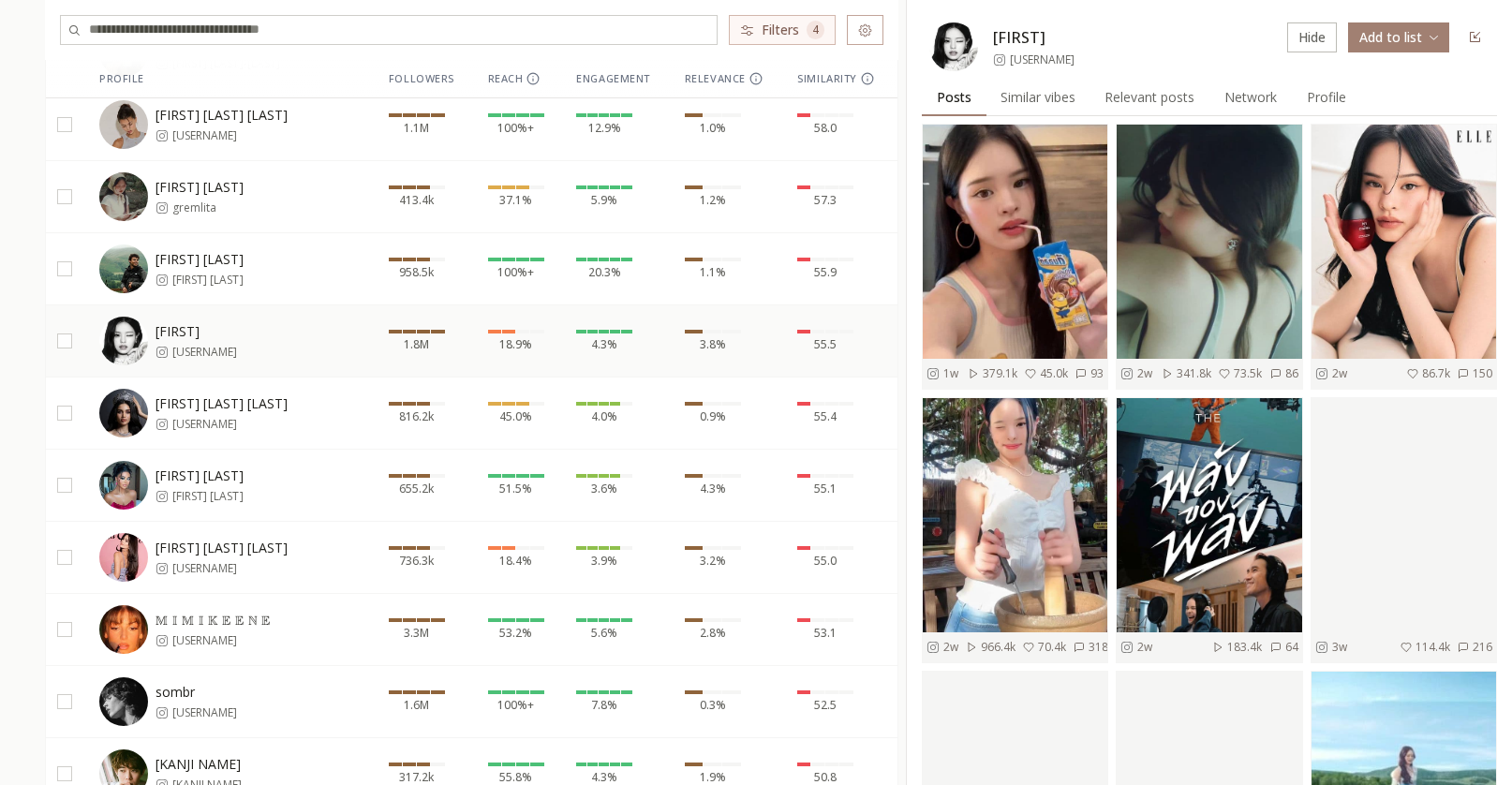 scroll, scrollTop: 657, scrollLeft: 0, axis: vertical 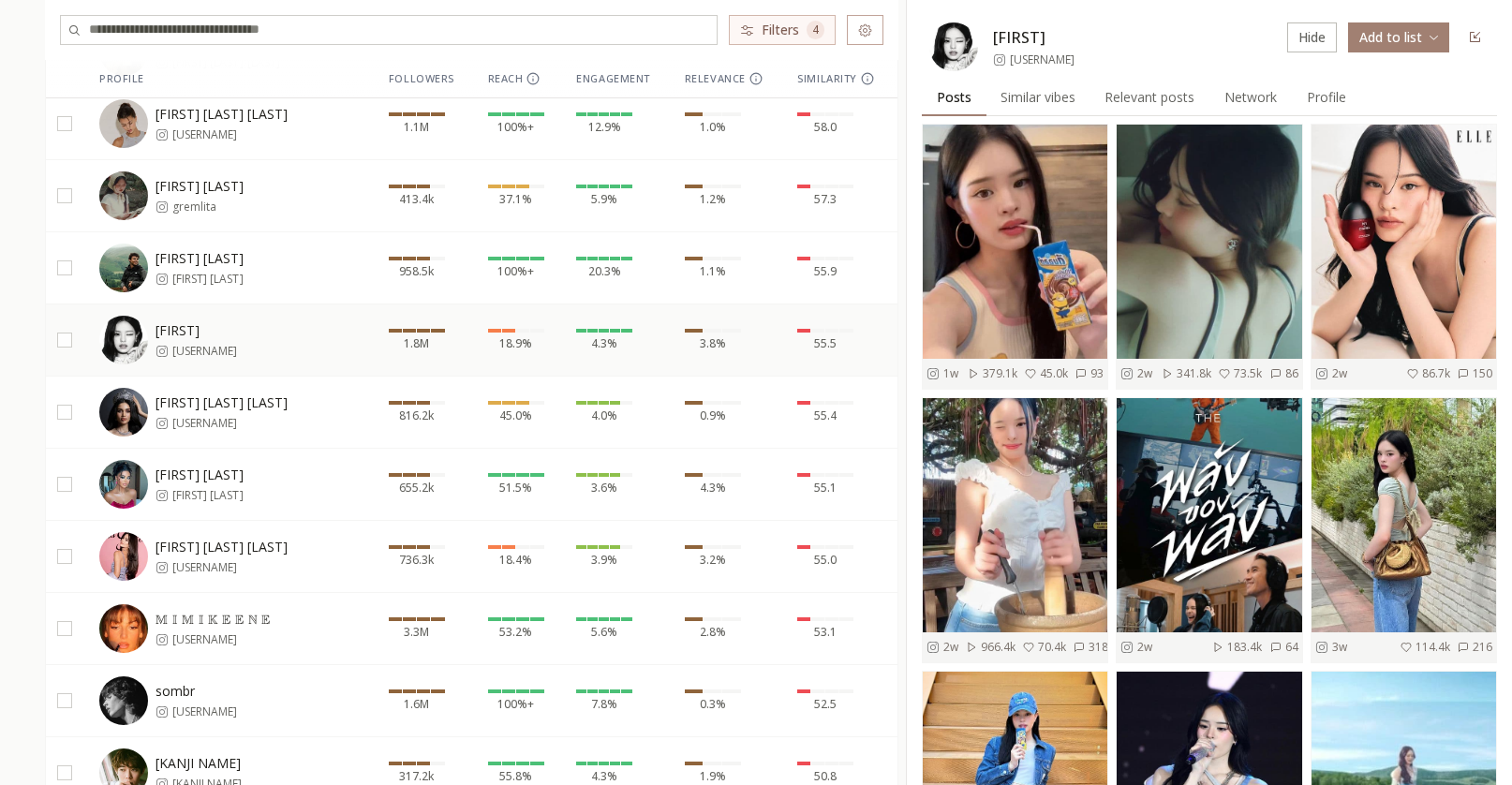 click on "Shirin Nabati shirinnabati" at bounding box center [216, 484] 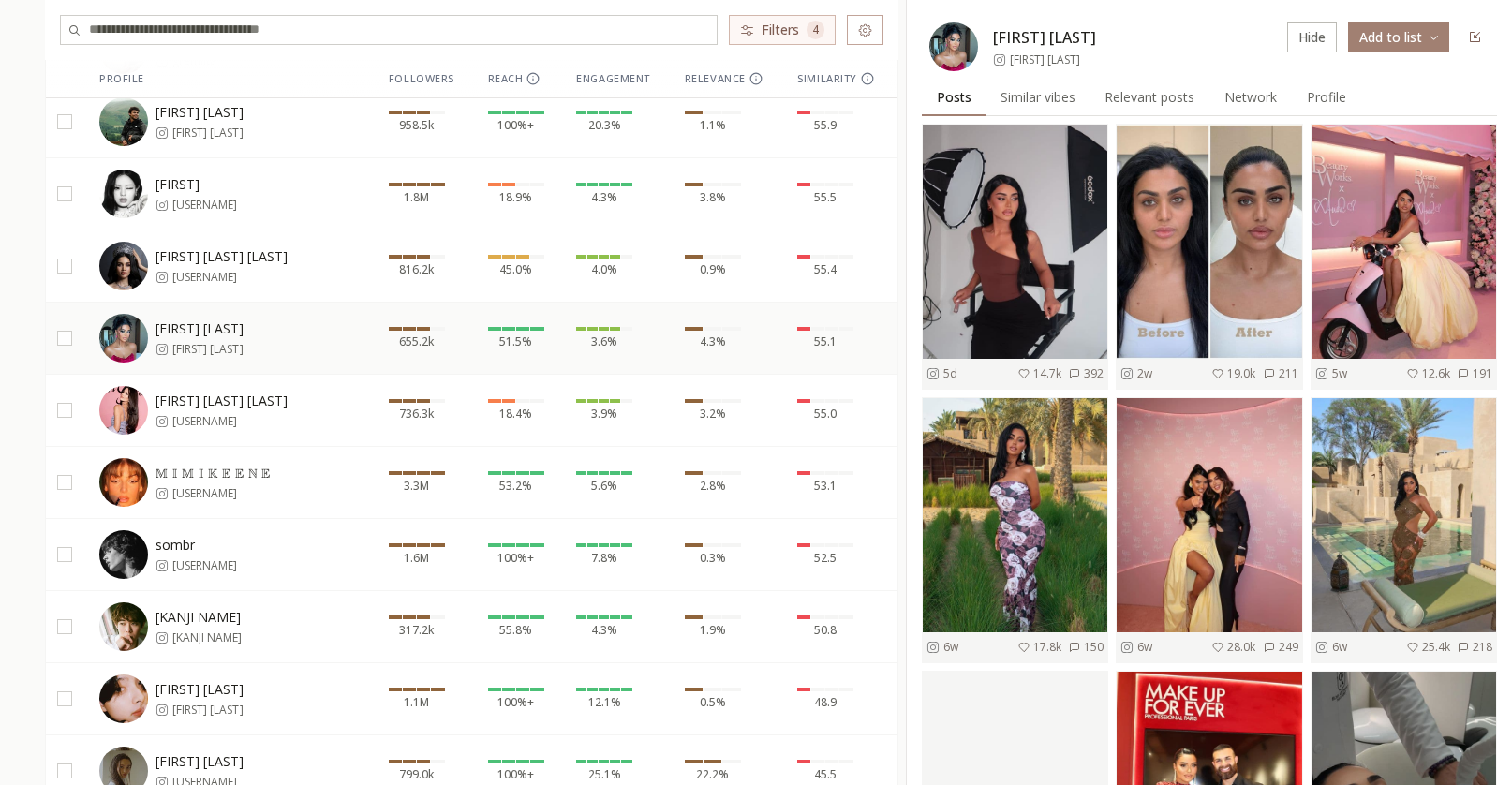 scroll, scrollTop: 888, scrollLeft: 0, axis: vertical 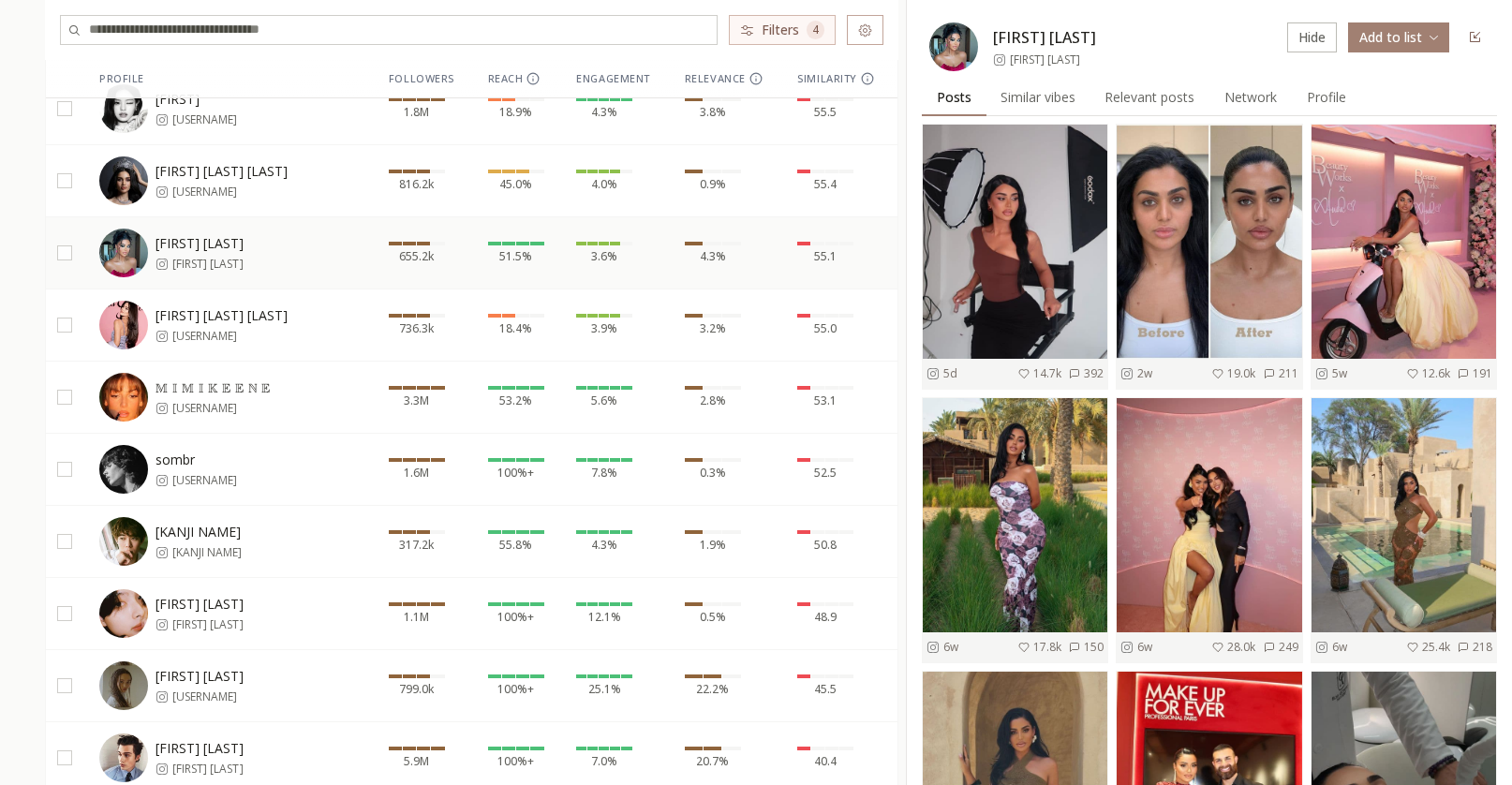 click on "sombr somb.r" at bounding box center (216, 469) 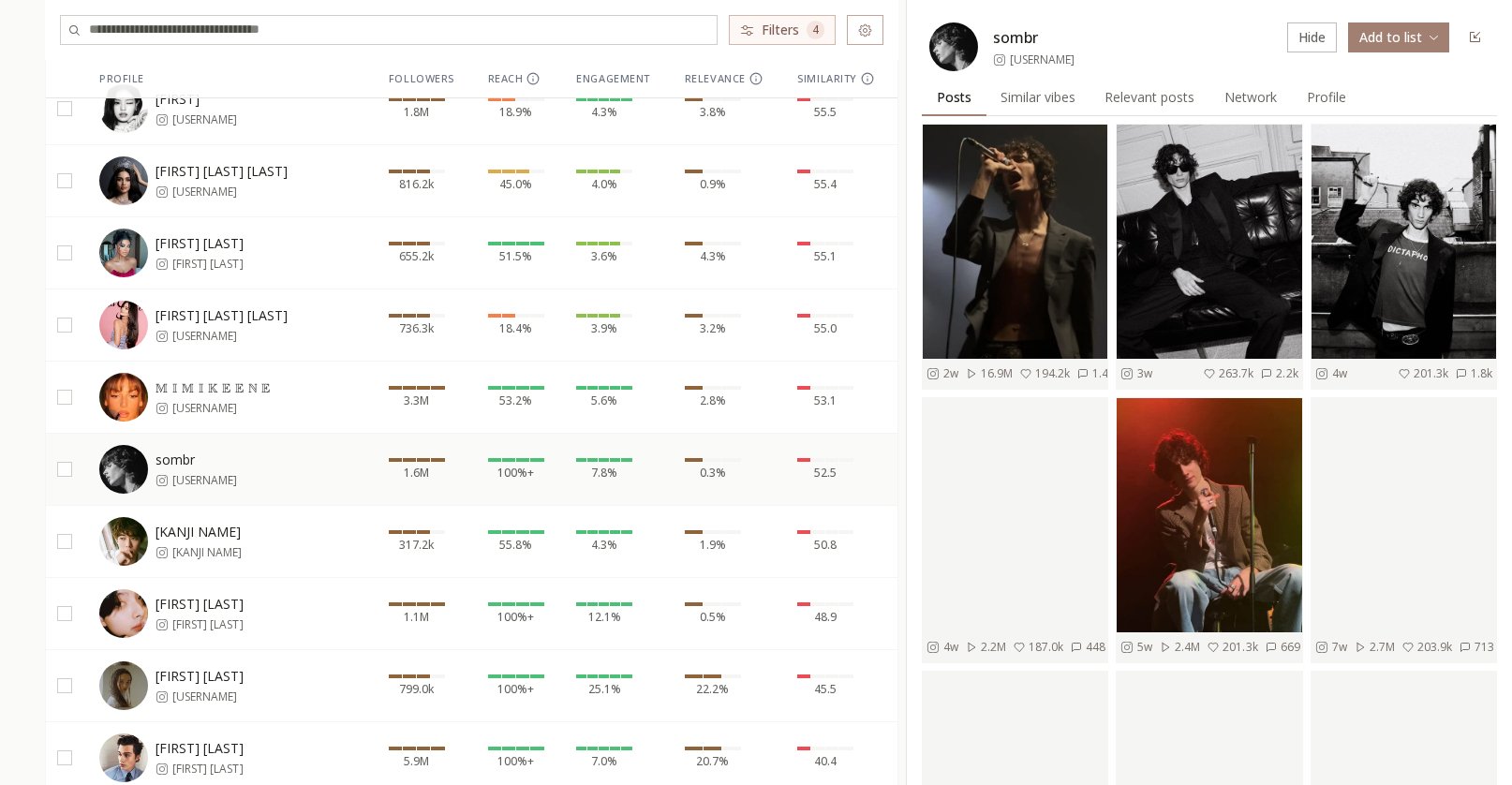 click on "𝕄 𝕀 𝕄 𝕀  𝕂 𝔼 𝔼 ℕ 𝔼 mimikeene3" at bounding box center [232, 396] 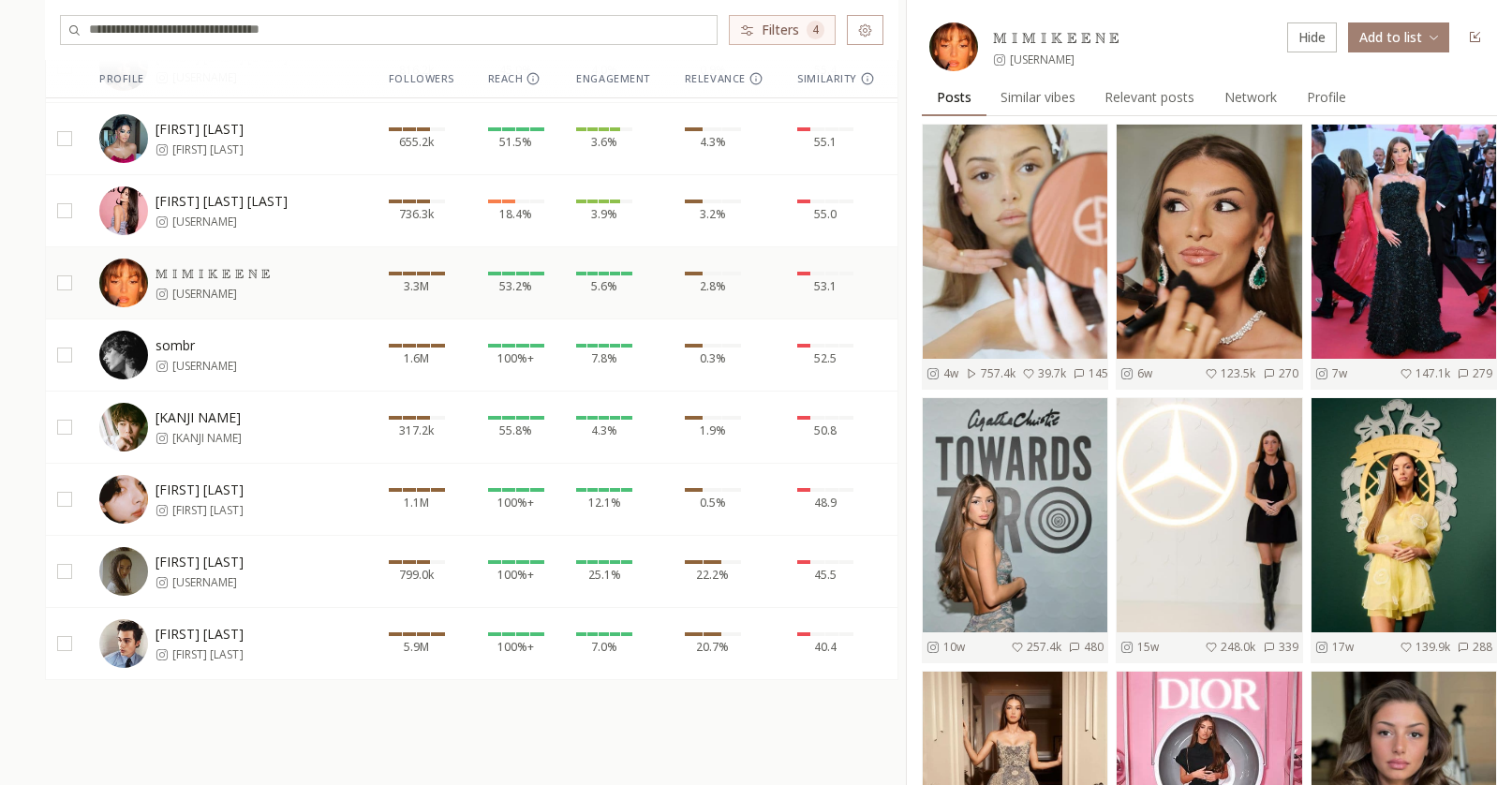scroll, scrollTop: 1003, scrollLeft: 0, axis: vertical 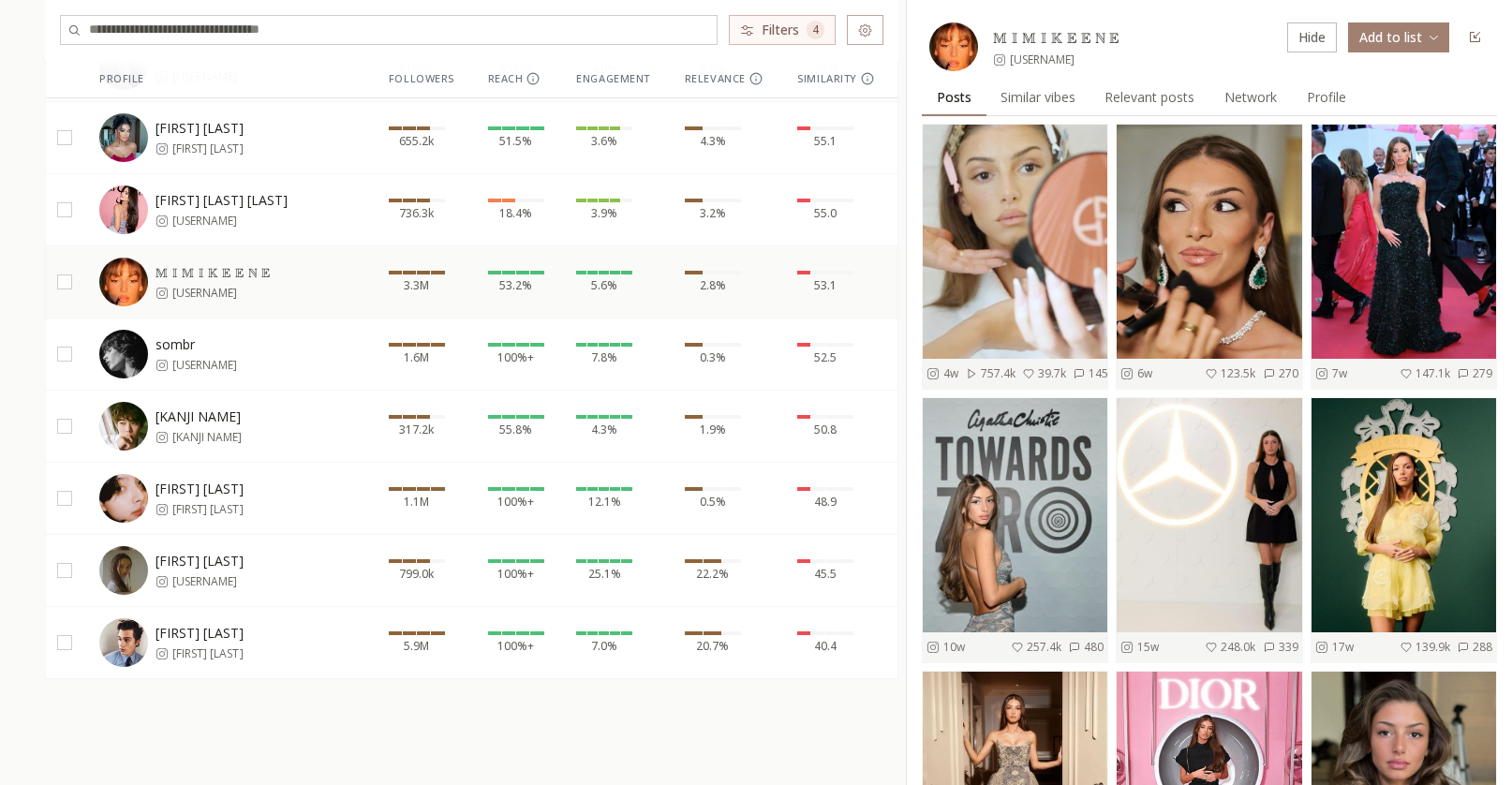 click on "Nicholas Galitzine nicholasgalitzine" at bounding box center (200, 643) 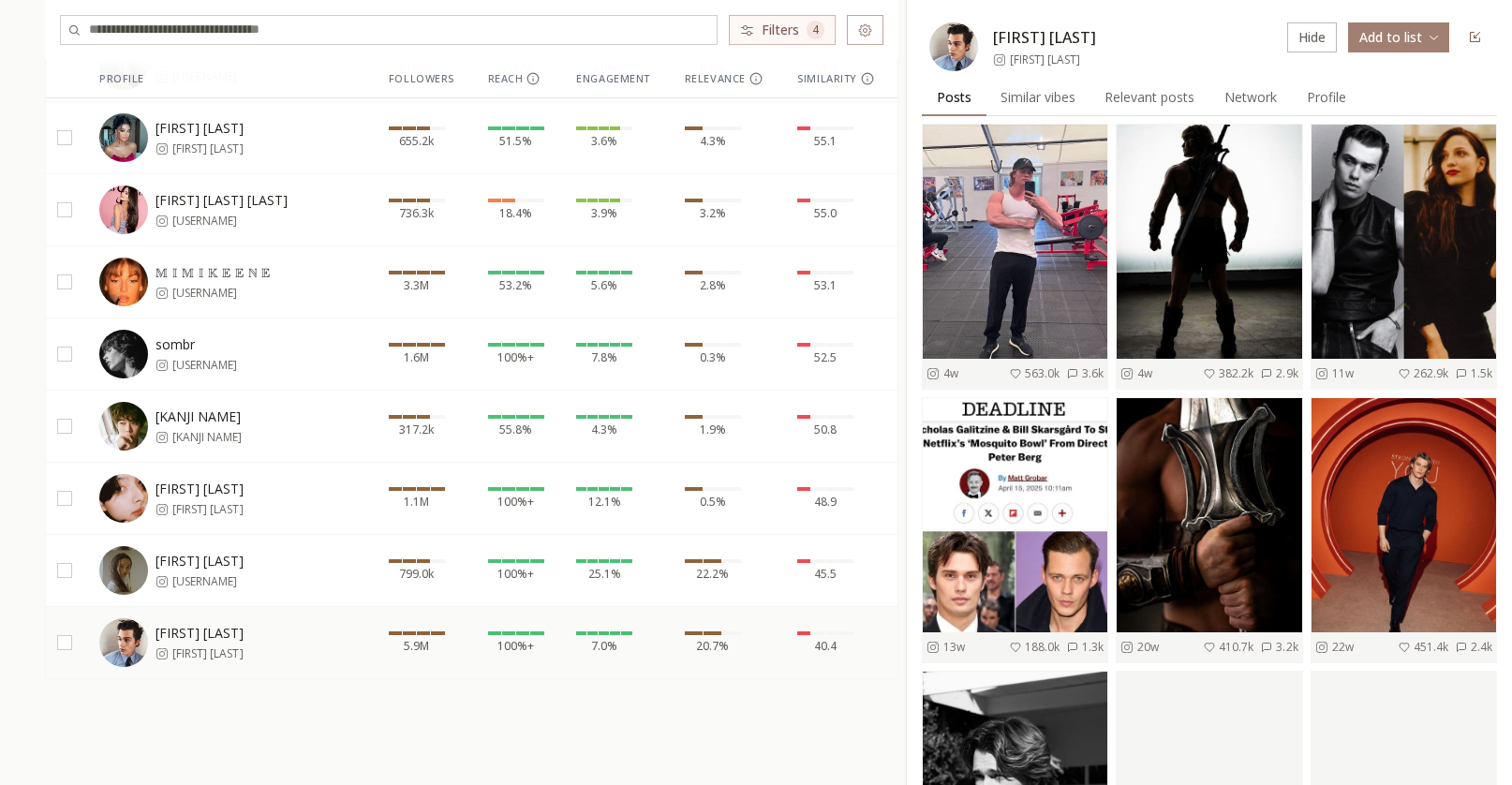 click on "Nico Parker nicoparker" at bounding box center [216, 570] 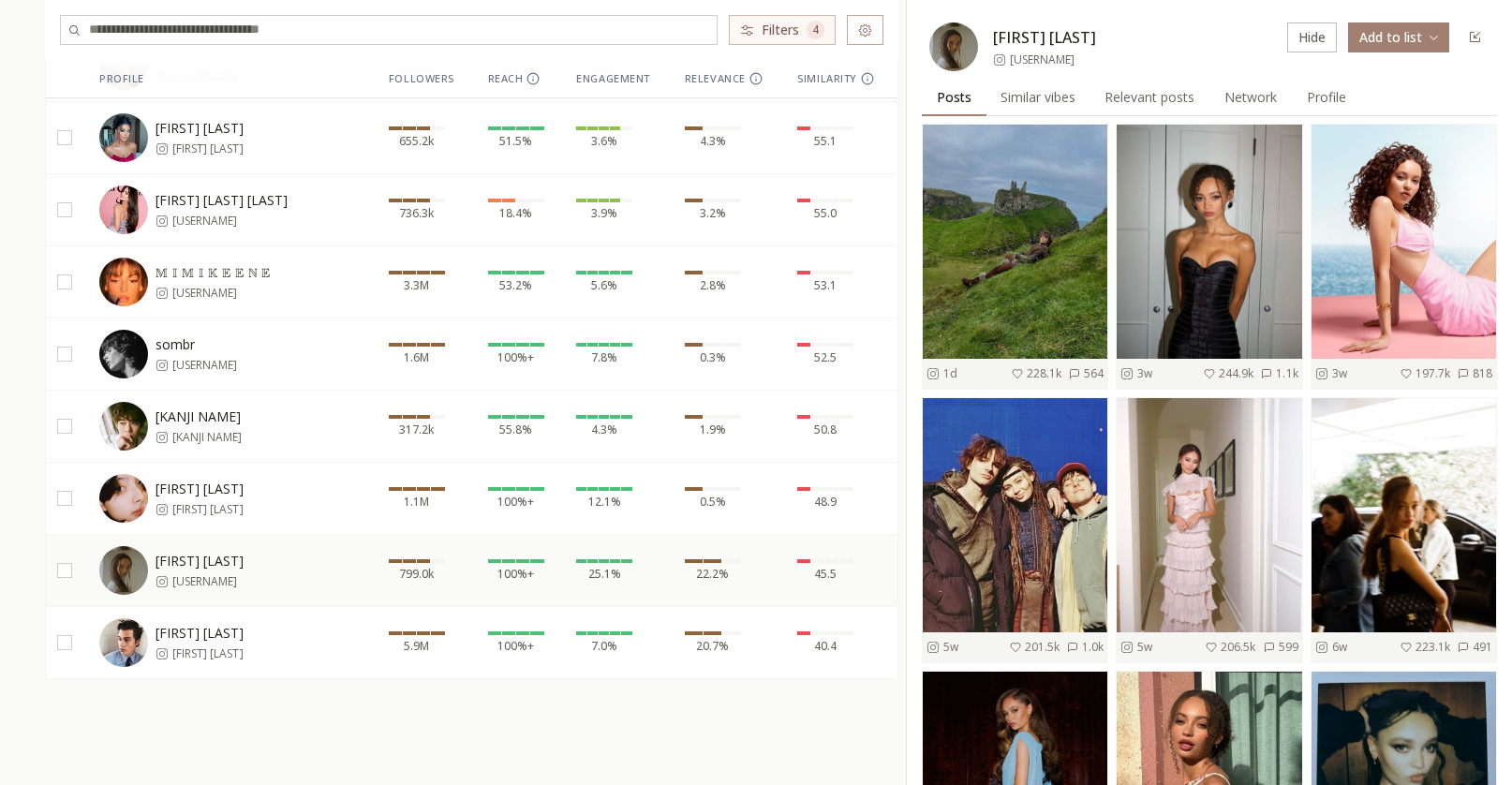 click on "KHUNPOL BUS khunpol.busofficial" at bounding box center (216, 498) 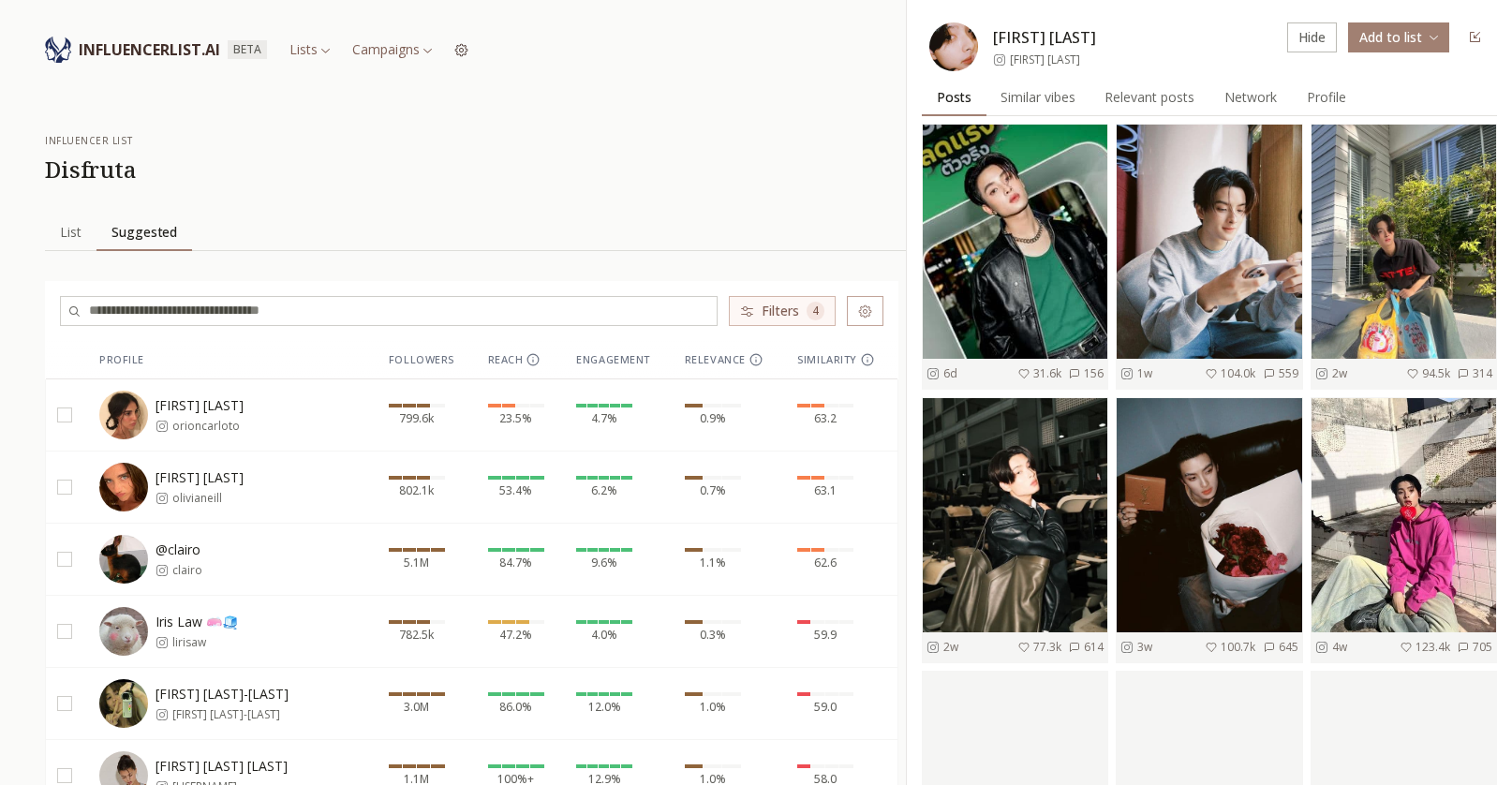 scroll, scrollTop: 0, scrollLeft: 0, axis: both 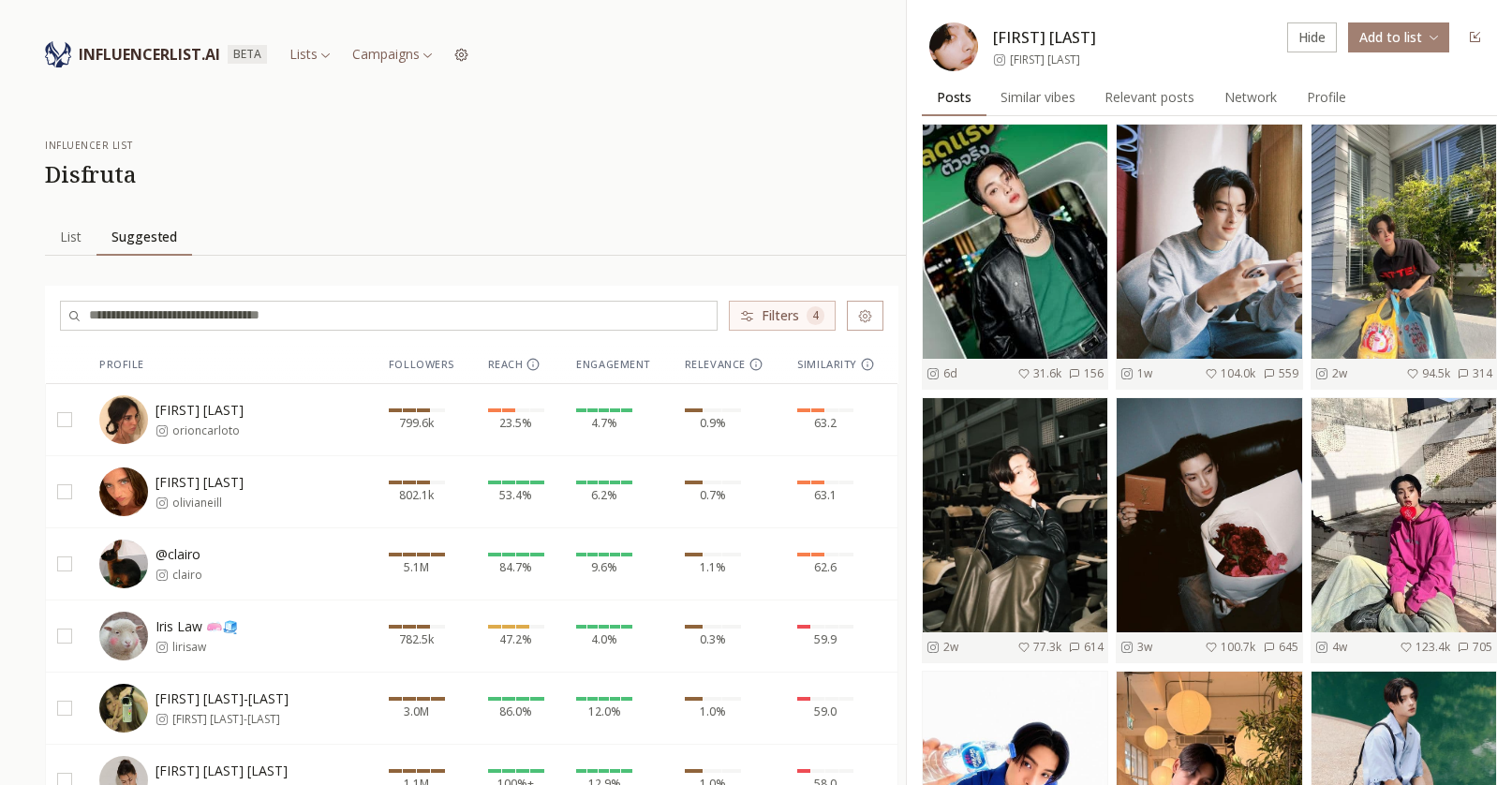 click on "INFLUENCERLIST.AI" at bounding box center (149, 54) 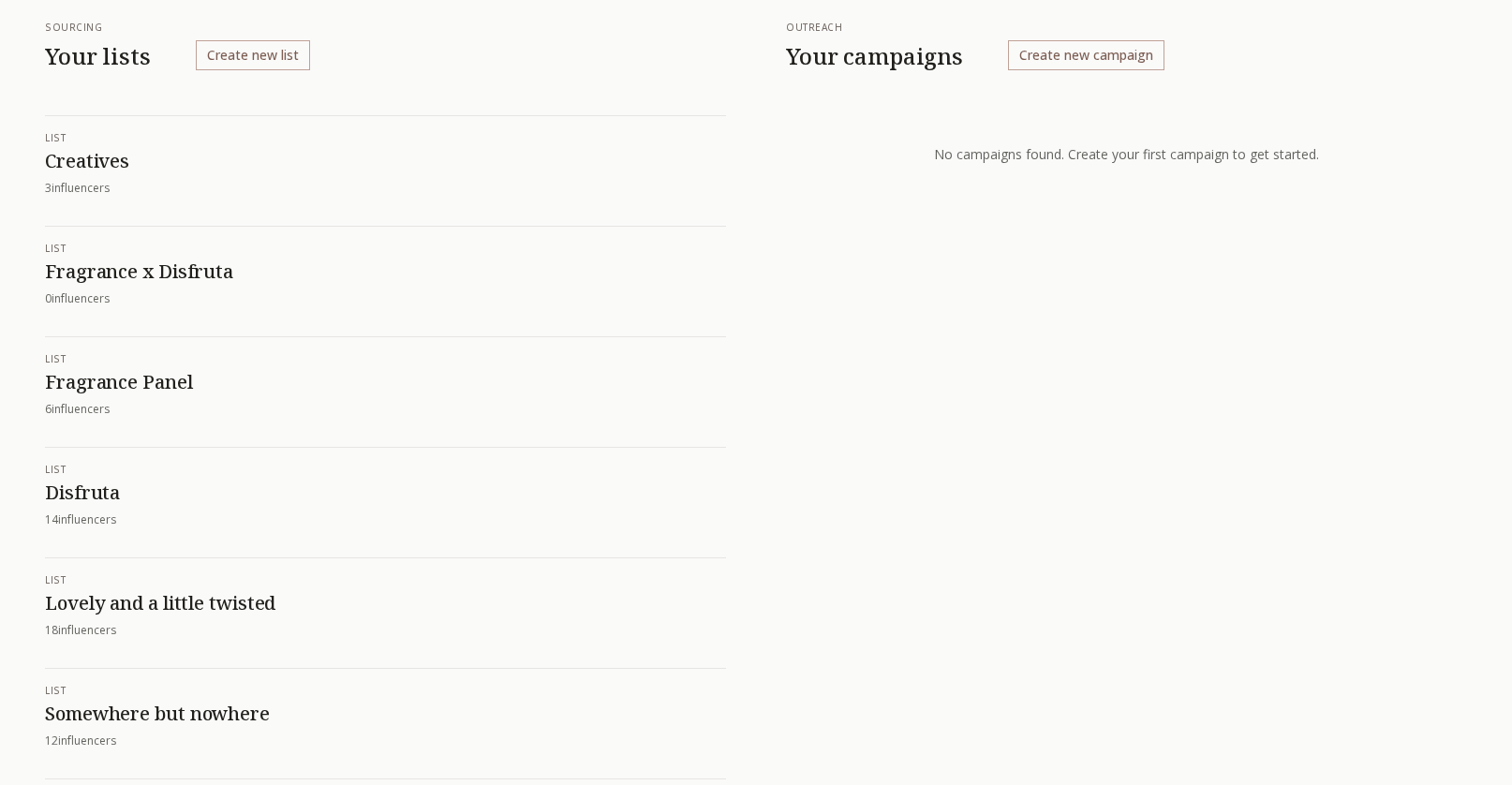 scroll, scrollTop: 95, scrollLeft: 0, axis: vertical 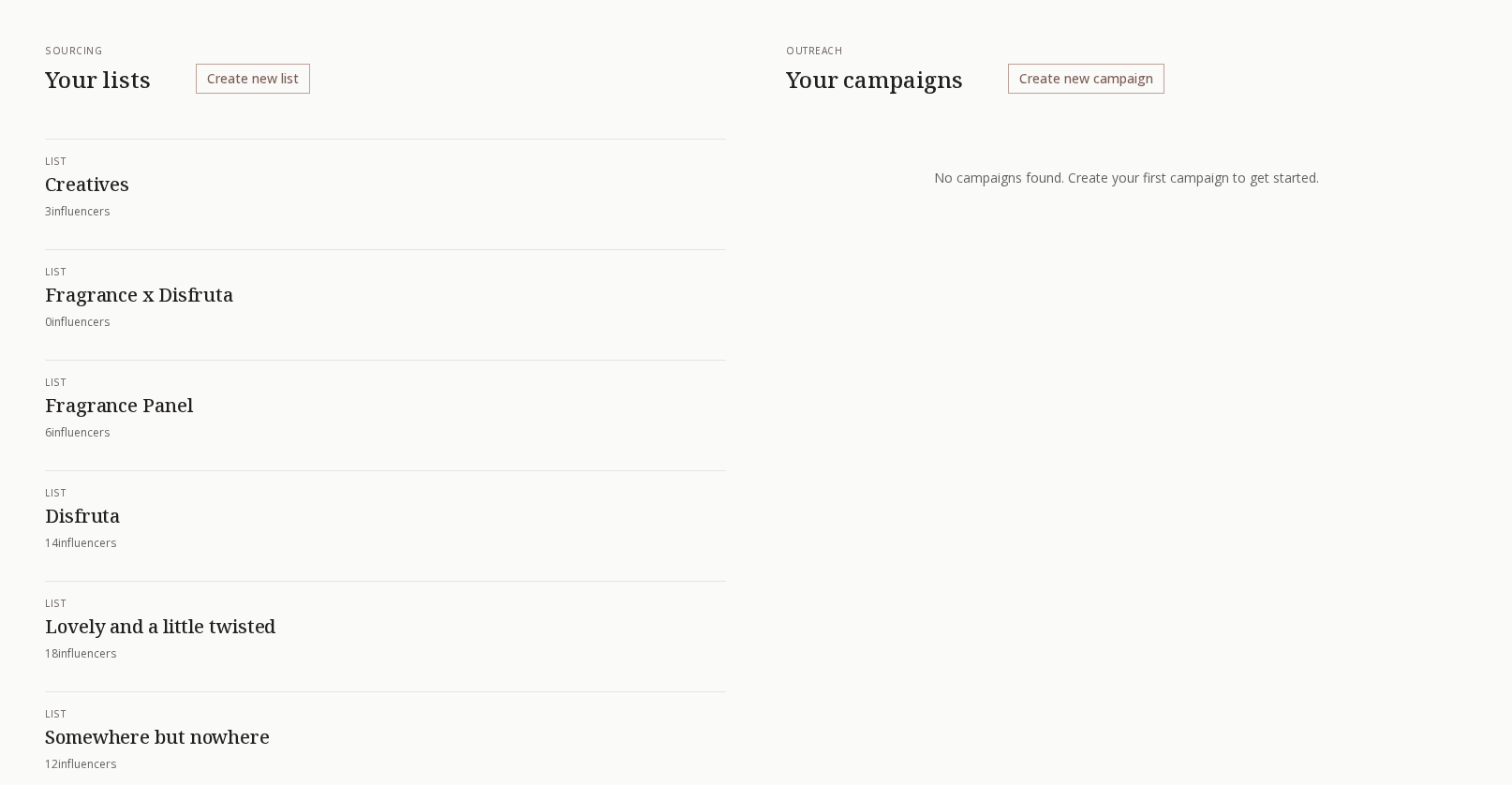 click on "Fragrance x Disfruta" at bounding box center [385, 295] 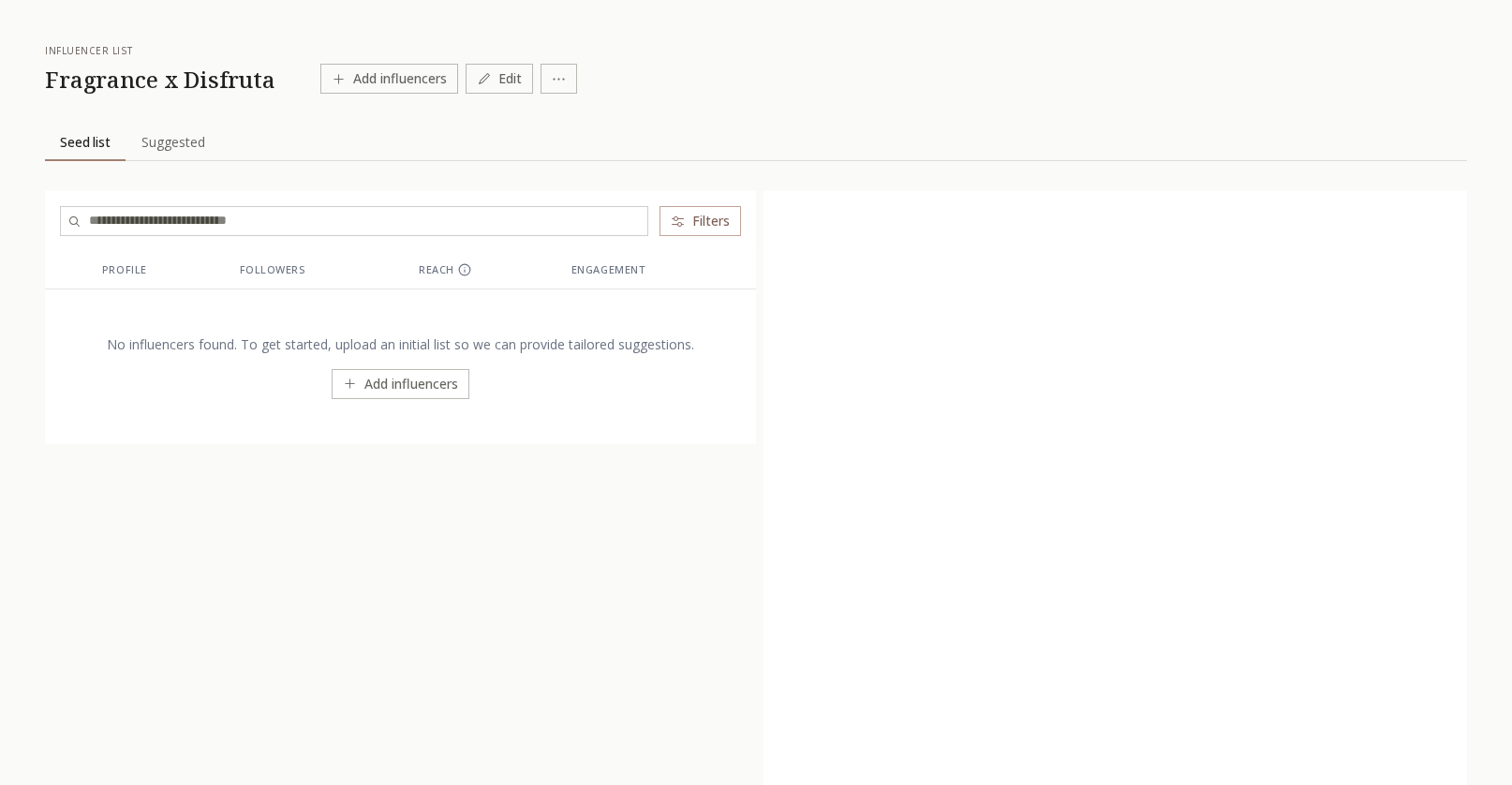 click on "Edit" at bounding box center (499, 79) 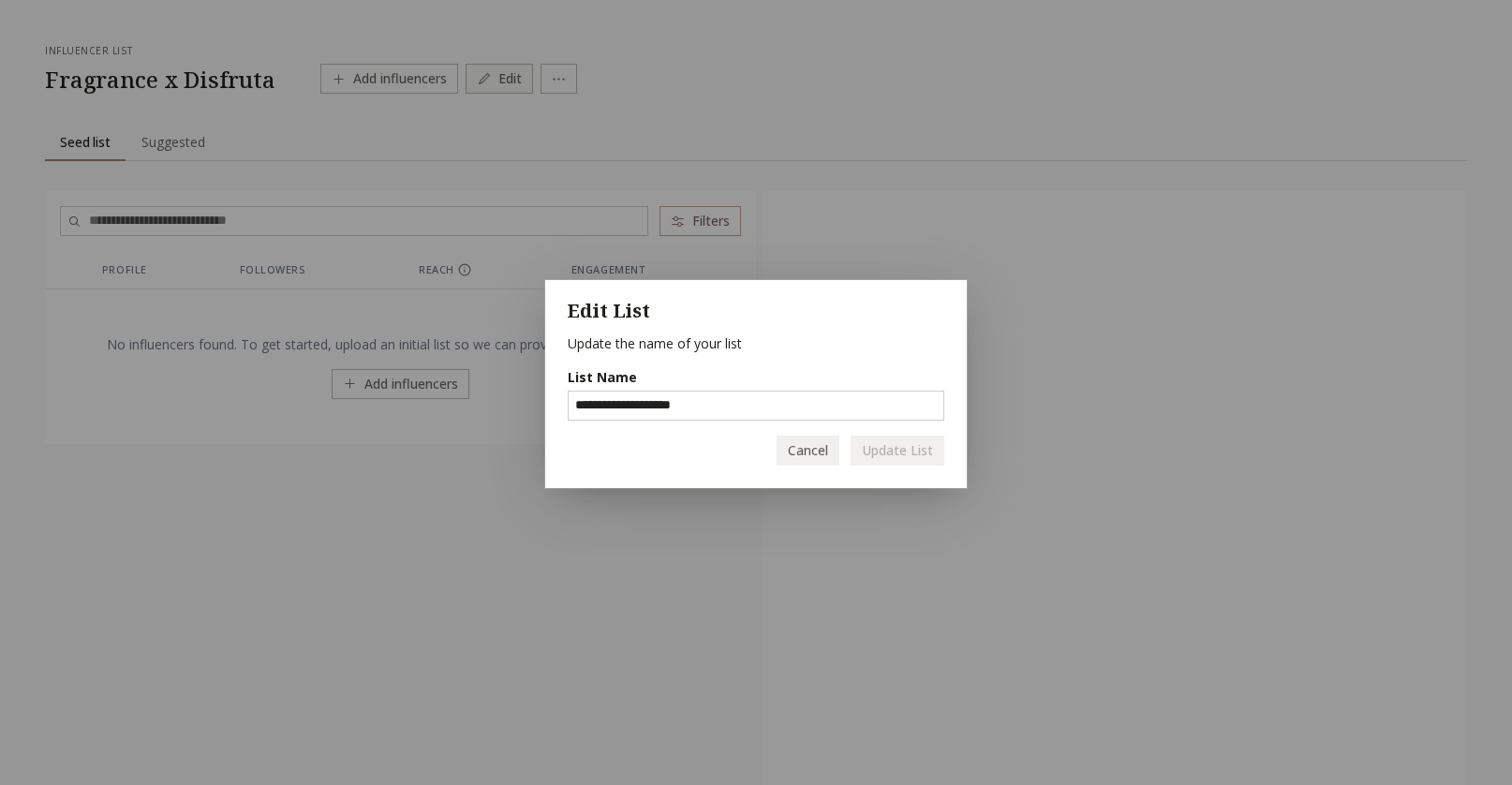 drag, startPoint x: 795, startPoint y: 455, endPoint x: 734, endPoint y: 320, distance: 148.14182 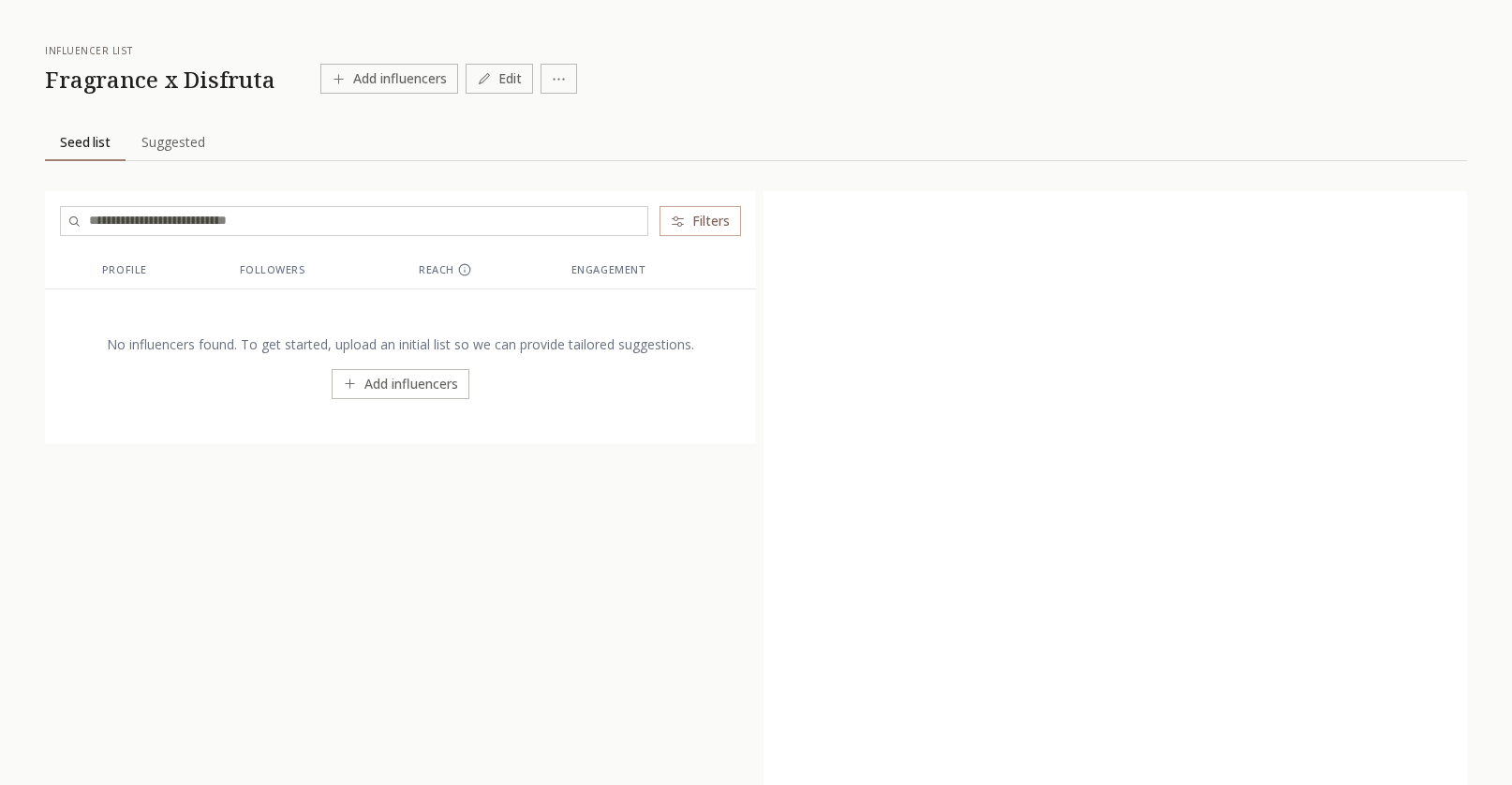 click on "INFLUENCERLIST.AI BETA Sourcing Outreach influencer list Fragrance x Disfruta  Add influencers  Edit Seed list Seed list Suggested Suggested Filters   Profile Followers Reach Engagement No influencers found. To get started, upload an initial list so we can provide tailored suggestions.  Add influencers" at bounding box center [756, 433] 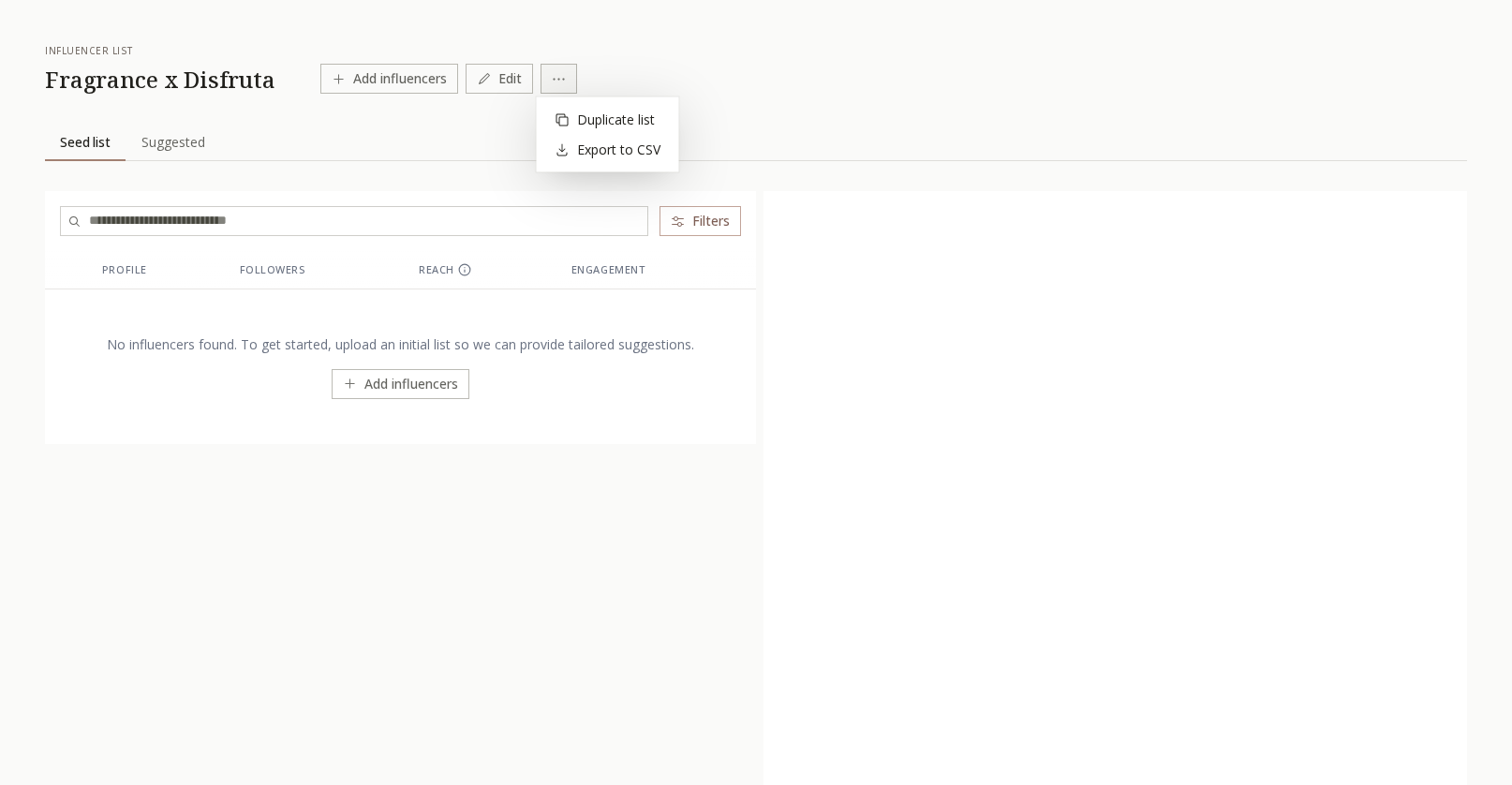 click on "INFLUENCERLIST.AI BETA Sourcing Outreach influencer list Fragrance x Disfruta  Add influencers  Edit Seed list Seed list Suggested Suggested Filters   Profile Followers Reach Engagement No influencers found. To get started, upload an initial list so we can provide tailored suggestions.  Add influencers
Duplicate list Export to CSV" at bounding box center (756, 433) 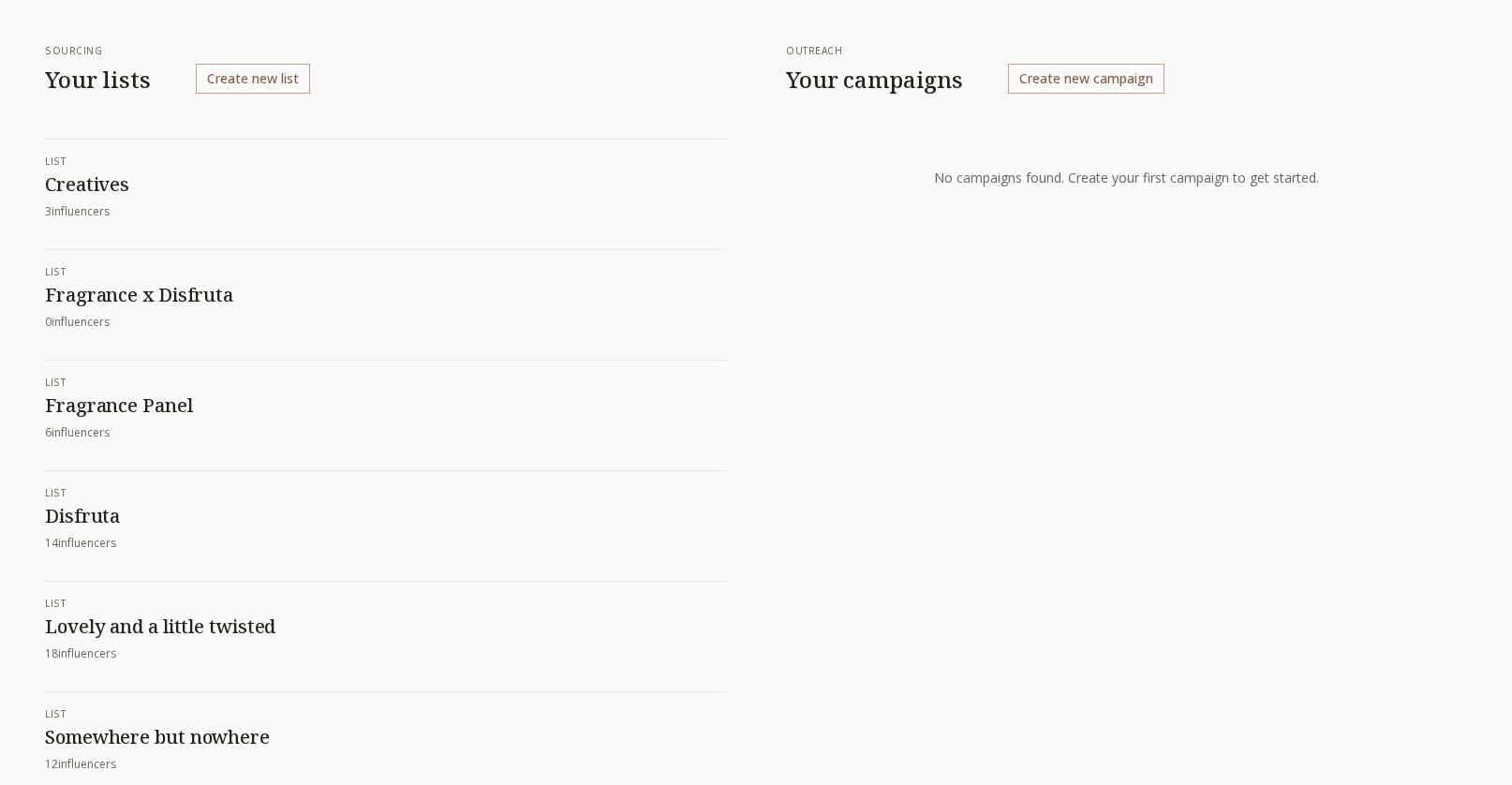 click on "Fragrance x Disfruta" at bounding box center [385, 295] 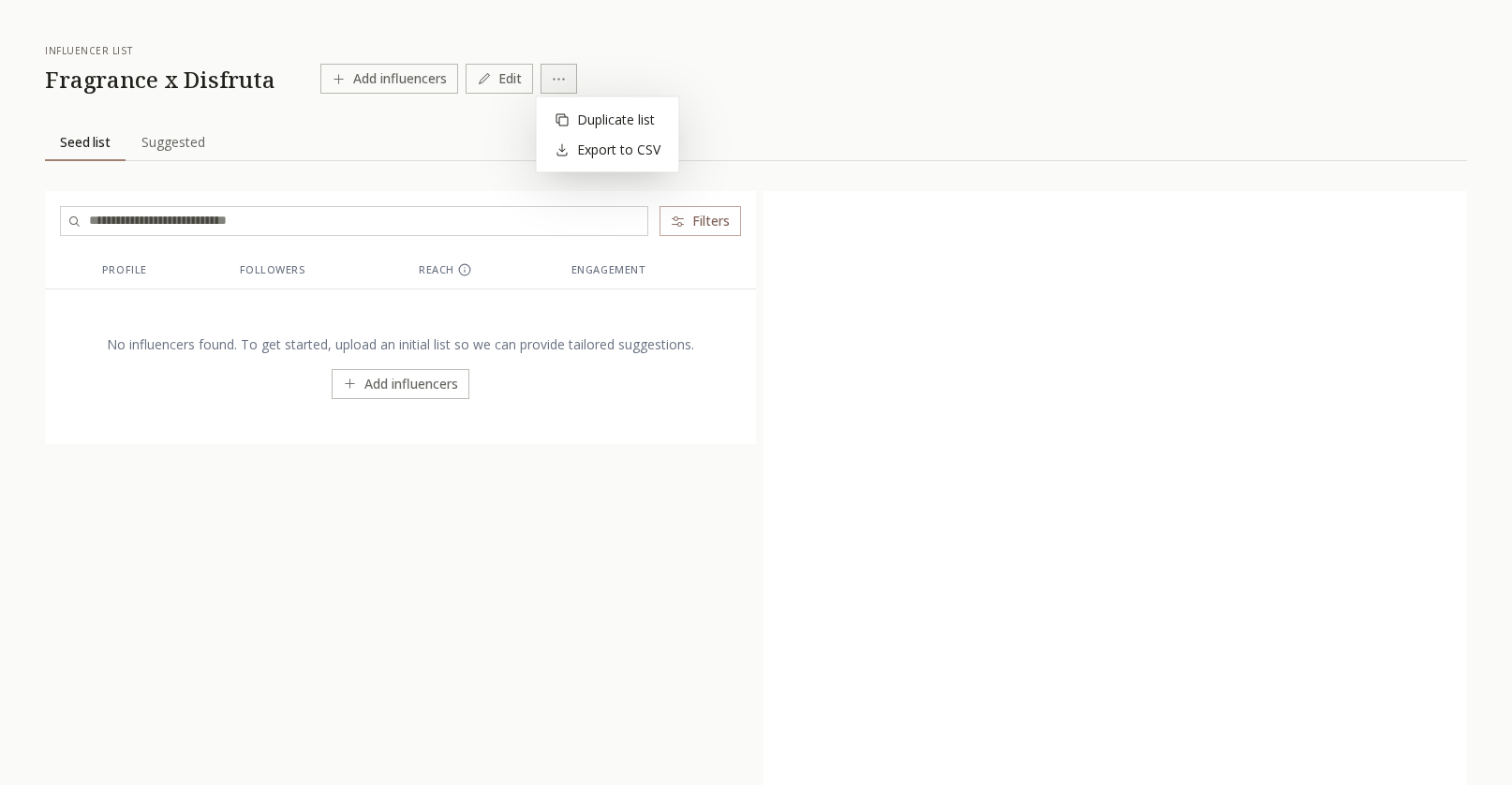 click on "INFLUENCERLIST.AI BETA Sourcing Outreach influencer list Fragrance x Disfruta  Add influencers  Edit Seed list Seed list Suggested Suggested Filters   Profile Followers Reach Engagement No influencers found. To get started, upload an initial list so we can provide tailored suggestions.  Add influencers
Duplicate list Export to CSV" at bounding box center (756, 433) 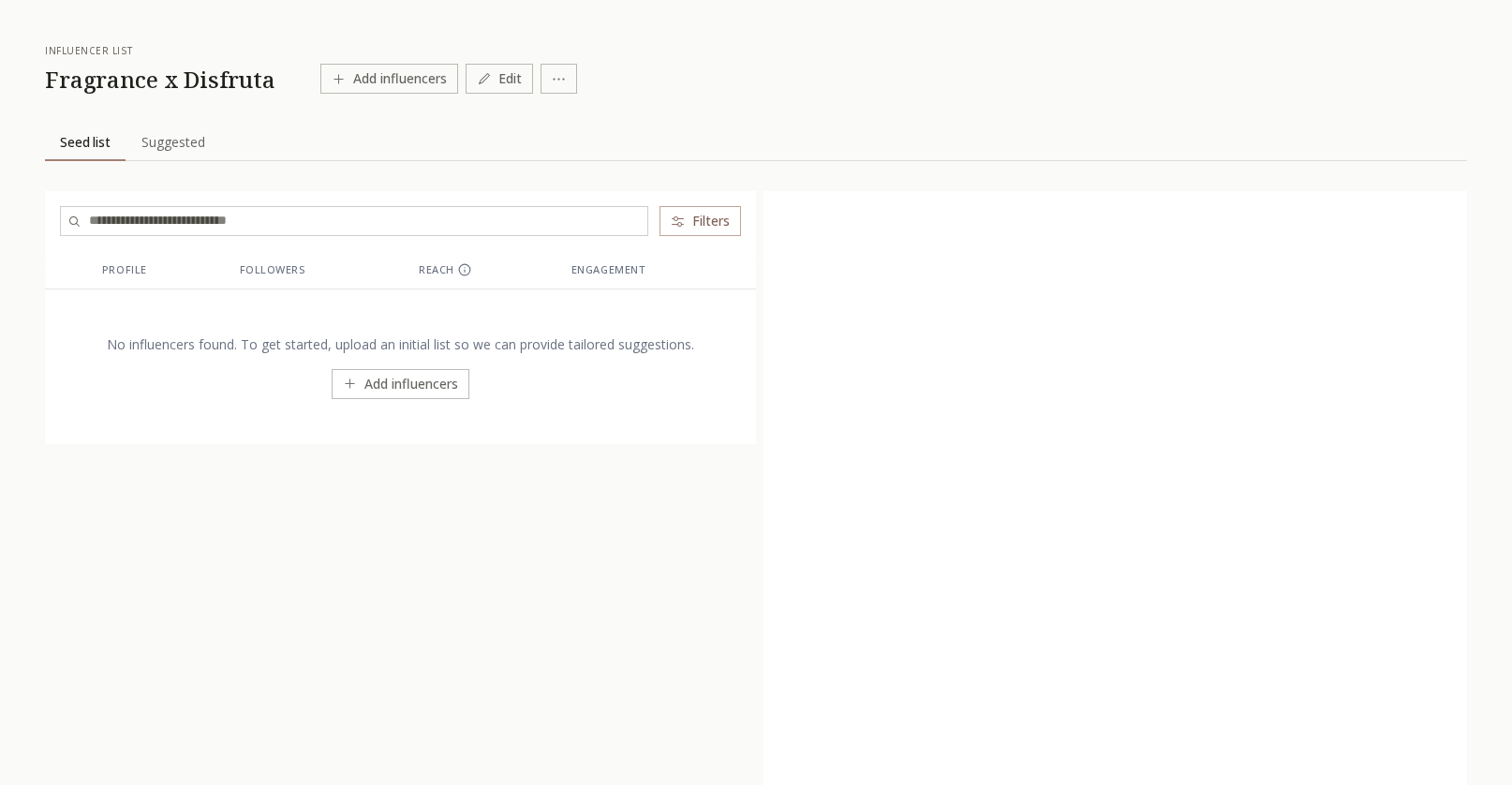 click on "Edit" at bounding box center (499, 79) 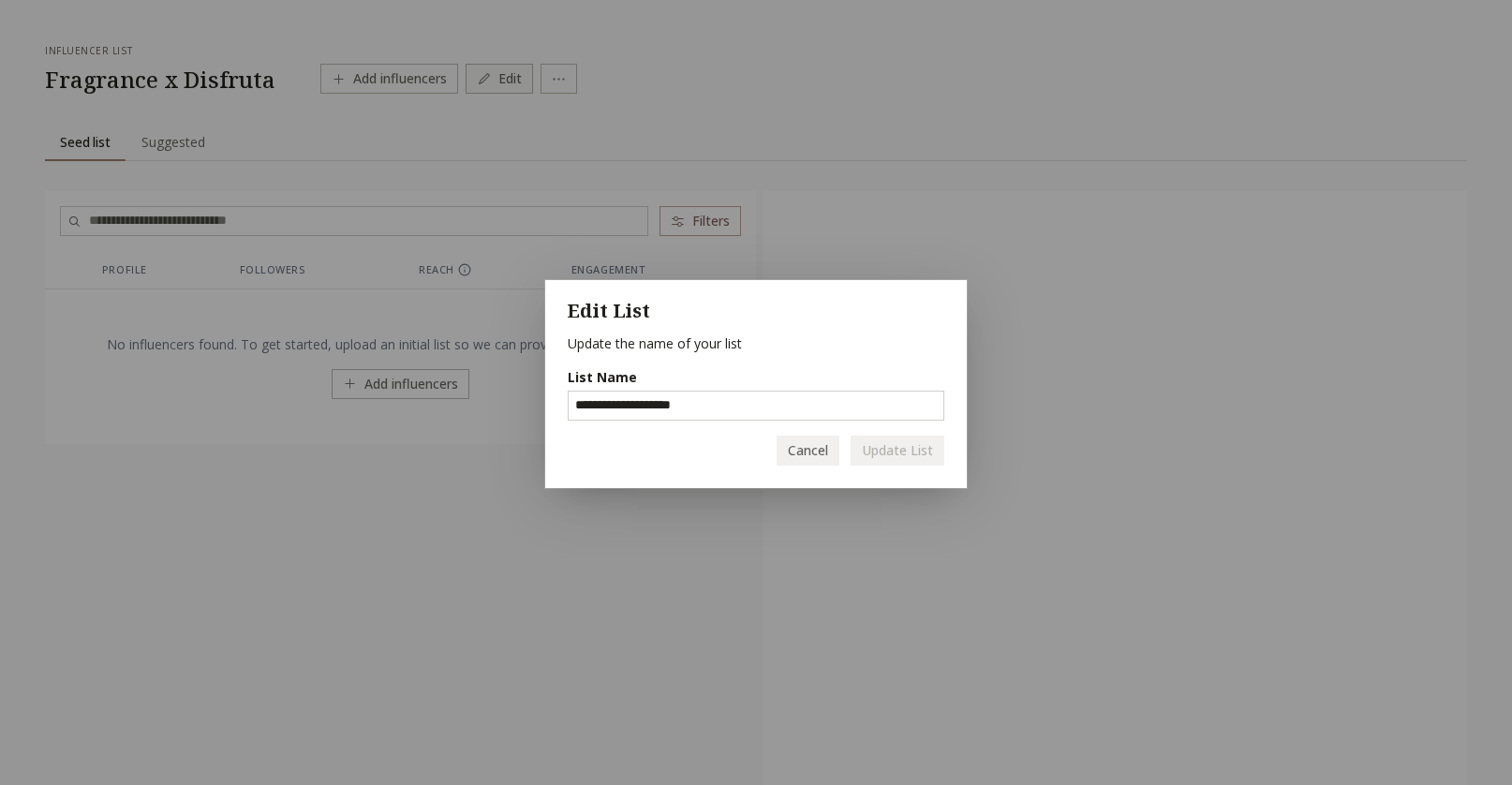 click on "**********" at bounding box center (756, 392) 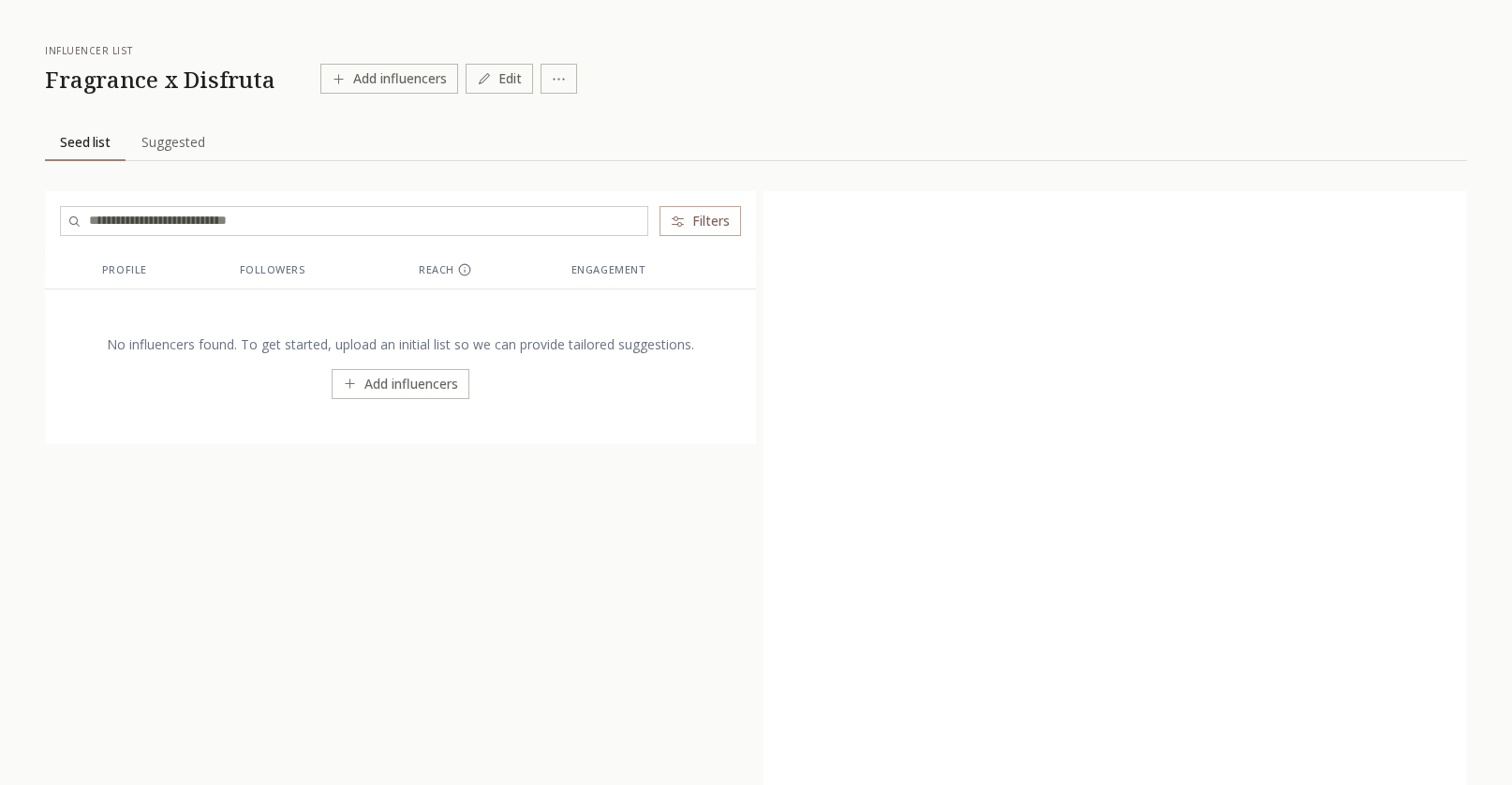 click on "INFLUENCERLIST.AI BETA Sourcing Outreach influencer list Fragrance x Disfruta  Add influencers  Edit Seed list Seed list Suggested Suggested Filters   Profile Followers Reach Engagement No influencers found. To get started, upload an initial list so we can provide tailored suggestions.  Add influencers" at bounding box center (756, 433) 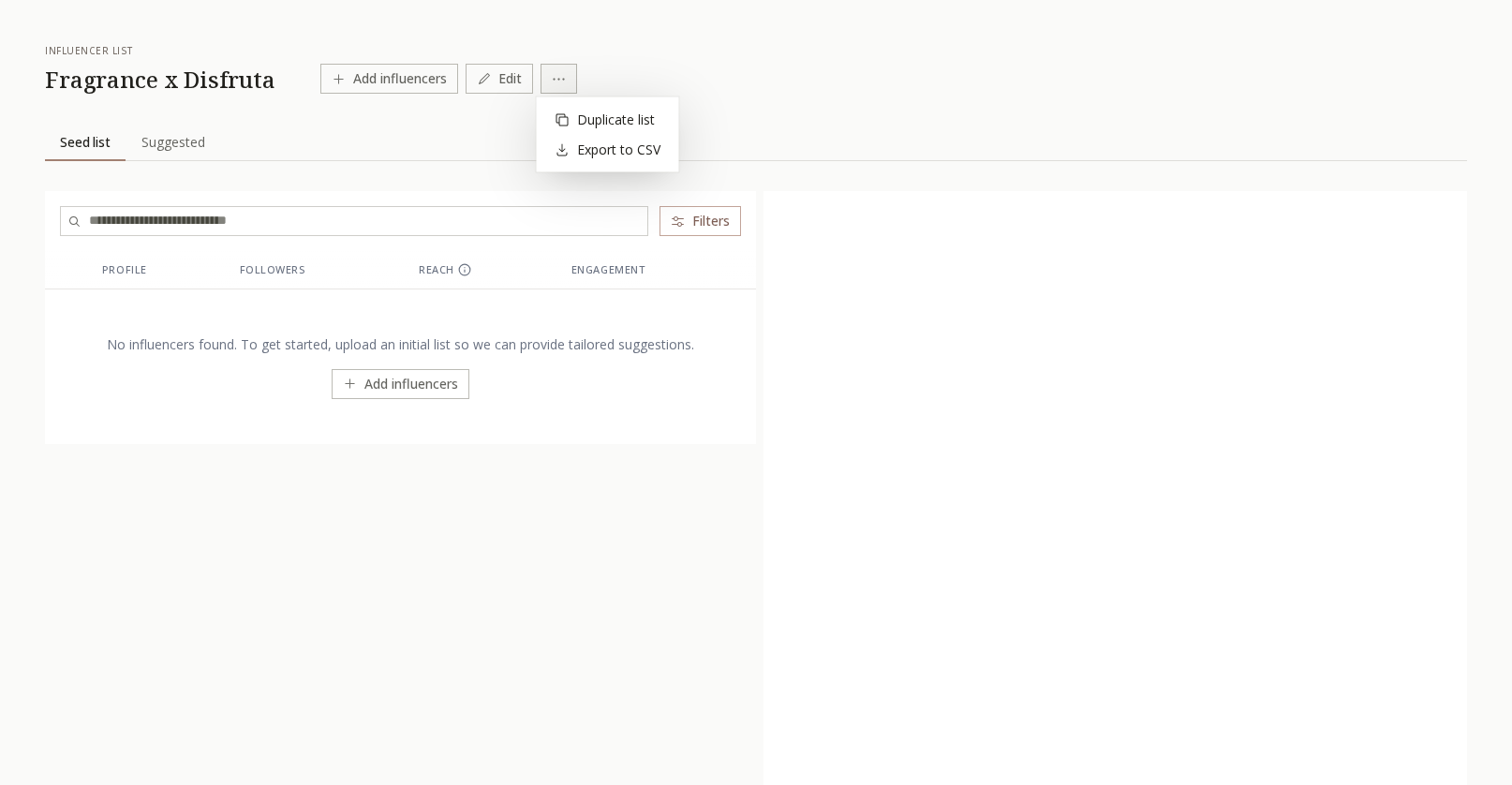 click on "INFLUENCERLIST.AI BETA Sourcing Outreach influencer list Fragrance x Disfruta  Add influencers  Edit Seed list Seed list Suggested Suggested Filters   Profile Followers Reach Engagement No influencers found. To get started, upload an initial list so we can provide tailored suggestions.  Add influencers
Duplicate list Export to CSV" at bounding box center [756, 433] 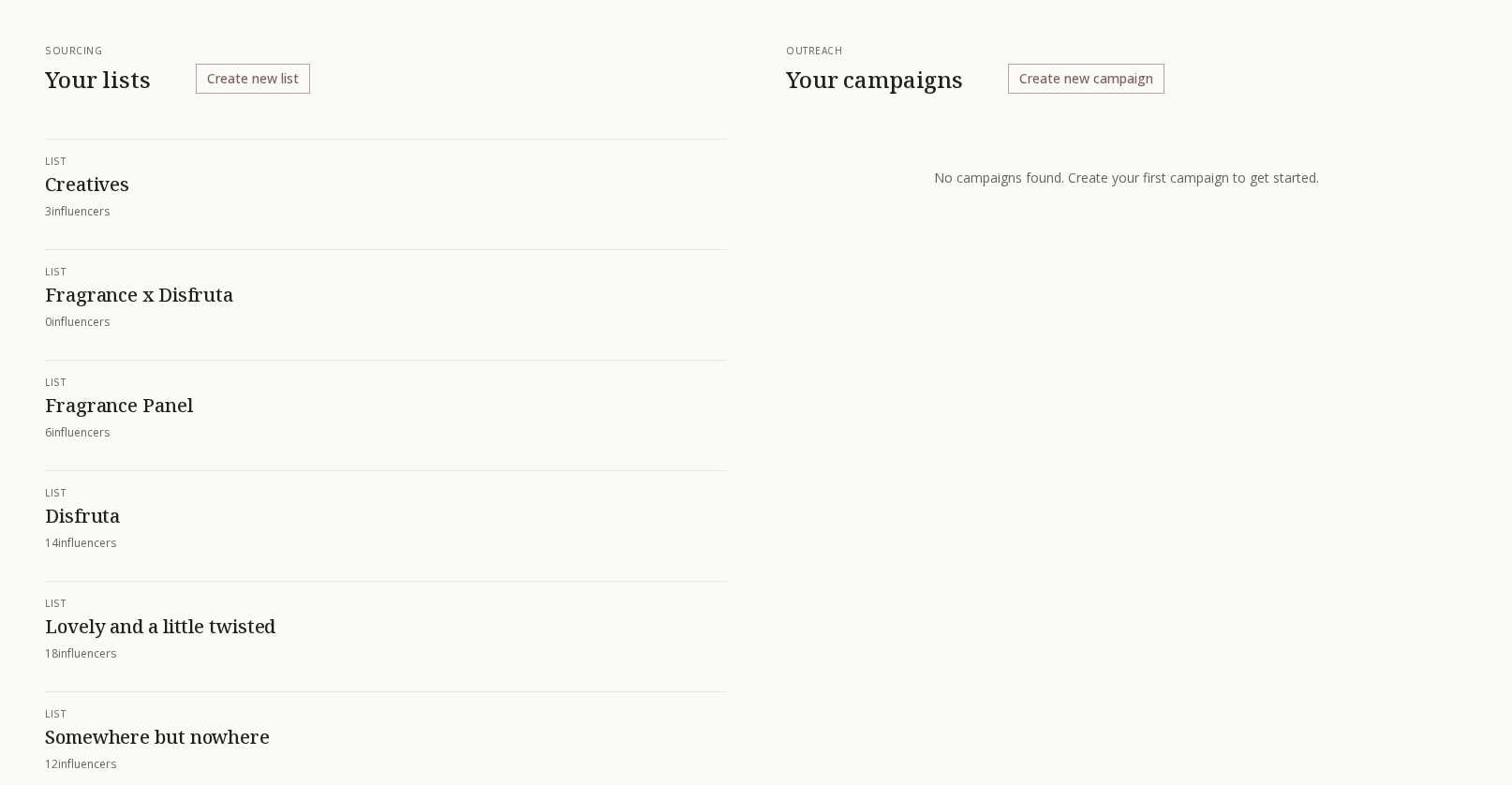 scroll, scrollTop: 267, scrollLeft: 0, axis: vertical 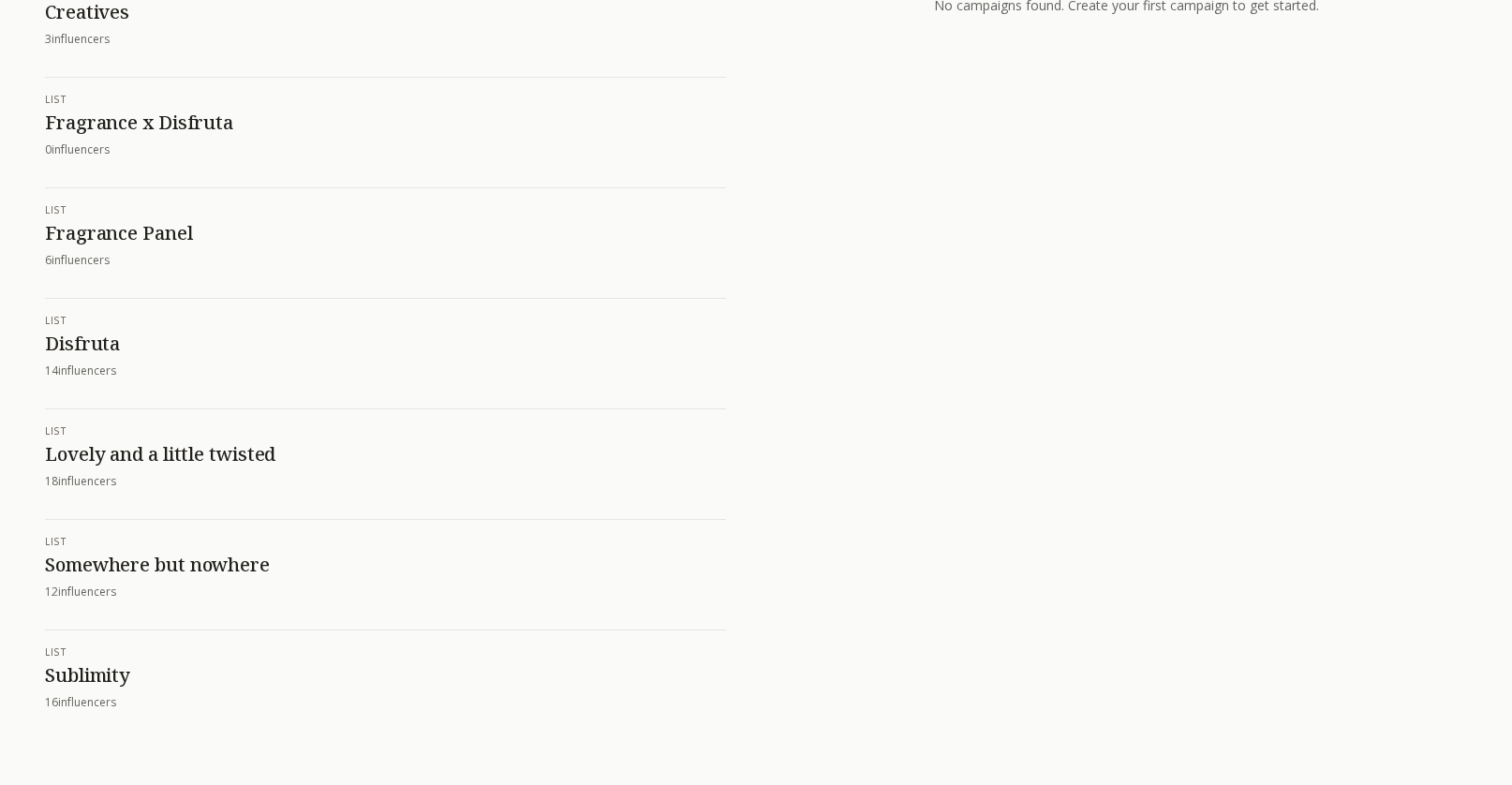 click on "Lovely and a little twisted" at bounding box center [385, 454] 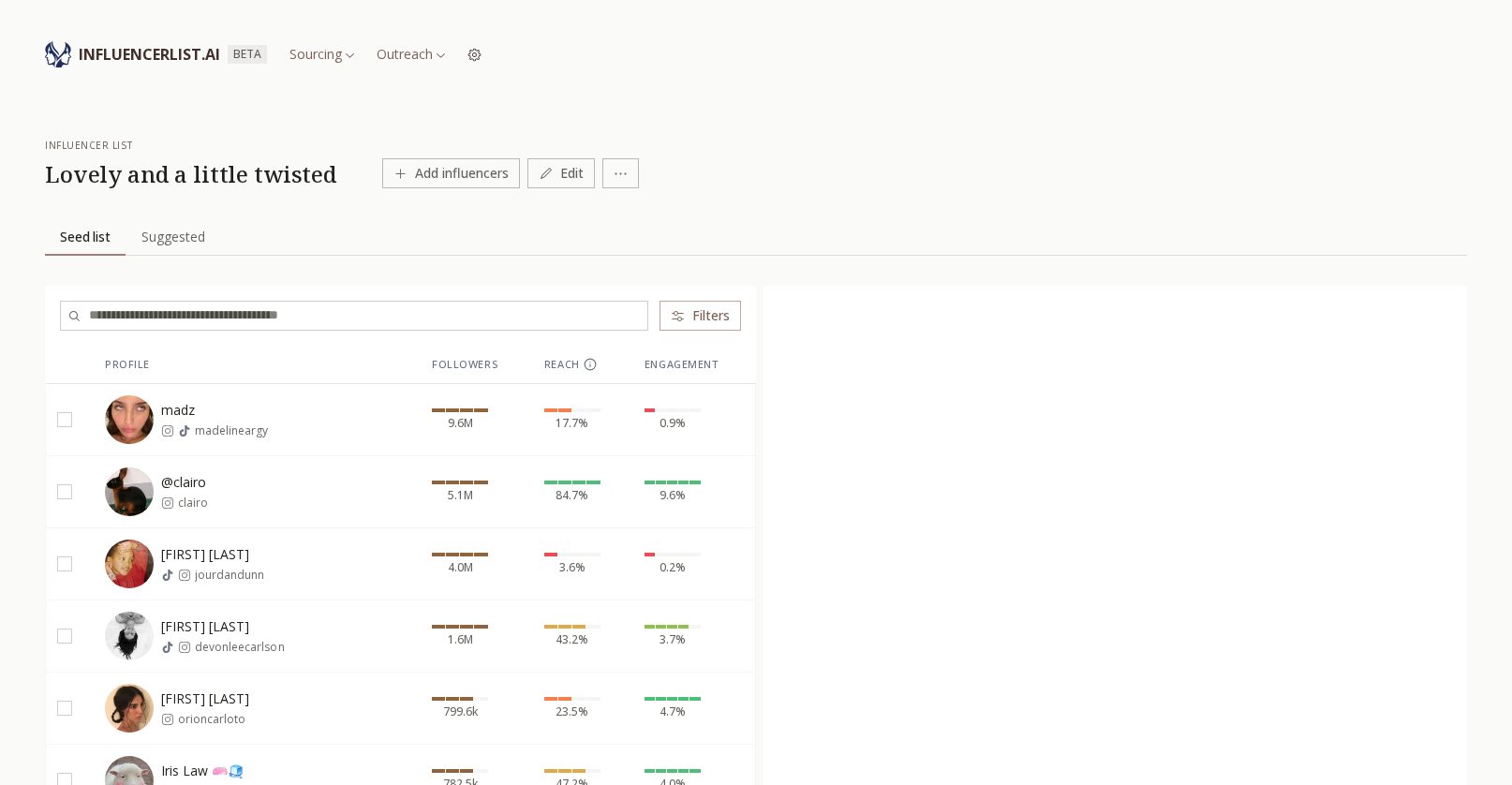 click on "Filters" at bounding box center (700, 316) 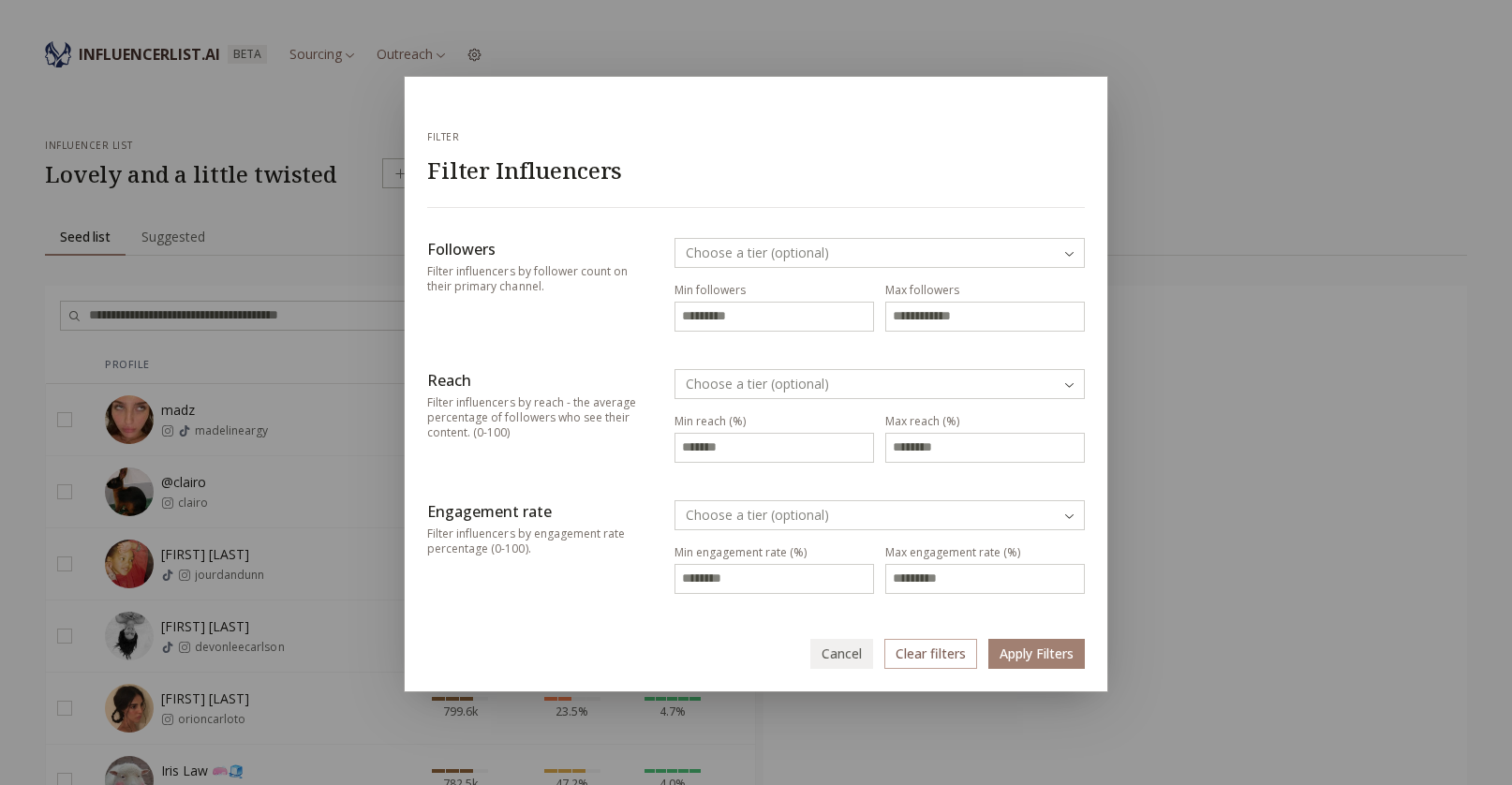 click on "INFLUENCERLIST.AI BETA Sourcing Outreach influencer list Lovely and a little twisted  Add influencers  Edit Seed list Seed list Suggested Suggested Filters   Profile Followers Reach Engagement madz madelineargy 9.6M 17.7% 0.9% @clairo clairo 5.1M 84.7% 9.6% Jourdan Dunn jourdandunn 4.0M 3.6% 0.2% DEVON CARLSON🎀🍀🧸💭 devonleecarlson 1.6M 43.2% 3.7% Orion Carloto orioncarloto 799.6k 23.5% 4.7% Iris Law 🧼🧊 lirisaw 782.5k 47.2% 4.0% Ruby Lyn rubylyn_ 698.0k 38.4% 3.4% Mina Le gremlita 413.5k 37.1% 5.9% Kicki Yang Zhang 张旸 kickiyangz 356.6k 22.5% 1.4% laila gohar lailacooks 304.8k 43.0% 1.5% Lara laravioletta 234.7k 62.4% 3.1% JULIA HOBBS juliahobbs_ 130.0k 56.8% 1.7% coco courtneymawhorrr 117.4k 14.5% 1.5% Alyssa Lau imalyssalau 103.8k 20.2% 0.4% Maya stolenbesos 85.6k 68.9% 5.5% 𓆸              𓃗 fayeweiwei 69.6k 30.3% 2.0% Tish🌹🦇 tishweinstock 68.5k 41.4% 3.6% yasmín moon yasminmoonmoon 65.4k 40.4% 1.8%
Filter Filter Influencers Followers   Choose a tier (optional) Reach" at bounding box center (756, 919) 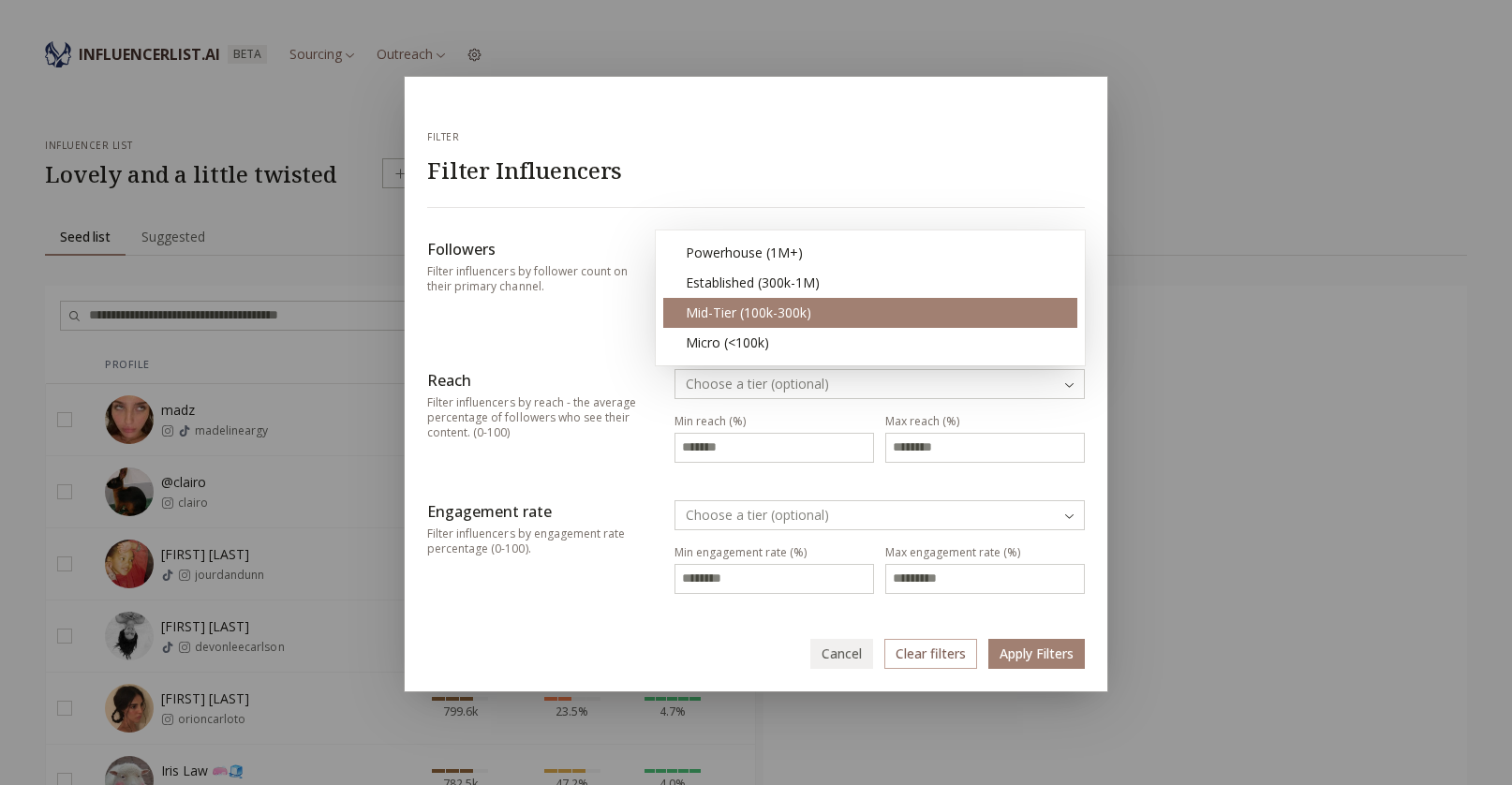 type on "******" 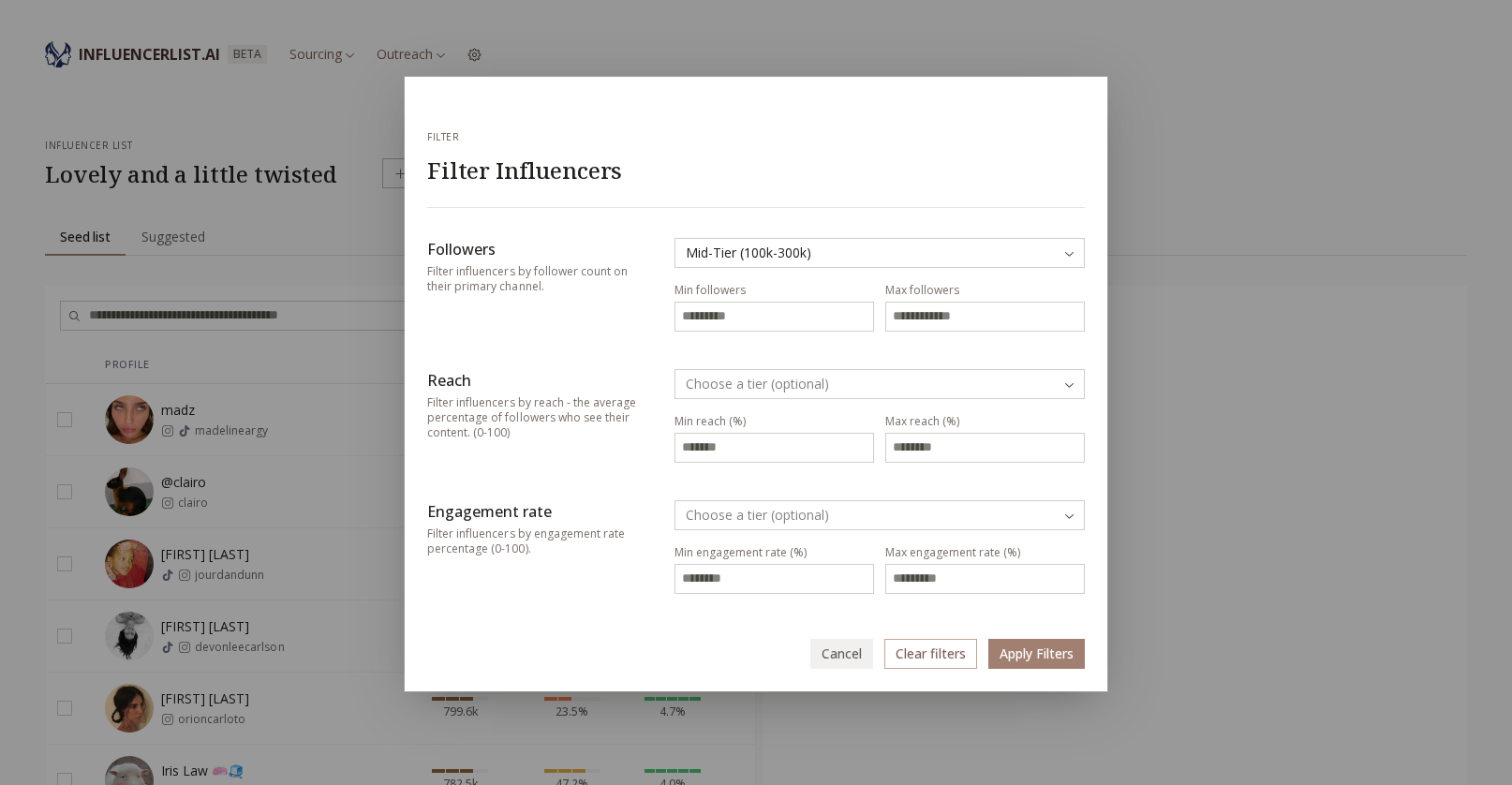 click on "Cancel" at bounding box center [841, 654] 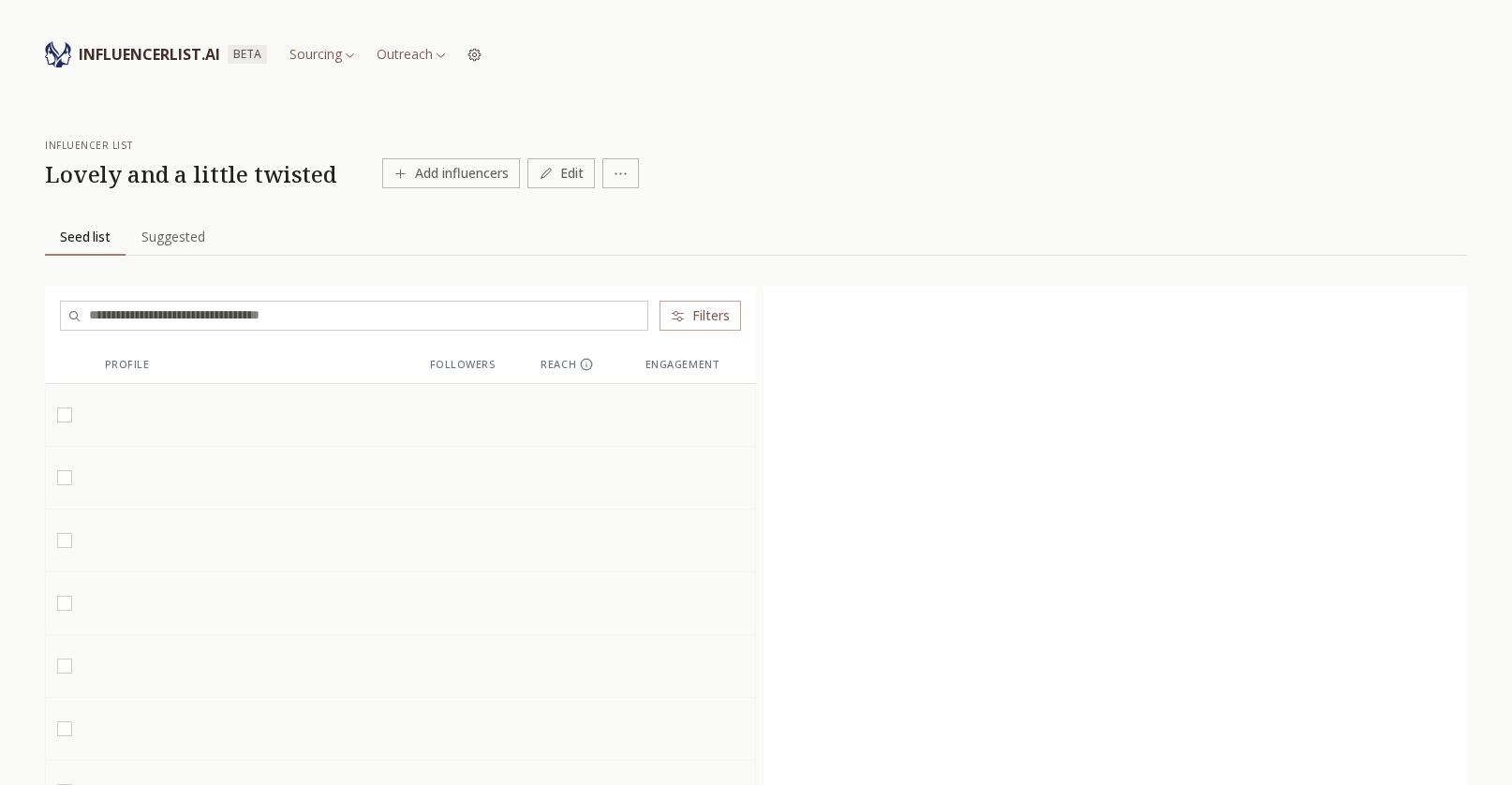 scroll, scrollTop: 0, scrollLeft: 0, axis: both 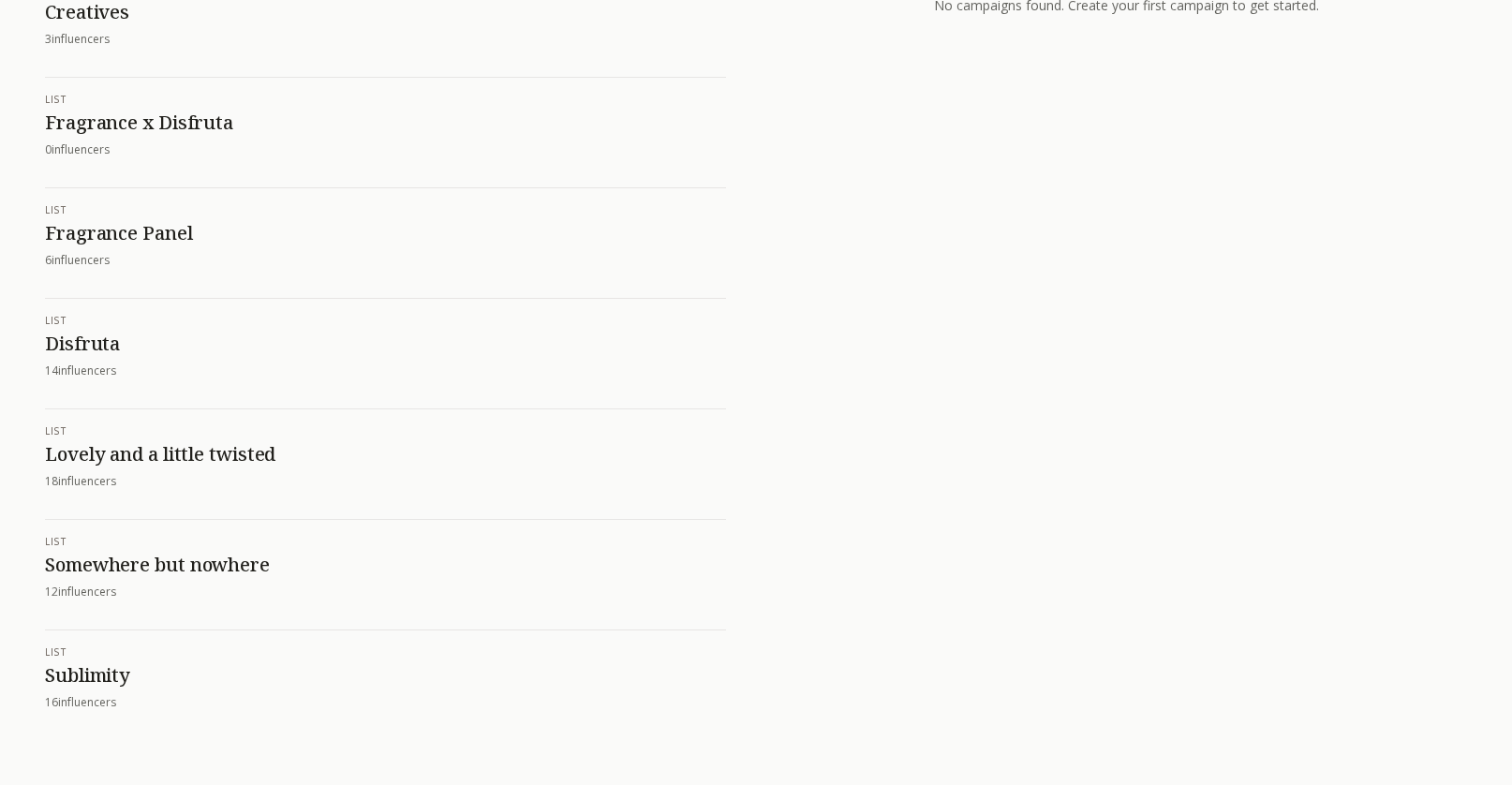 click on "Somewhere but nowhere" at bounding box center [385, 565] 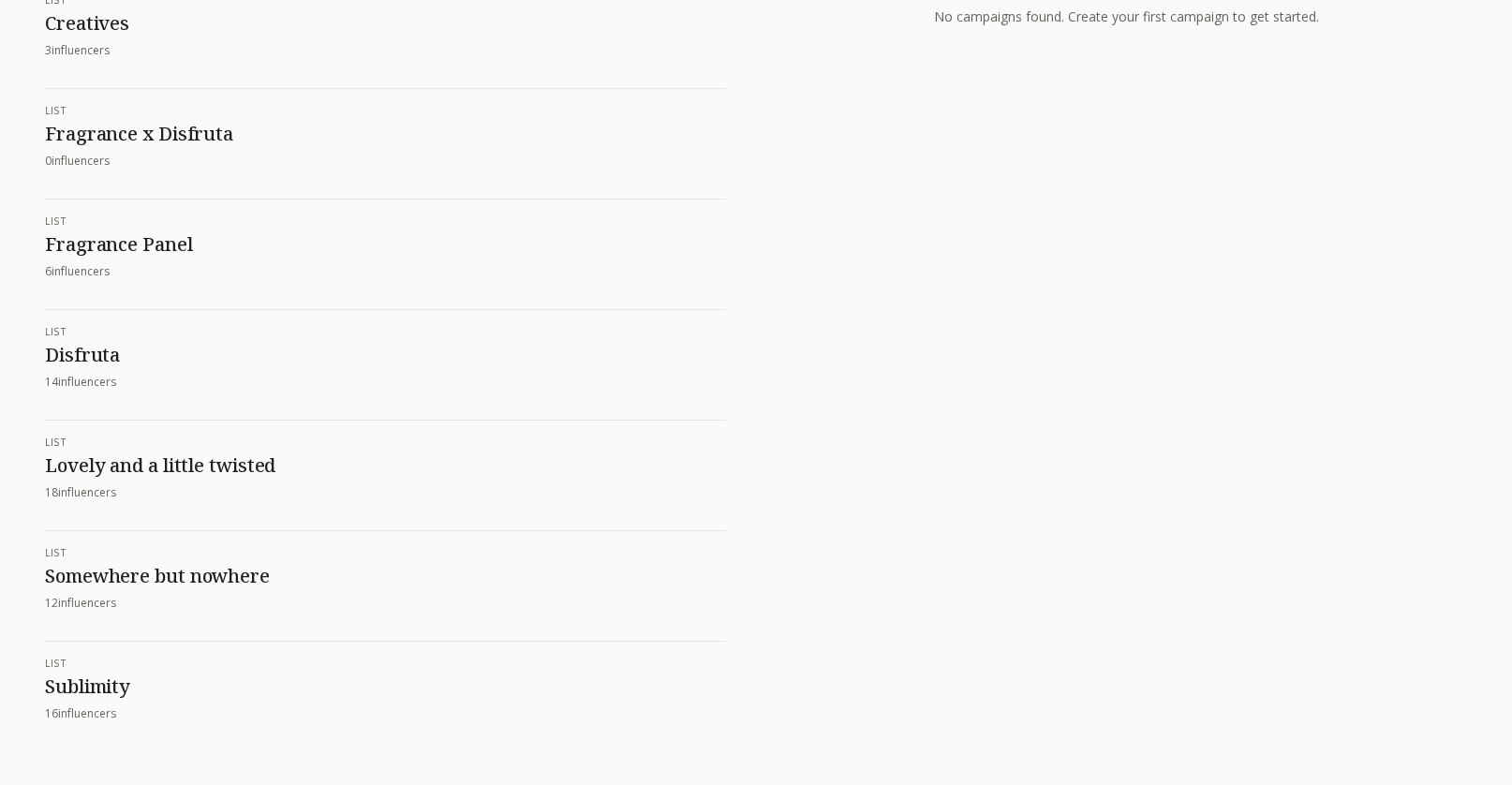 scroll, scrollTop: 267, scrollLeft: 0, axis: vertical 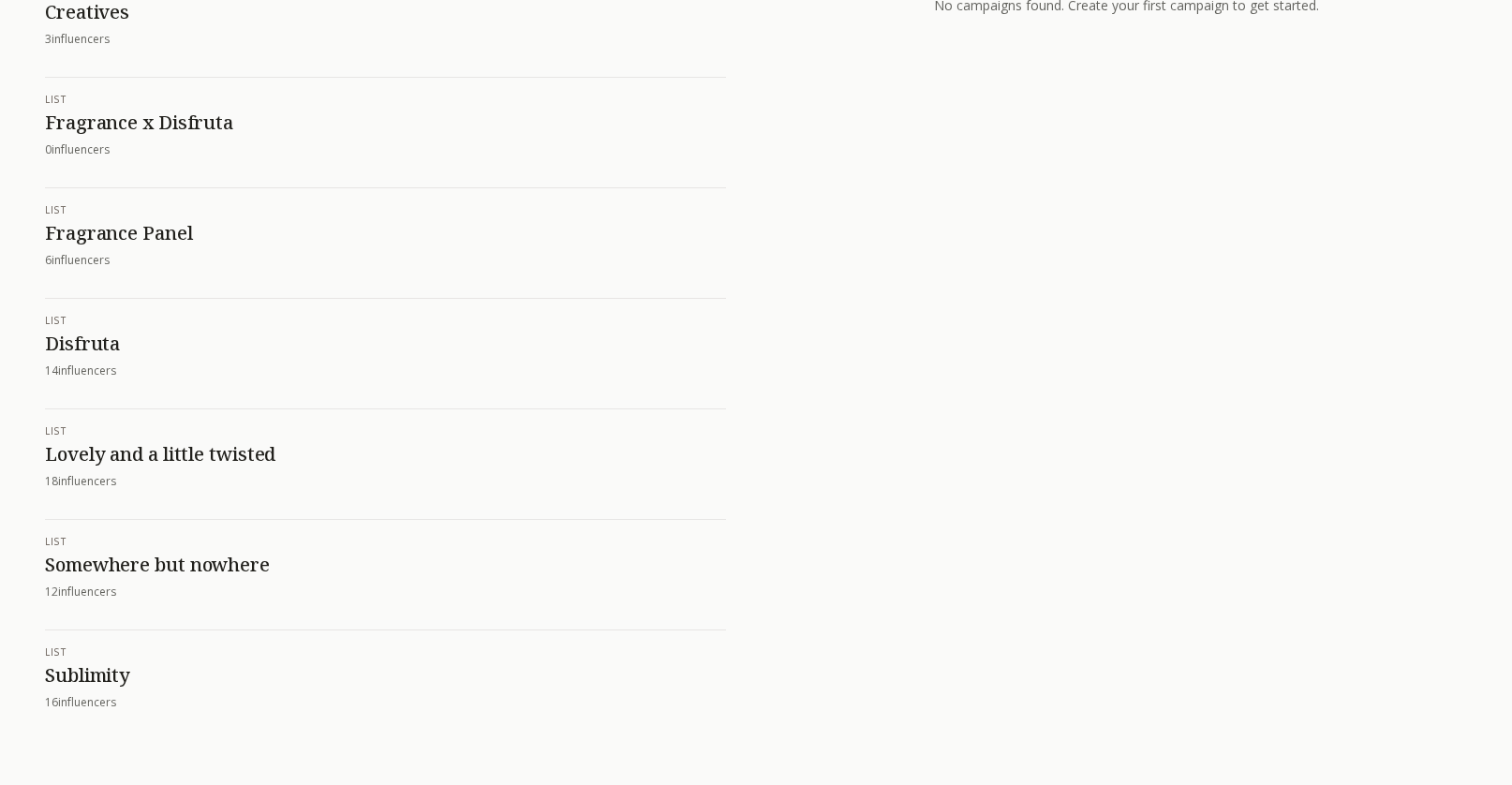 click on "list Disfruta 14  influencer s" at bounding box center [385, 346] 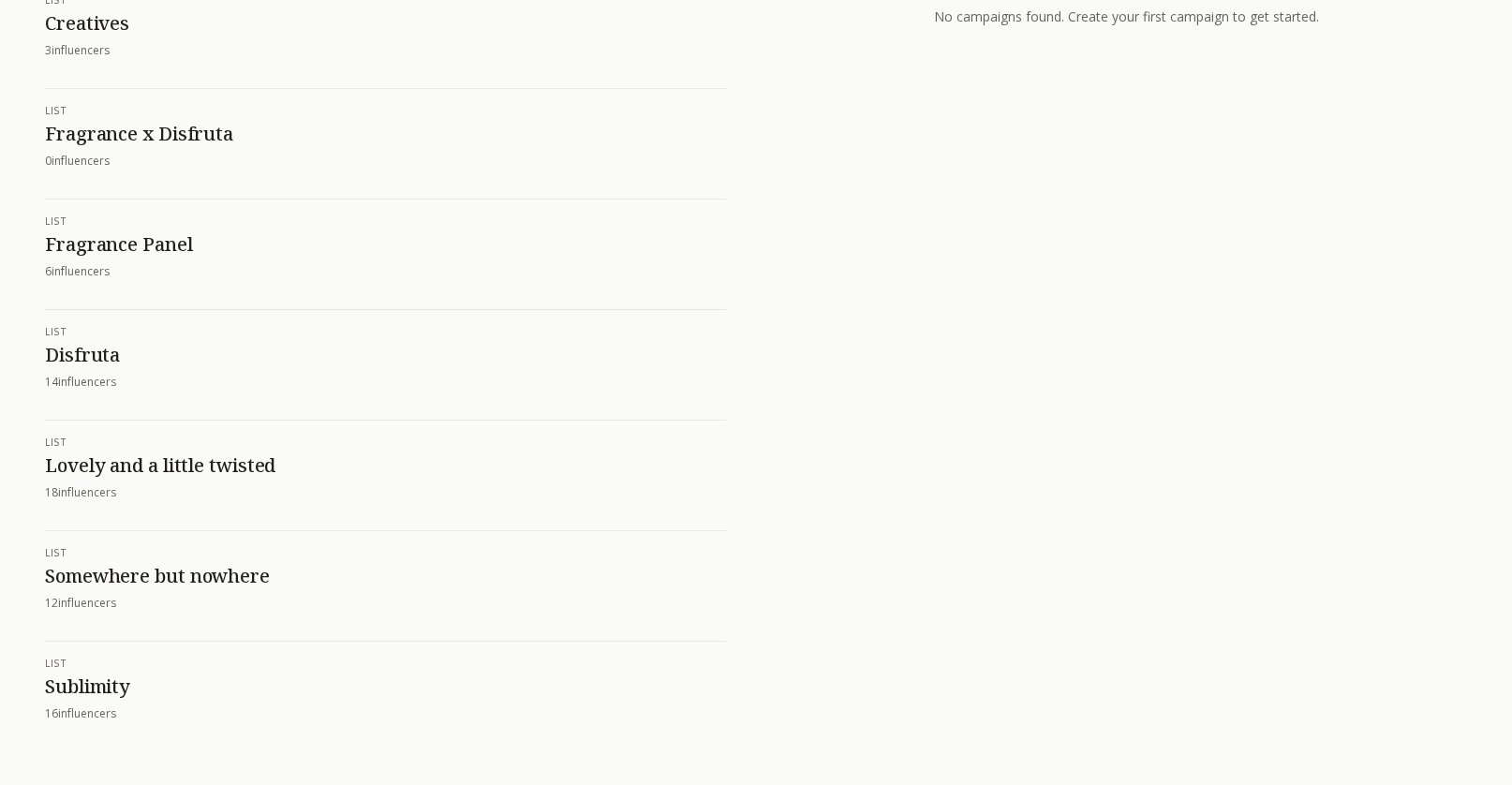scroll, scrollTop: 267, scrollLeft: 0, axis: vertical 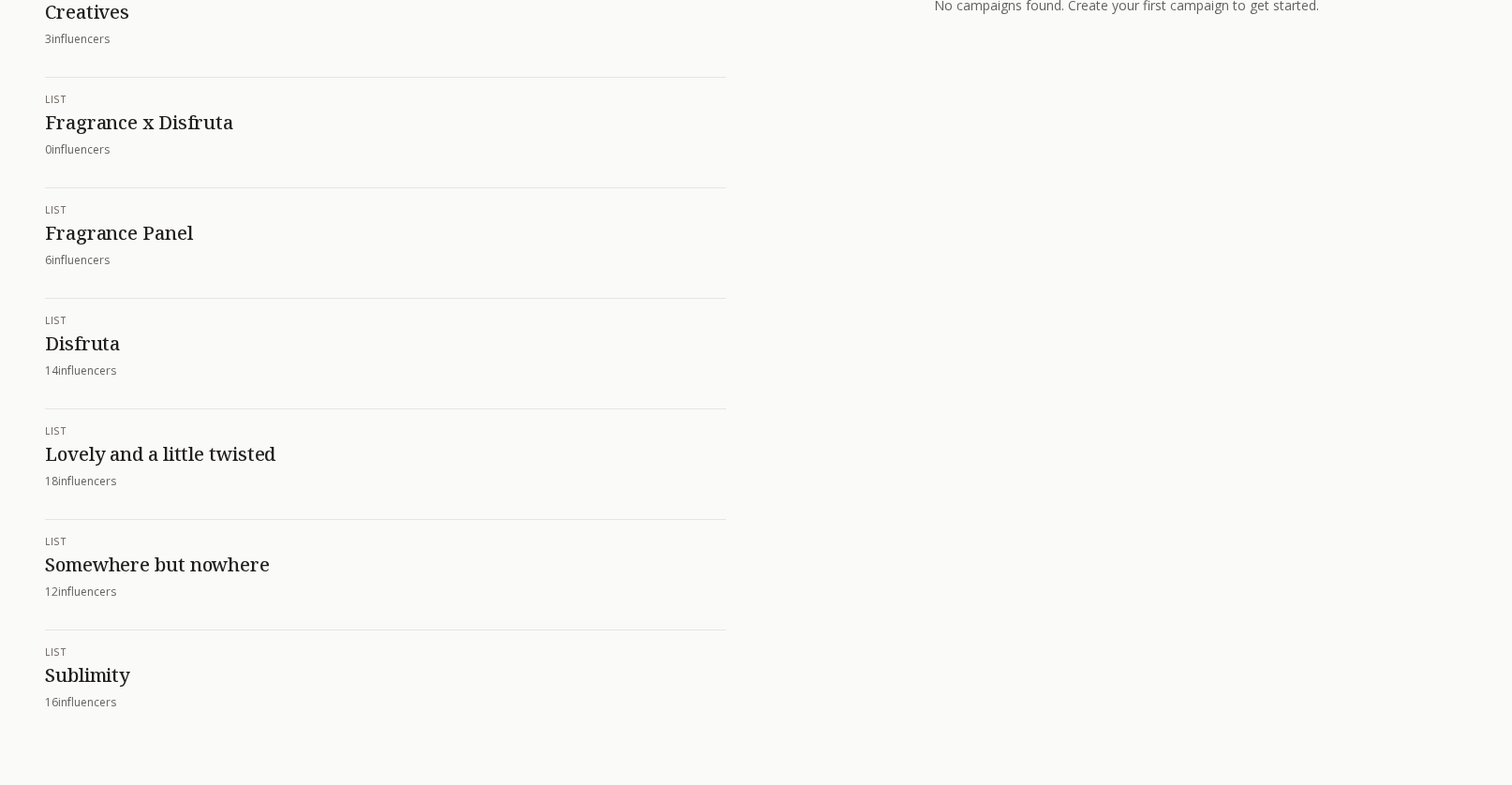 click on "Lovely and a little twisted" at bounding box center [385, 454] 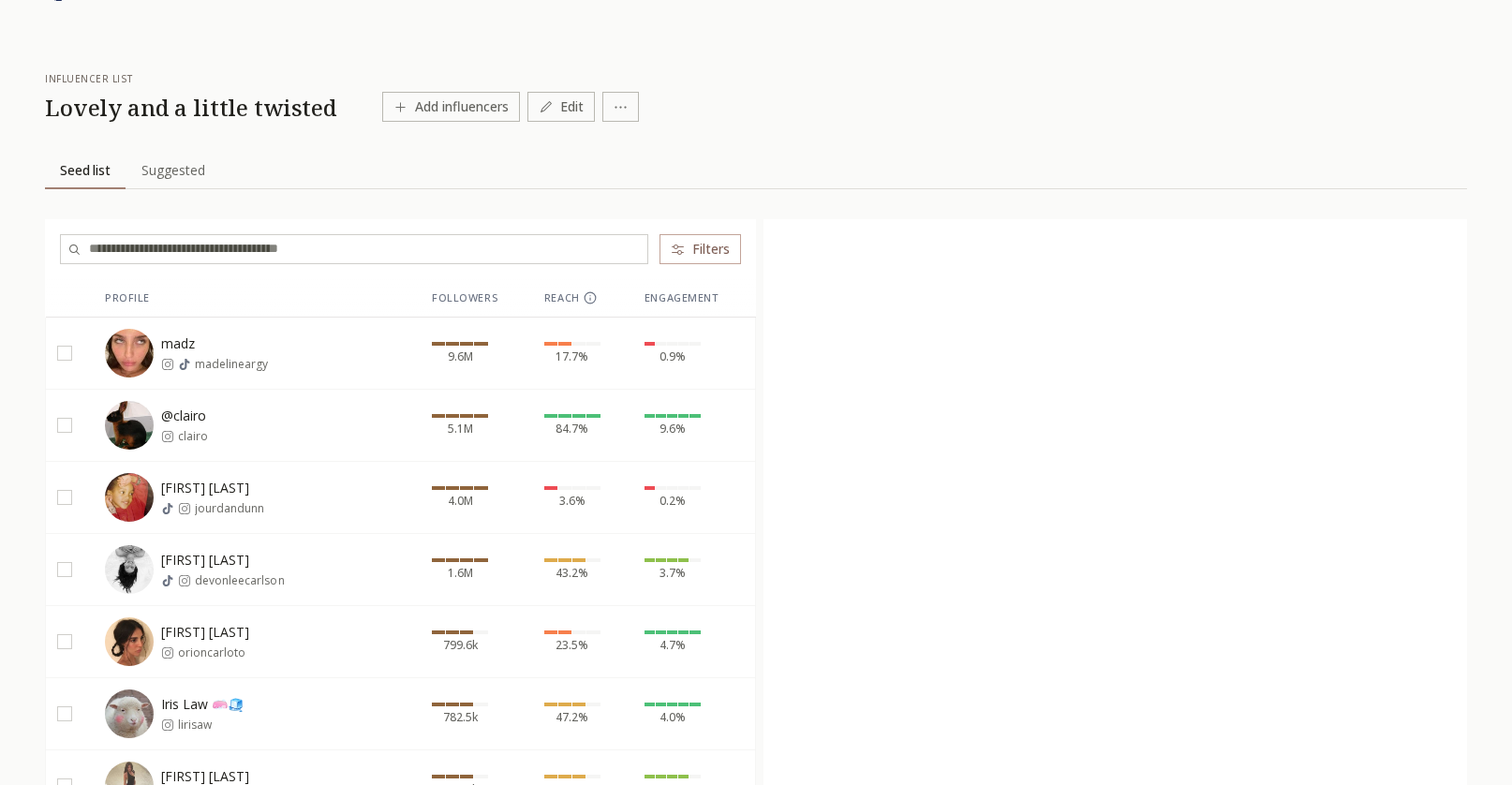 scroll, scrollTop: 0, scrollLeft: 0, axis: both 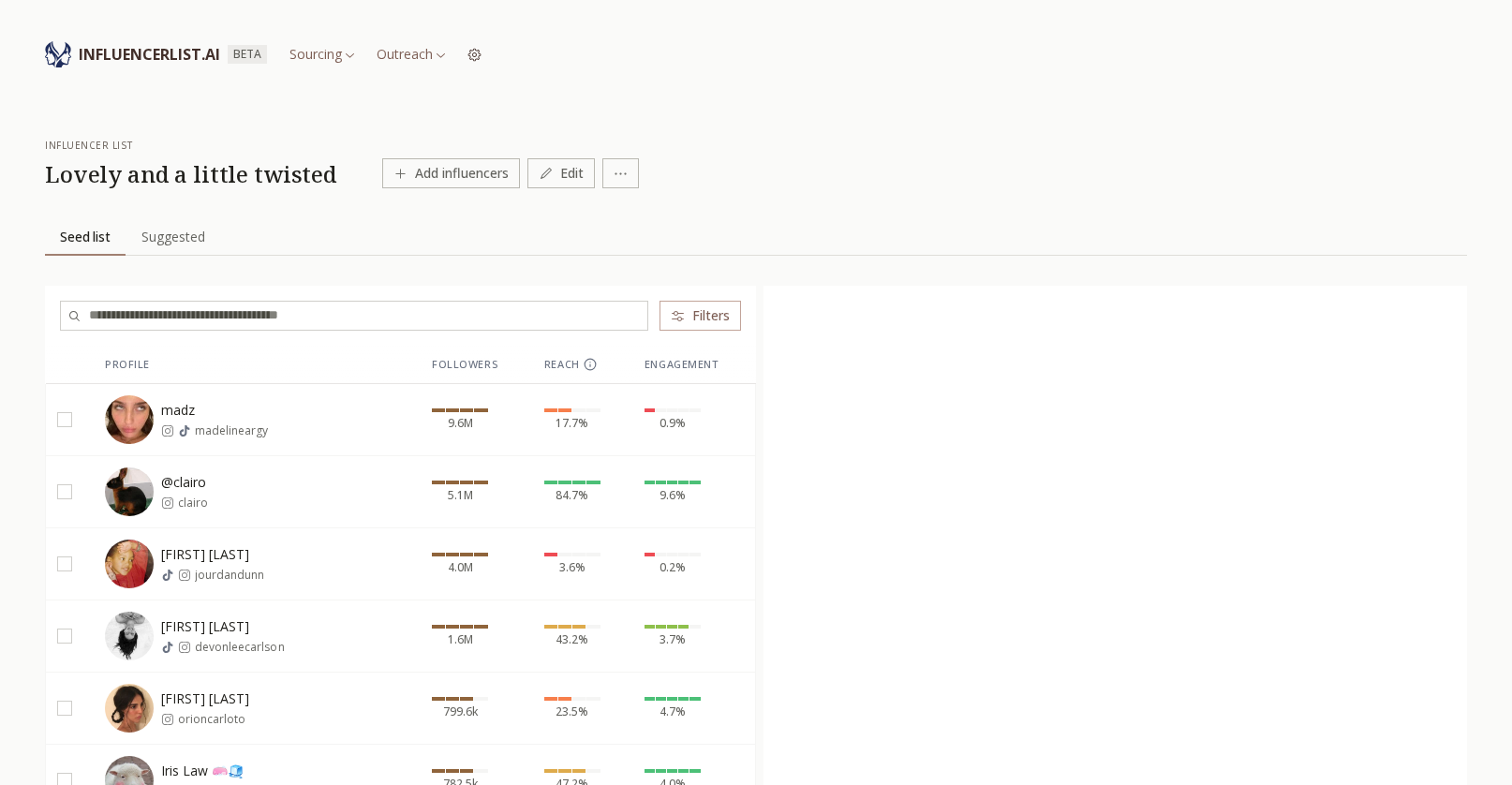 click on "Suggested" at bounding box center (173, 237) 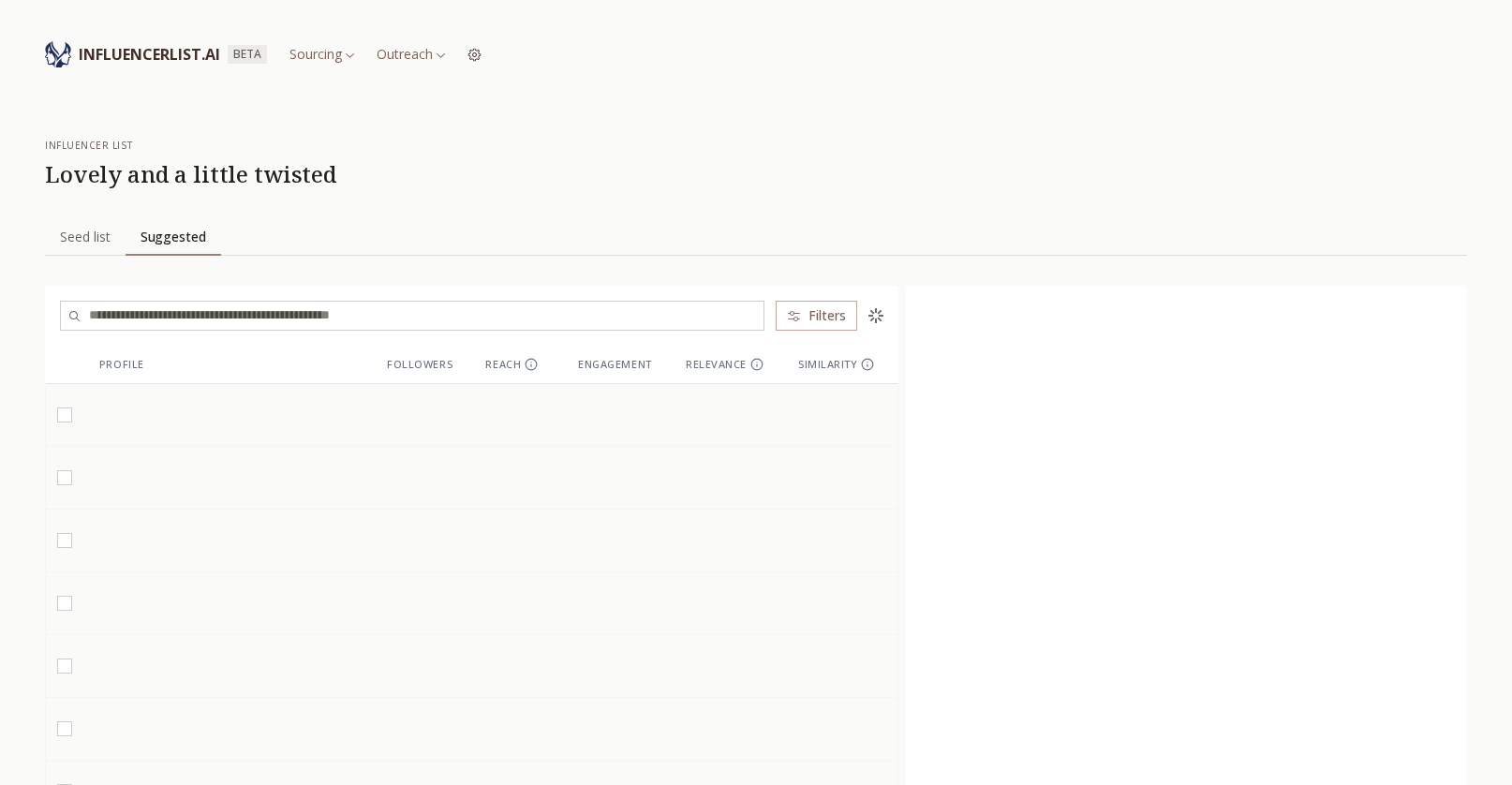 scroll, scrollTop: 0, scrollLeft: 0, axis: both 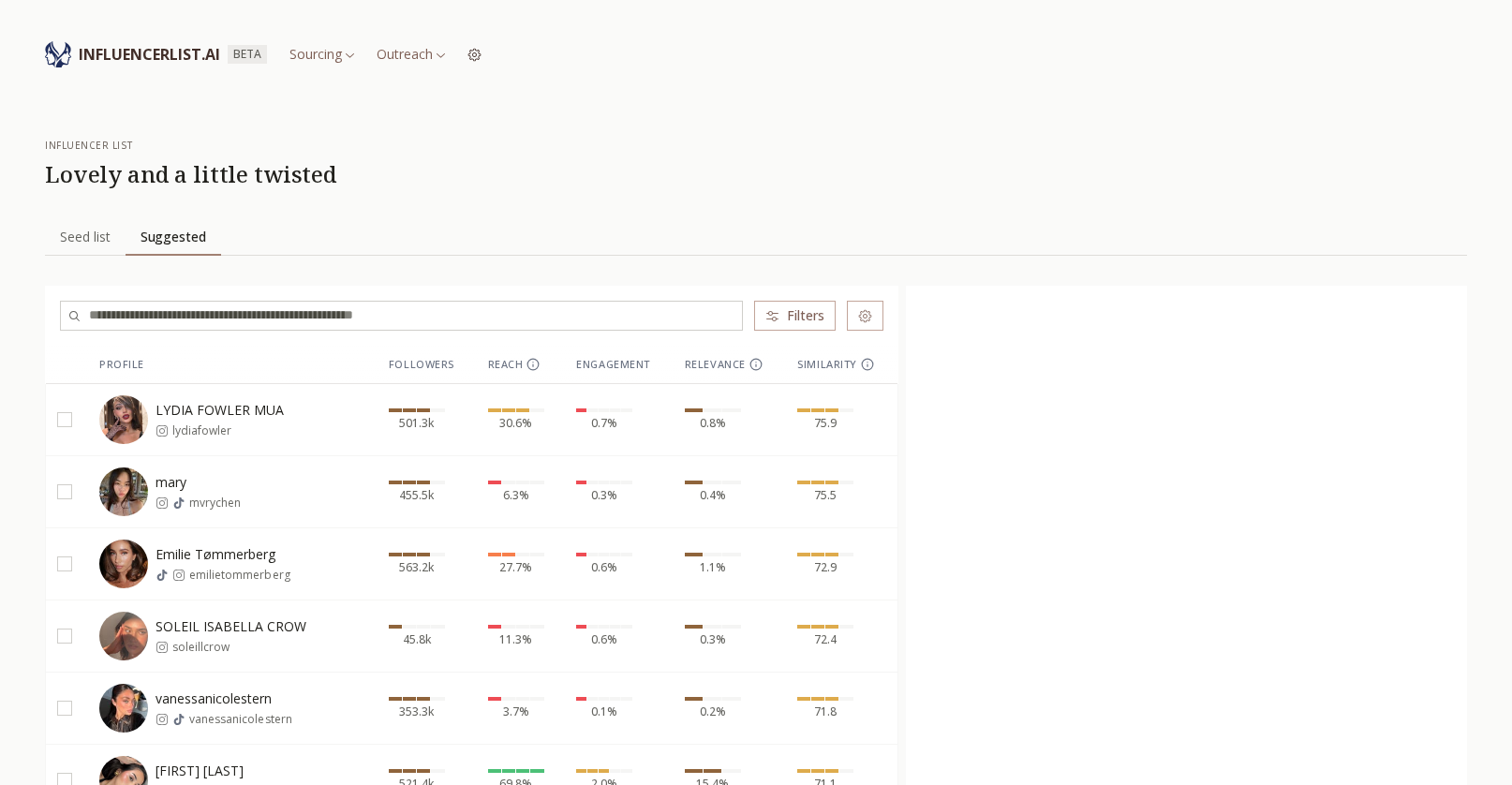 click on "Filters" at bounding box center [794, 316] 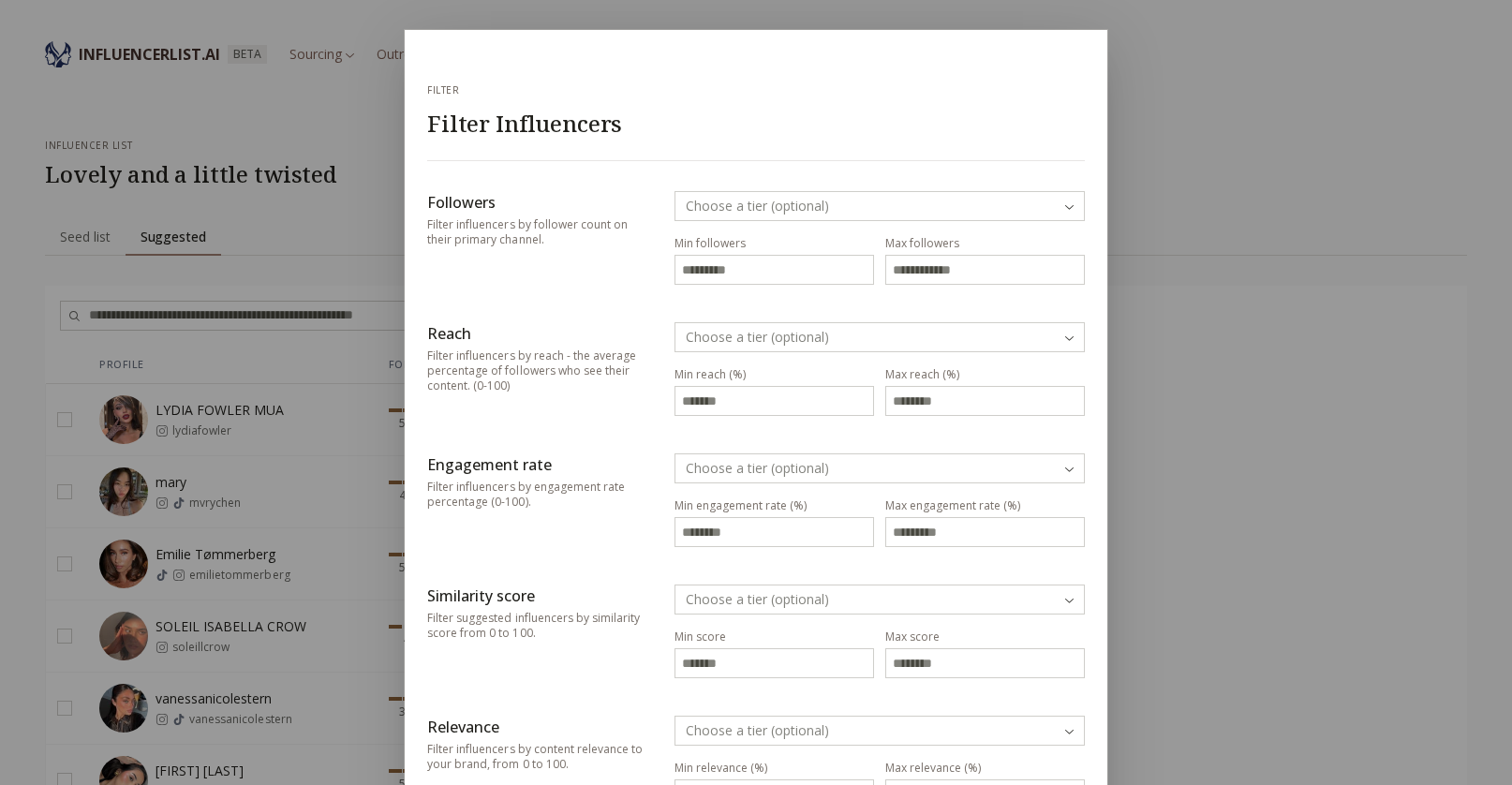 click on "INFLUENCERLIST.AI BETA Sourcing Outreach influencer list Lovely and a little twisted Seed list Seed list Suggested Suggested Filters   Profile Followers Reach Engagement Relevance Similarity LYDIA FOWLER MUA lydiafowler 501.3k 30.6% 0.7% 0.8% 75.9 mary mvrychen 455.5k 6.3% 0.3% 0.4% 75.5 Emilie Tømmerberg emilietommerberg 563.2k 27.7% 0.6% 1.1% 72.9 SOLEIL ISABELLA CROW soleillcrow 45.8k 11.3% 0.6% 0.3% 72.4 vanessanicolestern vanessanicolestern 353.3k 3.7% 0.1% 0.2% 71.8 valentina vidartes valentinavidartes 521.4k 69.8% 2.0% 15.4% 71.1 Makeup Artist Jenn Muaaa jennmuaaa 1.5k 54.5% 2.3% 4.0% 70.8 Sharon Hae In Pak - founder of INH immbunny 176.3k 27.3% 0.6% 0.7% 70.4 𝐴𝑛𝑑𝑟𝑒𝑎 𝑅𝑜𝑑𝑟𝑖𝑔𝑢𝑒𝑧 andreaveiraa 141.7k 16.8% 0.6% 1.1% 70.3 Sabrina Lan sabrinaaalan_ 2.8M 3.8% 0.2% 0.7% 69.3 Michael Byron Shepherd makeupartistmichael 23.3k 8.4% 0.4% 0.4% 69.3 Liam Curran liamcurranhair 14.6k 19.4% 0.7% 0.5% 69.2 Assia Caiazzo assia.caiazzo 15.1k 35.0% 1.9% 4.3% 69.0 Kensington 1.7M" at bounding box center (756, 20508) 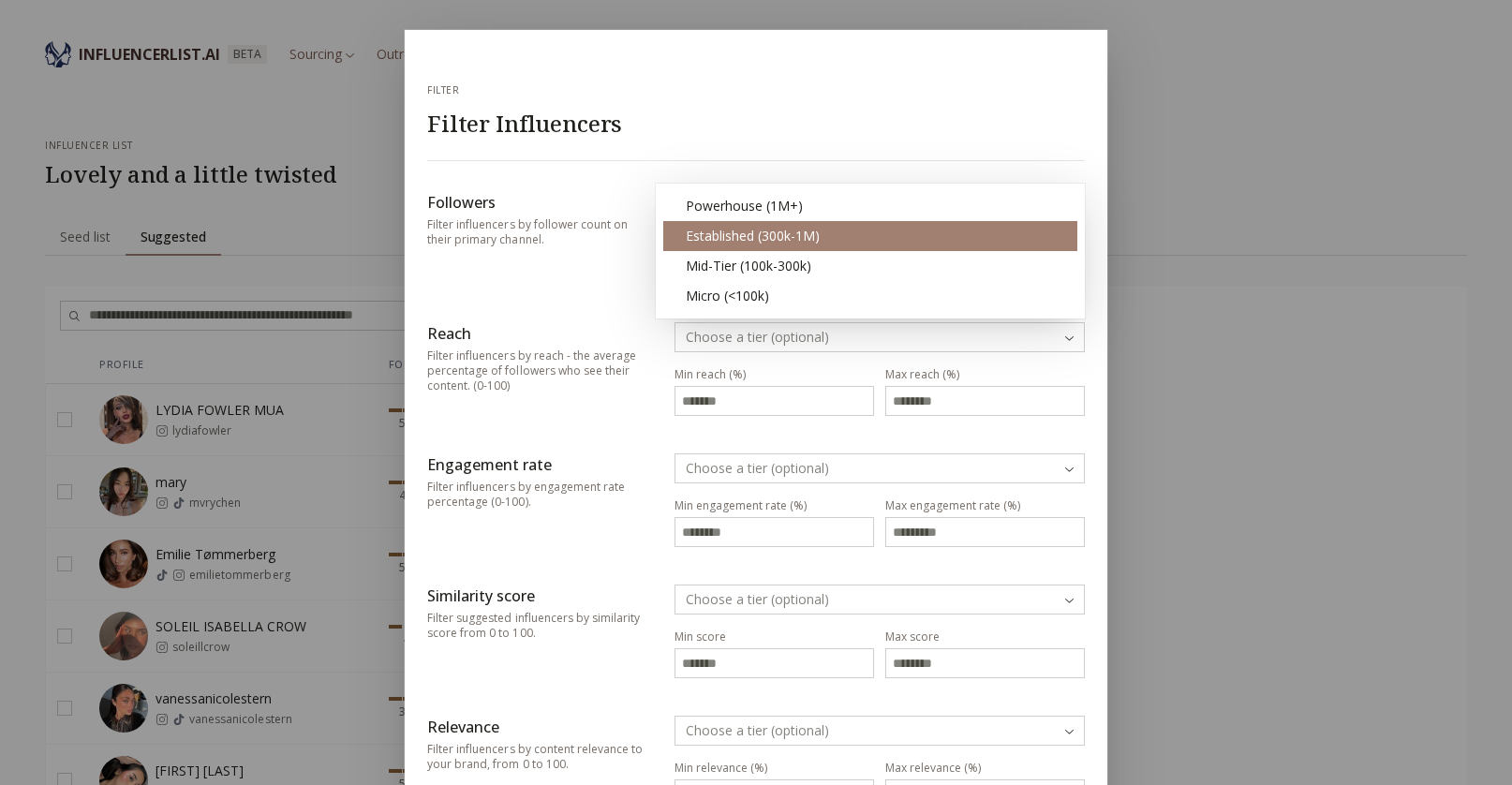 type on "******" 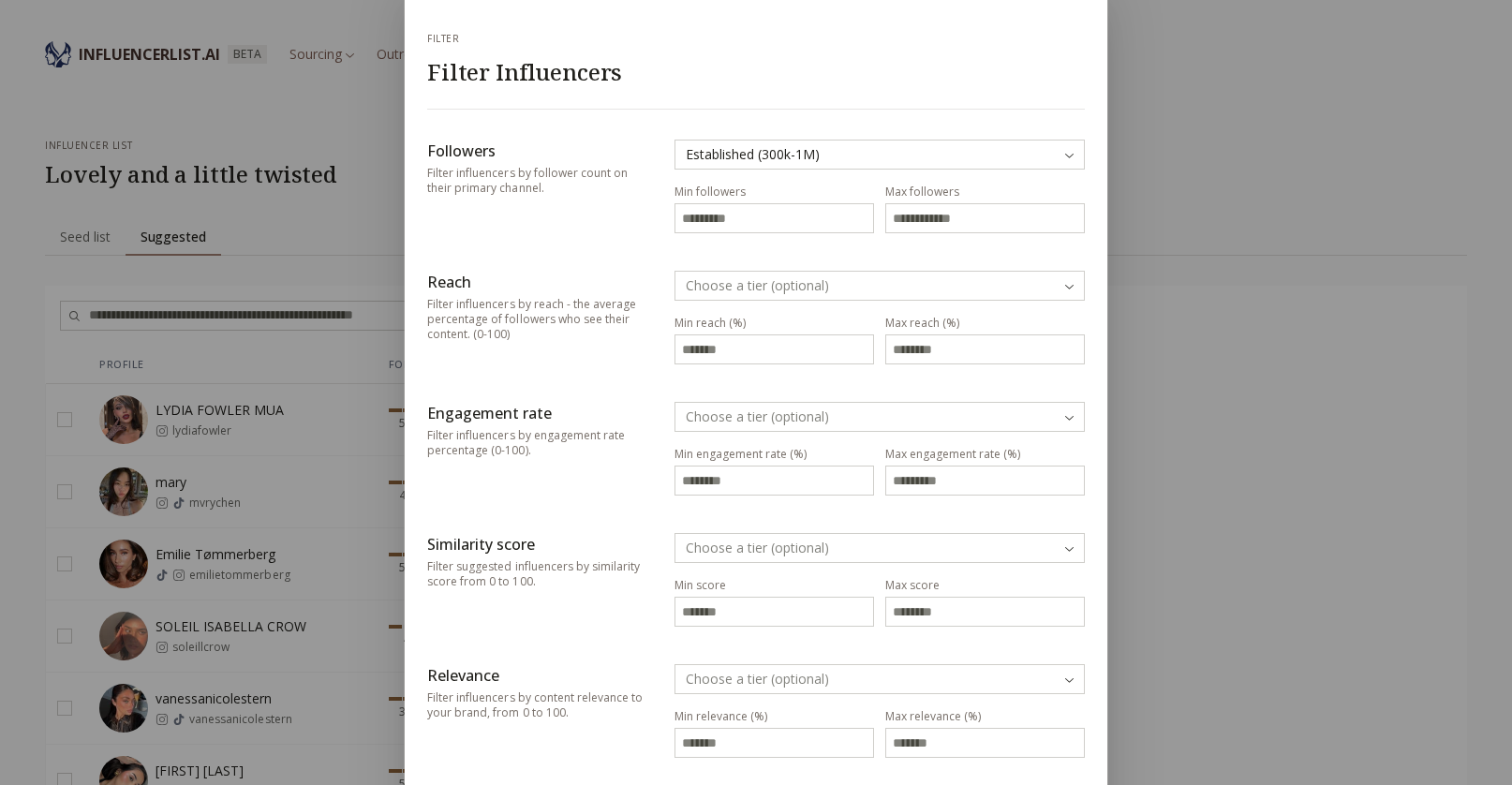 scroll, scrollTop: 52, scrollLeft: 0, axis: vertical 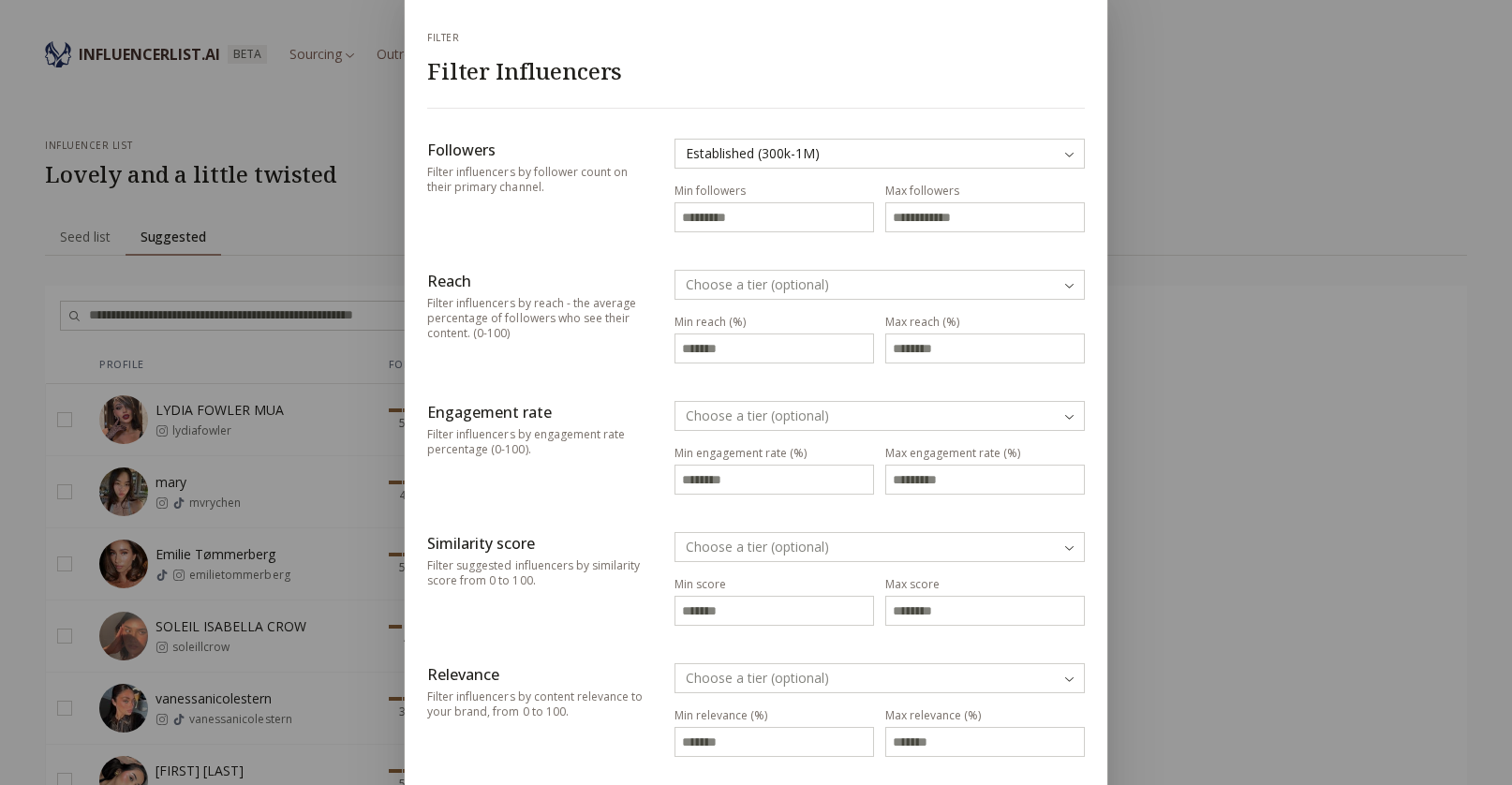 click on "INFLUENCERLIST.AI BETA Sourcing Outreach influencer list Lovely and a little twisted Seed list Seed list Suggested Suggested Filters   Profile Followers Reach Engagement Relevance Similarity LYDIA FOWLER MUA lydiafowler 501.3k 30.6% 0.7% 0.8% 75.9 mary mvrychen 455.5k 6.3% 0.3% 0.4% 75.5 Emilie Tømmerberg emilietommerberg 563.2k 27.7% 0.6% 1.1% 72.9 SOLEIL ISABELLA CROW soleillcrow 45.8k 11.3% 0.6% 0.3% 72.4 vanessanicolestern vanessanicolestern 353.3k 3.7% 0.1% 0.2% 71.8 valentina vidartes valentinavidartes 521.4k 69.8% 2.0% 15.4% 71.1 Makeup Artist Jenn Muaaa jennmuaaa 1.5k 54.5% 2.3% 4.0% 70.8 Sharon Hae In Pak - founder of INH immbunny 176.3k 27.3% 0.6% 0.7% 70.4 𝐴𝑛𝑑𝑟𝑒𝑎 𝑅𝑜𝑑𝑟𝑖𝑔𝑢𝑒𝑧 andreaveiraa 141.7k 16.8% 0.6% 1.1% 70.3 Sabrina Lan sabrinaaalan_ 2.8M 3.8% 0.2% 0.7% 69.3 Michael Byron Shepherd makeupartistmichael 23.3k 8.4% 0.4% 0.4% 69.3 Liam Curran liamcurranhair 14.6k 19.4% 0.7% 0.5% 69.2 Assia Caiazzo assia.caiazzo 15.1k 35.0% 1.9% 4.3% 69.0 Kensington 1.7M" at bounding box center [756, 20508] 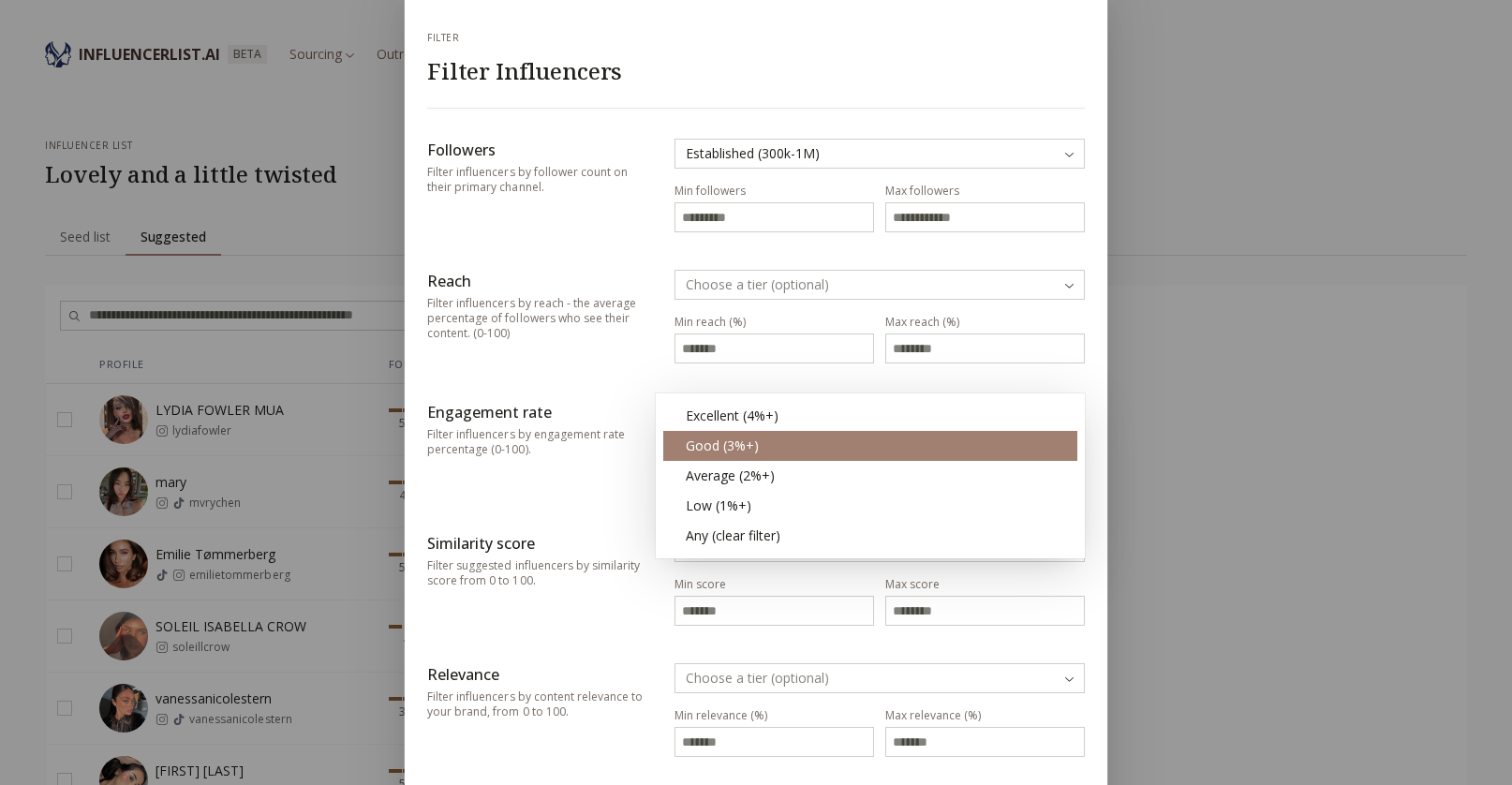 type on "*" 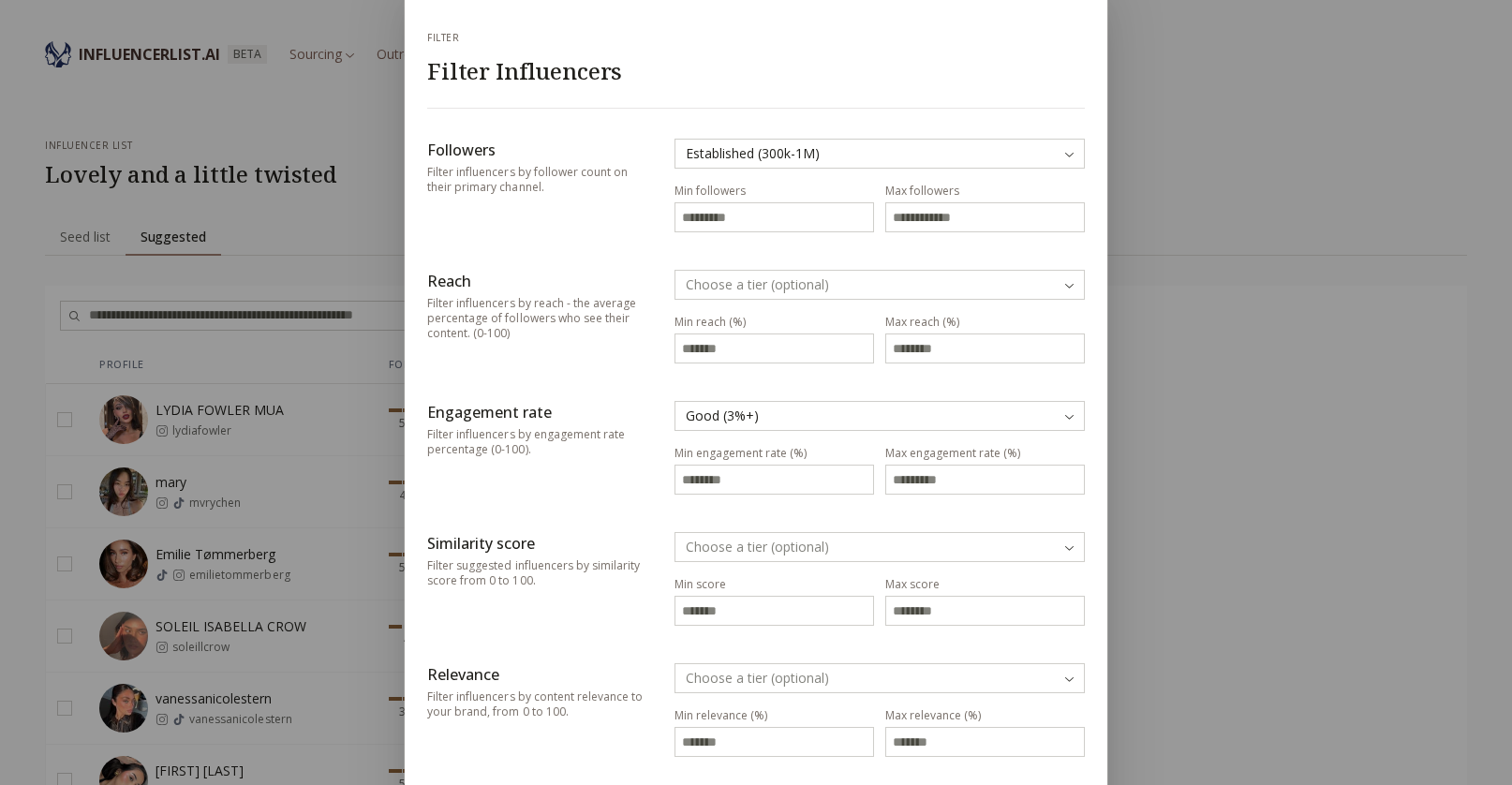 click on "INFLUENCERLIST.AI BETA Sourcing Outreach influencer list Lovely and a little twisted Seed list Seed list Suggested Suggested Filters   Profile Followers Reach Engagement Relevance Similarity LYDIA FOWLER MUA lydiafowler 501.3k 30.6% 0.7% 0.8% 75.9 mary mvrychen 455.5k 6.3% 0.3% 0.4% 75.5 Emilie Tømmerberg emilietommerberg 563.2k 27.7% 0.6% 1.1% 72.9 SOLEIL ISABELLA CROW soleillcrow 45.8k 11.3% 0.6% 0.3% 72.4 vanessanicolestern vanessanicolestern 353.3k 3.7% 0.1% 0.2% 71.8 valentina vidartes valentinavidartes 521.4k 69.8% 2.0% 15.4% 71.1 Makeup Artist Jenn Muaaa jennmuaaa 1.5k 54.5% 2.3% 4.0% 70.8 Sharon Hae In Pak - founder of INH immbunny 176.3k 27.3% 0.6% 0.7% 70.4 𝐴𝑛𝑑𝑟𝑒𝑎 𝑅𝑜𝑑𝑟𝑖𝑔𝑢𝑒𝑧 andreaveiraa 141.7k 16.8% 0.6% 1.1% 70.3 Sabrina Lan sabrinaaalan_ 2.8M 3.8% 0.2% 0.7% 69.3 Michael Byron Shepherd makeupartistmichael 23.3k 8.4% 0.4% 0.4% 69.3 Liam Curran liamcurranhair 14.6k 19.4% 0.7% 0.5% 69.2 Assia Caiazzo assia.caiazzo 15.1k 35.0% 1.9% 4.3% 69.0 Kensington 1.7M" at bounding box center [756, 20508] 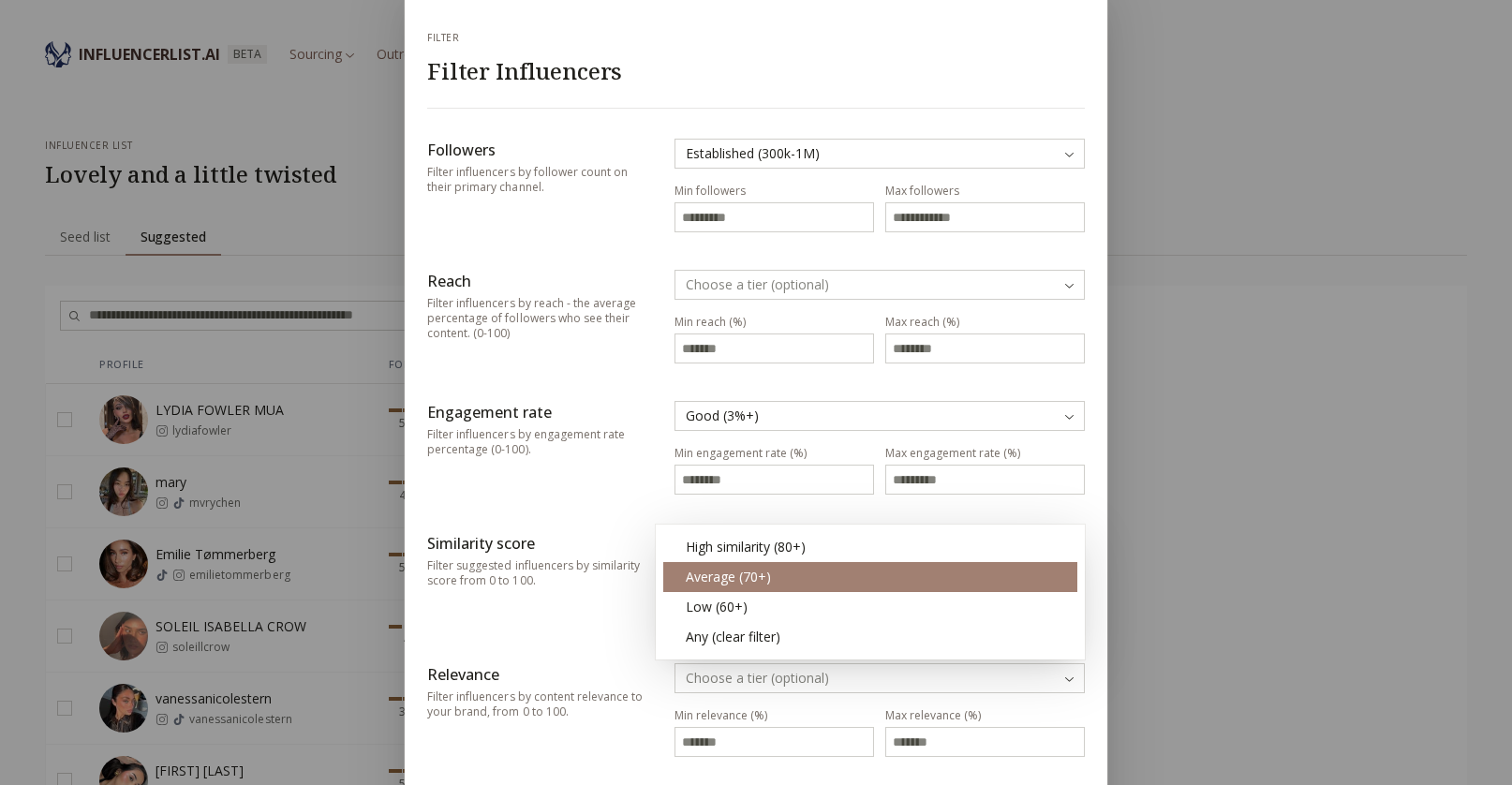 type on "**" 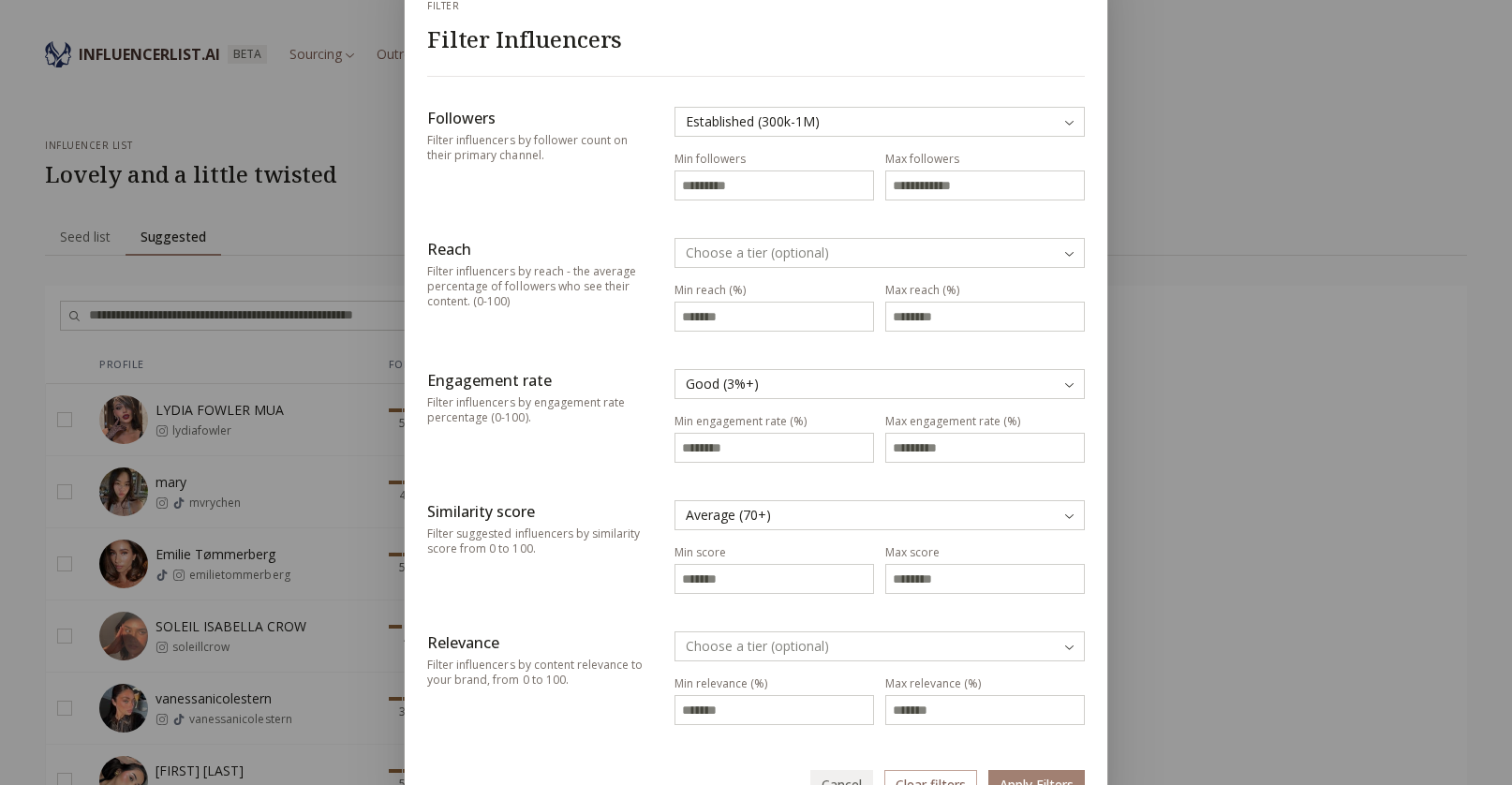scroll, scrollTop: 169, scrollLeft: 0, axis: vertical 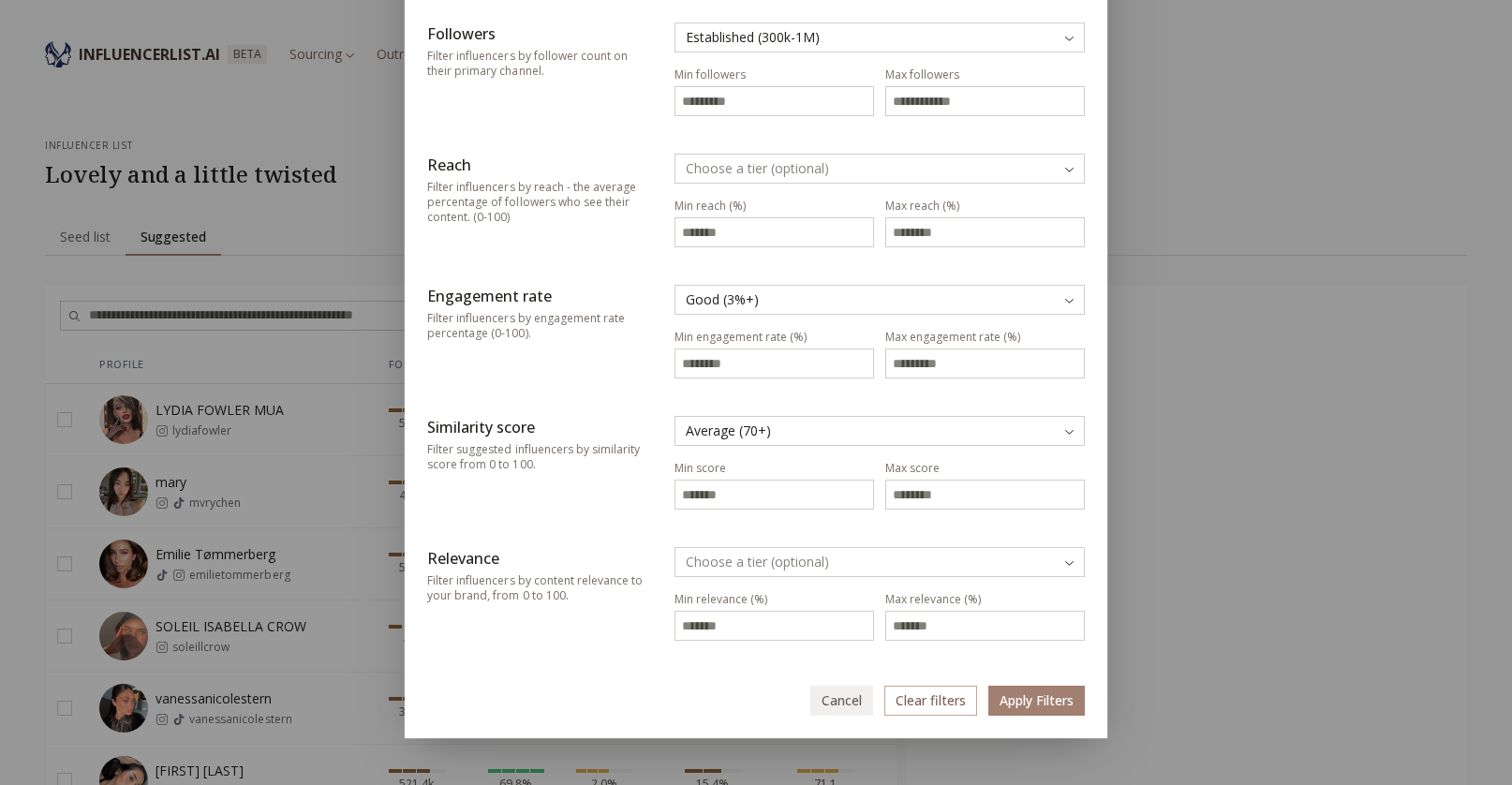 click on "INFLUENCERLIST.AI BETA Sourcing Outreach influencer list Lovely and a little twisted Seed list Seed list Suggested Suggested Filters   Profile Followers Reach Engagement Relevance Similarity LYDIA FOWLER MUA lydiafowler 501.3k 30.6% 0.7% 0.8% 75.9 mary mvrychen 455.5k 6.3% 0.3% 0.4% 75.5 Emilie Tømmerberg emilietommerberg 563.2k 27.7% 0.6% 1.1% 72.9 SOLEIL ISABELLA CROW soleillcrow 45.8k 11.3% 0.6% 0.3% 72.4 vanessanicolestern vanessanicolestern 353.3k 3.7% 0.1% 0.2% 71.8 valentina vidartes valentinavidartes 521.4k 69.8% 2.0% 15.4% 71.1 Makeup Artist Jenn Muaaa jennmuaaa 1.5k 54.5% 2.3% 4.0% 70.8 Sharon Hae In Pak - founder of INH immbunny 176.3k 27.3% 0.6% 0.7% 70.4 𝐴𝑛𝑑𝑟𝑒𝑎 𝑅𝑜𝑑𝑟𝑖𝑔𝑢𝑒𝑧 andreaveiraa 141.7k 16.8% 0.6% 1.1% 70.3 Sabrina Lan sabrinaaalan_ 2.8M 3.8% 0.2% 0.7% 69.3 Michael Byron Shepherd makeupartistmichael 23.3k 8.4% 0.4% 0.4% 69.3 Liam Curran liamcurranhair 14.6k 19.4% 0.7% 0.5% 69.2 Assia Caiazzo assia.caiazzo 15.1k 35.0% 1.9% 4.3% 69.0 Kensington 1.7M" at bounding box center (756, 20508) 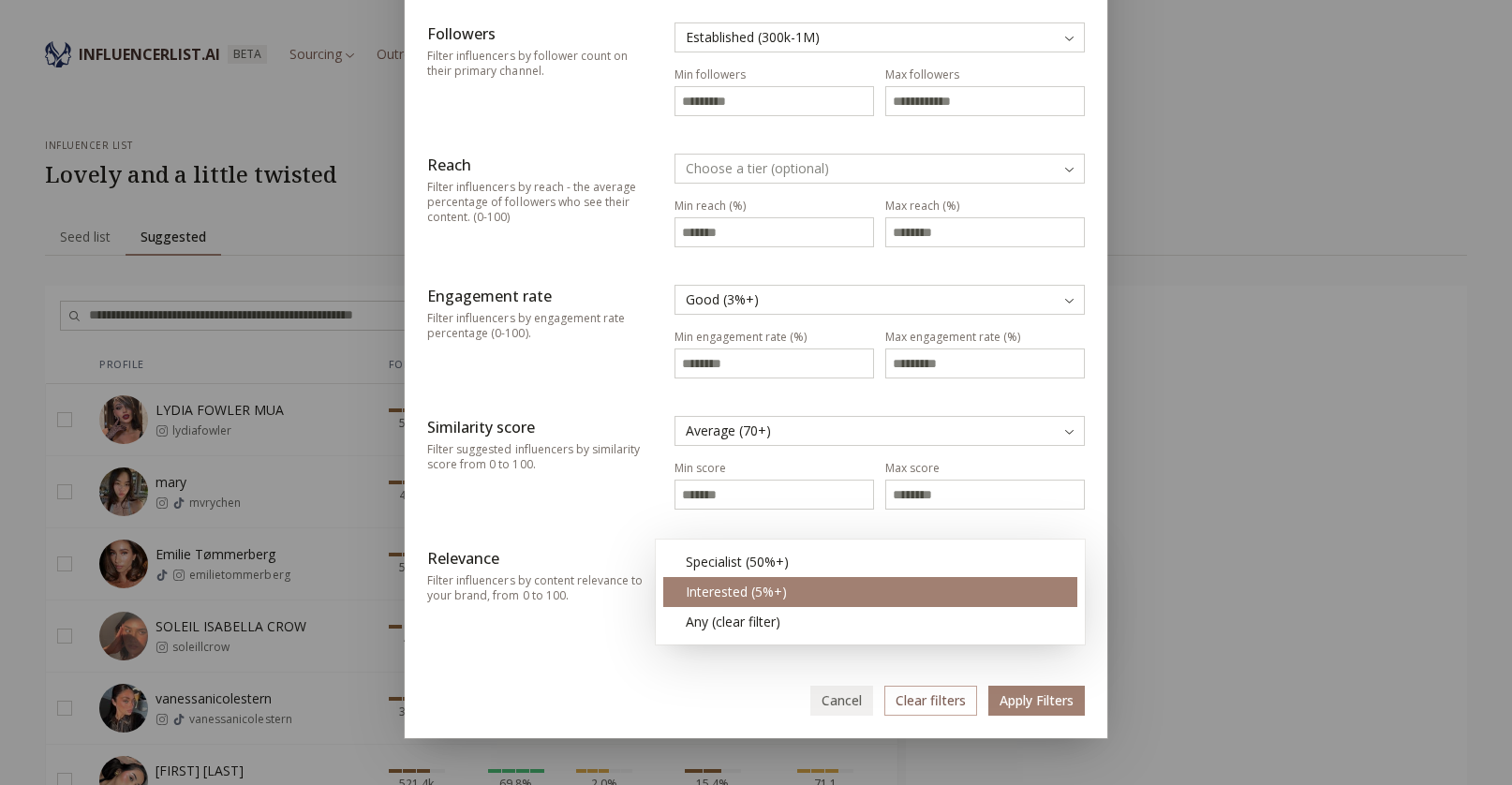 type on "*" 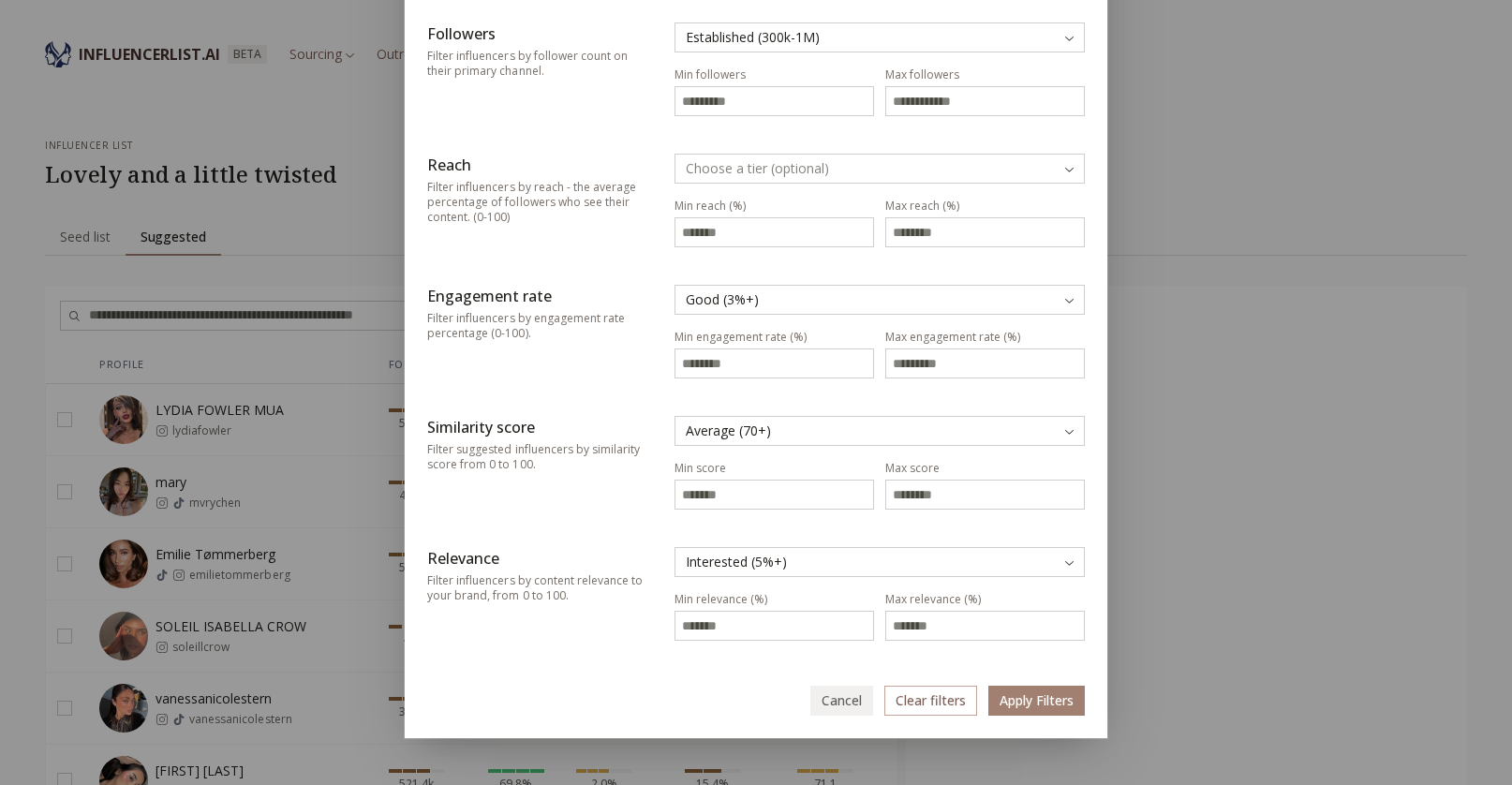 click on "Apply Filters" at bounding box center (1036, 701) 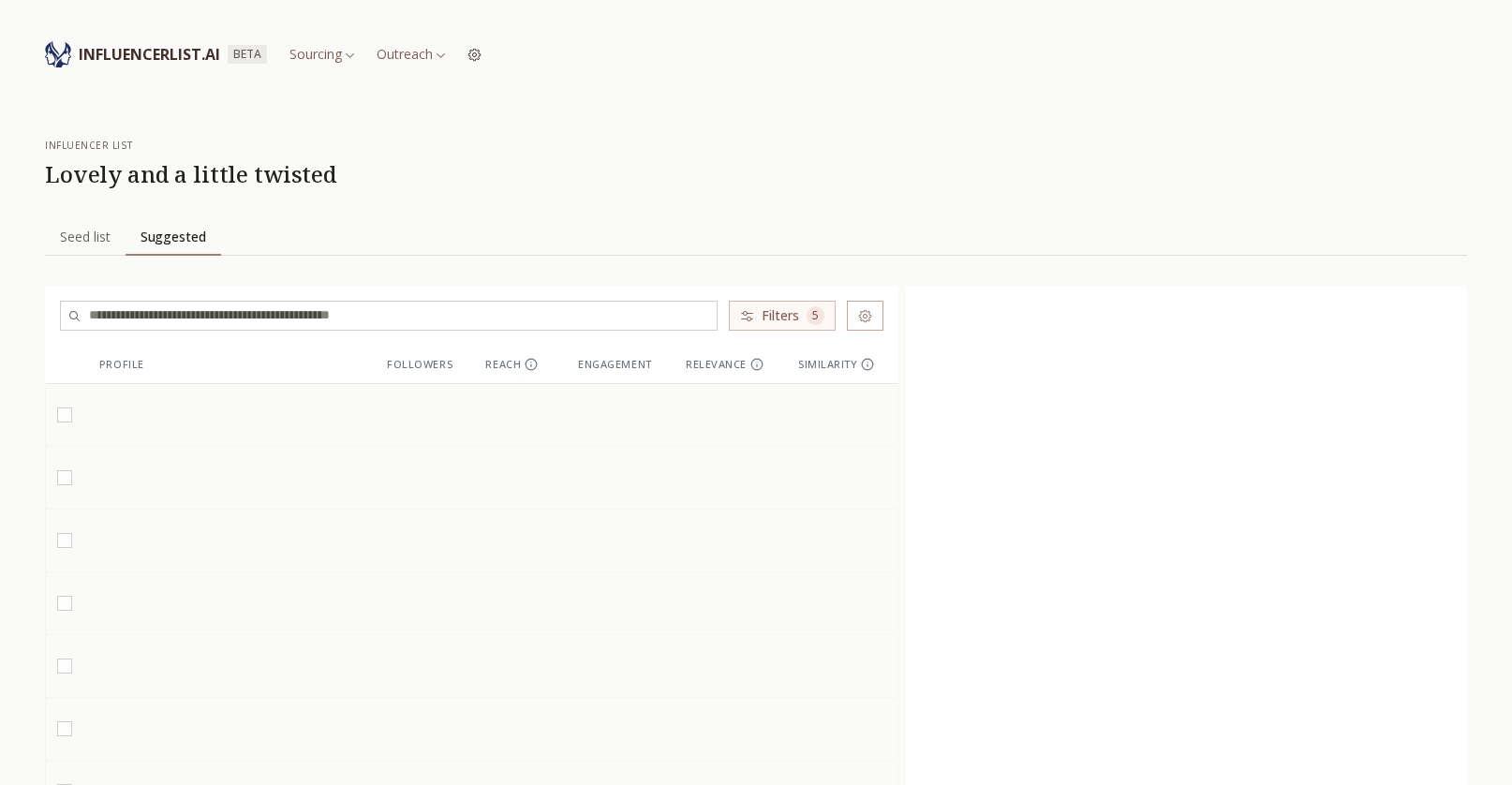 scroll, scrollTop: 0, scrollLeft: 0, axis: both 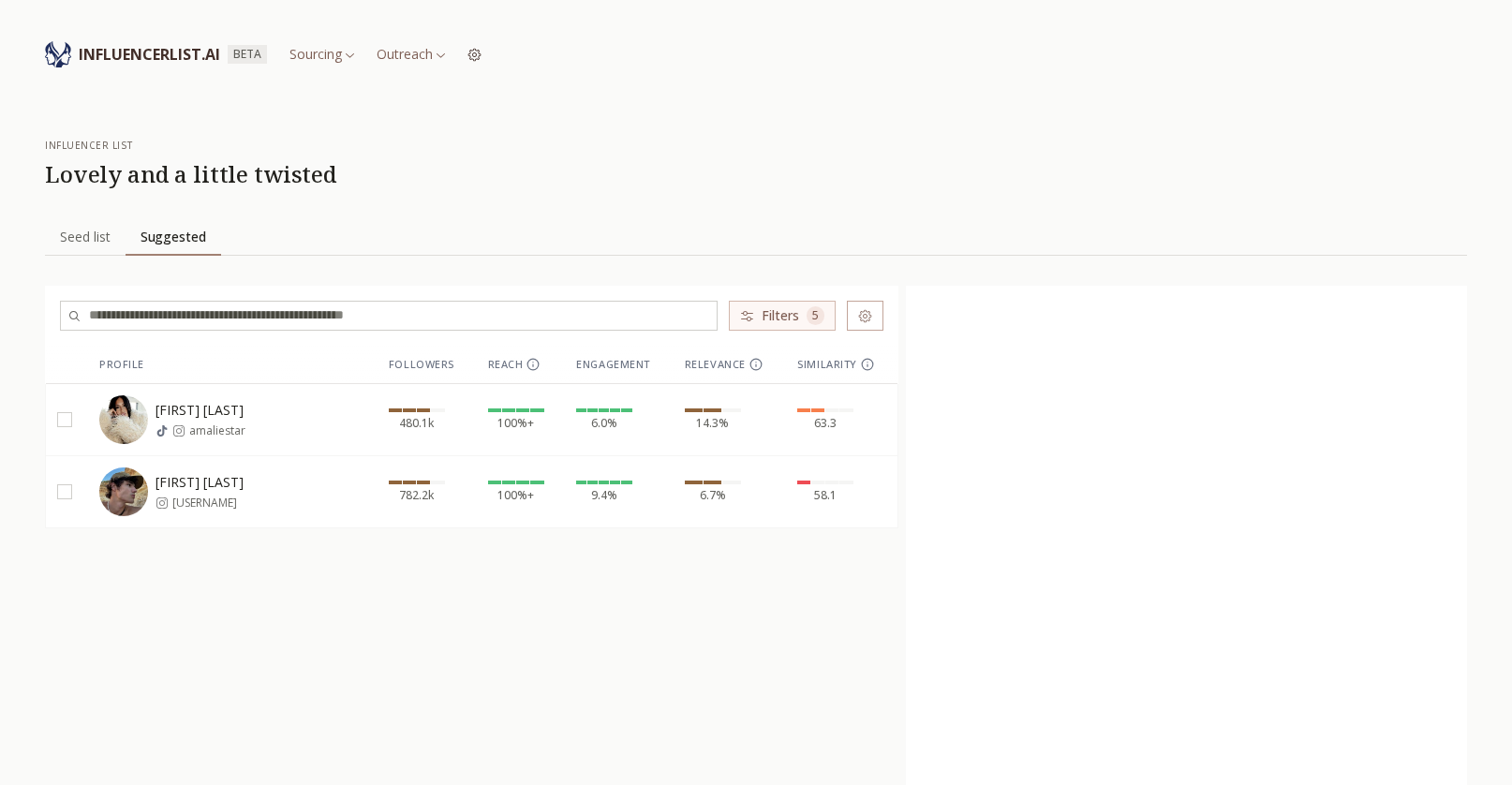 click on "Filters   5" at bounding box center [782, 316] 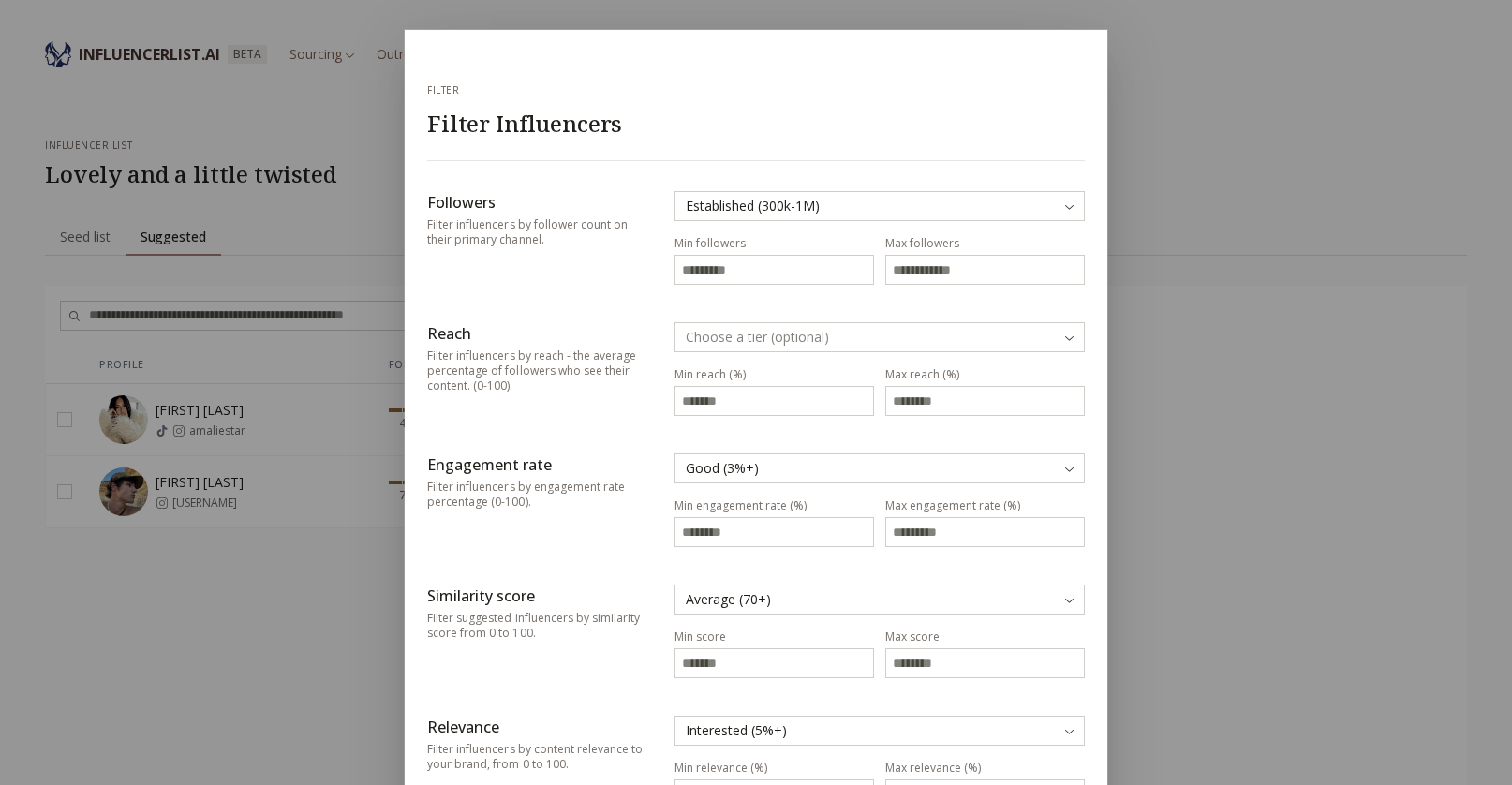 scroll, scrollTop: 169, scrollLeft: 0, axis: vertical 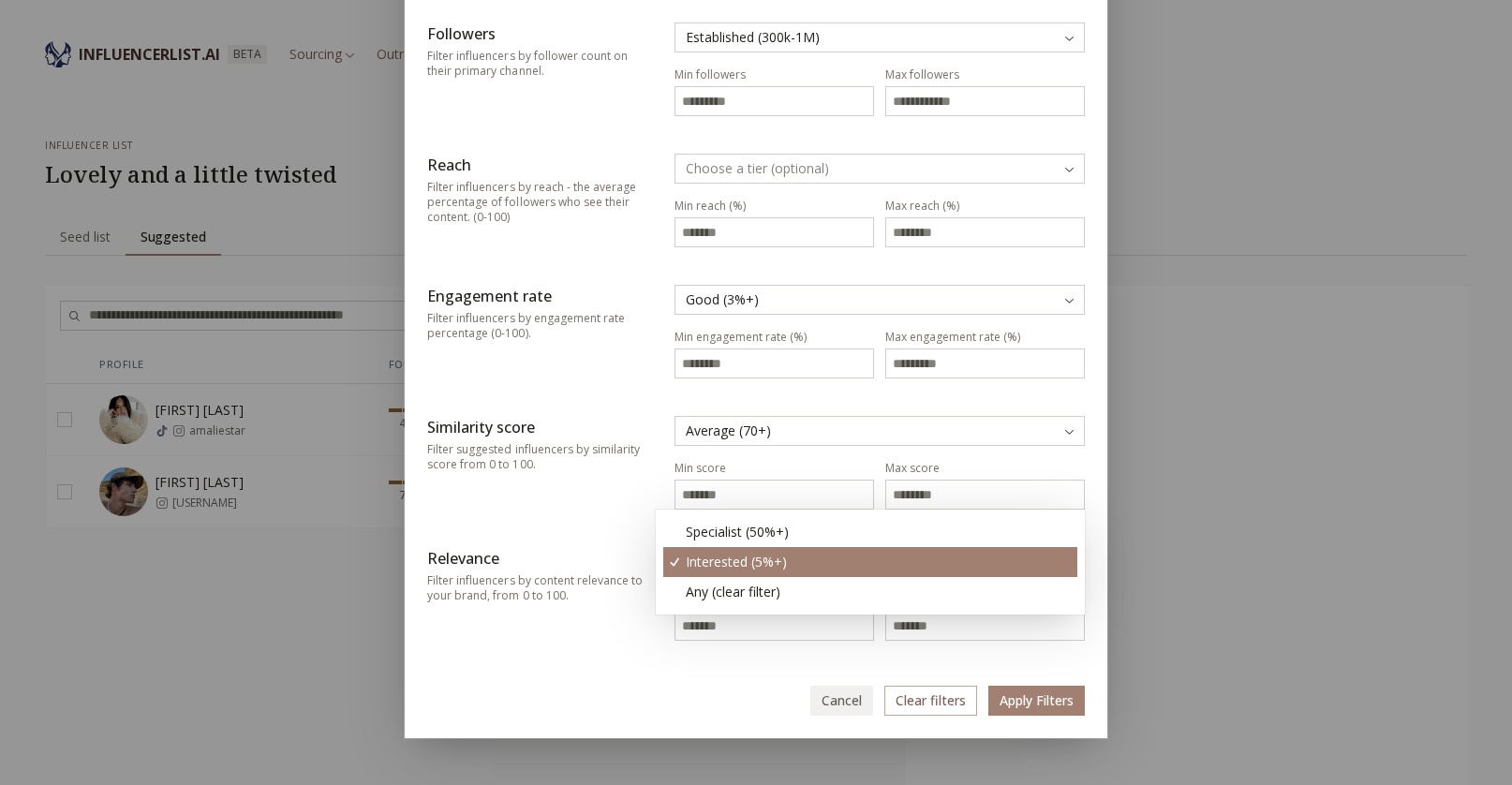 click on "INFLUENCERLIST.AI BETA Sourcing Outreach influencer list Lovely and a little twisted Seed list Seed list Suggested Suggested Filters   5 Profile Followers Reach Engagement Relevance Similarity amalie bladt amaliestar 480.1k 100%+ 6.0% 14.3% 63.3 Fernando Lindez fernando_lindez 782.2k 100%+ 9.4% 6.7% 58.1
Filter Filter Influencers Followers   Filter influencers by follower count on their primary channel. Established (300k-1M) Min followers ****** Max followers ******* Reach   Filter influencers by reach - the average percentage of followers who see their content. (0-100) Choose a tier (optional) Min reach (%) Max reach (%) Engagement rate   Filter influencers by engagement rate percentage (0-100). Good (3%+) Min engagement rate (%) * Max engagement rate (%) Similarity score   Filter suggested influencers by similarity score from 0 to 100. Average (70+) Min score ** Max score Relevance   Filter influencers by content relevance to your brand, from 0 to 100. Interested (5%+) Min relevance (%) * Cancel" at bounding box center (756, 527) 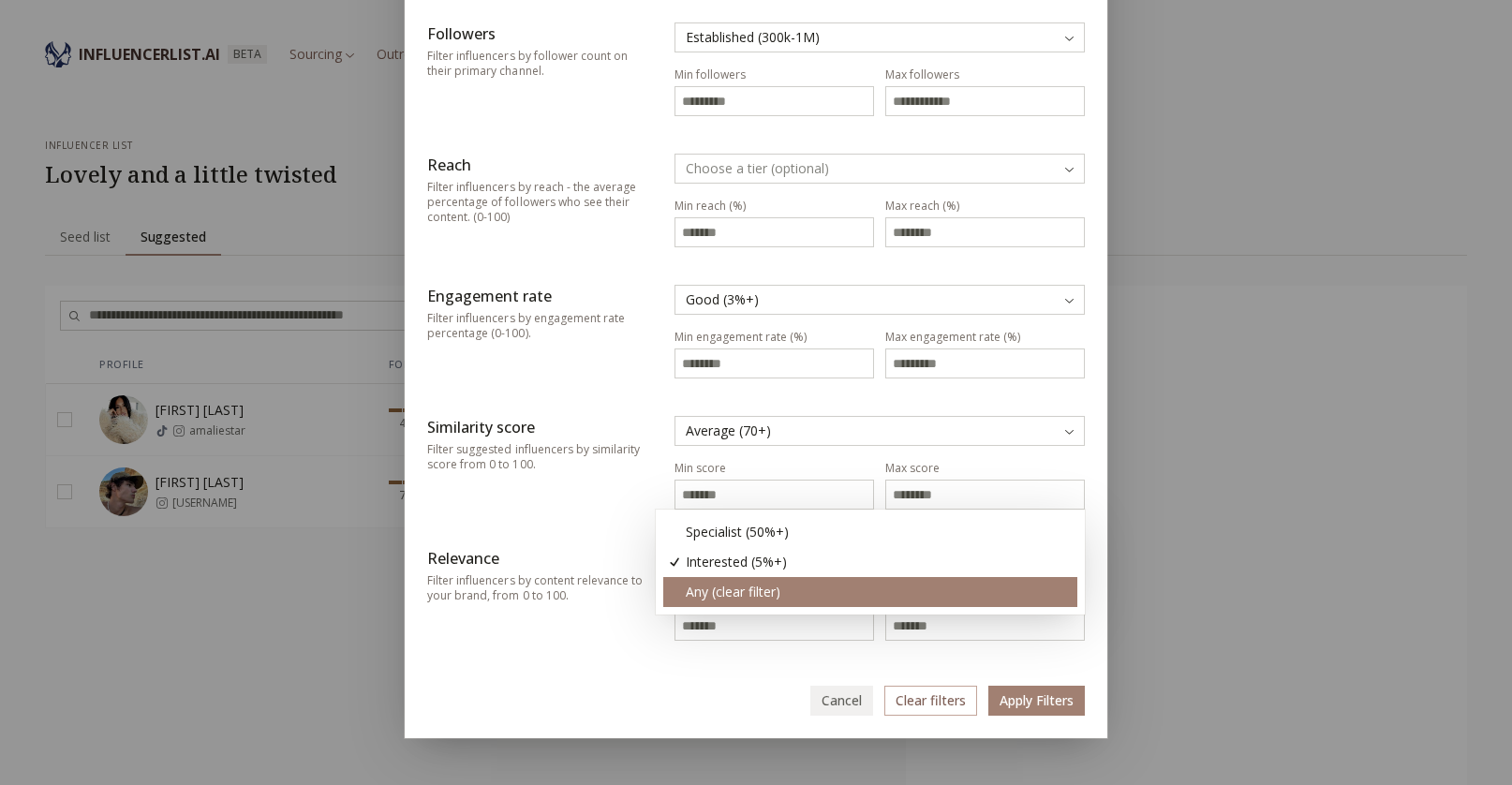 type 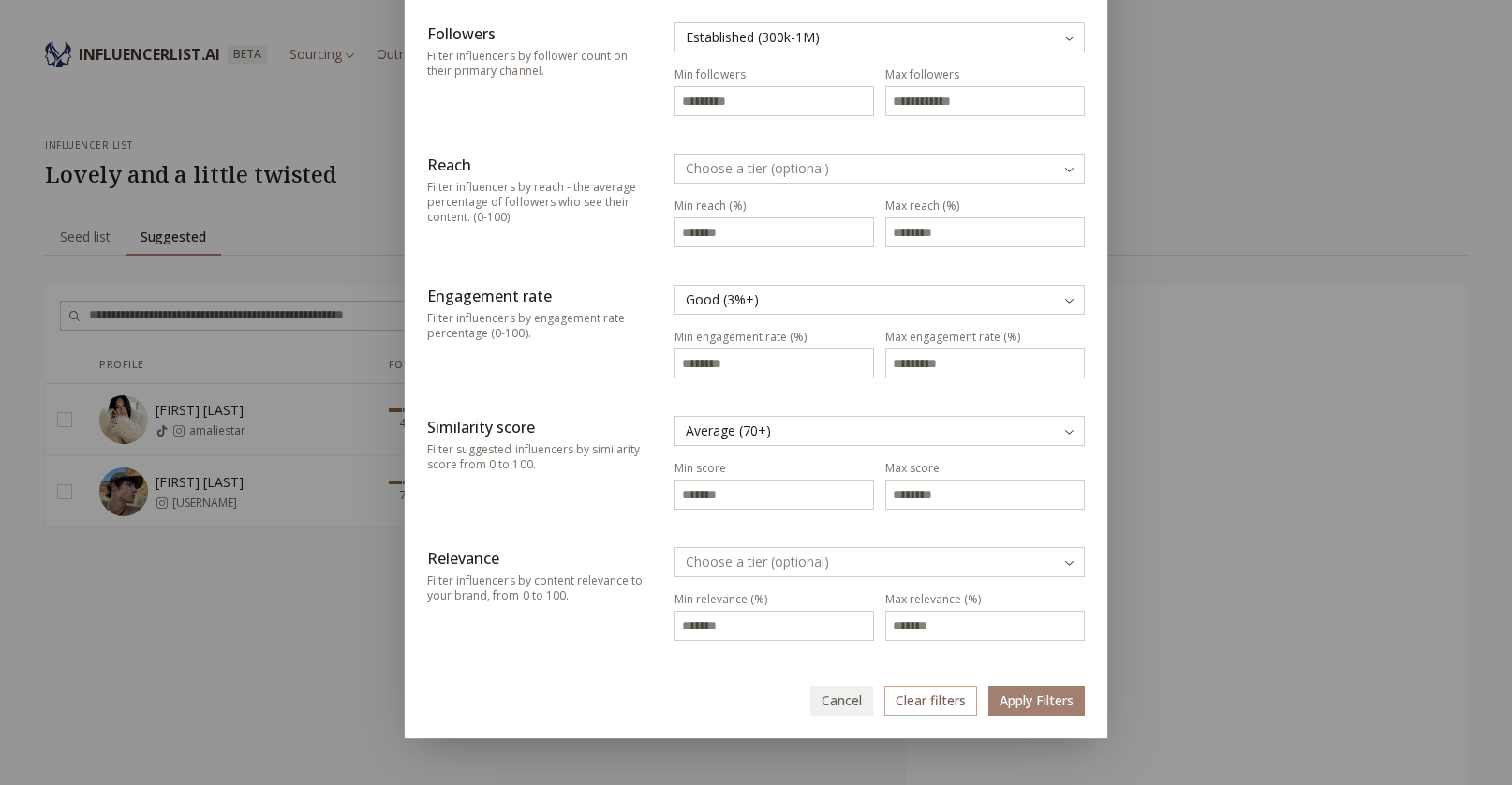 click on "Apply Filters" at bounding box center [1036, 701] 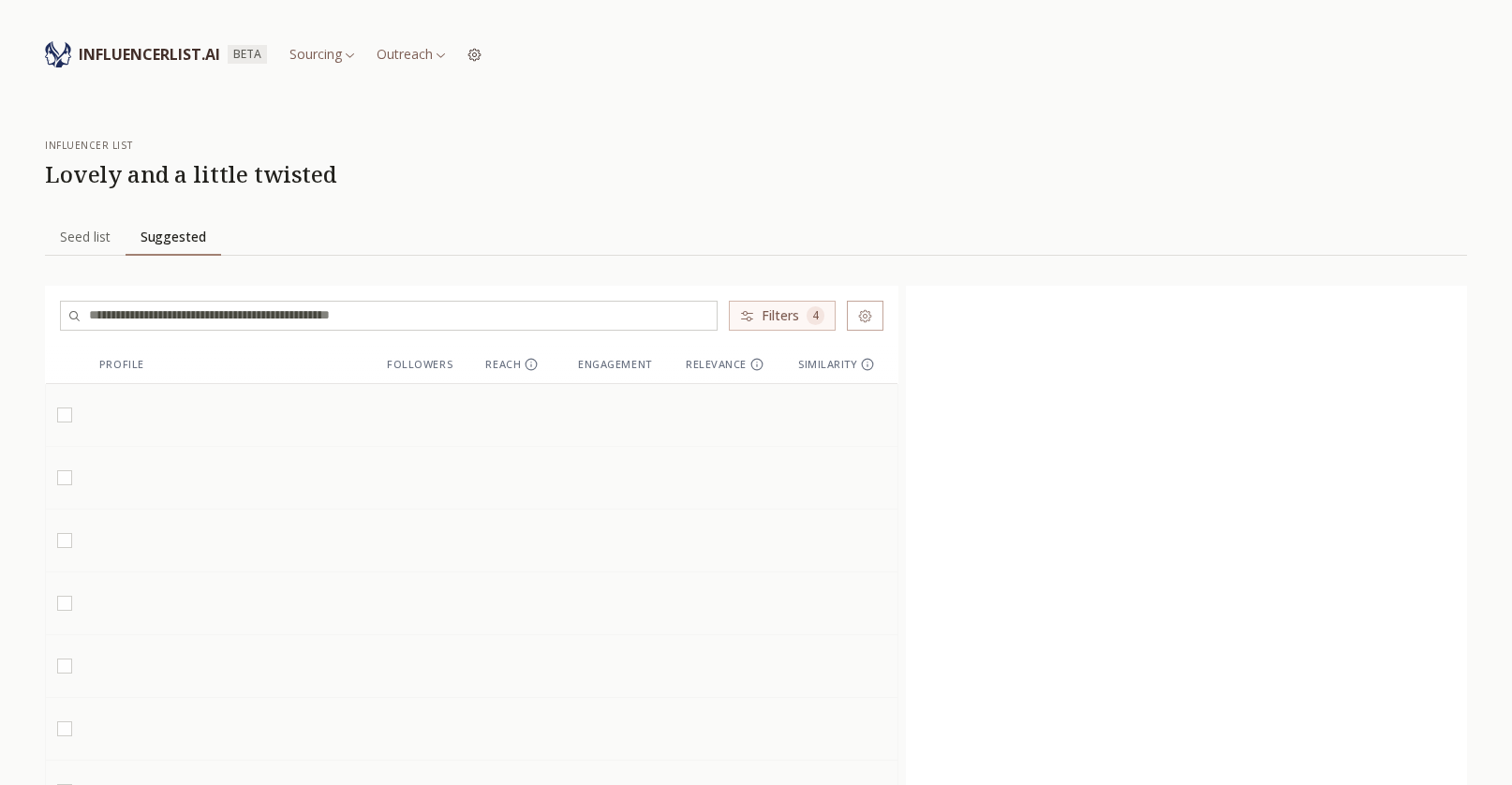 scroll, scrollTop: 0, scrollLeft: 0, axis: both 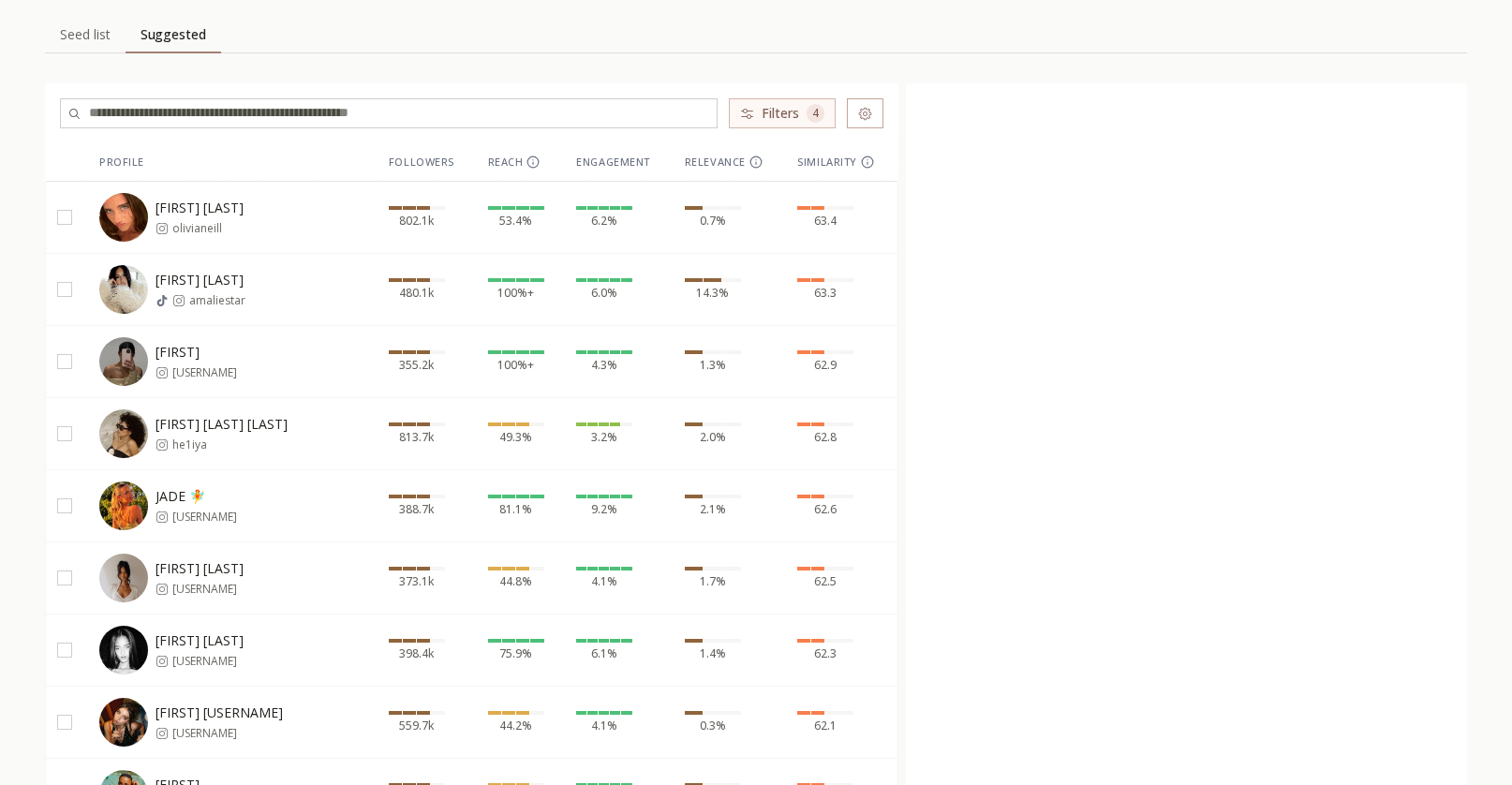 click on "bella bella.ayar" at bounding box center [216, 362] 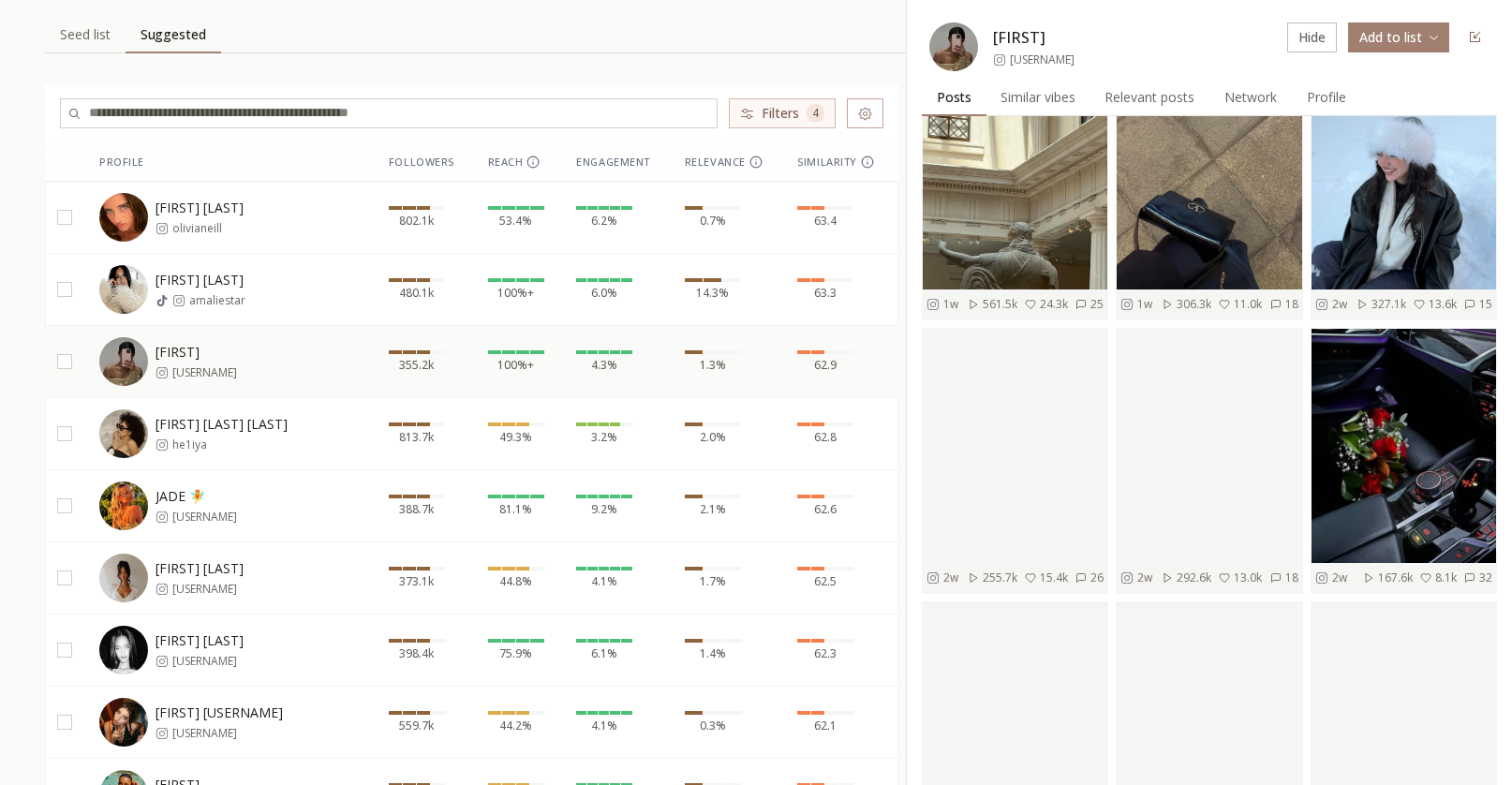 scroll, scrollTop: 910, scrollLeft: 0, axis: vertical 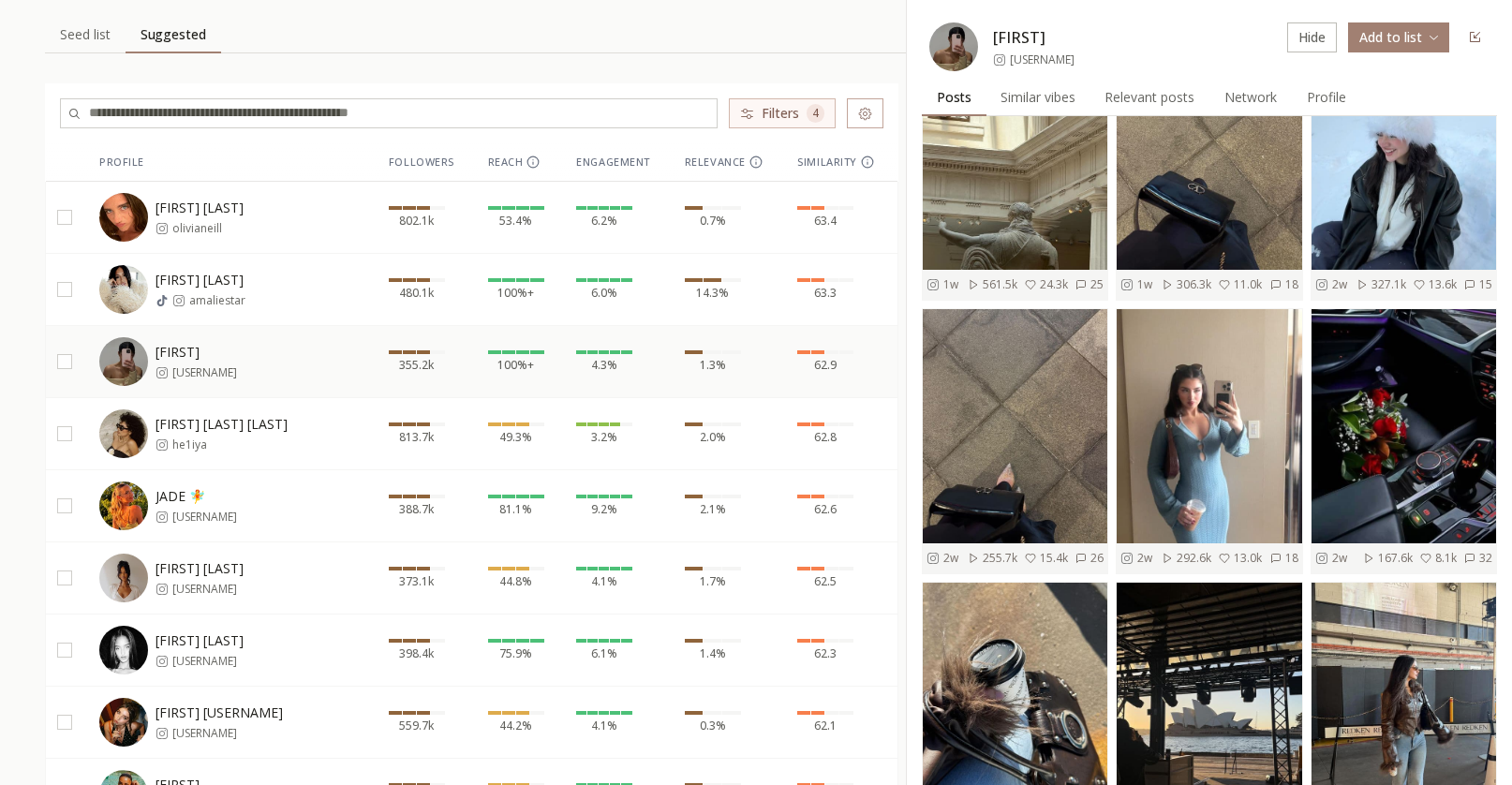 click on "he1iya" at bounding box center (230, 445) 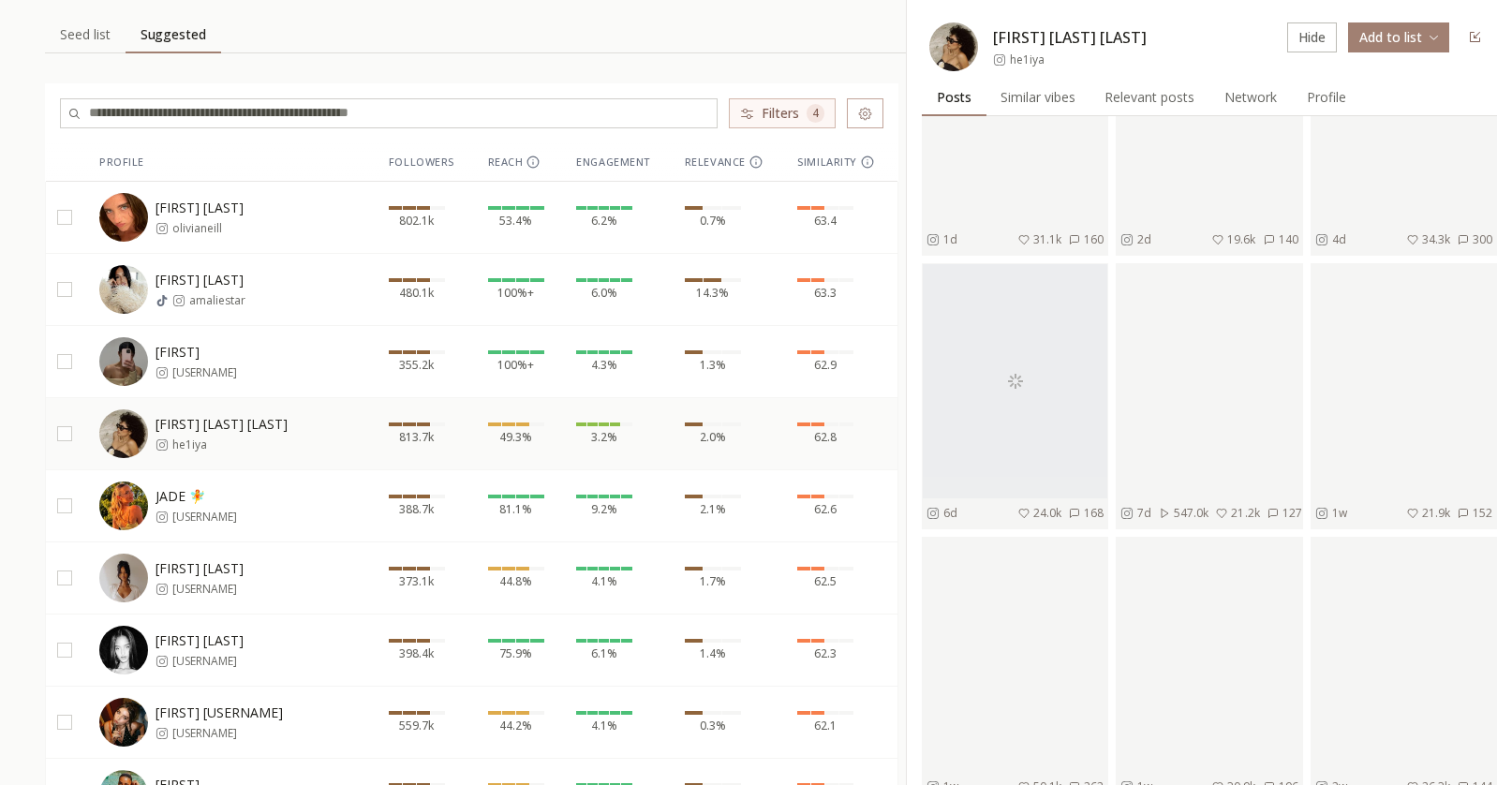 scroll, scrollTop: 0, scrollLeft: 0, axis: both 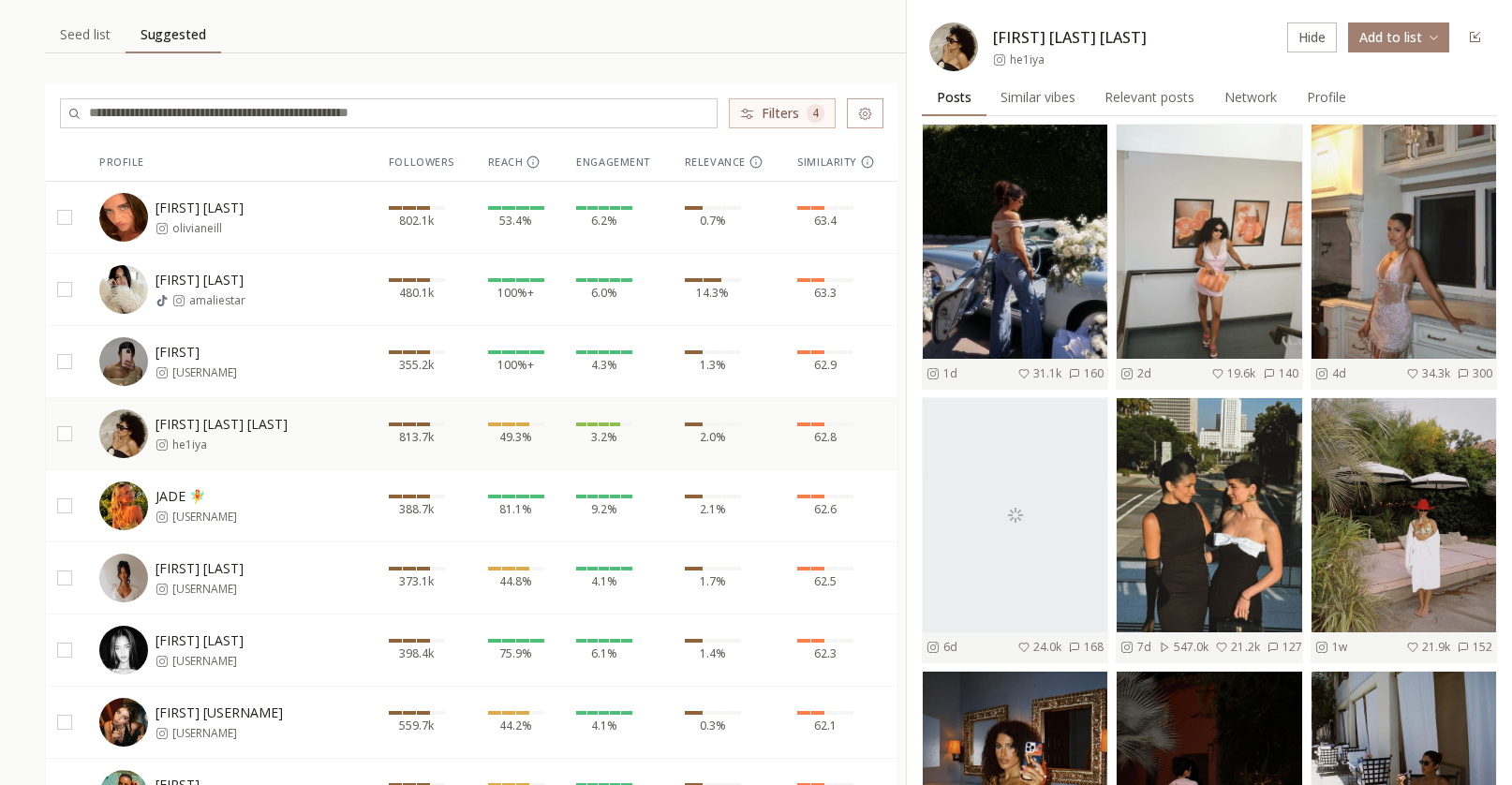 click on "he1iya" at bounding box center (1027, 60) 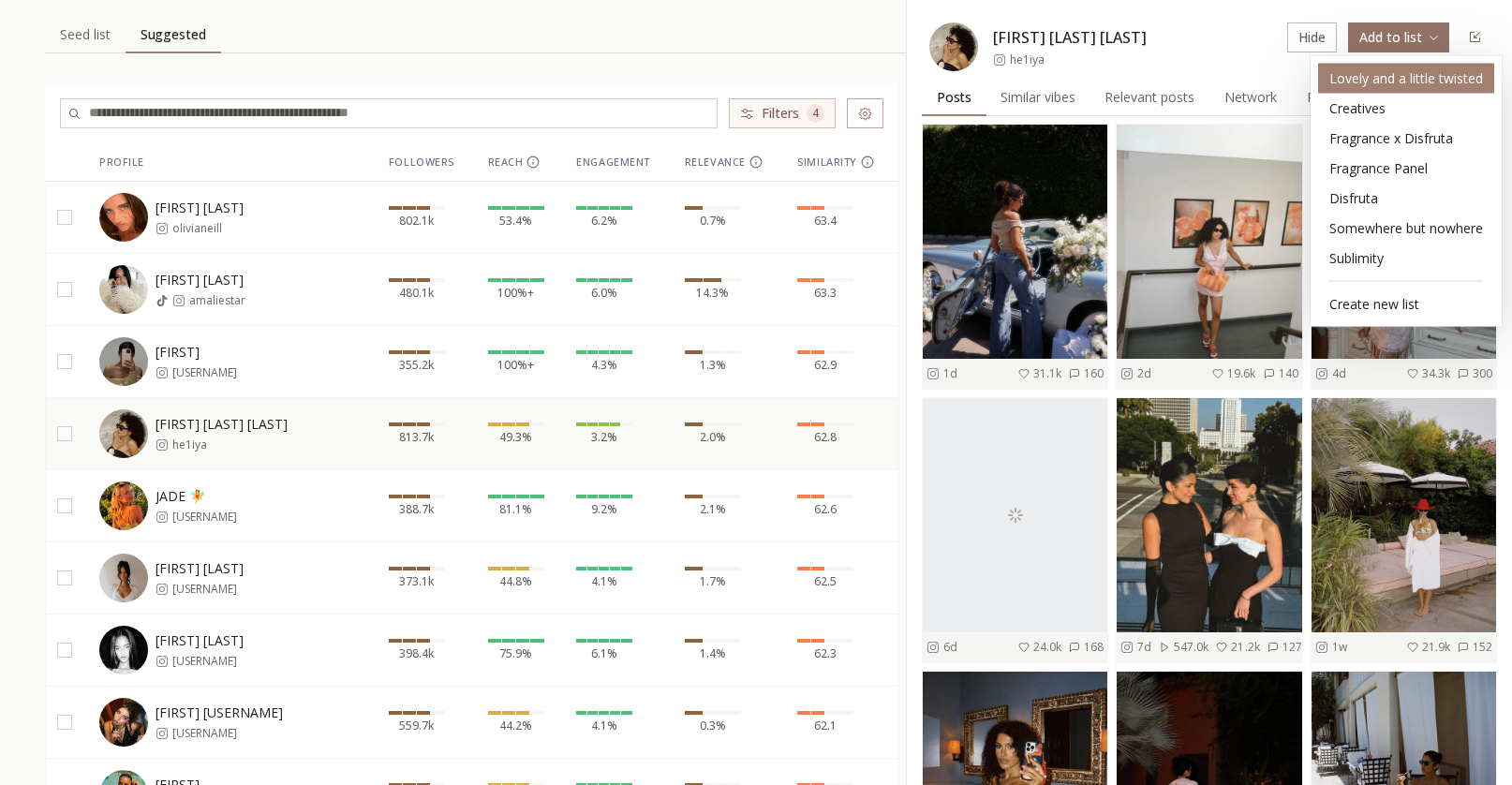 click on "Lovely and a little twisted" at bounding box center [1406, 79] 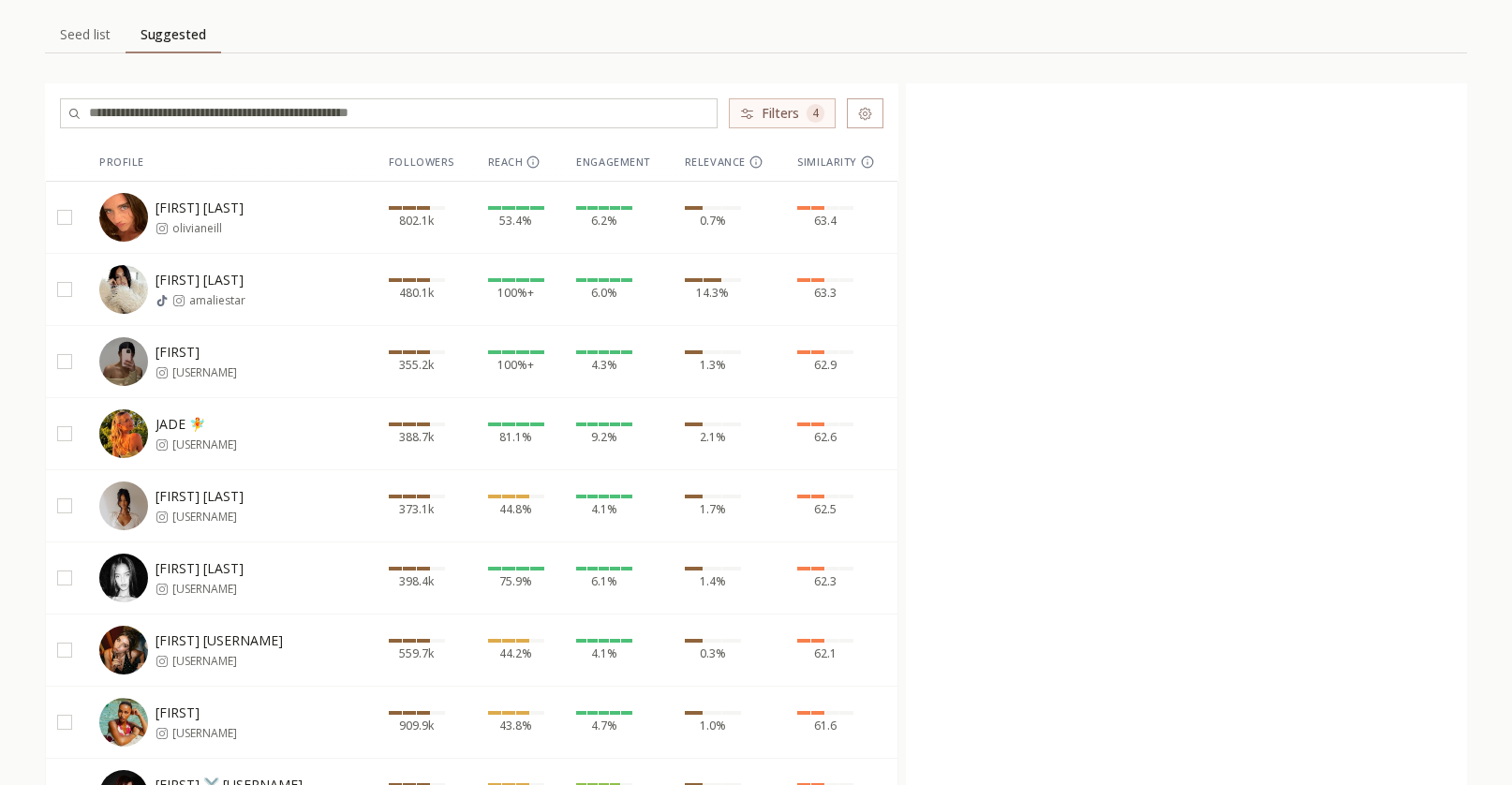 click on "Bella Sabo bellasabo_" at bounding box center (216, 506) 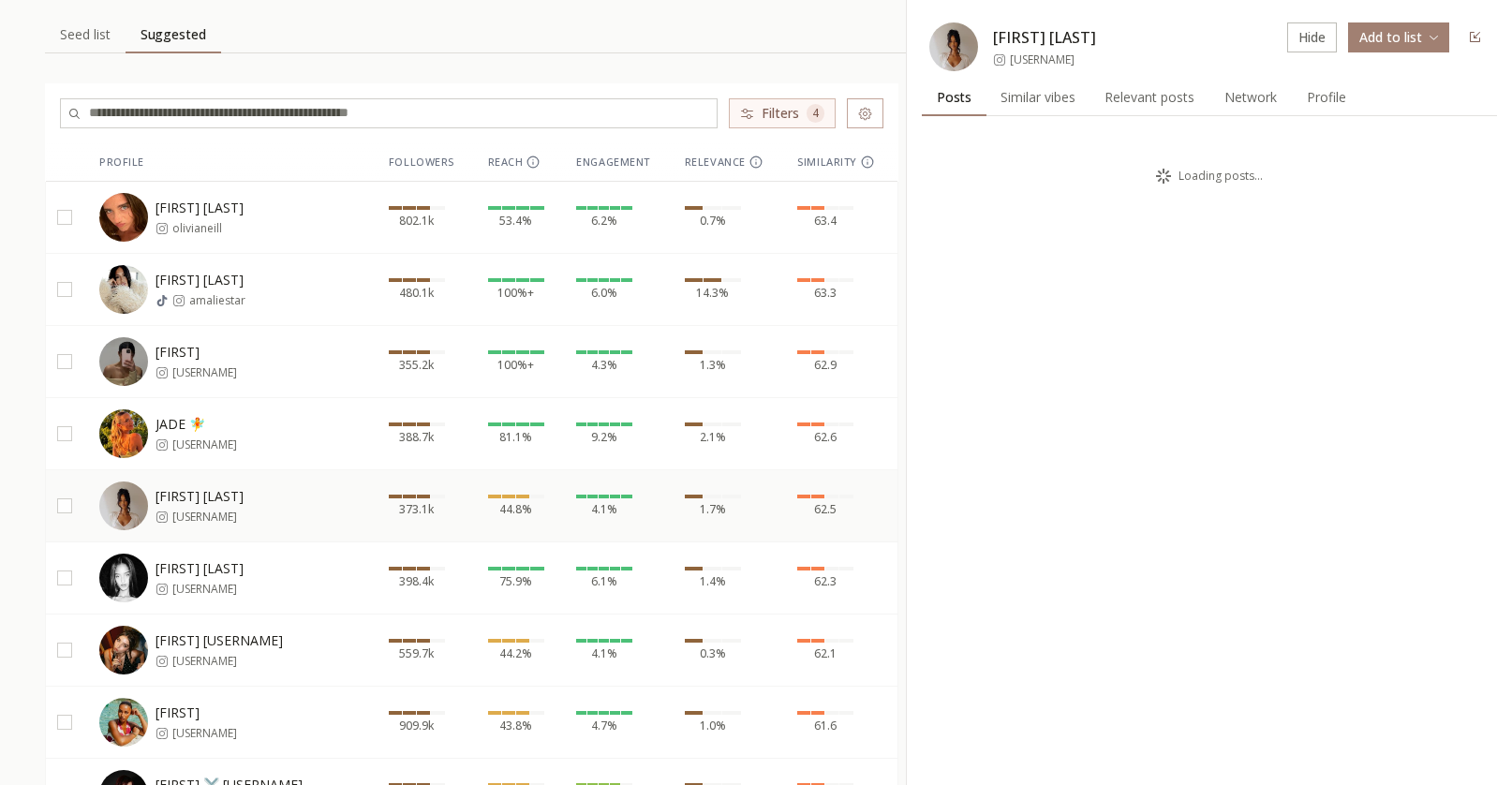 click on "JADE 🧚 jade_distinguinn" at bounding box center [216, 434] 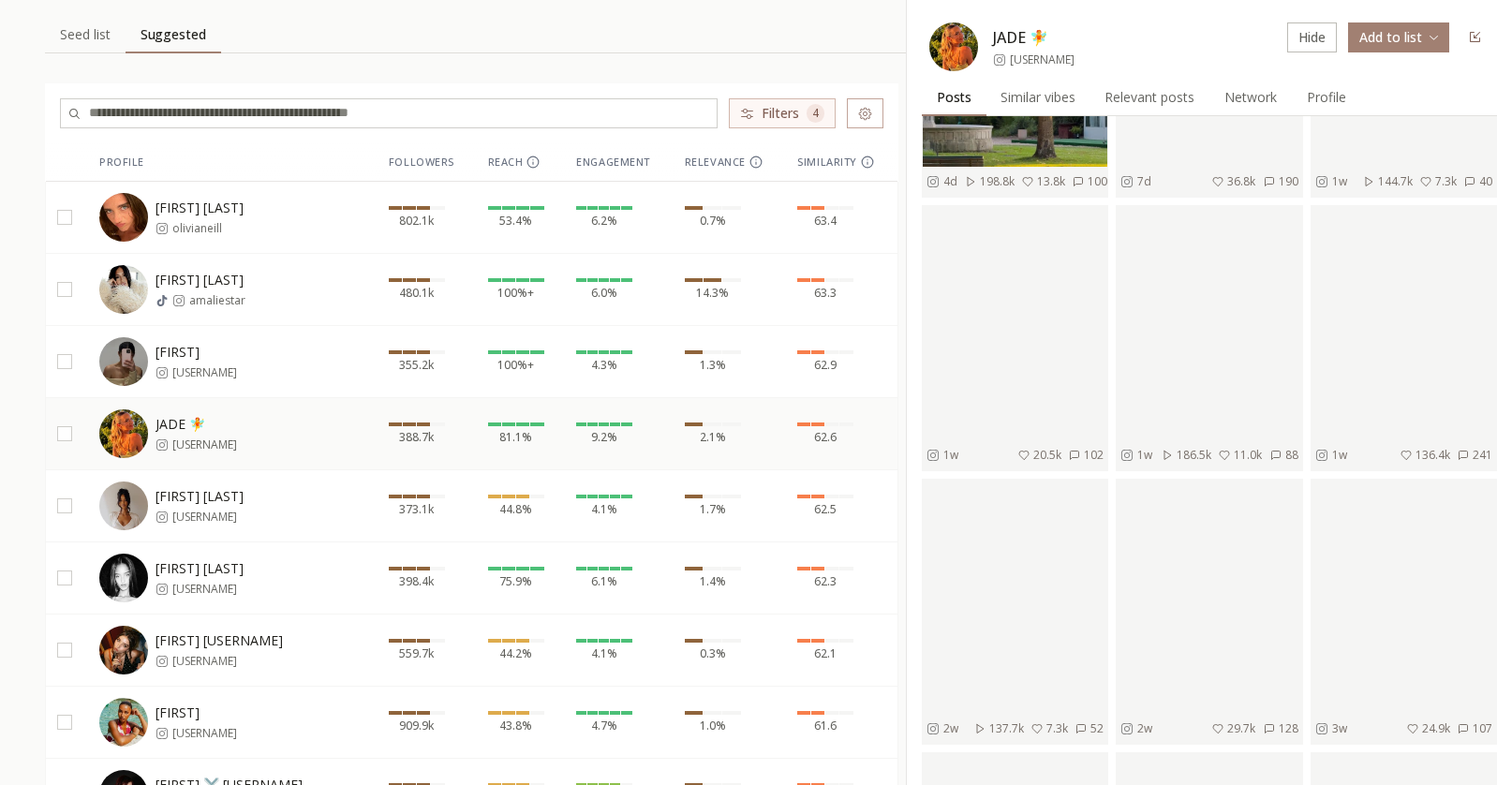 scroll, scrollTop: 0, scrollLeft: 0, axis: both 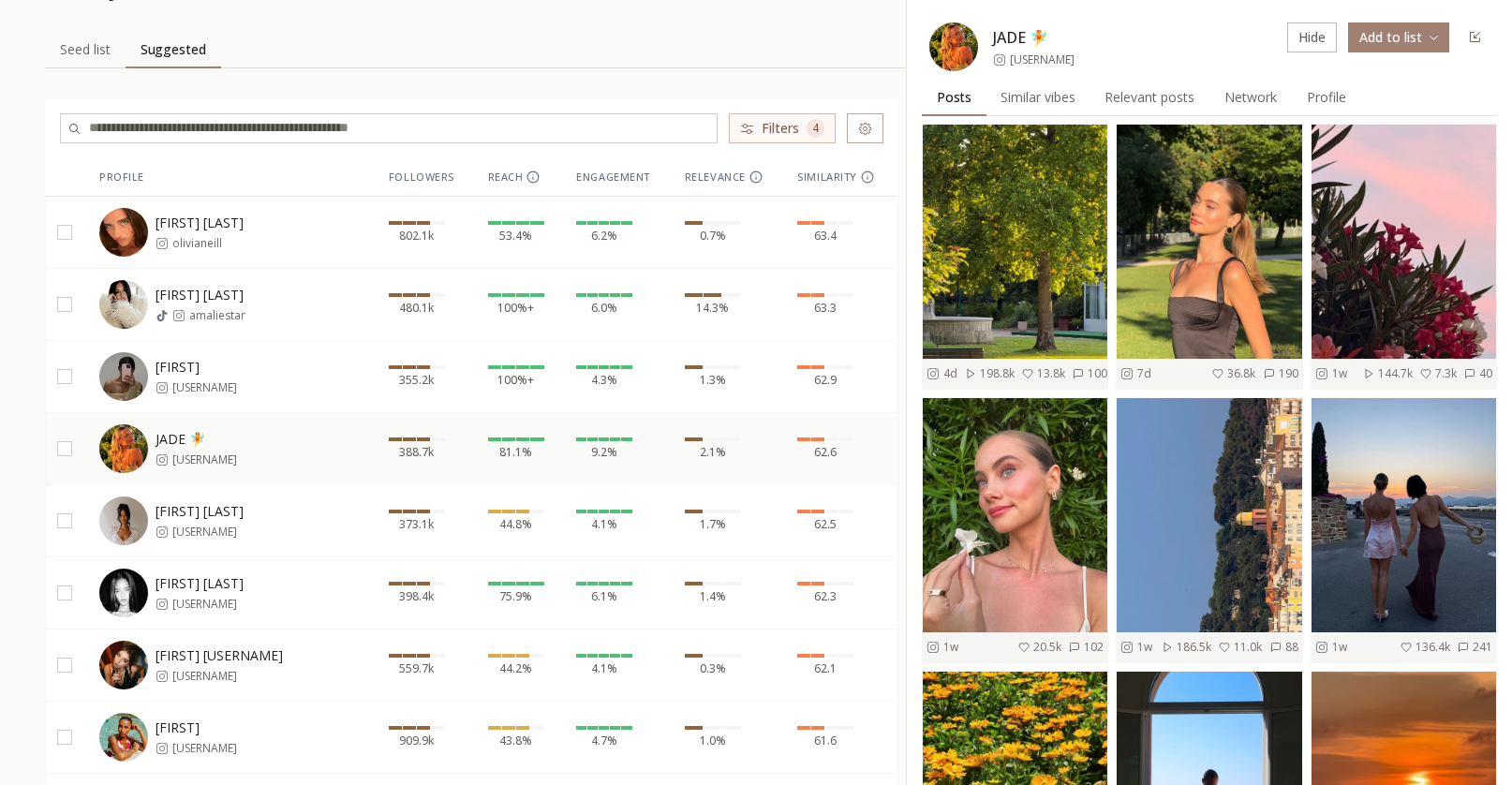 click on "JADE 🧚 jade_distinguinn" at bounding box center (1001, 47) 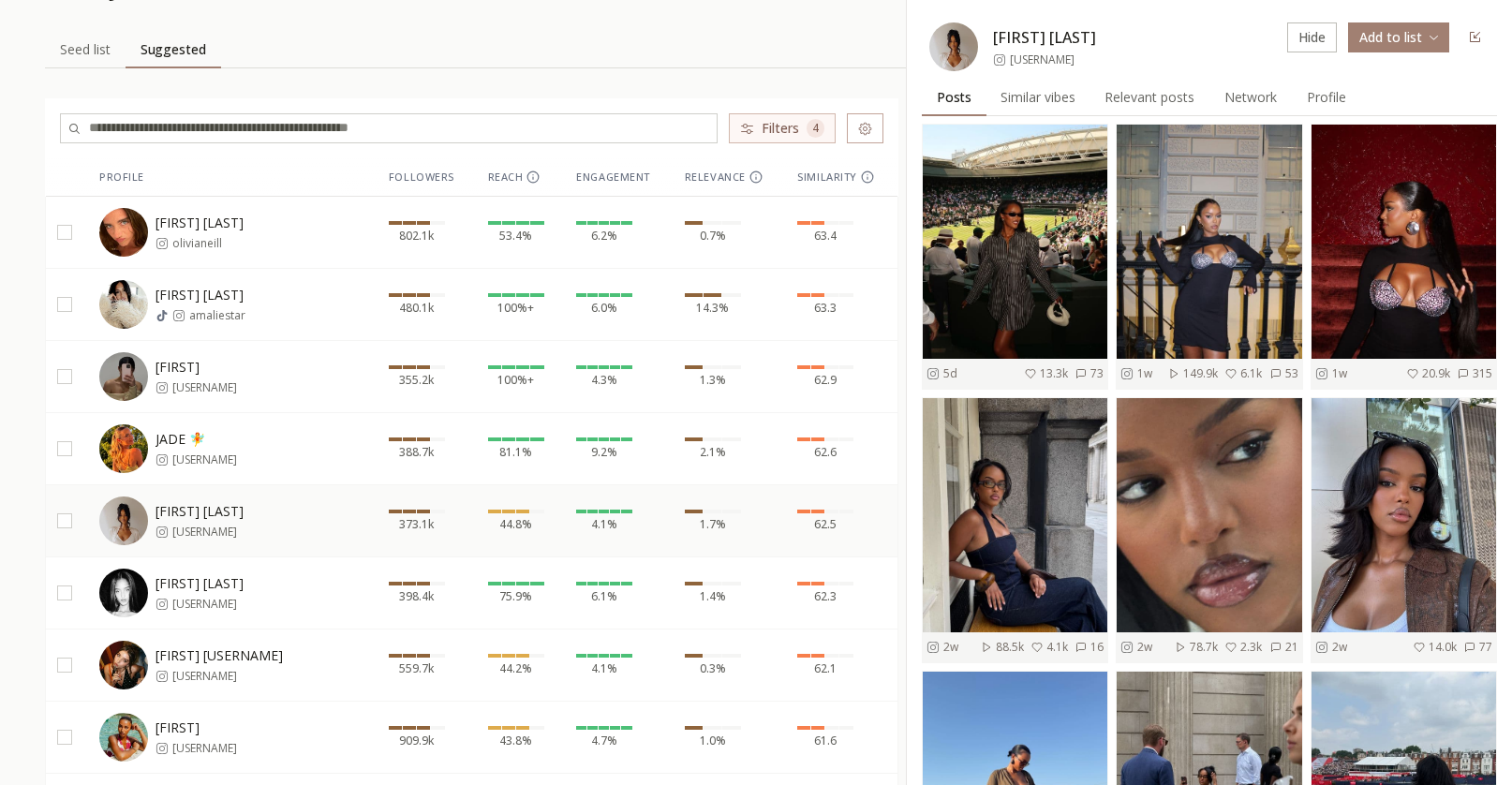 click on "bellasabo_" at bounding box center [1042, 60] 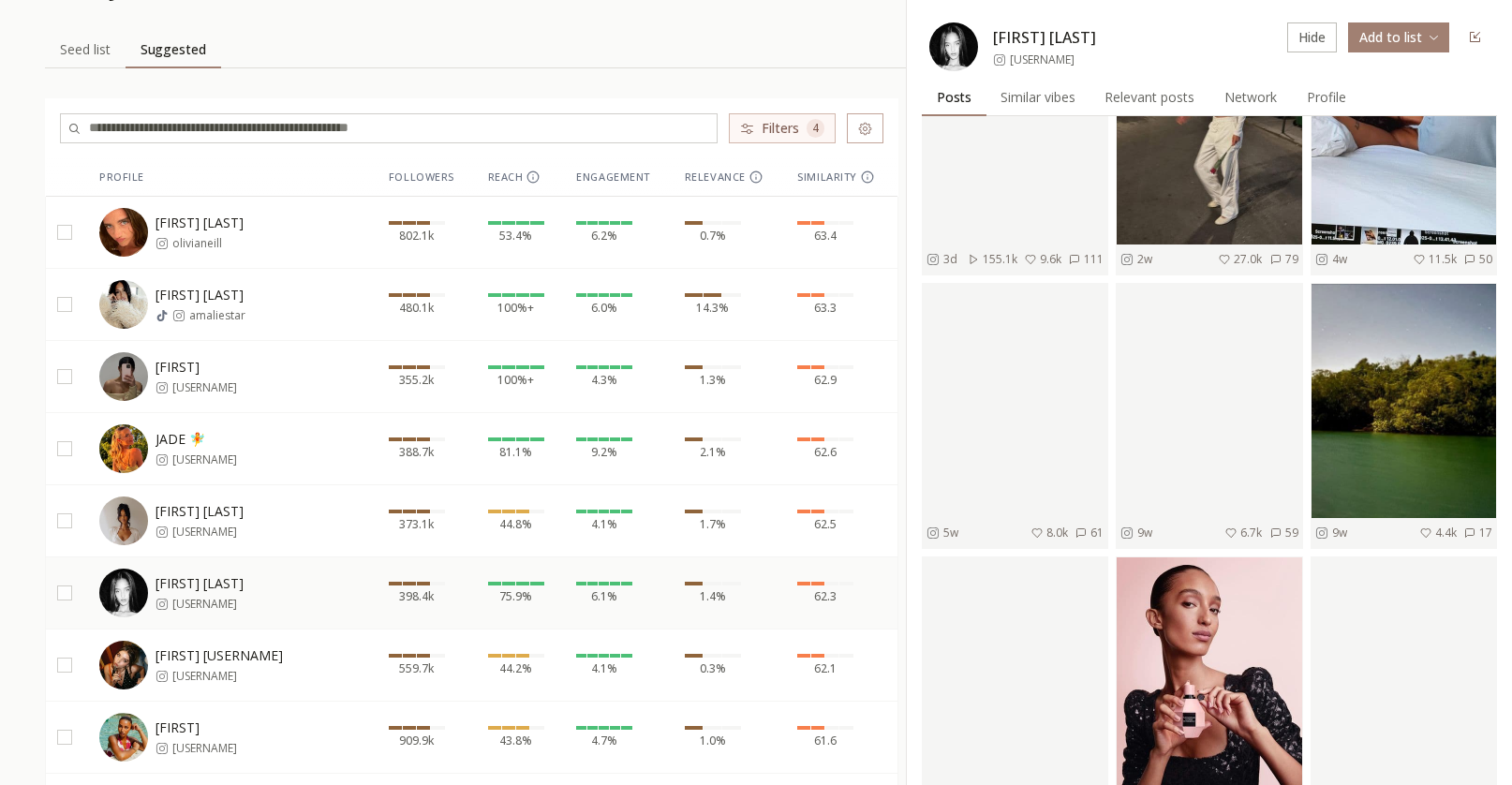 scroll, scrollTop: 346, scrollLeft: 0, axis: vertical 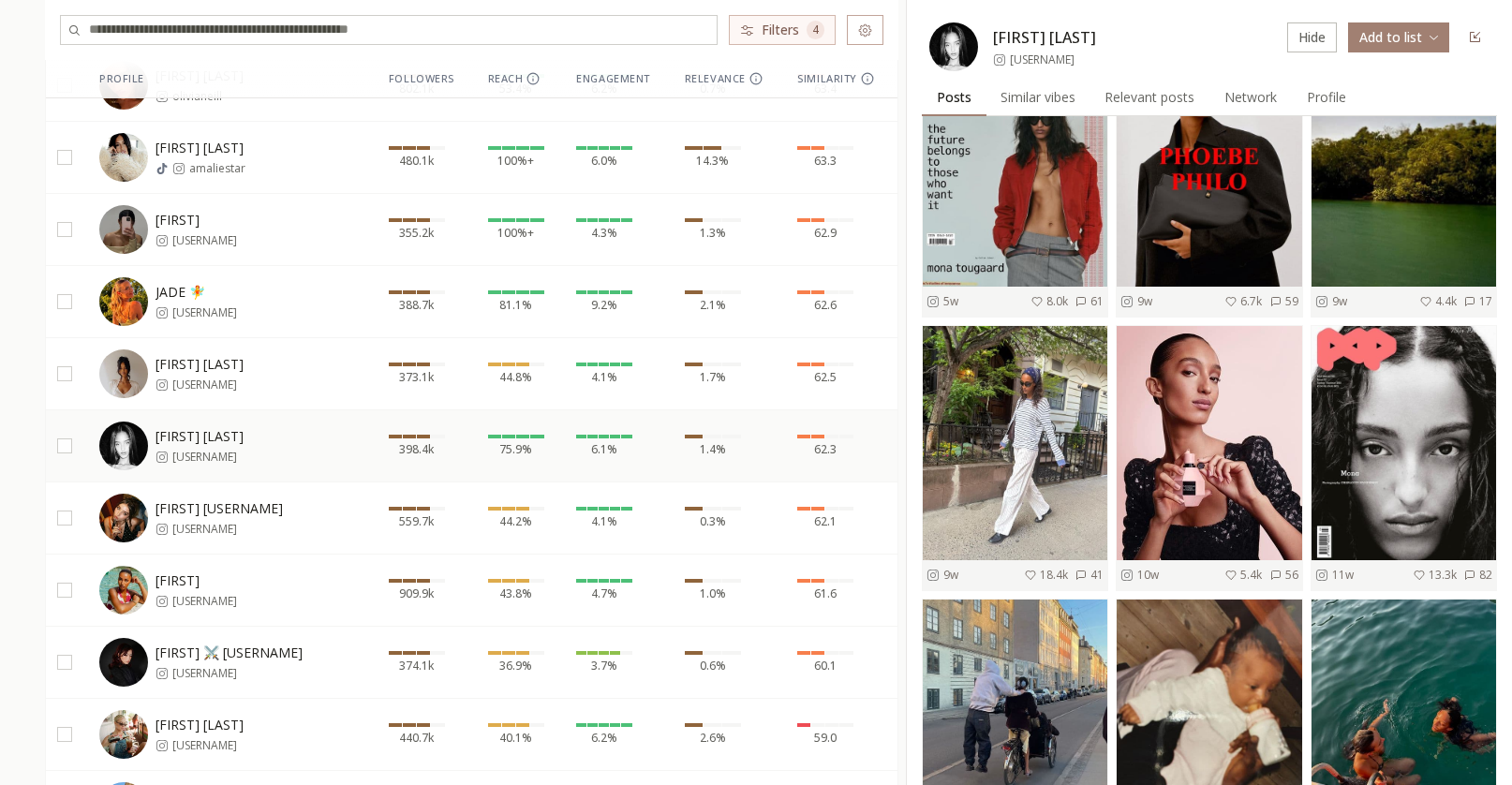 click on "zoi lerma🦋🦋 zoifish" at bounding box center [216, 518] 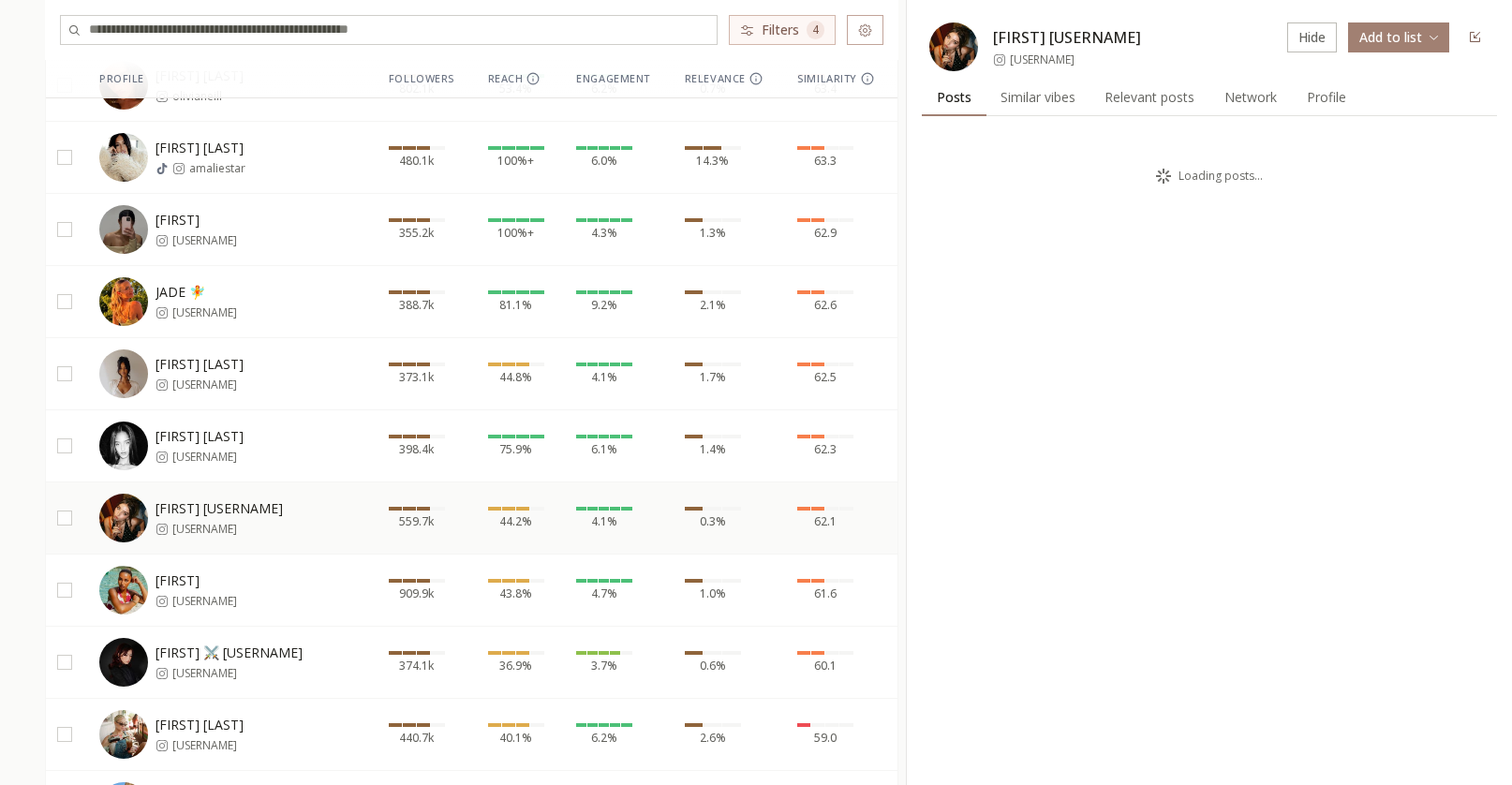 scroll, scrollTop: 0, scrollLeft: 0, axis: both 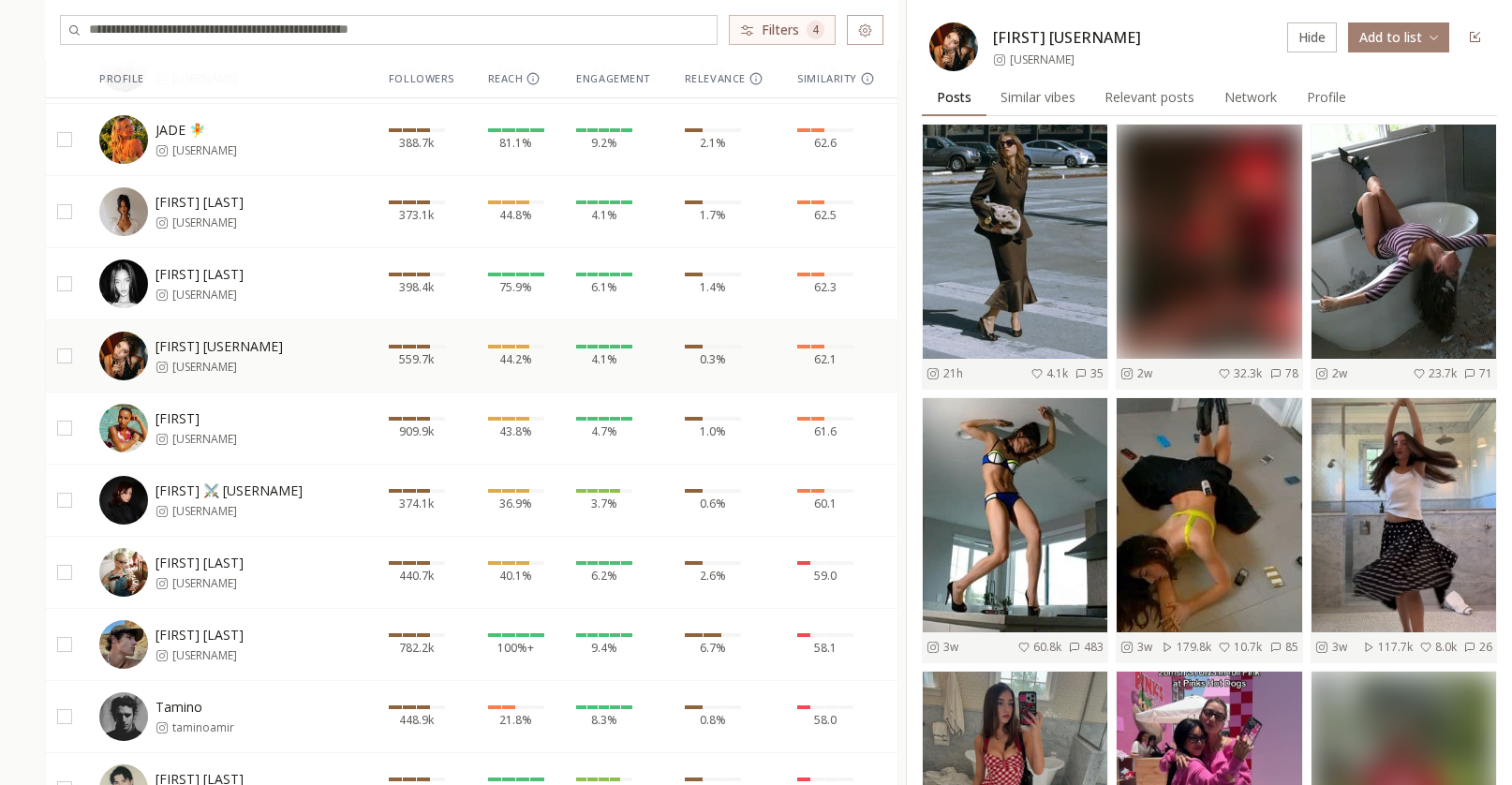 click on "Uma umajammeh" at bounding box center (232, 427) 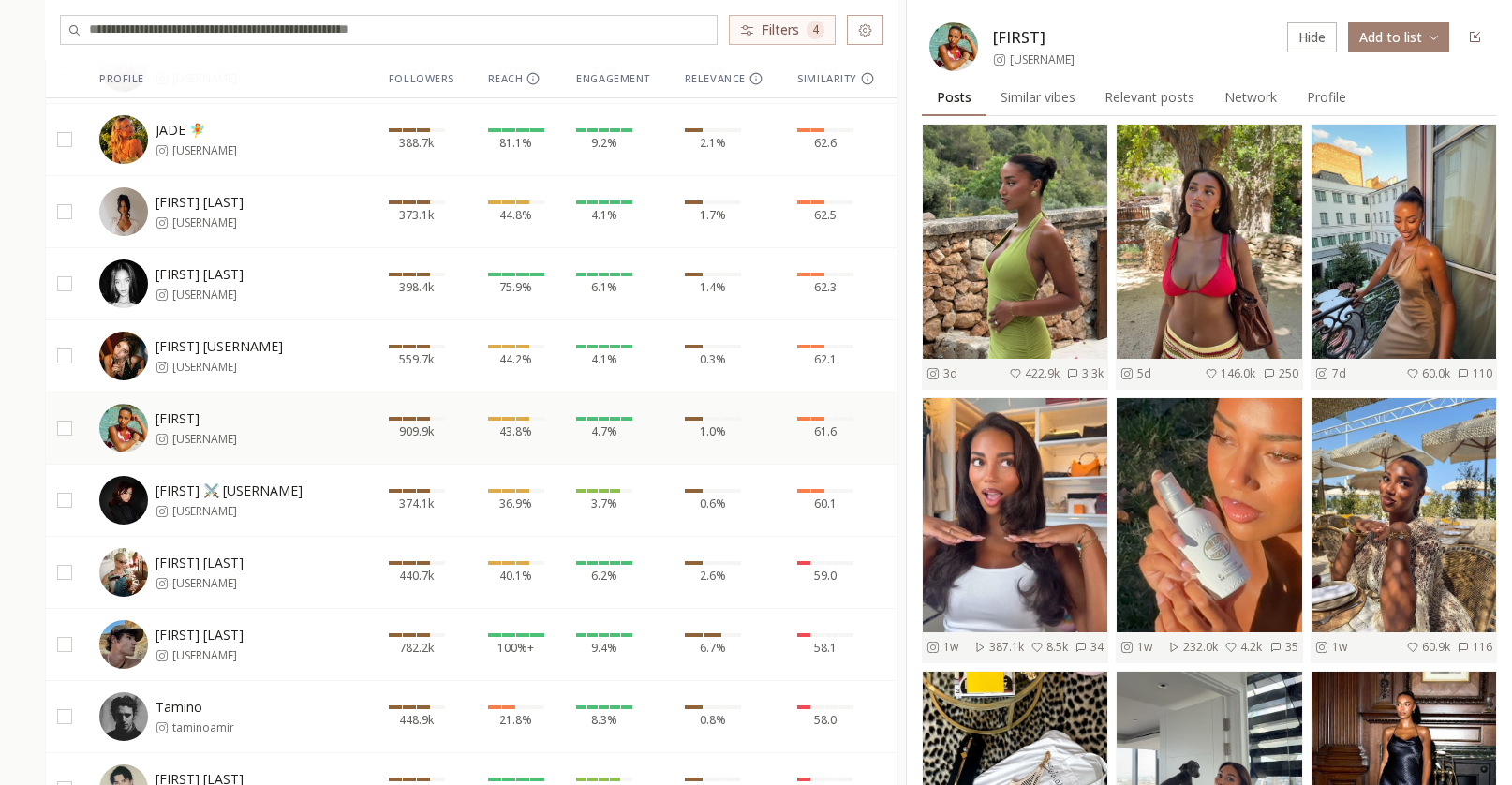 click on "umajammeh" at bounding box center [1042, 60] 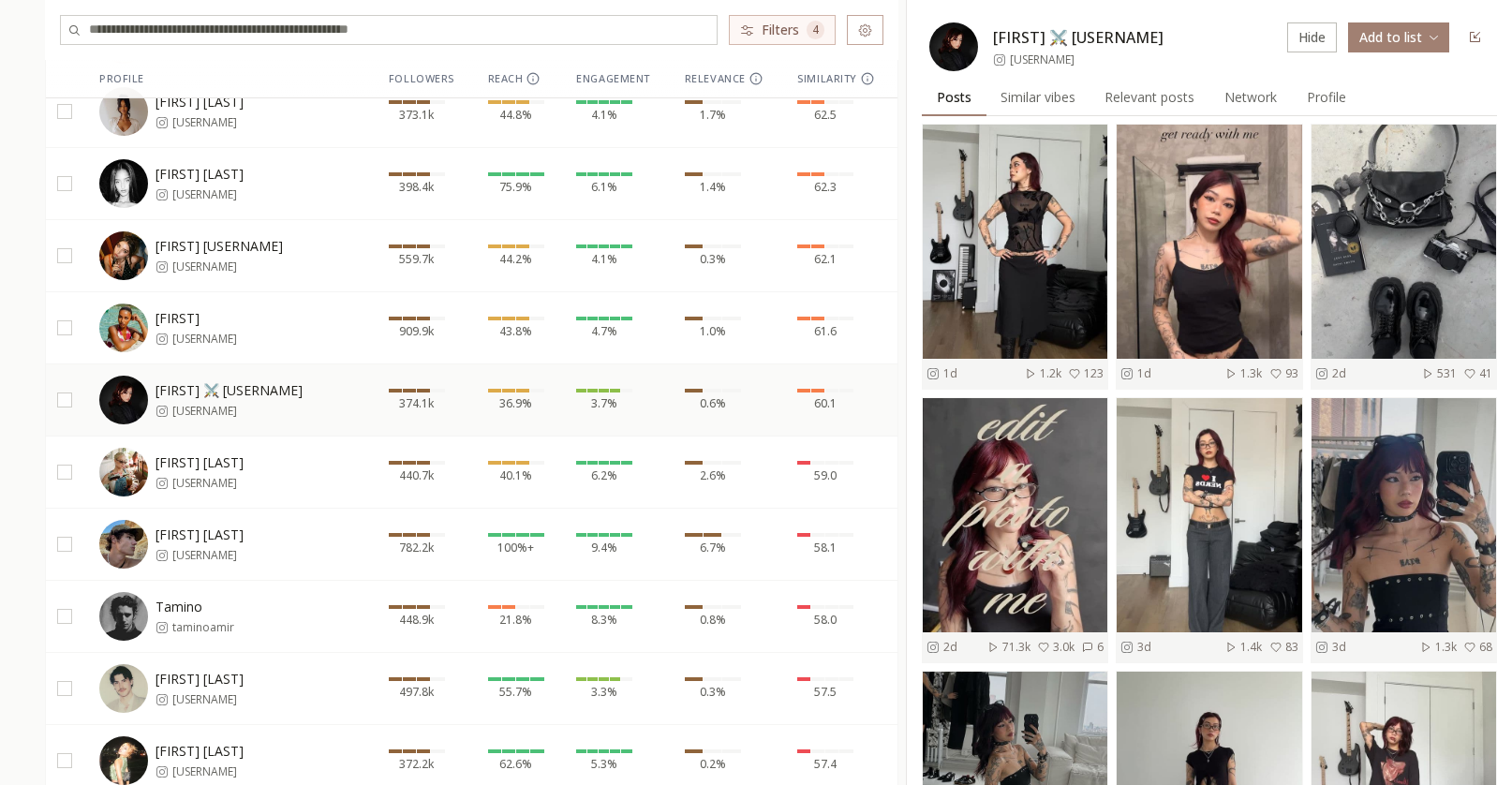 scroll, scrollTop: 599, scrollLeft: 0, axis: vertical 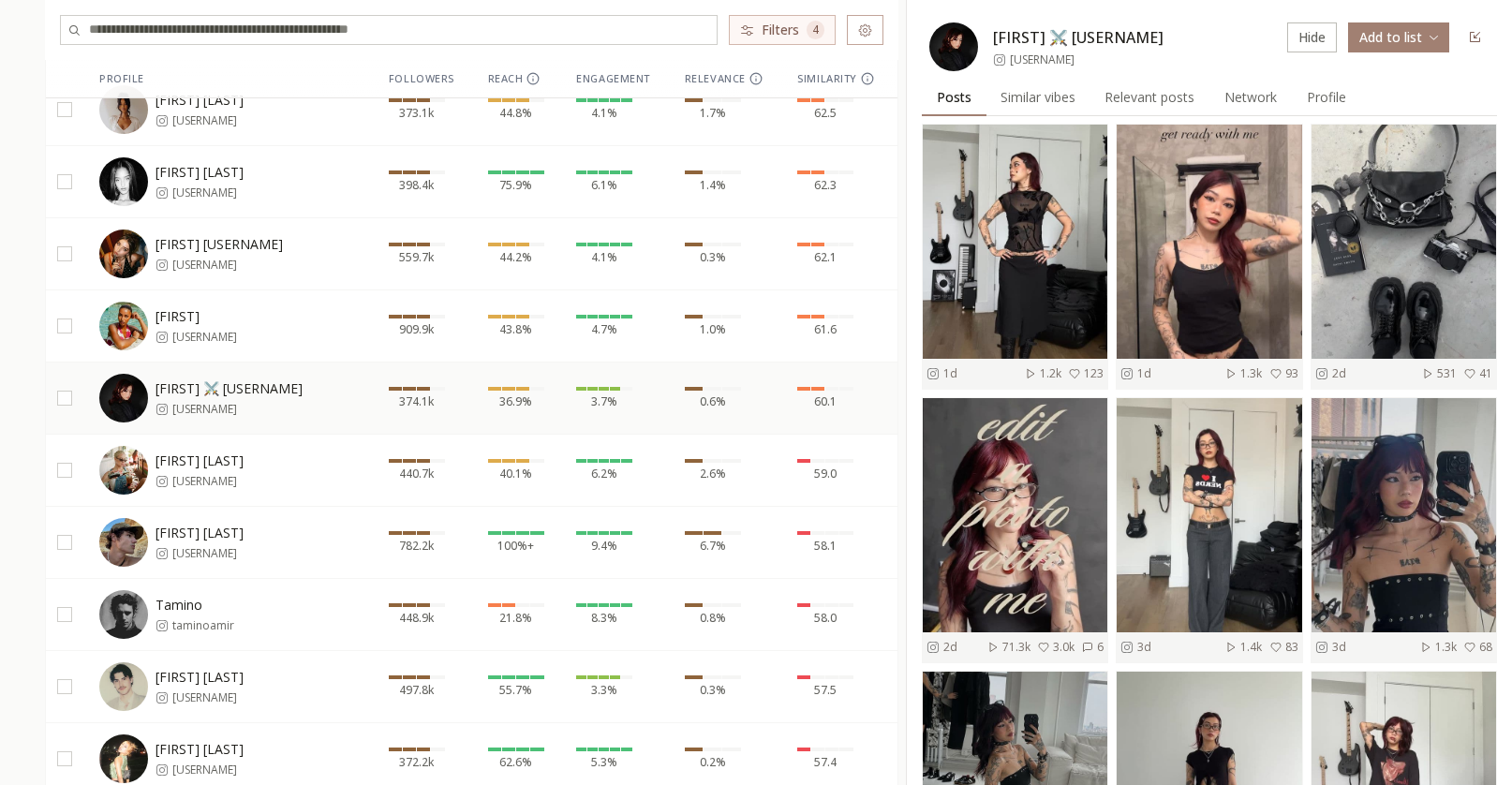 click on "Kennedy Eurich keneurich" at bounding box center [216, 470] 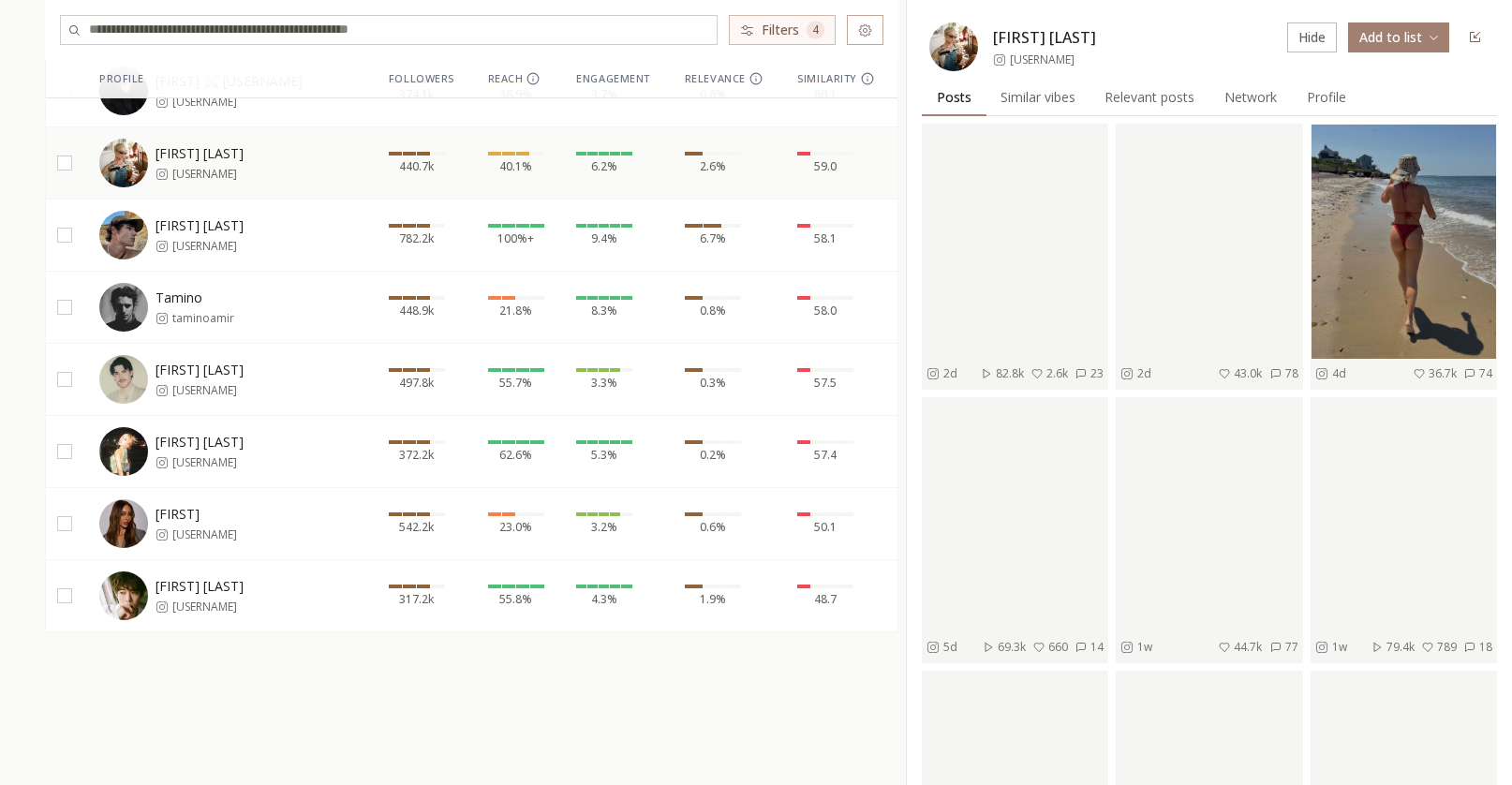 scroll, scrollTop: 908, scrollLeft: 0, axis: vertical 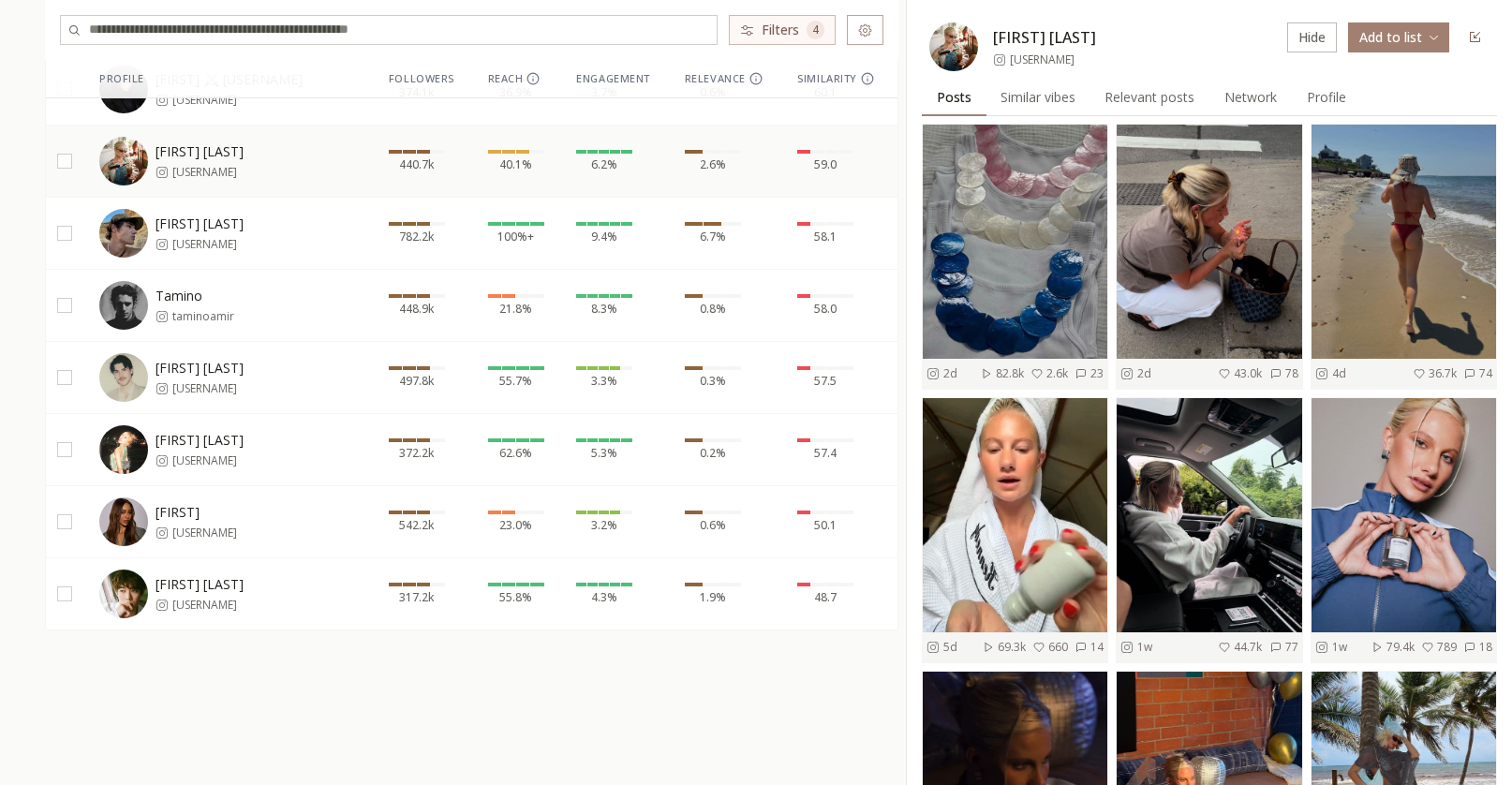 click on "Jack Innanen jackinnanen" at bounding box center [232, 377] 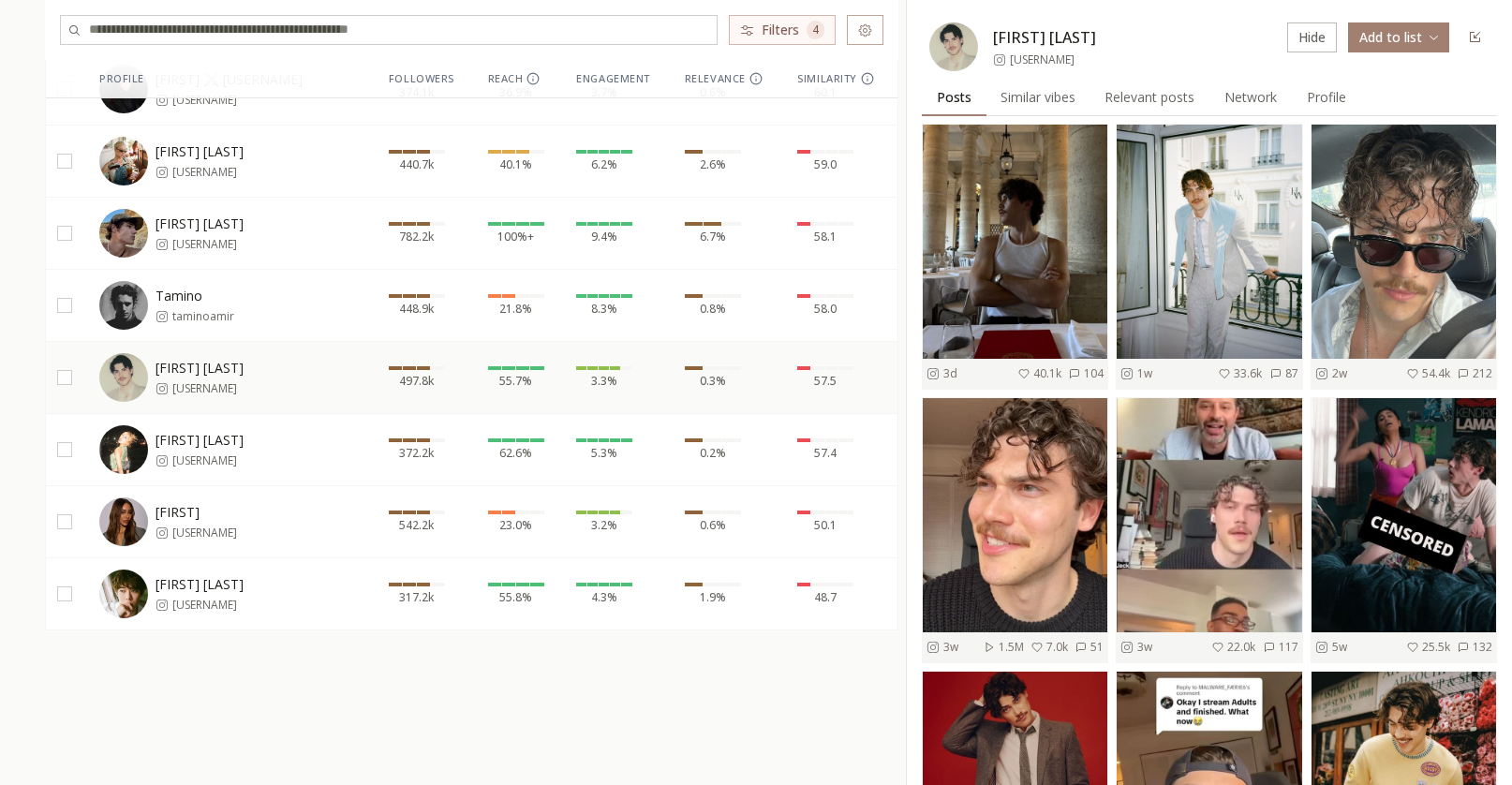 click on "Munroe munroebergdorf" at bounding box center (216, 522) 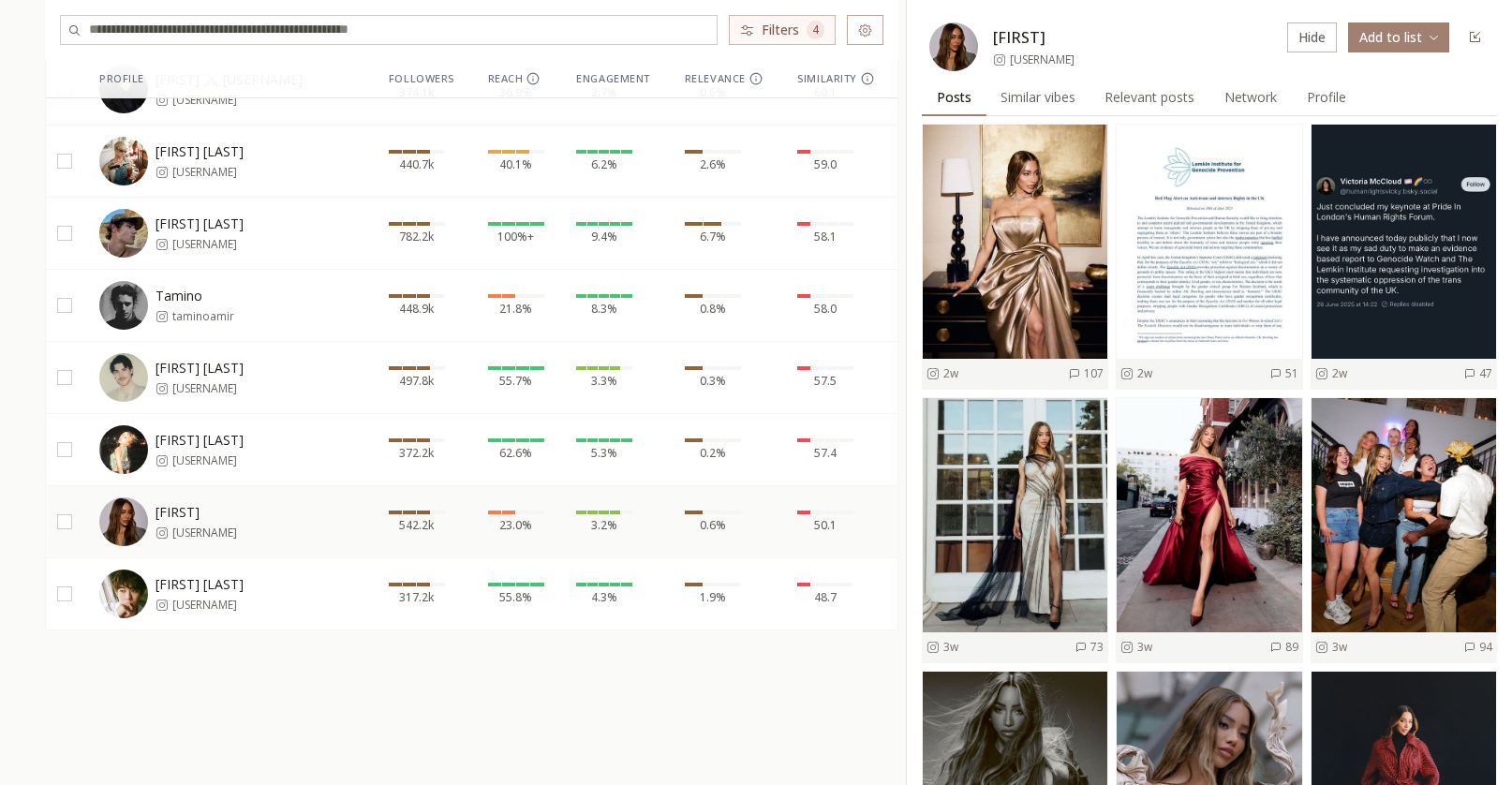 click on "宮沢氷魚 miyazawahio" at bounding box center (216, 594) 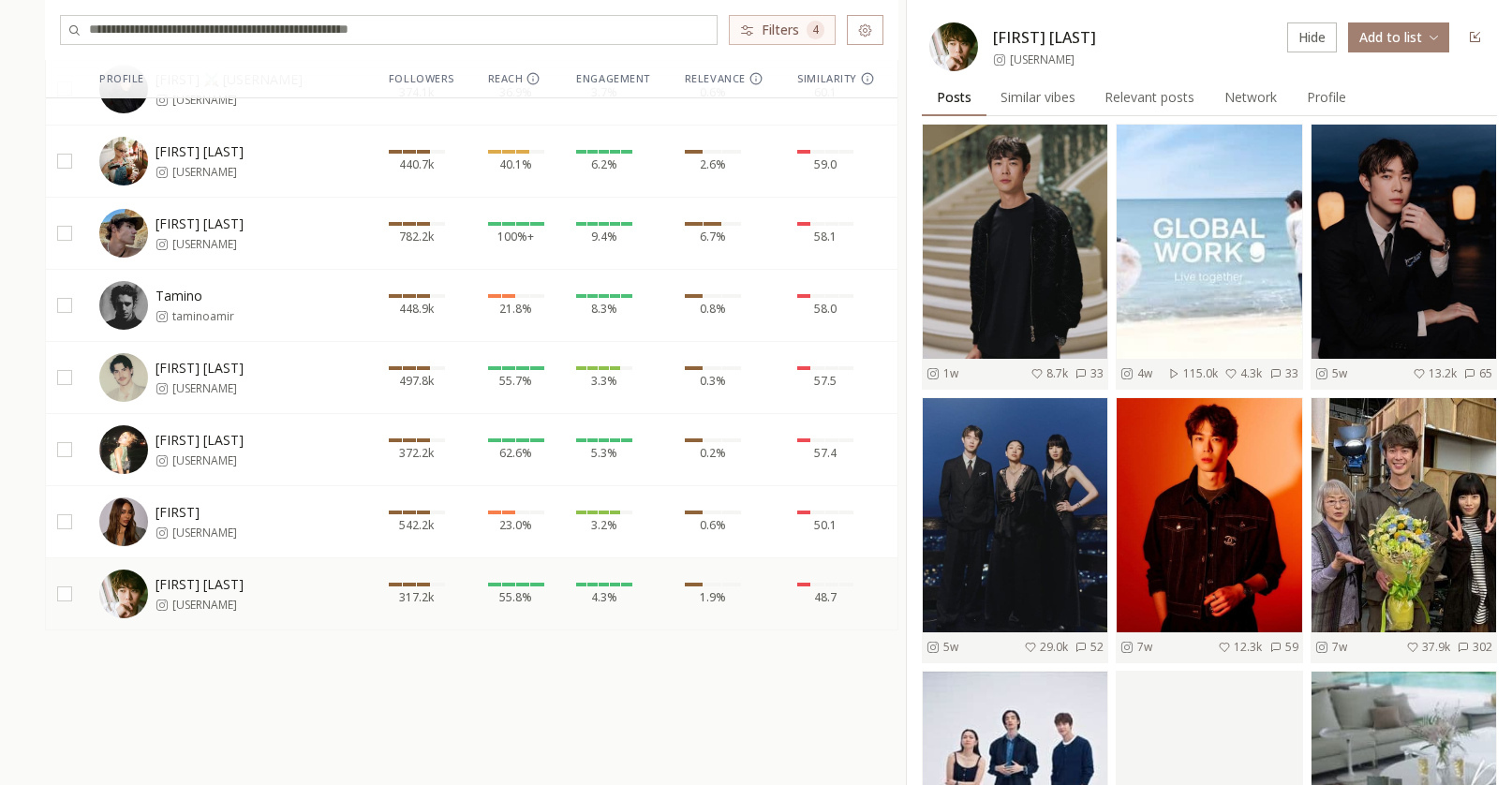 scroll, scrollTop: 0, scrollLeft: 0, axis: both 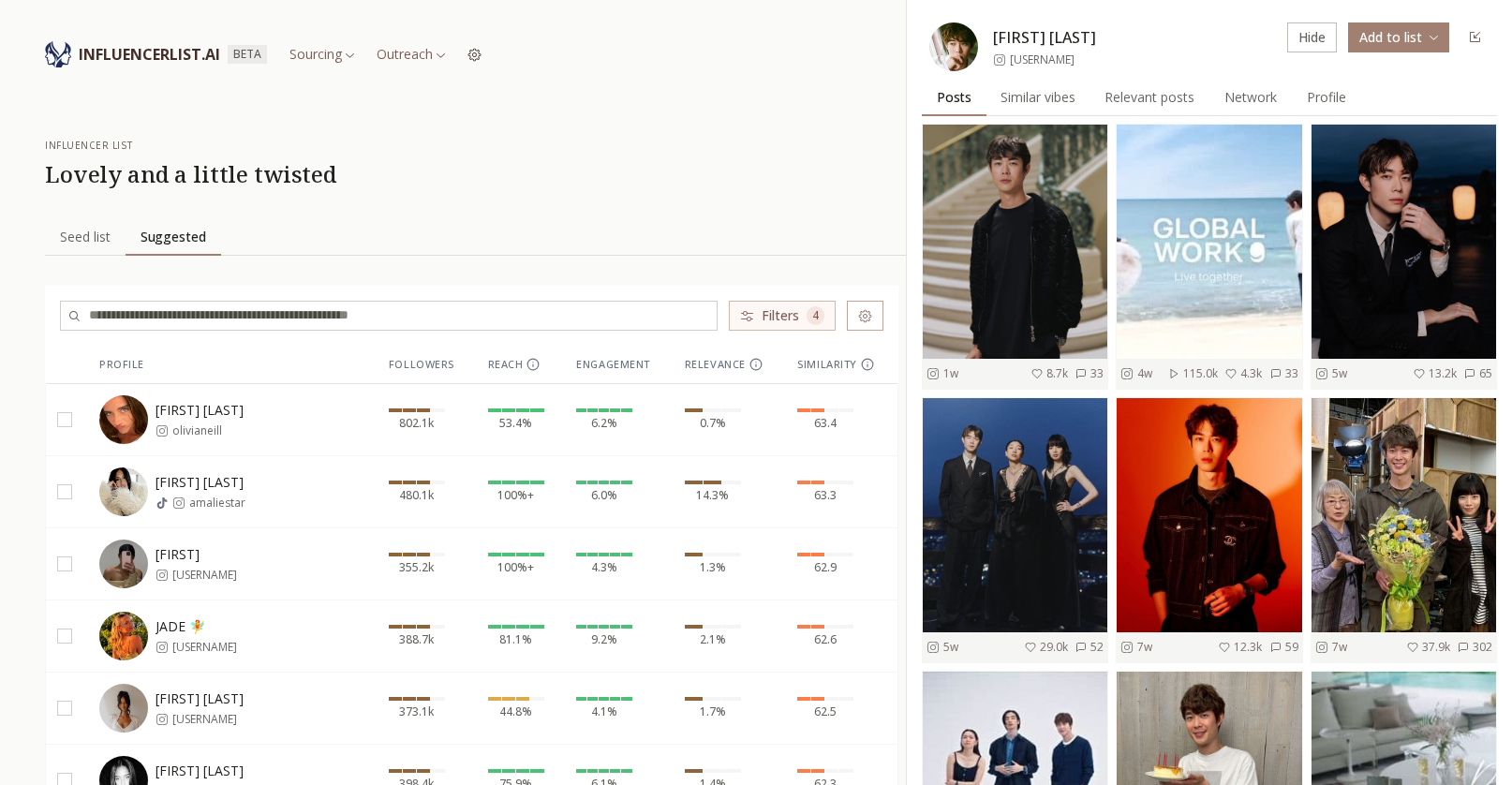 click on "Filters   4" at bounding box center [782, 316] 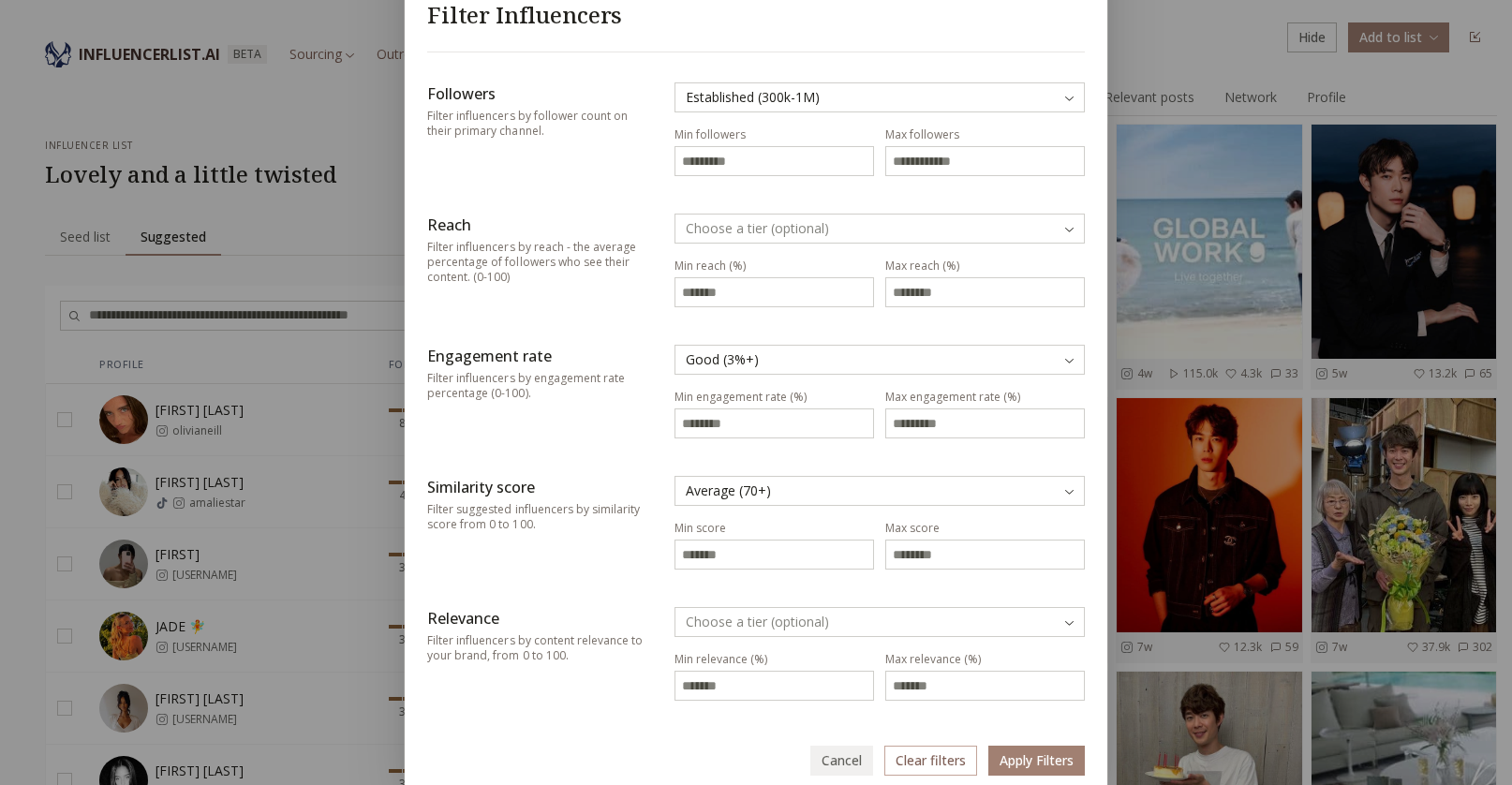 scroll, scrollTop: 169, scrollLeft: 0, axis: vertical 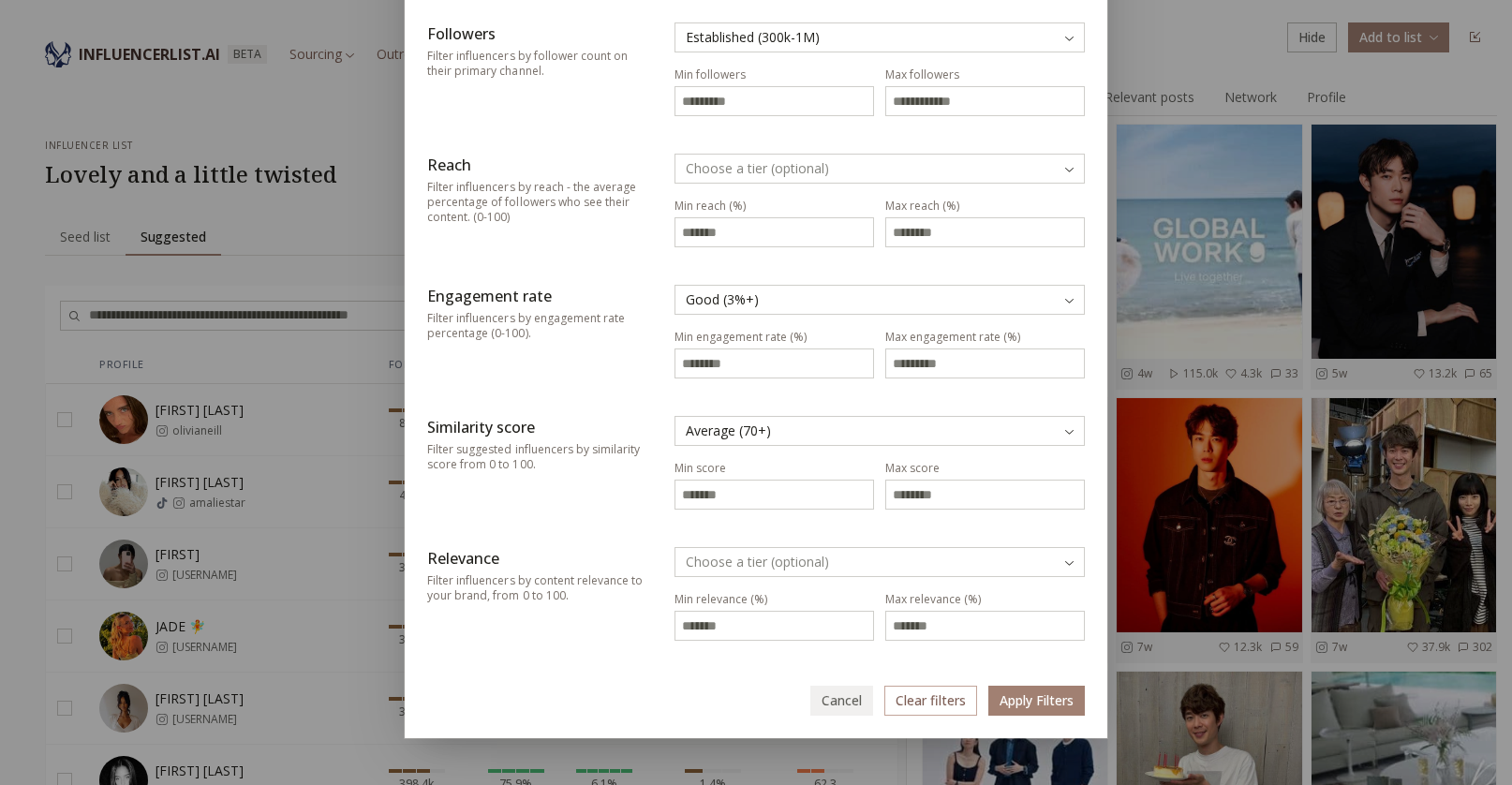click on "INFLUENCERLIST.AI BETA Sourcing Outreach influencer list Lovely and a little twisted Seed list Seed list Suggested Suggested Filters   4 Profile Followers Reach Engagement Relevance Similarity Olivia Neill olivianeill 802.1k 53.4% 6.2% 0.7% 63.4 amalie bladt amaliestar 480.1k 100%+ 6.0% 14.3% 63.3 bella bella.ayar 355.2k 100%+ 4.3% 1.3% 62.9 JADE 🧚 jade_distinguinn 388.7k 81.1% 9.2% 2.1% 62.6 Bella Sabo bellasabo_ 373.1k 44.8% 4.1% 1.7% 62.5 Mona Tougaard mona_tougaard 398.4k 75.9% 6.1% 1.4% 62.3 zoi lerma🦋🦋 zoifish 559.7k 44.2% 4.1% 0.3% 62.1 Uma umajammeh 909.9k 43.8% 4.7% 1.0% 61.6 meg ⚔️ megmurayama 374.1k 36.9% 3.7% 0.6% 60.1 Kennedy Eurich keneurich 440.7k 40.1% 6.2% 2.6% 59.0 Fernando Lindez fernando_lindez 782.2k 100%+ 9.4% 6.7% 58.1 Tamino taminoamir 448.9k 21.8% 8.3% 0.8% 58.0 Jack Innanen jackinnanen 497.8k 55.7% 3.3% 0.3% 57.5 JASMINE LE jasminele 372.2k 62.6% 5.3% 0.2% 57.4 Munroe munroebergdorf 542.2k 23.0% 3.2% 0.6% 50.1 宮沢氷魚 miyazawahio 317.2k 55.8% 4.3% 1.9% 48.7 Hide 1w" at bounding box center (756, 847) 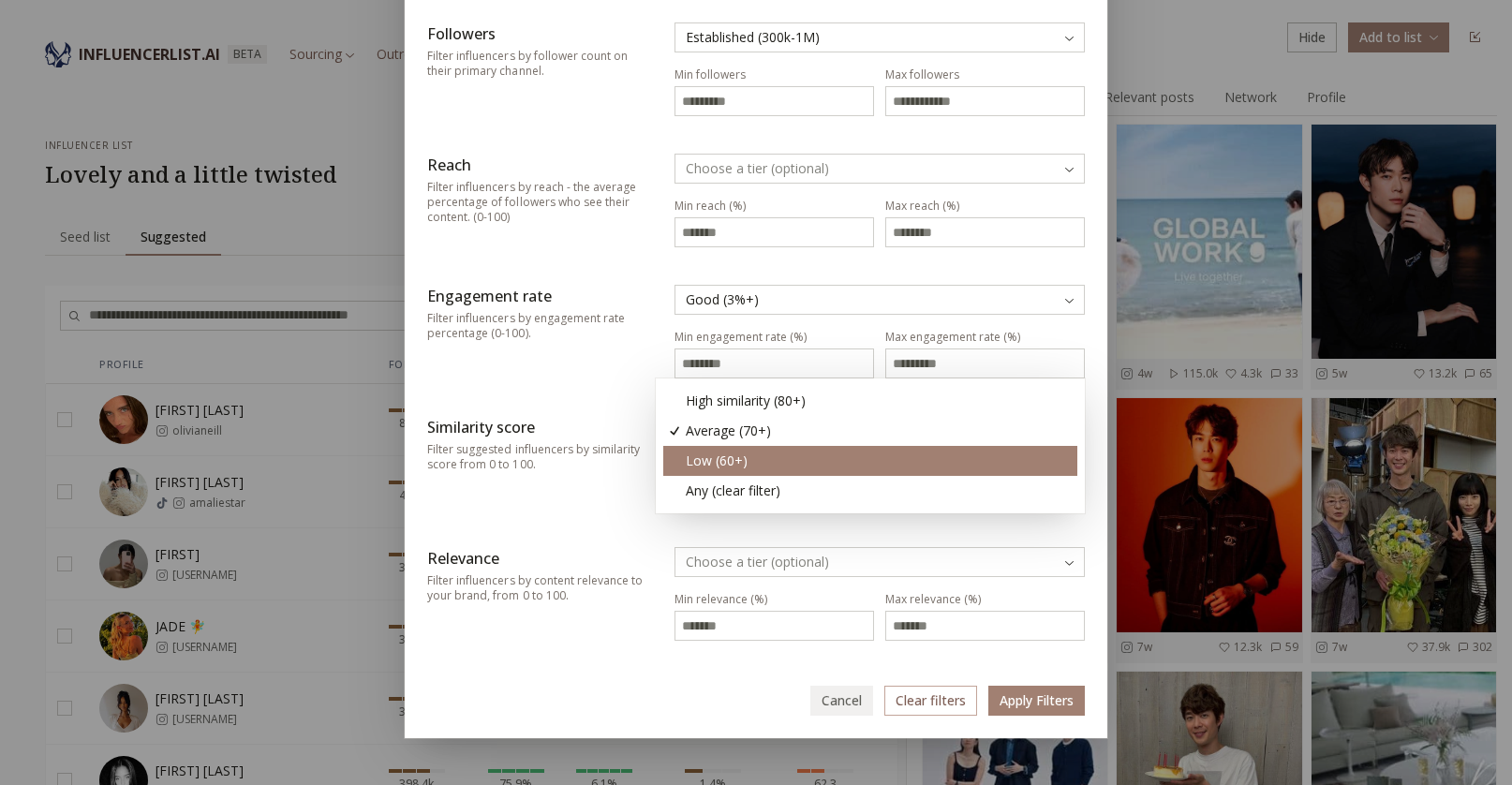 type on "**" 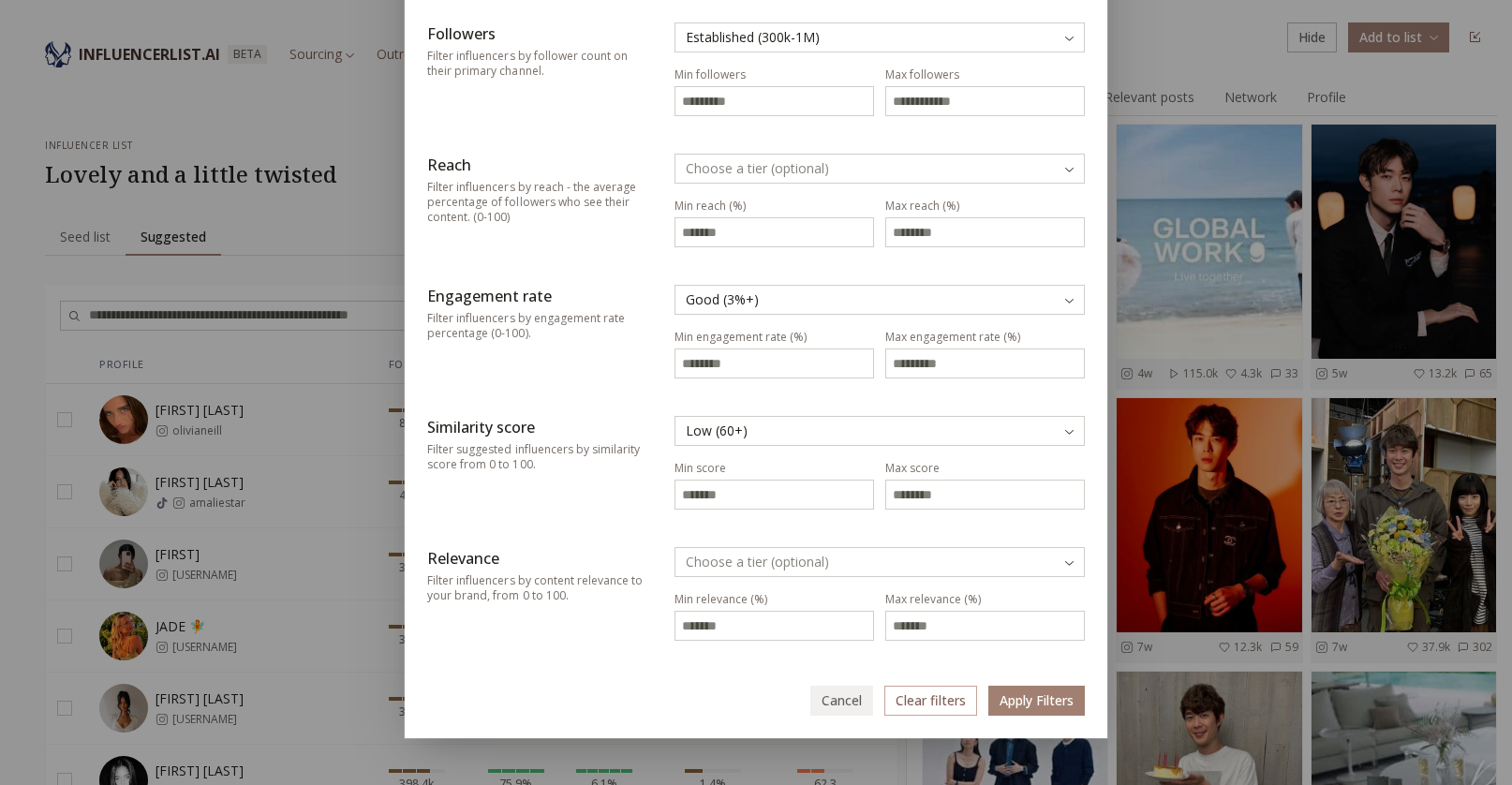 click on "Apply Filters" at bounding box center [1036, 701] 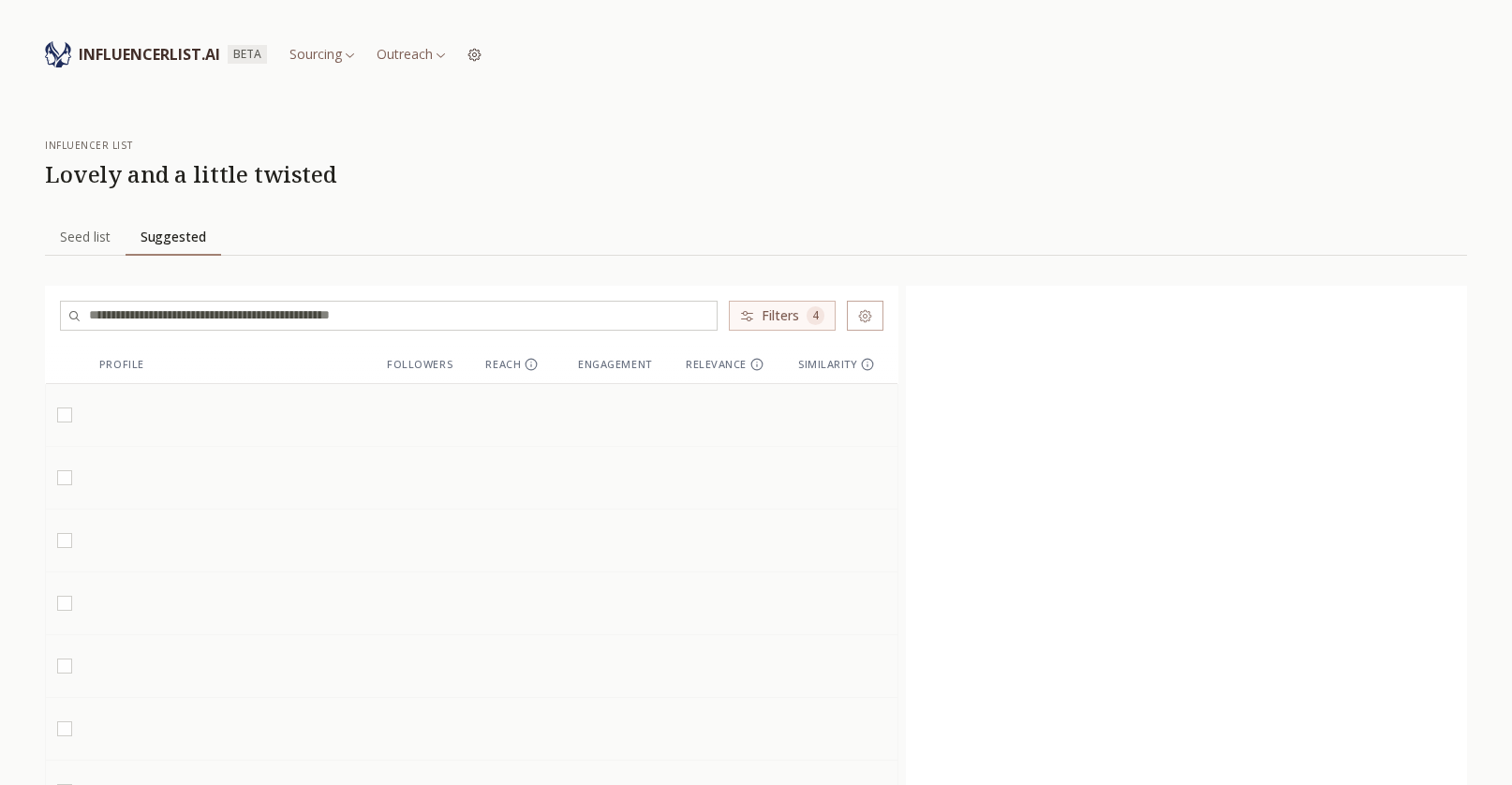 scroll, scrollTop: 0, scrollLeft: 0, axis: both 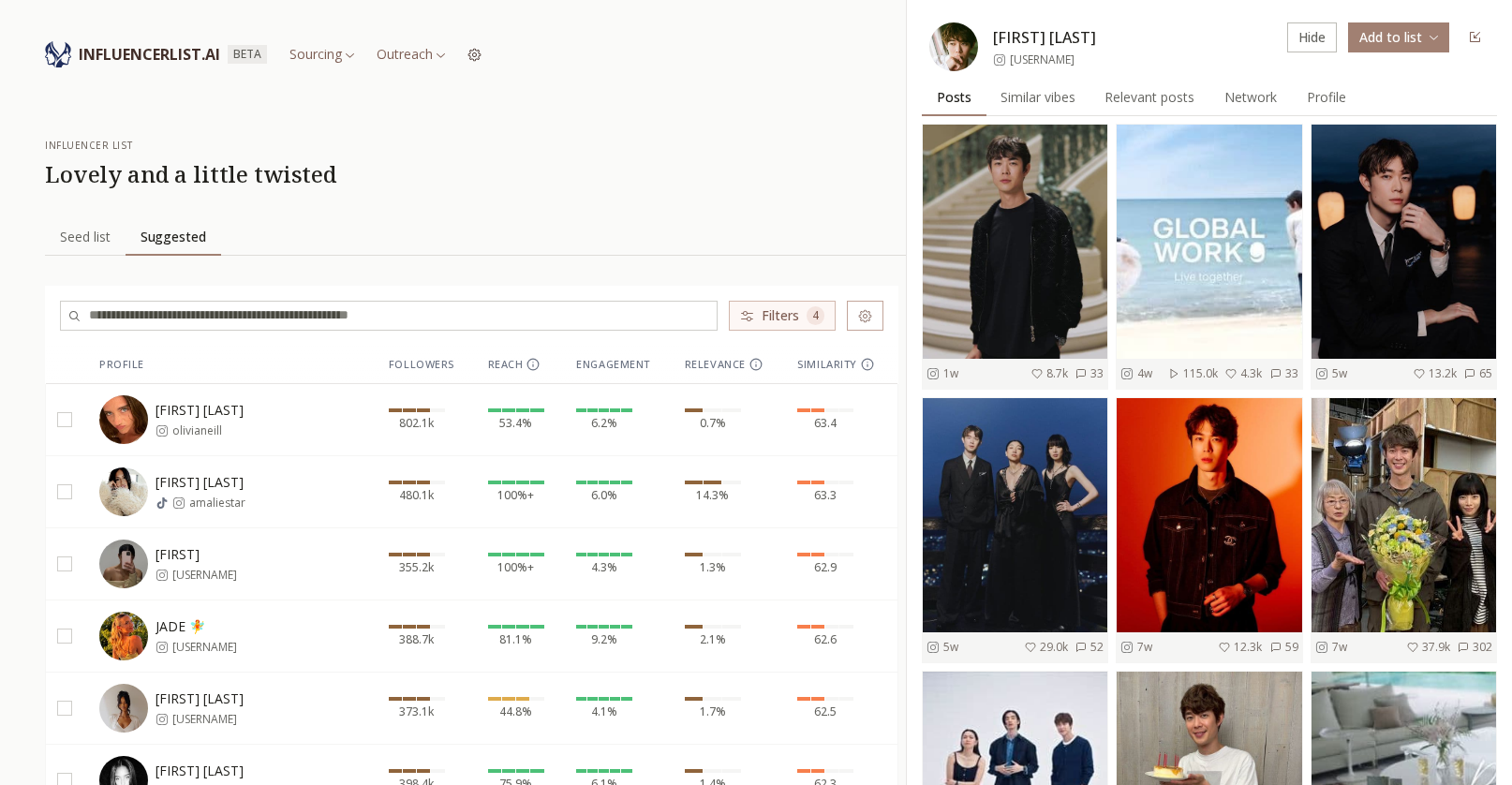 click on "Filters   4" at bounding box center (782, 316) 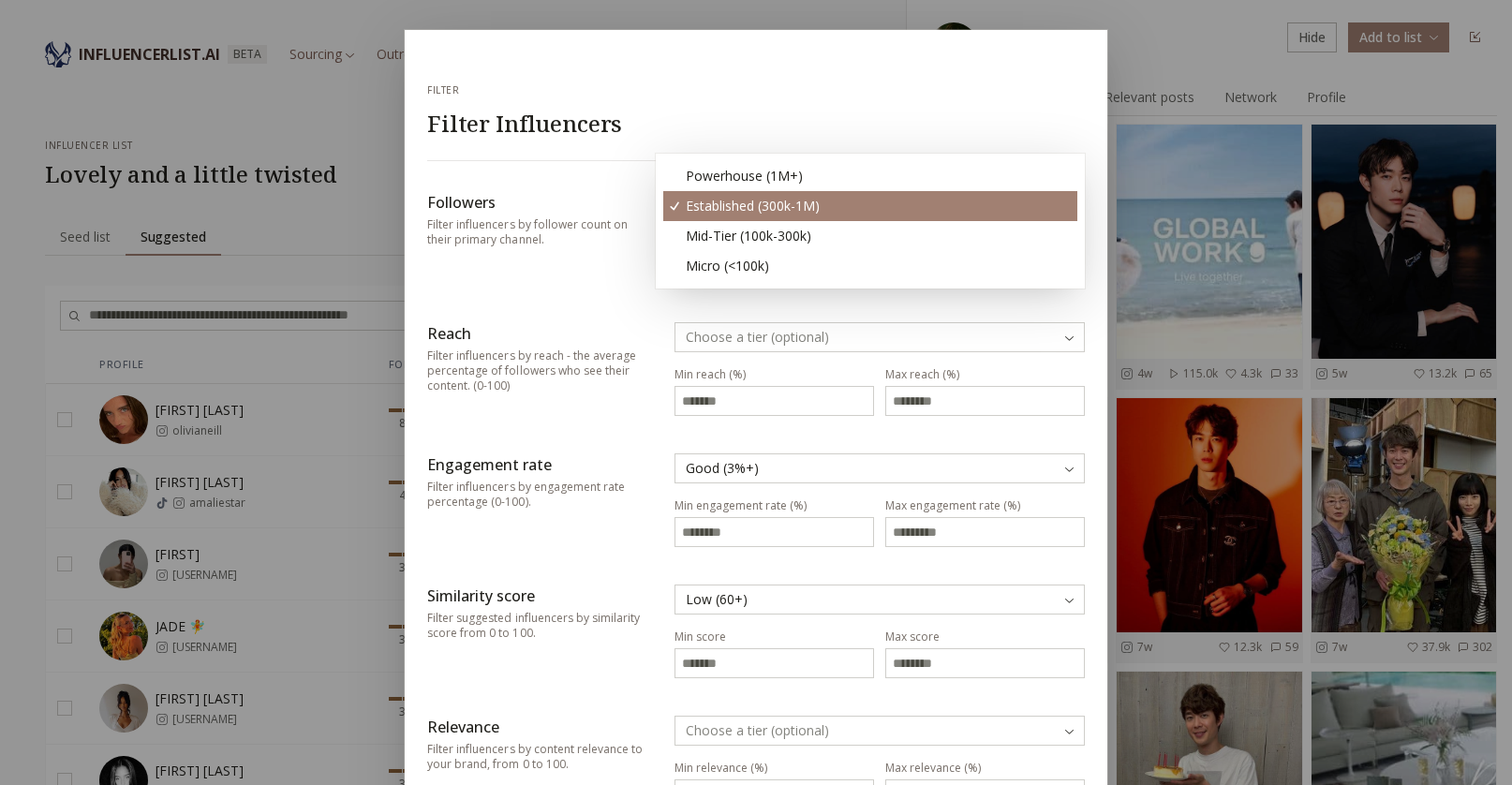 click on "INFLUENCERLIST.AI BETA Sourcing Outreach influencer list Lovely and a little twisted Seed list Seed list Suggested Suggested Filters   4 Profile Followers Reach Engagement Relevance Similarity Olivia Neill olivianeill 802.1k 53.4% 6.2% 0.7% 63.4 amalie bladt amaliestar 480.1k 100%+ 6.0% 14.3% 63.3 bella bella.ayar 355.2k 100%+ 4.3% 1.3% 62.9 JADE 🧚 jade_distinguinn 388.7k 81.1% 9.2% 2.1% 62.6 Bella Sabo bellasabo_ 373.1k 44.8% 4.1% 1.7% 62.5 Mona Tougaard mona_tougaard 398.4k 75.9% 6.1% 1.4% 62.3 zoi lerma🦋🦋 zoifish 559.7k 44.2% 4.1% 0.3% 62.1 Uma umajammeh 909.9k 43.8% 4.7% 1.0% 61.6 meg ⚔️ megmurayama 374.1k 36.9% 3.7% 0.6% 60.1 Kennedy Eurich keneurich 440.7k 40.1% 6.2% 2.6% 59.0 Fernando Lindez fernando_lindez 782.2k 100%+ 9.4% 6.7% 58.1 Tamino taminoamir 448.9k 21.8% 8.3% 0.8% 58.0 Jack Innanen jackinnanen 497.8k 55.7% 3.3% 0.3% 57.5 JASMINE LE jasminele 372.2k 62.6% 5.3% 0.2% 57.4 Munroe munroebergdorf 542.2k 23.0% 3.2% 0.6% 50.1 宮沢氷魚 miyazawahio 317.2k 55.8% 4.3% 1.9% 48.7 Hide 1w" at bounding box center [756, 847] 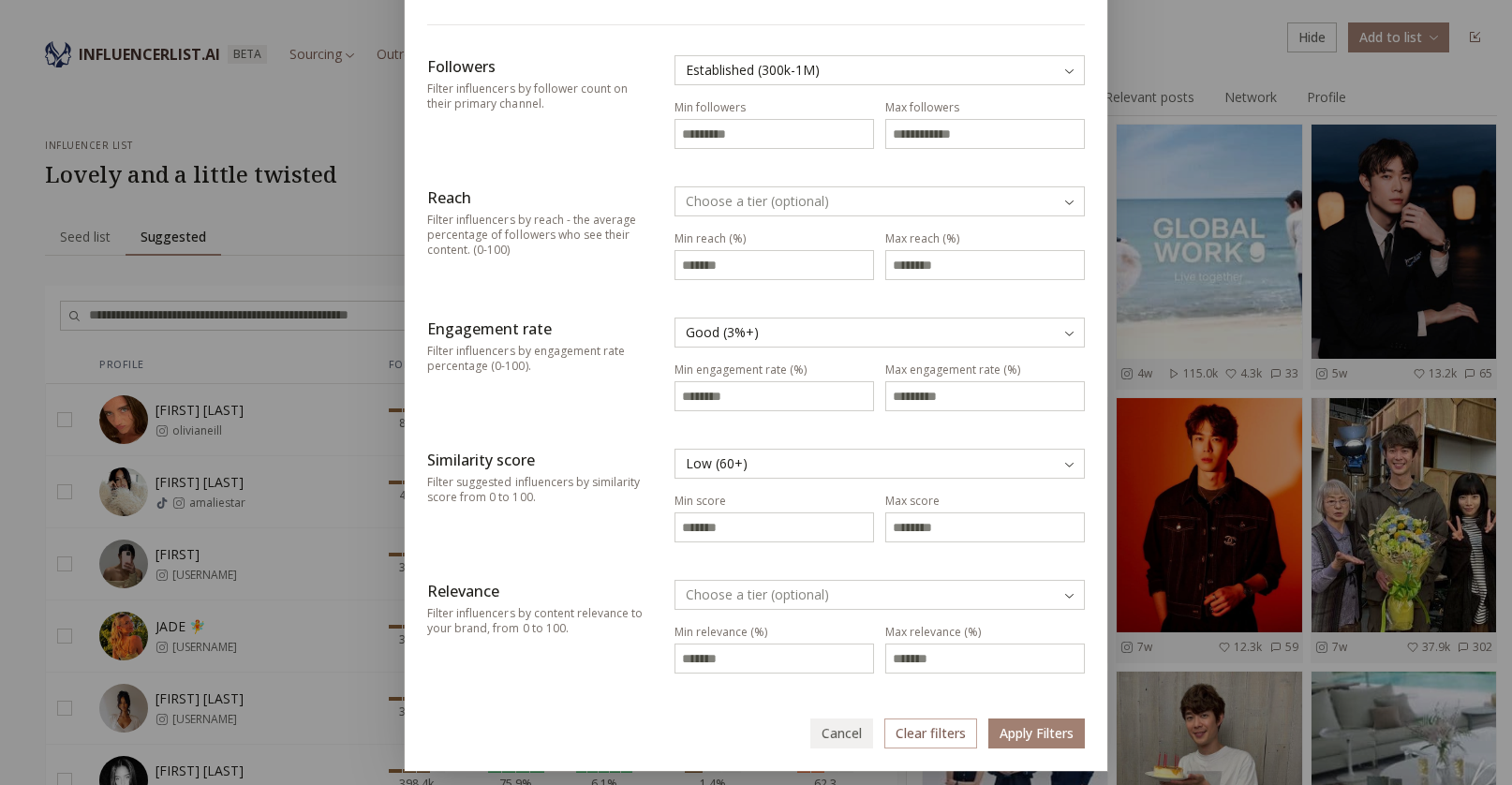 scroll, scrollTop: 169, scrollLeft: 0, axis: vertical 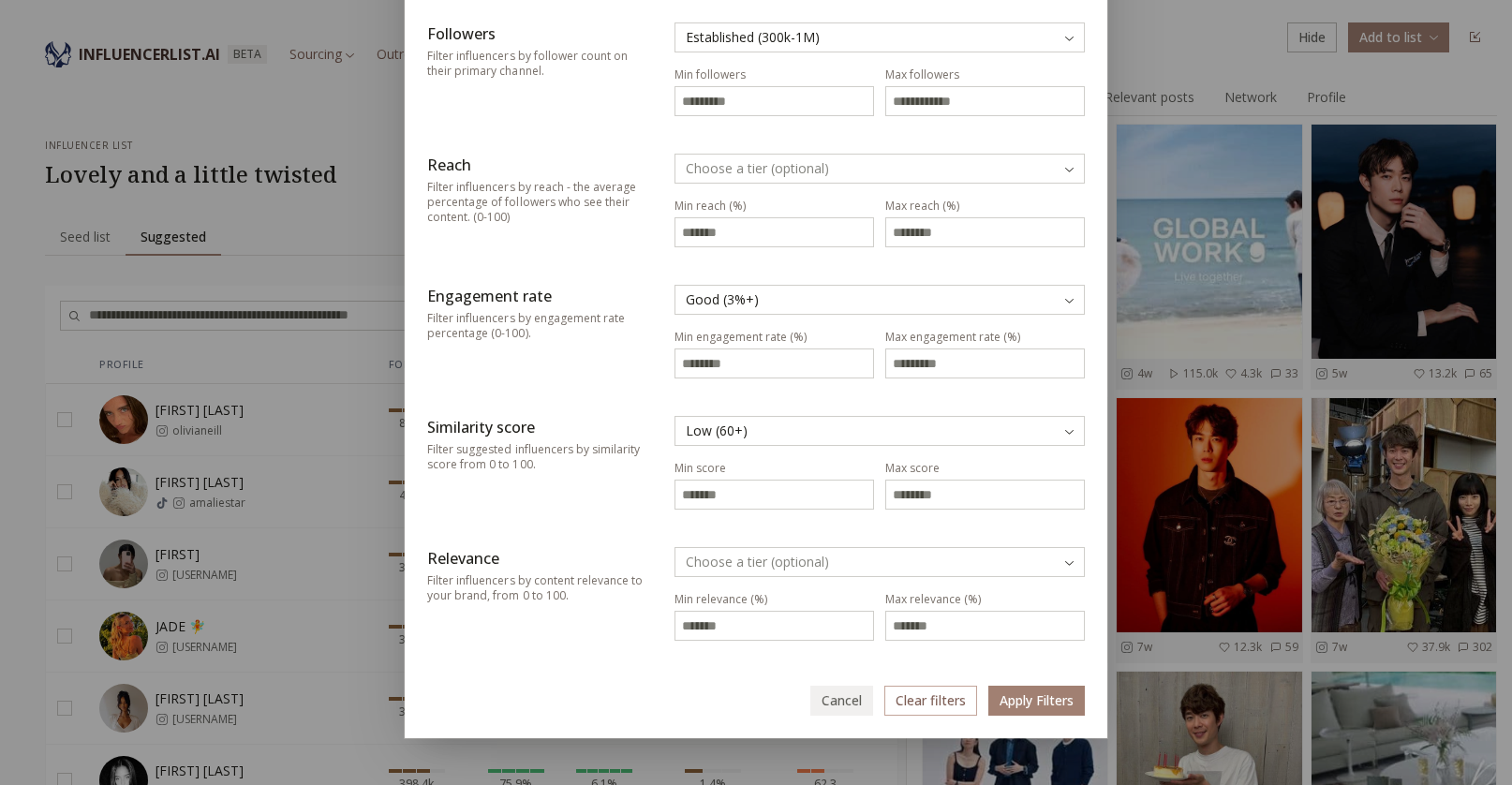 click on "Clear filters" at bounding box center [930, 701] 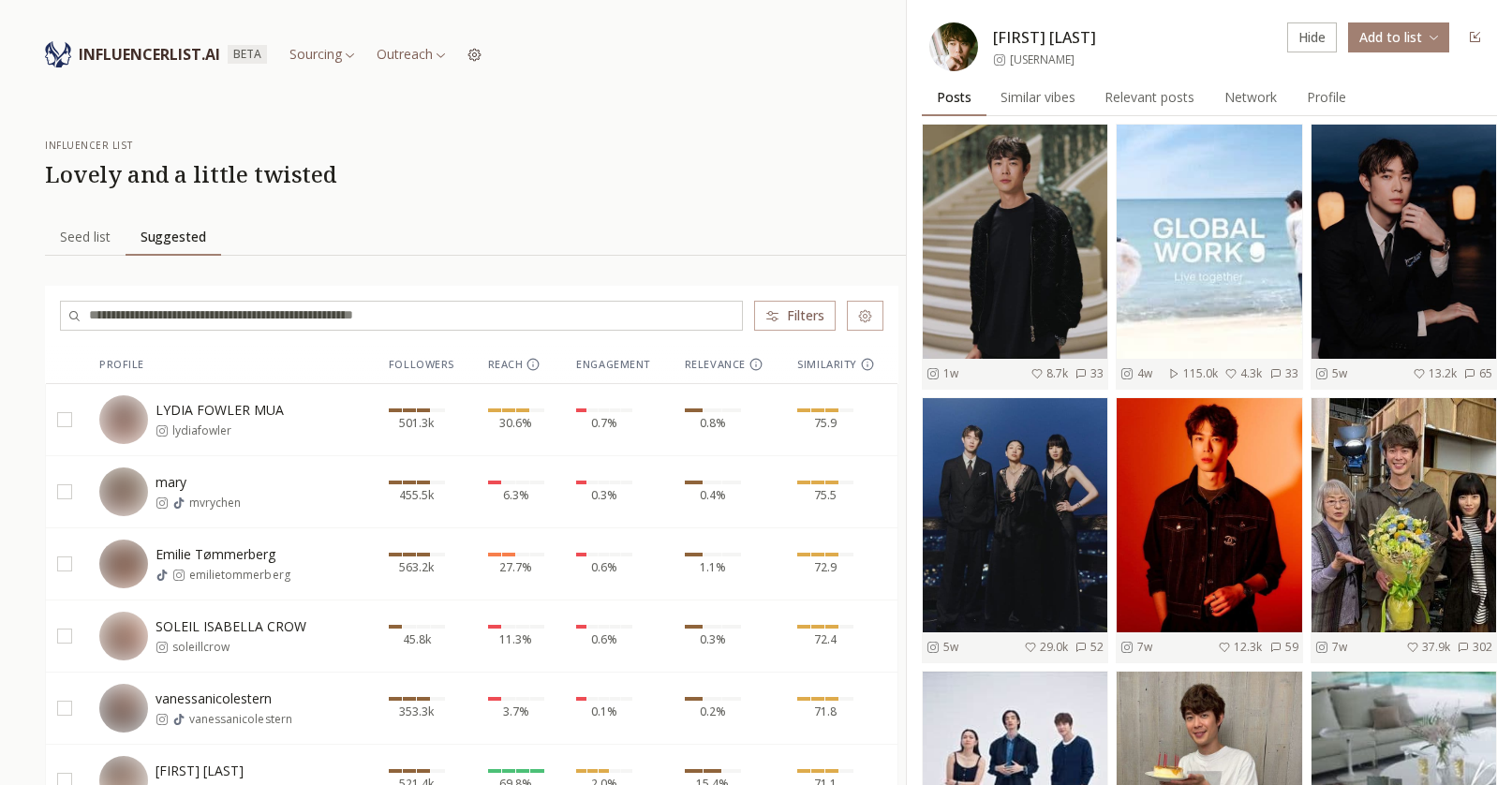 scroll, scrollTop: 0, scrollLeft: 0, axis: both 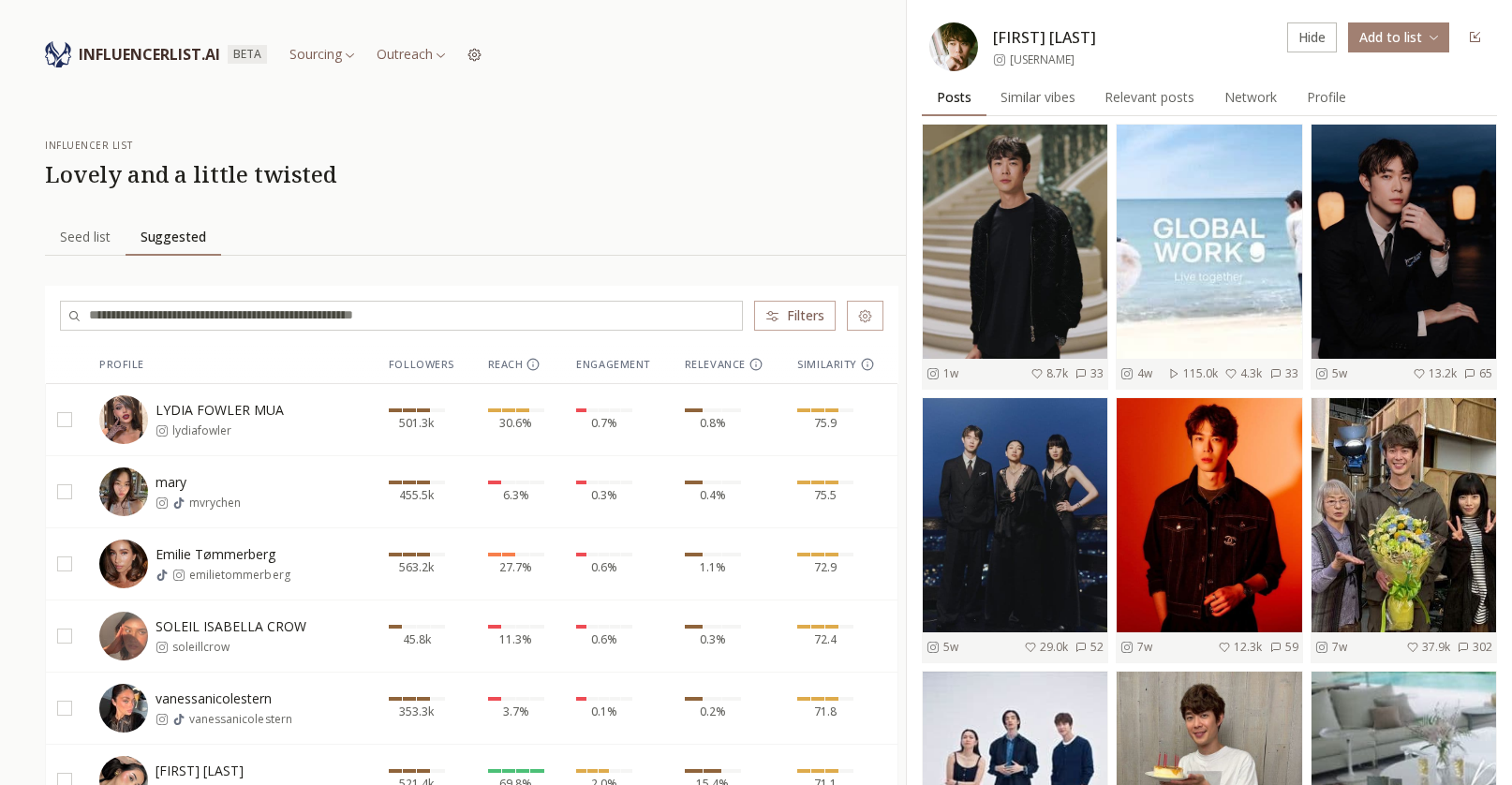 click on "Filters" at bounding box center [794, 316] 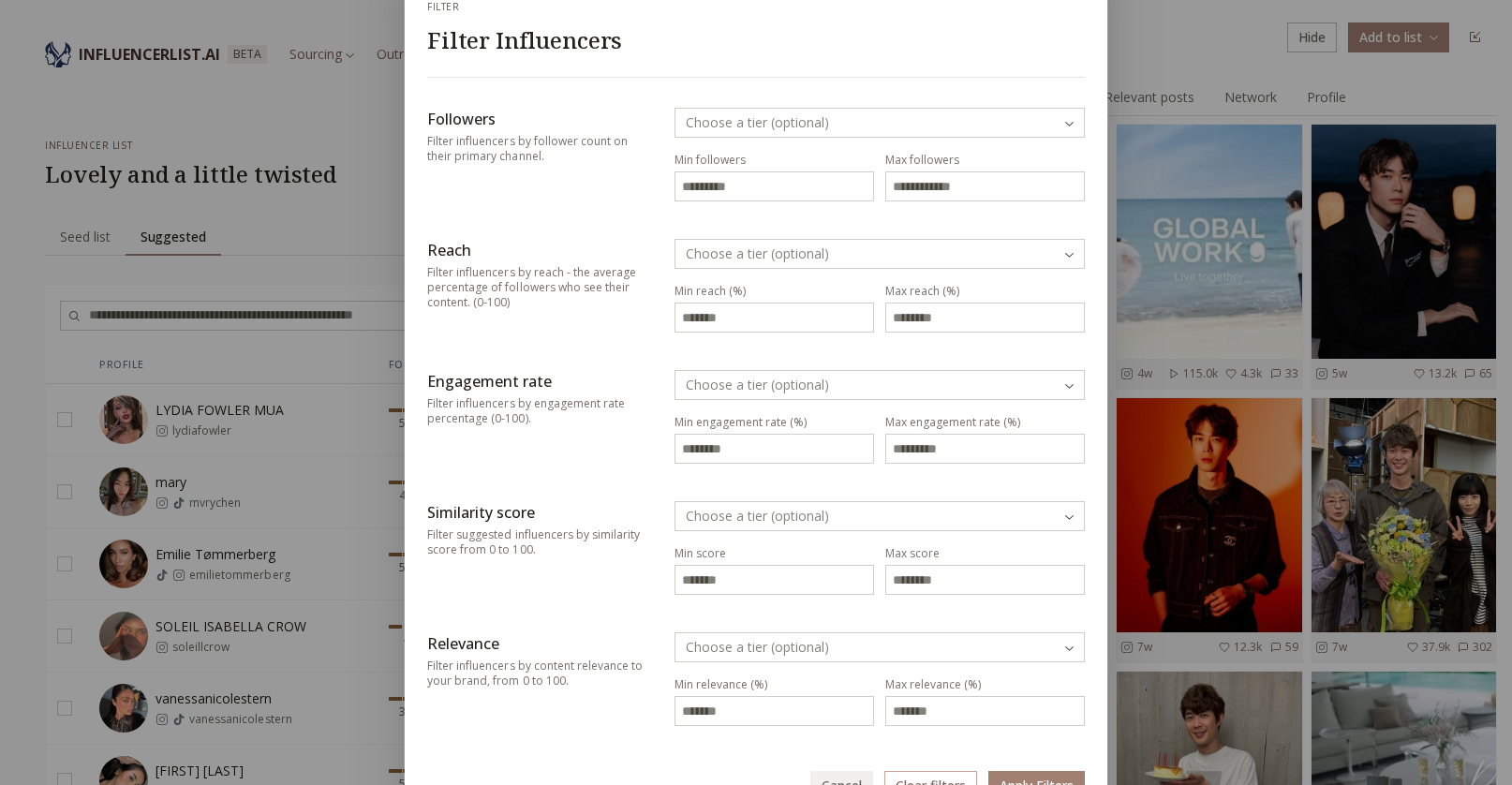 scroll, scrollTop: 85, scrollLeft: 0, axis: vertical 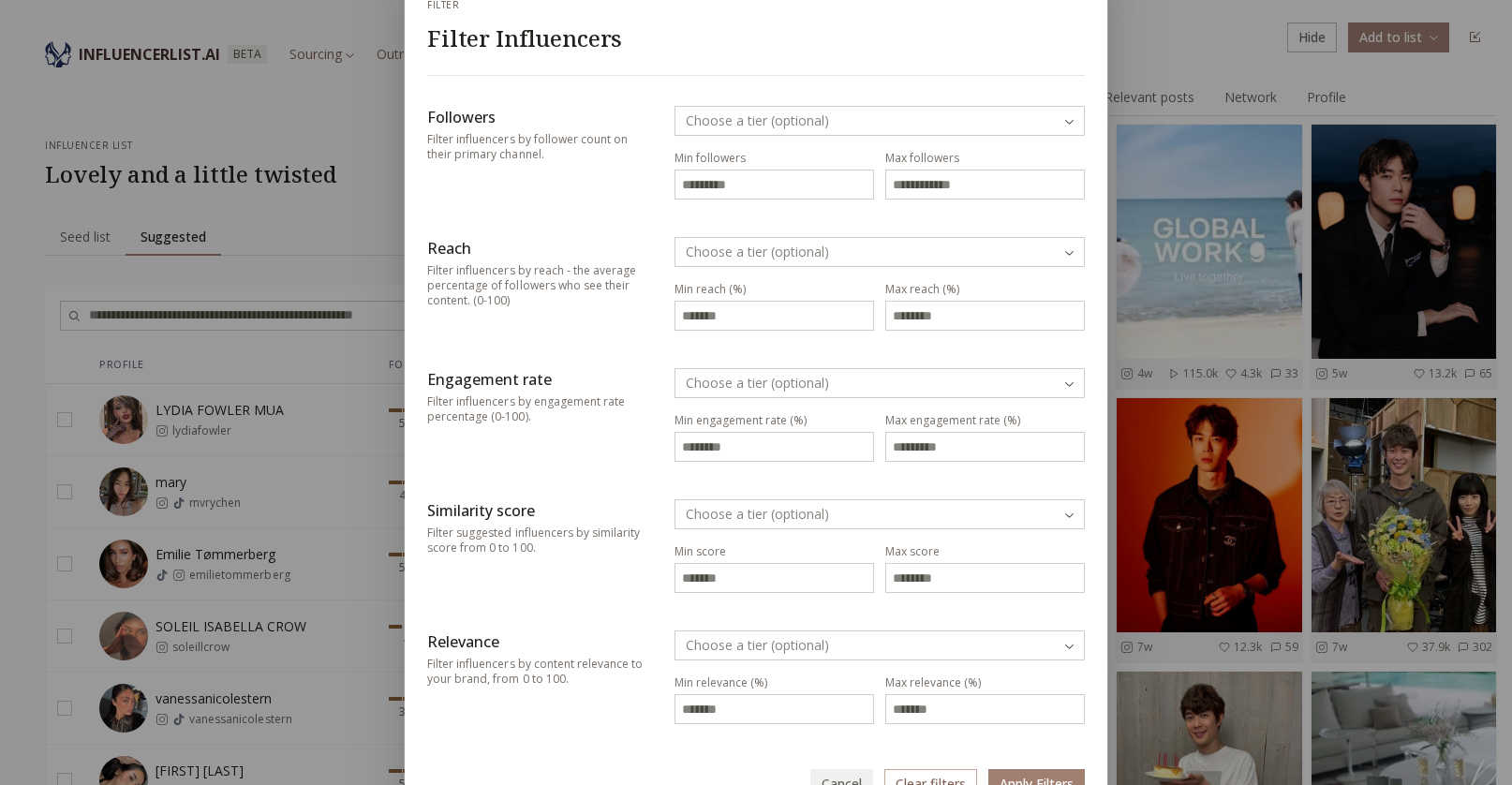 click on "INFLUENCERLIST.AI BETA Sourcing Outreach influencer list Lovely and a little twisted Seed list Seed list Suggested Suggested Filters   Profile Followers Reach Engagement Relevance Similarity LYDIA FOWLER MUA lydiafowler 501.3k 30.6% 0.7% 0.8% 75.9 mary mvrychen 455.5k 6.3% 0.3% 0.4% 75.5 Emilie Tømmerberg emilietommerberg 563.2k 27.7% 0.6% 1.1% 72.9 SOLEIL ISABELLA CROW soleillcrow 45.8k 11.3% 0.6% 0.3% 72.4 vanessanicolestern vanessanicolestern 353.3k 3.7% 0.1% 0.2% 71.8 valentina vidartes valentinavidartes 521.4k 69.8% 2.0% 15.4% 71.1 Makeup Artist Jenn Muaaa jennmuaaa 1.5k 54.5% 2.3% 4.0% 70.8 Sharon Hae In Pak - founder of INH immbunny 176.3k 27.3% 0.6% 0.7% 70.4 𝐴𝑛𝑑𝑟𝑒𝑎 𝑅𝑜𝑑𝑟𝑖𝑔𝑢𝑒𝑧 andreaveiraa 141.7k 16.8% 0.6% 1.1% 70.3 Sabrina Lan sabrinaaalan_ 2.8M 3.8% 0.2% 0.7% 69.3 Michael Byron Shepherd makeupartistmichael 23.3k 8.4% 0.4% 0.4% 69.3 Liam Curran liamcurranhair 14.6k 19.4% 0.7% 0.5% 69.2 Assia Caiazzo assia.caiazzo 15.1k 35.0% 1.9% 4.3% 69.0 Kensington 1.7M" at bounding box center (756, 20477) 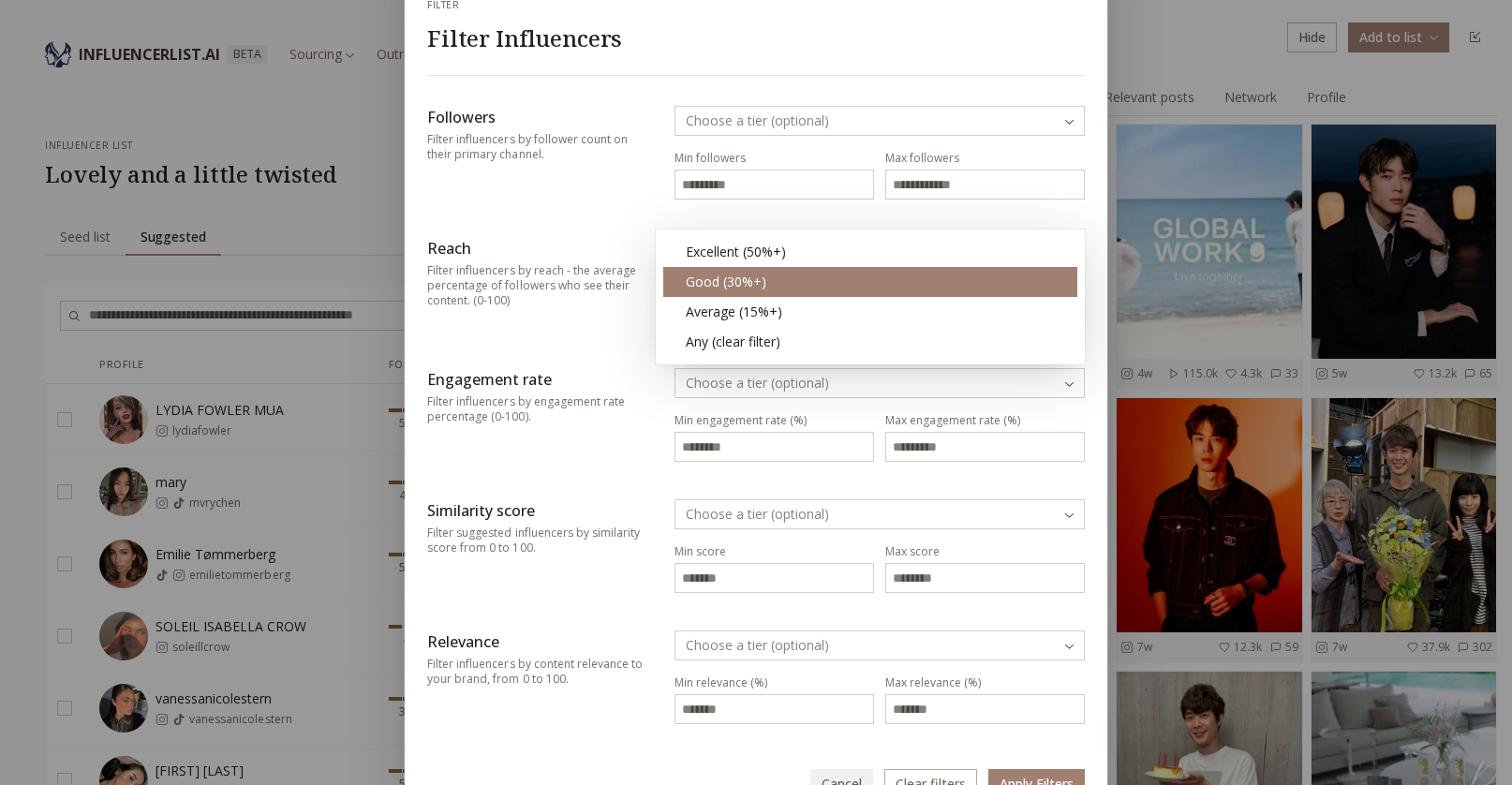 drag, startPoint x: 769, startPoint y: 275, endPoint x: 788, endPoint y: 369, distance: 95.90099 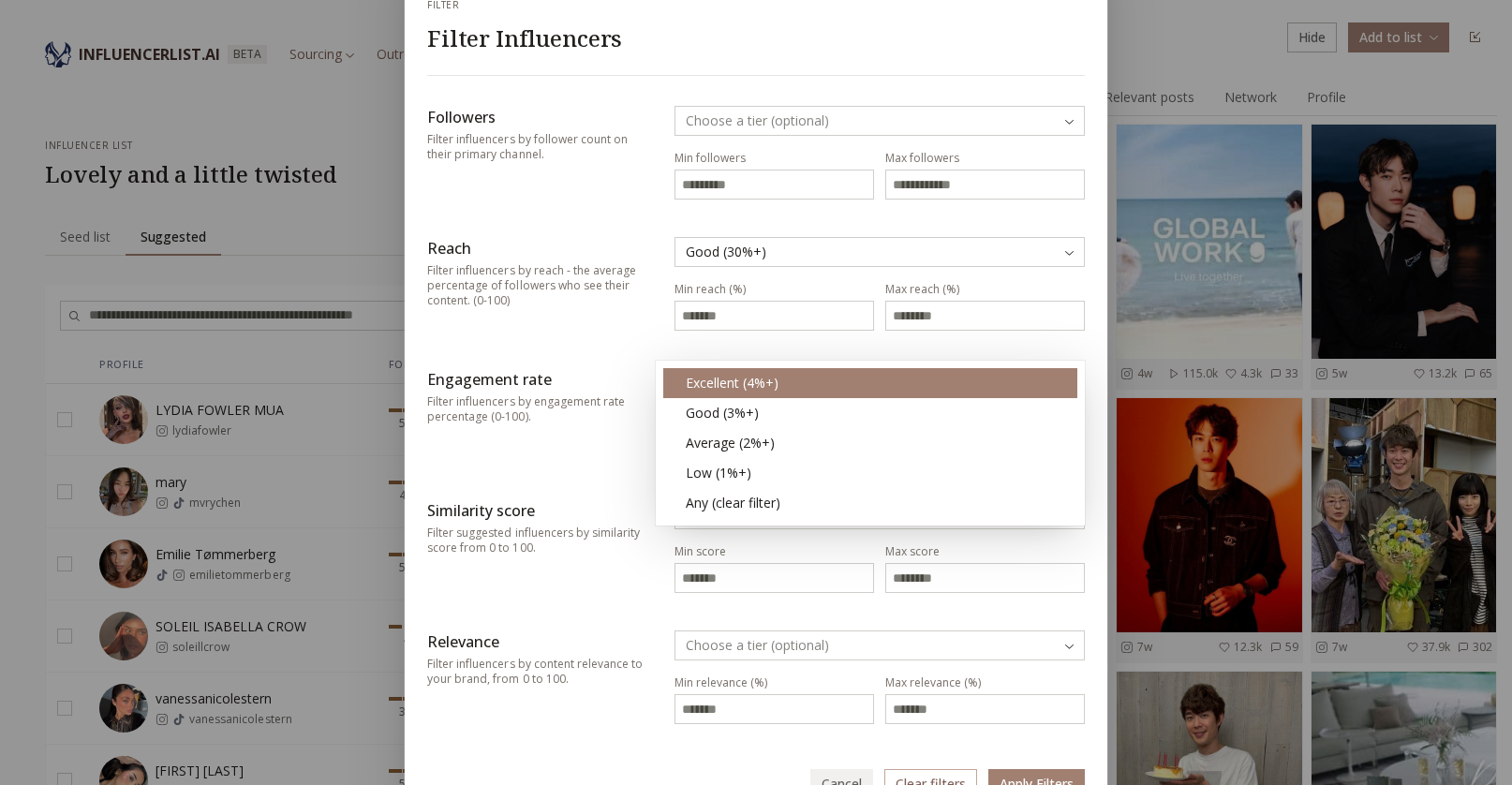 click on "INFLUENCERLIST.AI BETA Sourcing Outreach influencer list Lovely and a little twisted Seed list Seed list Suggested Suggested Filters   Profile Followers Reach Engagement Relevance Similarity LYDIA FOWLER MUA lydiafowler 501.3k 30.6% 0.7% 0.8% 75.9 mary mvrychen 455.5k 6.3% 0.3% 0.4% 75.5 Emilie Tømmerberg emilietommerberg 563.2k 27.7% 0.6% 1.1% 72.9 SOLEIL ISABELLA CROW soleillcrow 45.8k 11.3% 0.6% 0.3% 72.4 vanessanicolestern vanessanicolestern 353.3k 3.7% 0.1% 0.2% 71.8 valentina vidartes valentinavidartes 521.4k 69.8% 2.0% 15.4% 71.1 Makeup Artist Jenn Muaaa jennmuaaa 1.5k 54.5% 2.3% 4.0% 70.8 Sharon Hae In Pak - founder of INH immbunny 176.3k 27.3% 0.6% 0.7% 70.4 𝐴𝑛𝑑𝑟𝑒𝑎 𝑅𝑜𝑑𝑟𝑖𝑔𝑢𝑒𝑧 andreaveiraa 141.7k 16.8% 0.6% 1.1% 70.3 Sabrina Lan sabrinaaalan_ 2.8M 3.8% 0.2% 0.7% 69.3 Michael Byron Shepherd makeupartistmichael 23.3k 8.4% 0.4% 0.4% 69.3 Liam Curran liamcurranhair 14.6k 19.4% 0.7% 0.5% 69.2 Assia Caiazzo assia.caiazzo 15.1k 35.0% 1.9% 4.3% 69.0 Kensington 1.7M" at bounding box center (756, 20477) 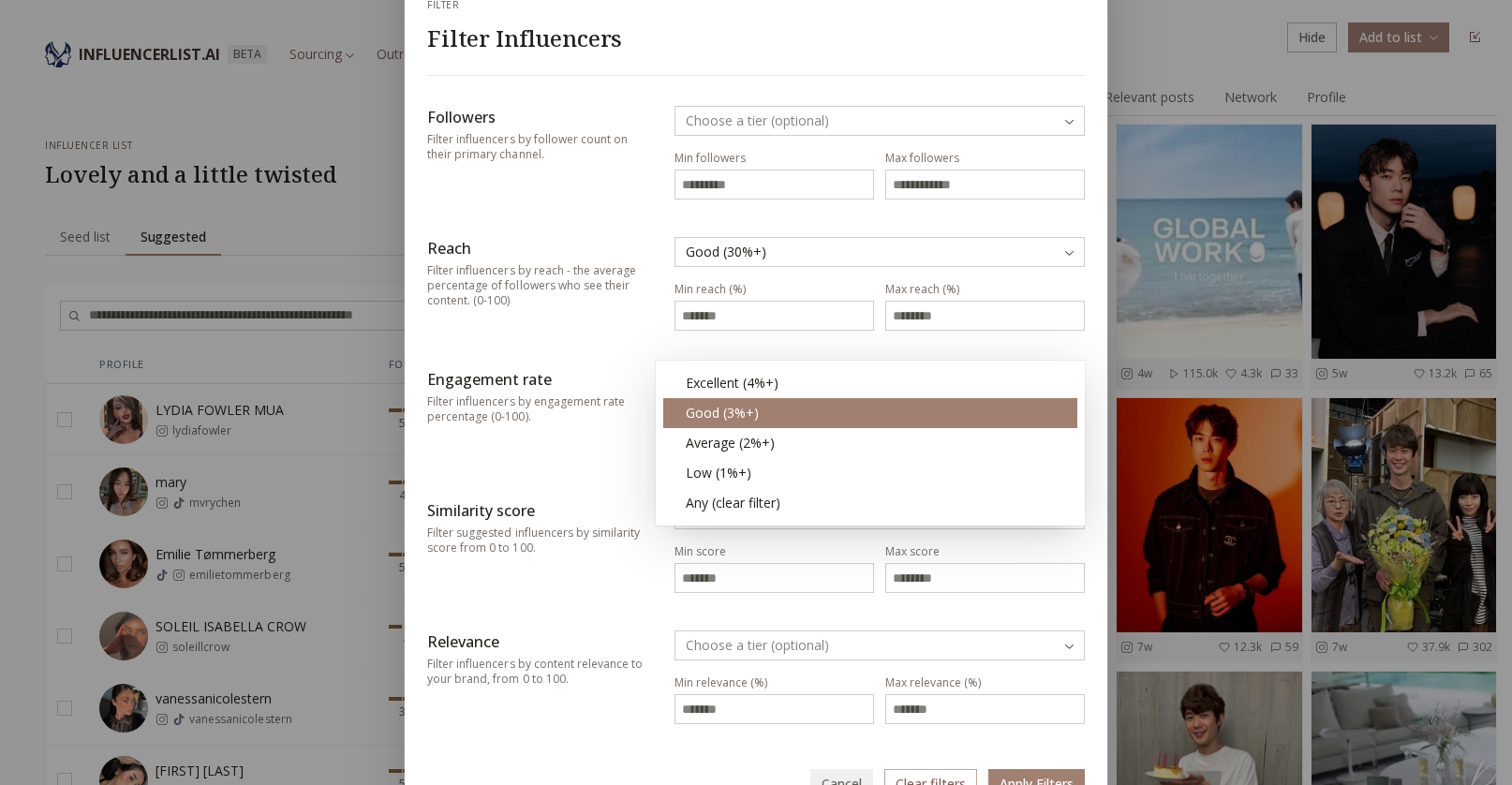 type on "*" 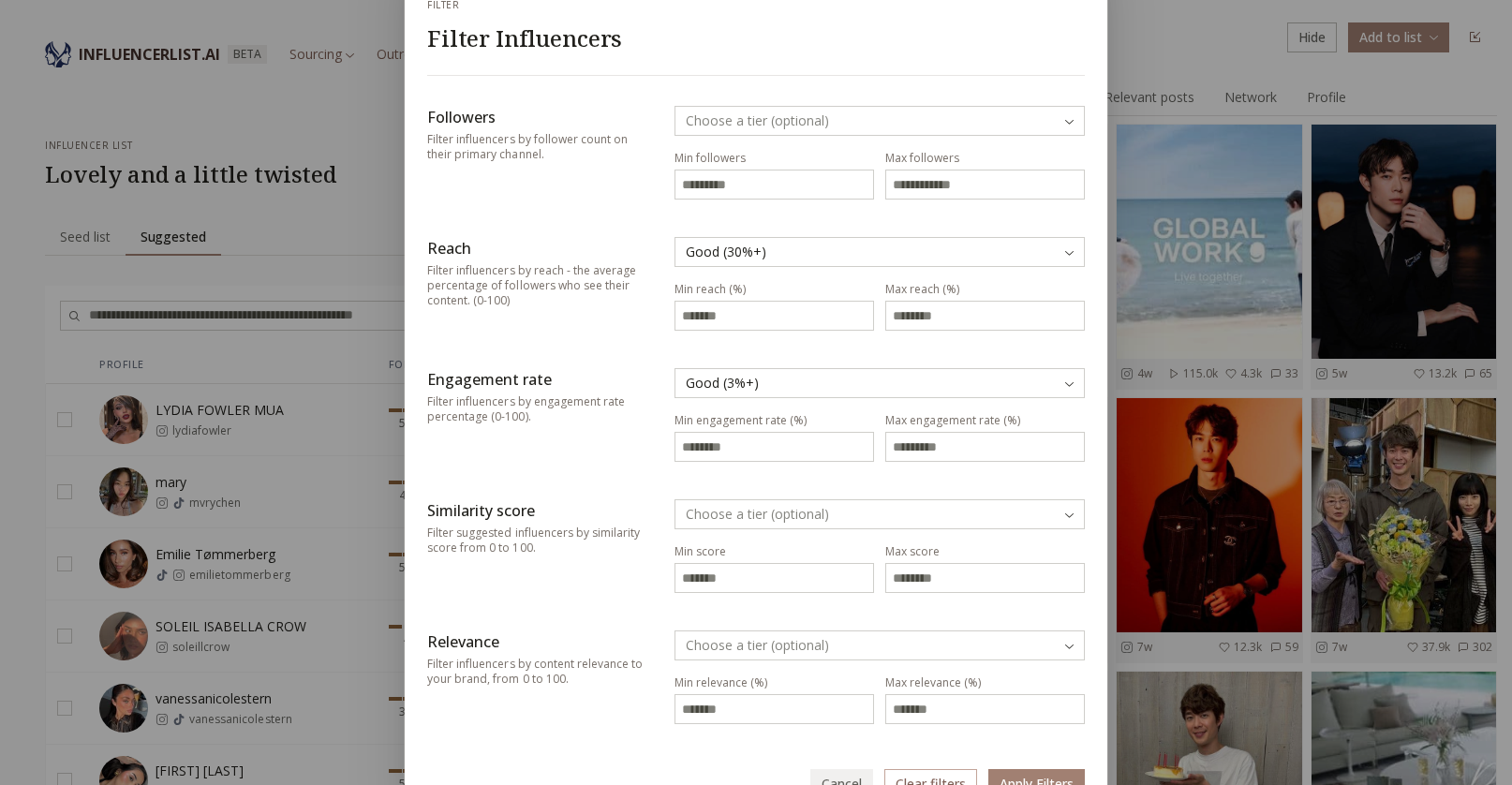 click on "INFLUENCERLIST.AI BETA Sourcing Outreach influencer list Lovely and a little twisted Seed list Seed list Suggested Suggested Filters   Profile Followers Reach Engagement Relevance Similarity LYDIA FOWLER MUA lydiafowler 501.3k 30.6% 0.7% 0.8% 75.9 mary mvrychen 455.5k 6.3% 0.3% 0.4% 75.5 Emilie Tømmerberg emilietommerberg 563.2k 27.7% 0.6% 1.1% 72.9 SOLEIL ISABELLA CROW soleillcrow 45.8k 11.3% 0.6% 0.3% 72.4 vanessanicolestern vanessanicolestern 353.3k 3.7% 0.1% 0.2% 71.8 valentina vidartes valentinavidartes 521.4k 69.8% 2.0% 15.4% 71.1 Makeup Artist Jenn Muaaa jennmuaaa 1.5k 54.5% 2.3% 4.0% 70.8 Sharon Hae In Pak - founder of INH immbunny 176.3k 27.3% 0.6% 0.7% 70.4 𝐴𝑛𝑑𝑟𝑒𝑎 𝑅𝑜𝑑𝑟𝑖𝑔𝑢𝑒𝑧 andreaveiraa 141.7k 16.8% 0.6% 1.1% 70.3 Sabrina Lan sabrinaaalan_ 2.8M 3.8% 0.2% 0.7% 69.3 Michael Byron Shepherd makeupartistmichael 23.3k 8.4% 0.4% 0.4% 69.3 Liam Curran liamcurranhair 14.6k 19.4% 0.7% 0.5% 69.2 Assia Caiazzo assia.caiazzo 15.1k 35.0% 1.9% 4.3% 69.0 Kensington 1.7M" at bounding box center [756, 20477] 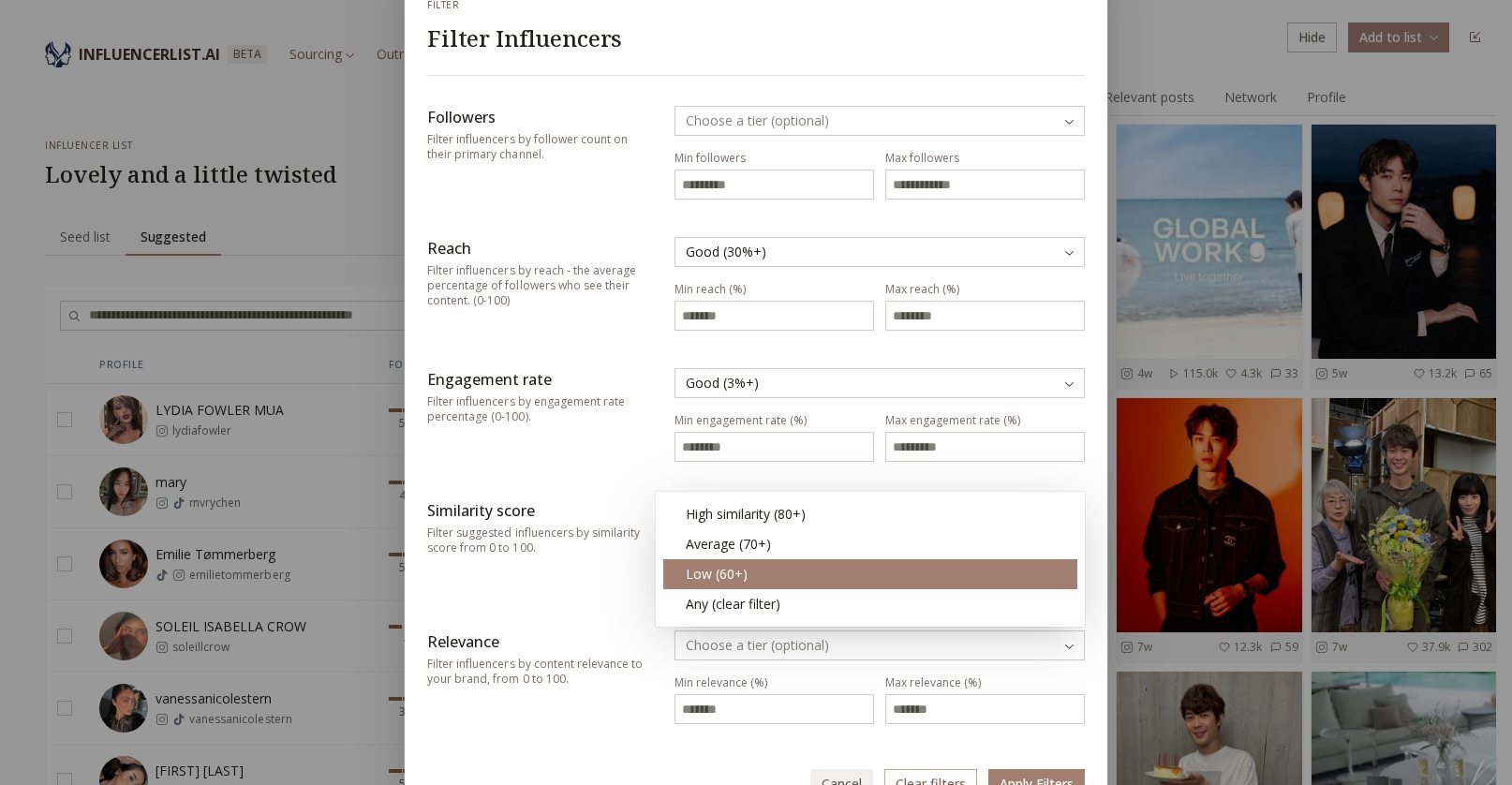 type on "**" 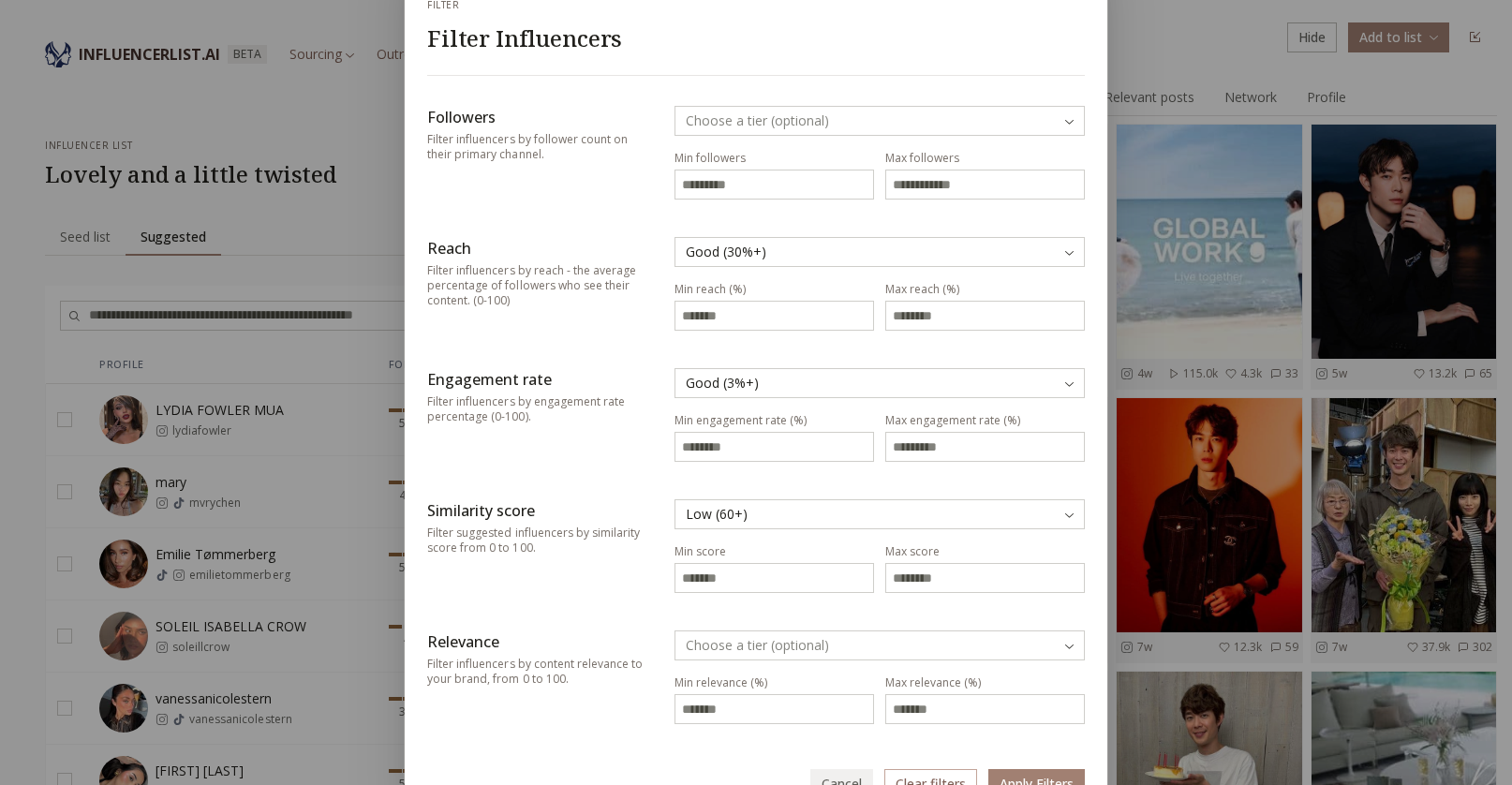 scroll, scrollTop: 169, scrollLeft: 0, axis: vertical 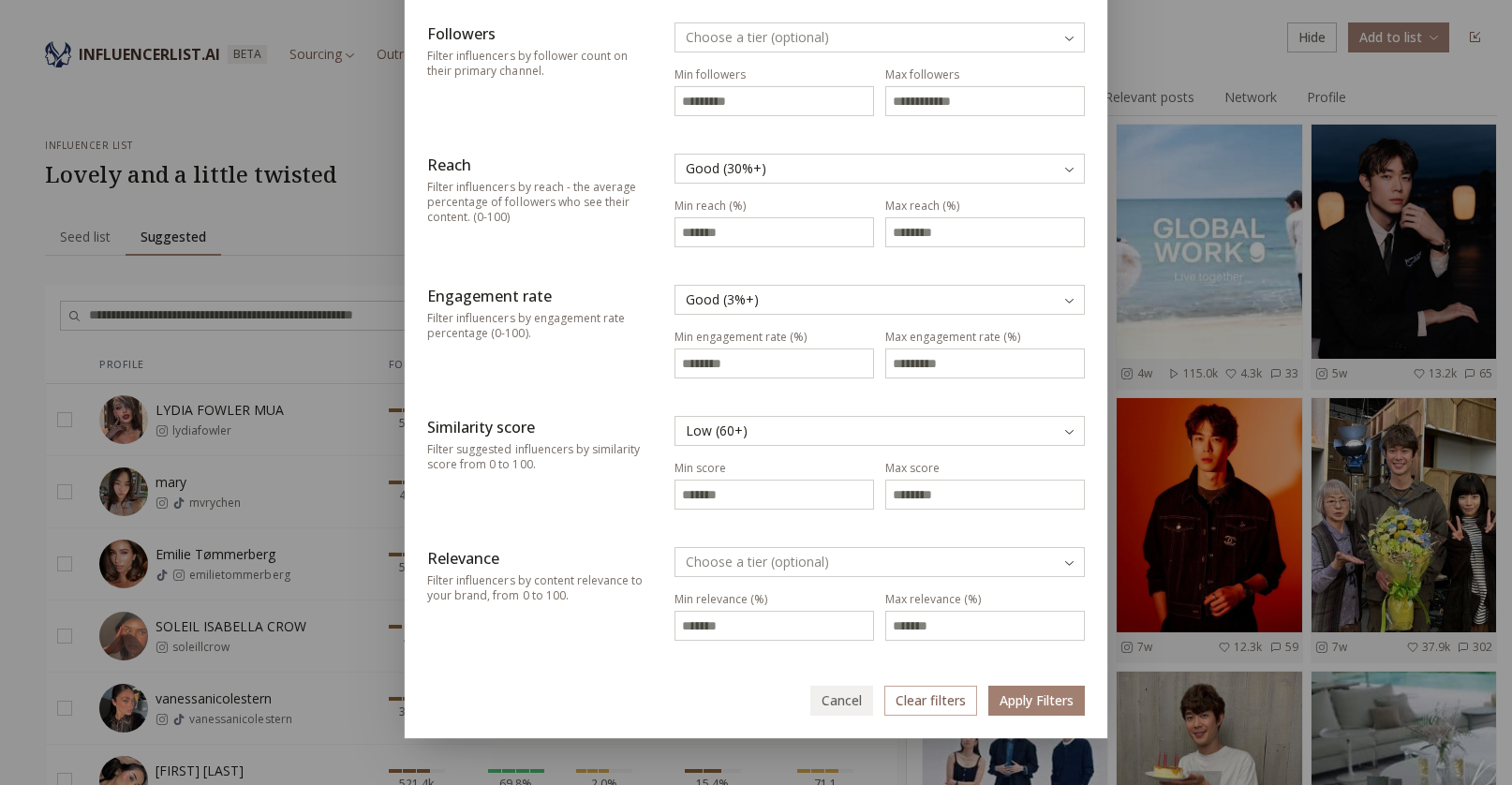 click on "Apply Filters" at bounding box center (1036, 701) 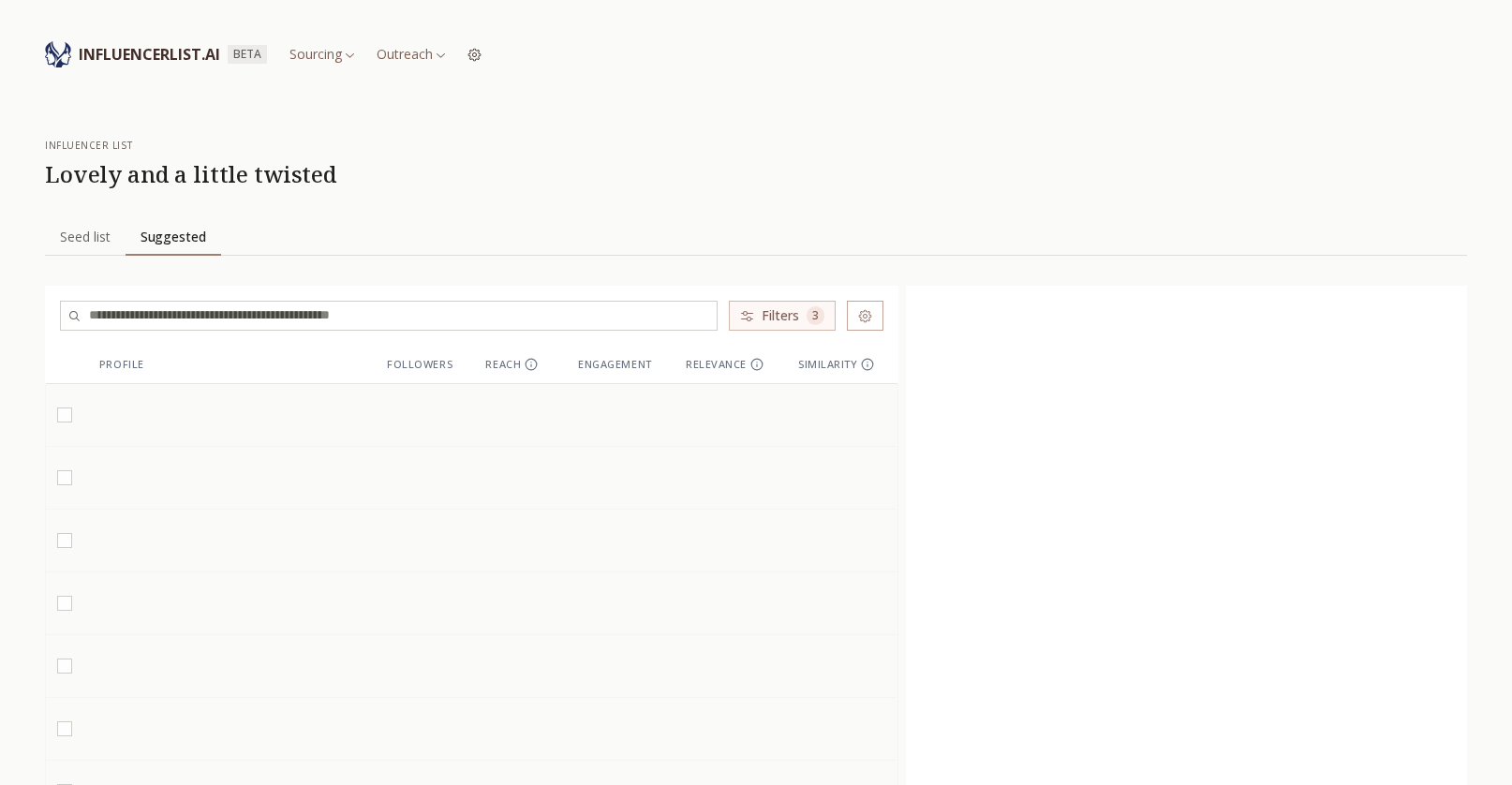scroll, scrollTop: 0, scrollLeft: 0, axis: both 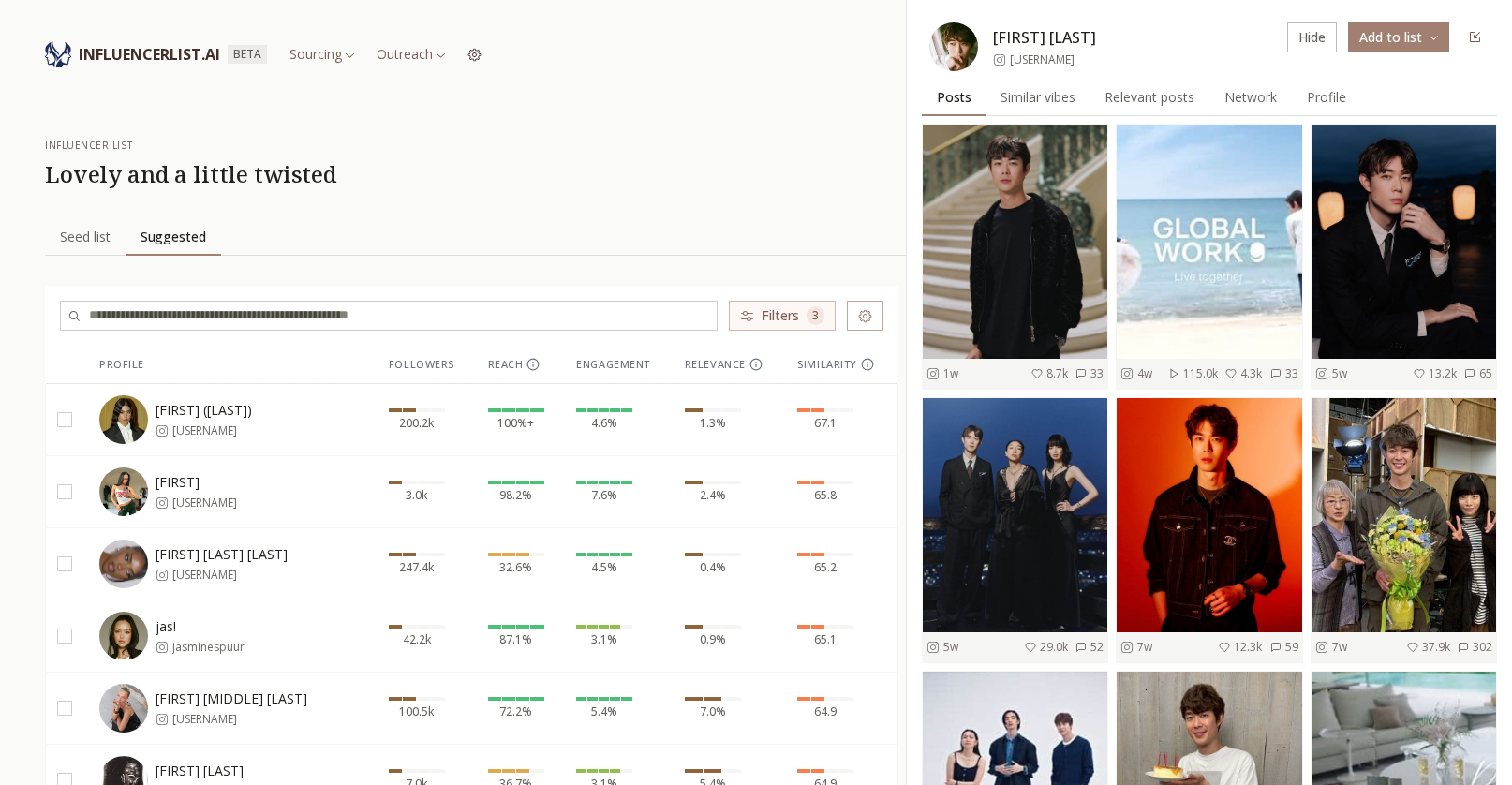 click on "Gattoni (Jade) gattoni.jd" at bounding box center (216, 420) 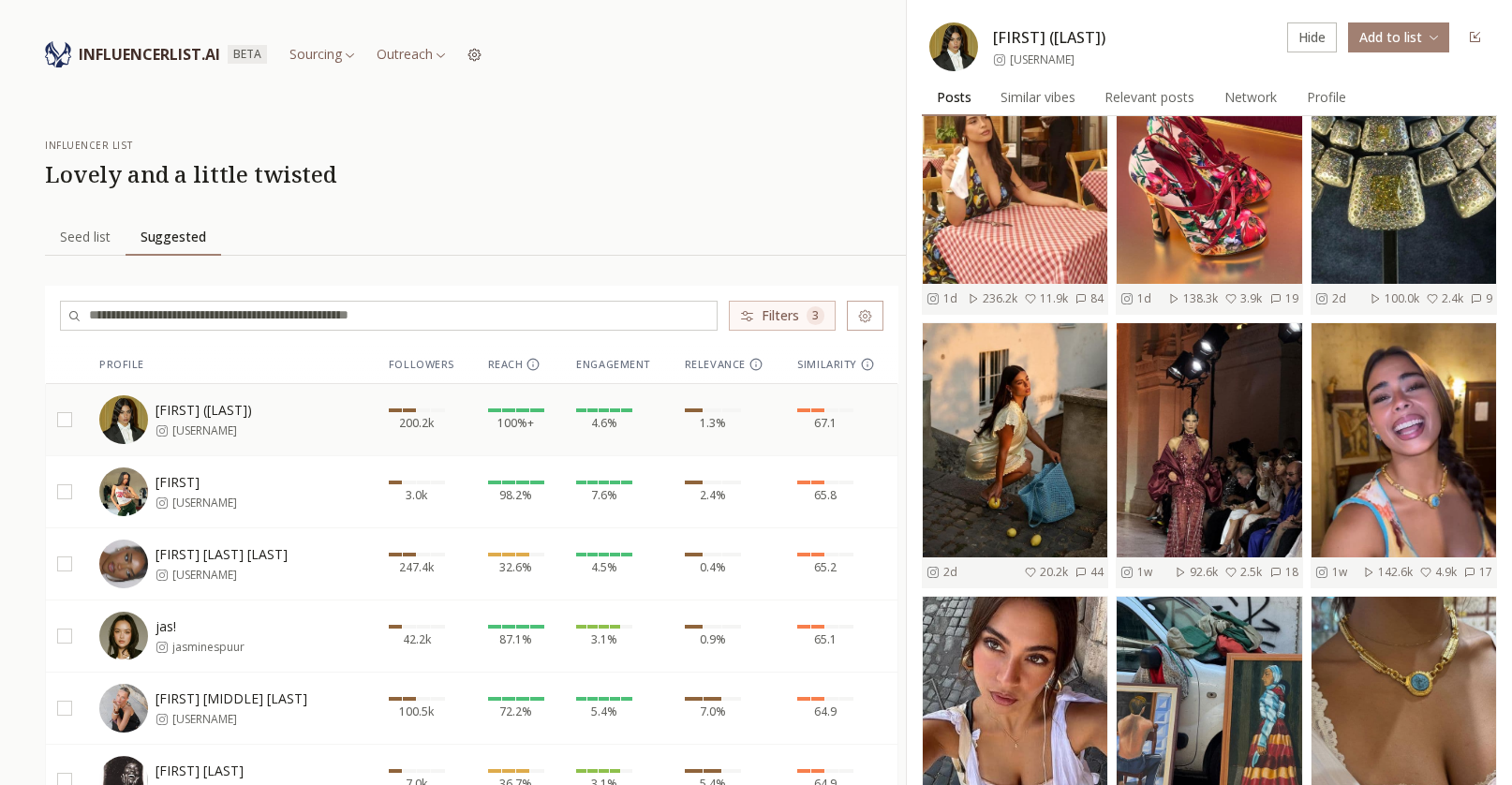 scroll, scrollTop: 0, scrollLeft: 0, axis: both 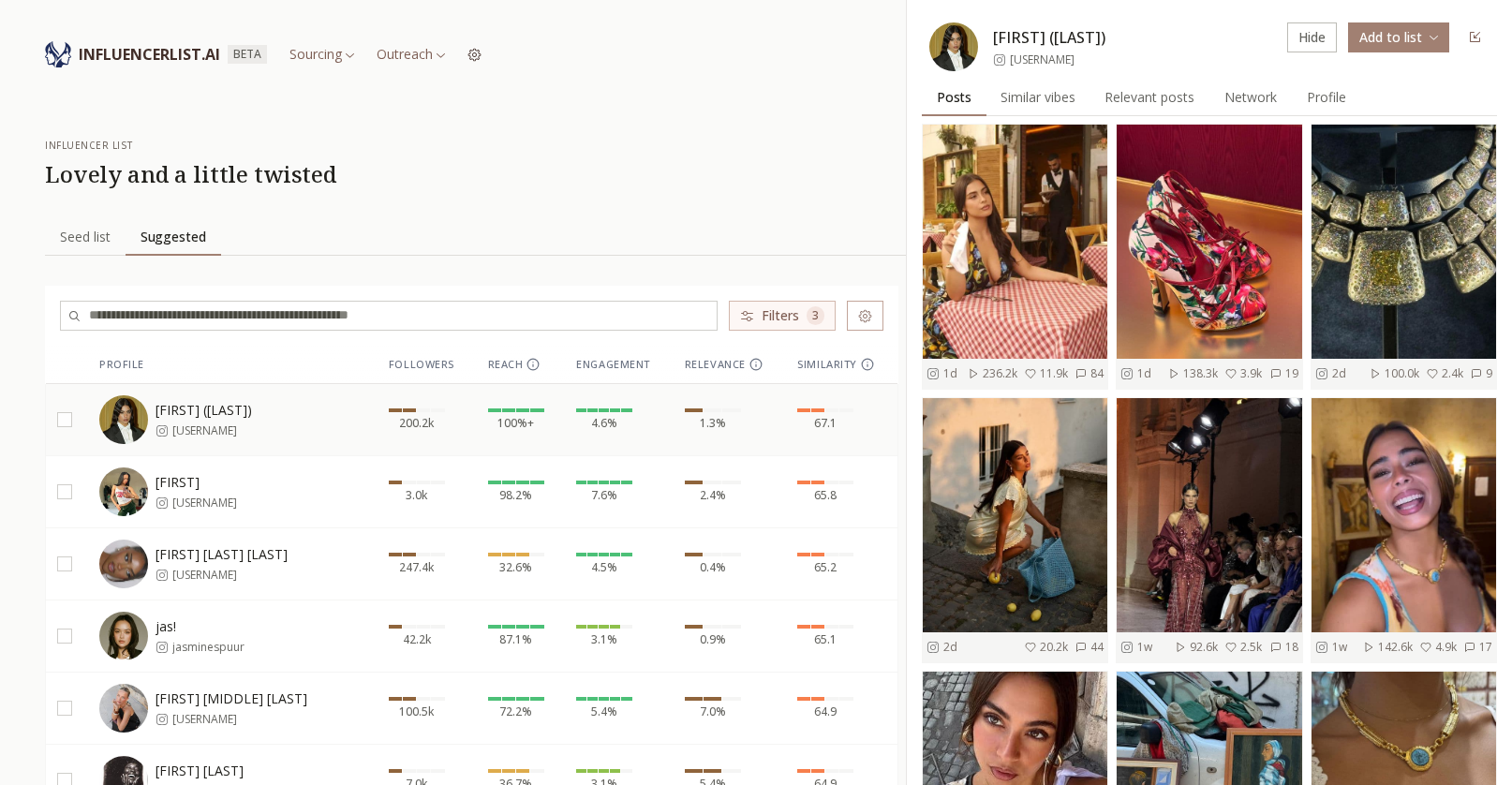 click on "Tia" at bounding box center (196, 482) 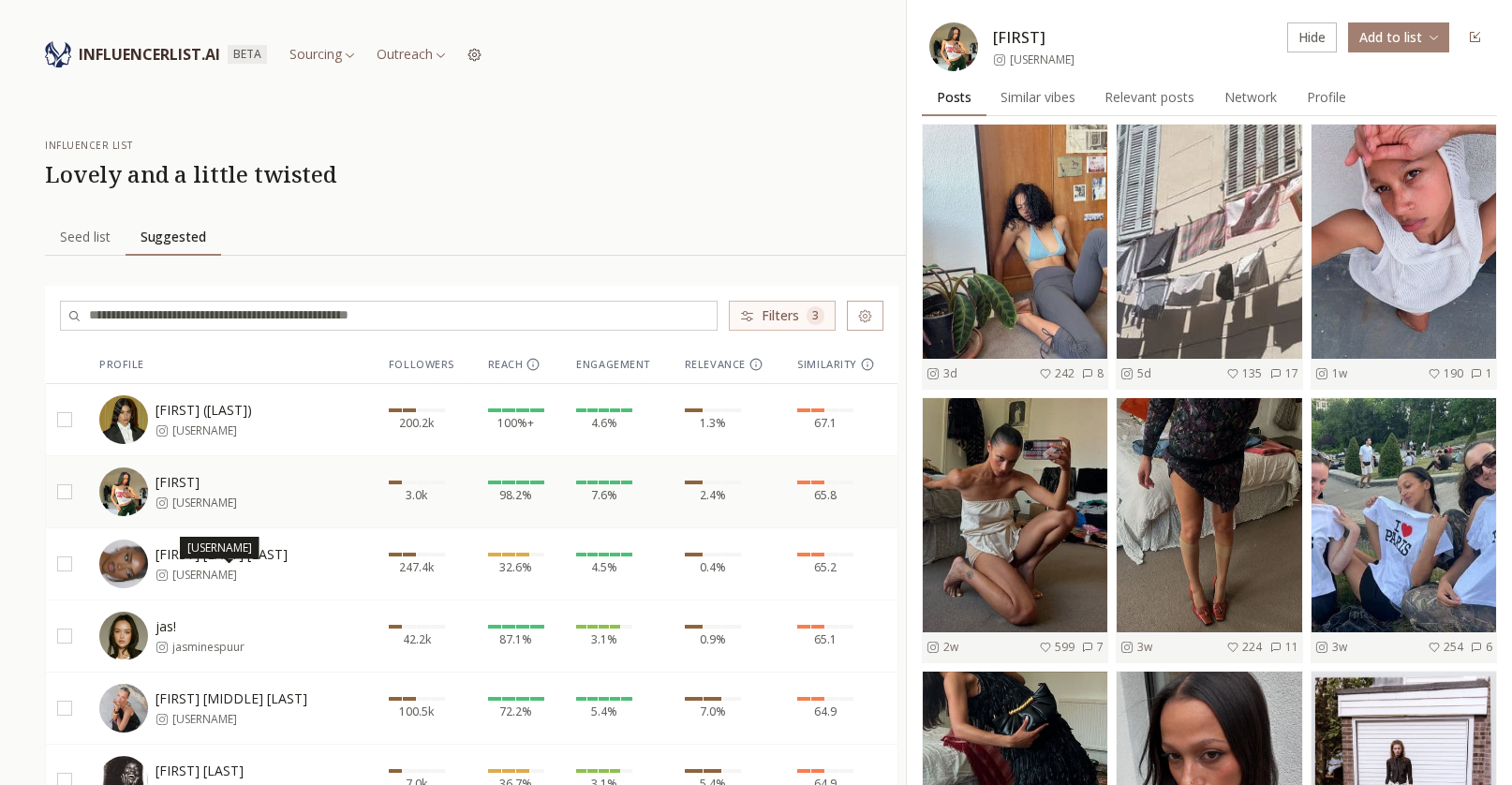 click on "LOLA ROSE THOMPSON" at bounding box center (221, 555) 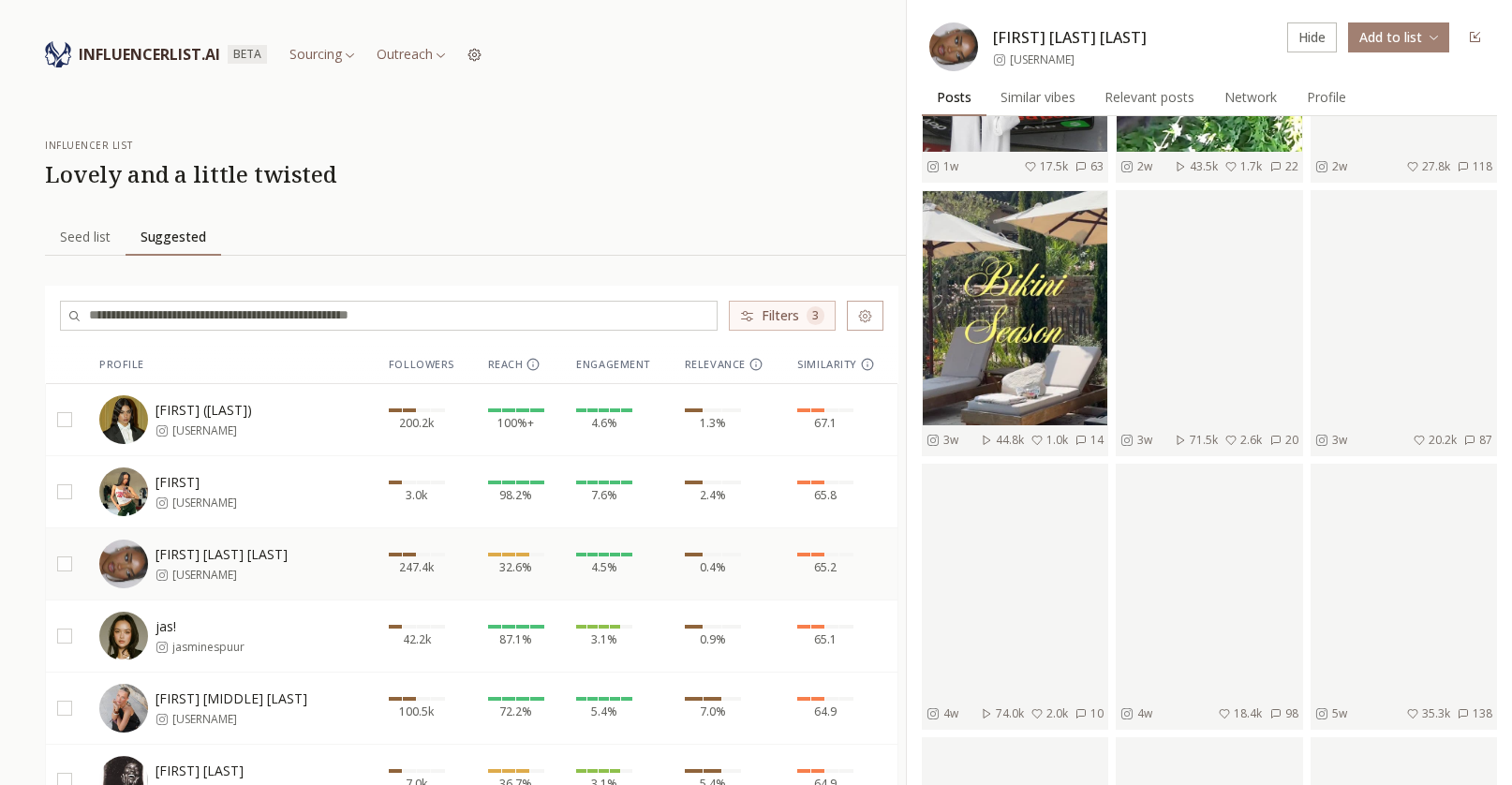 scroll, scrollTop: 697, scrollLeft: 0, axis: vertical 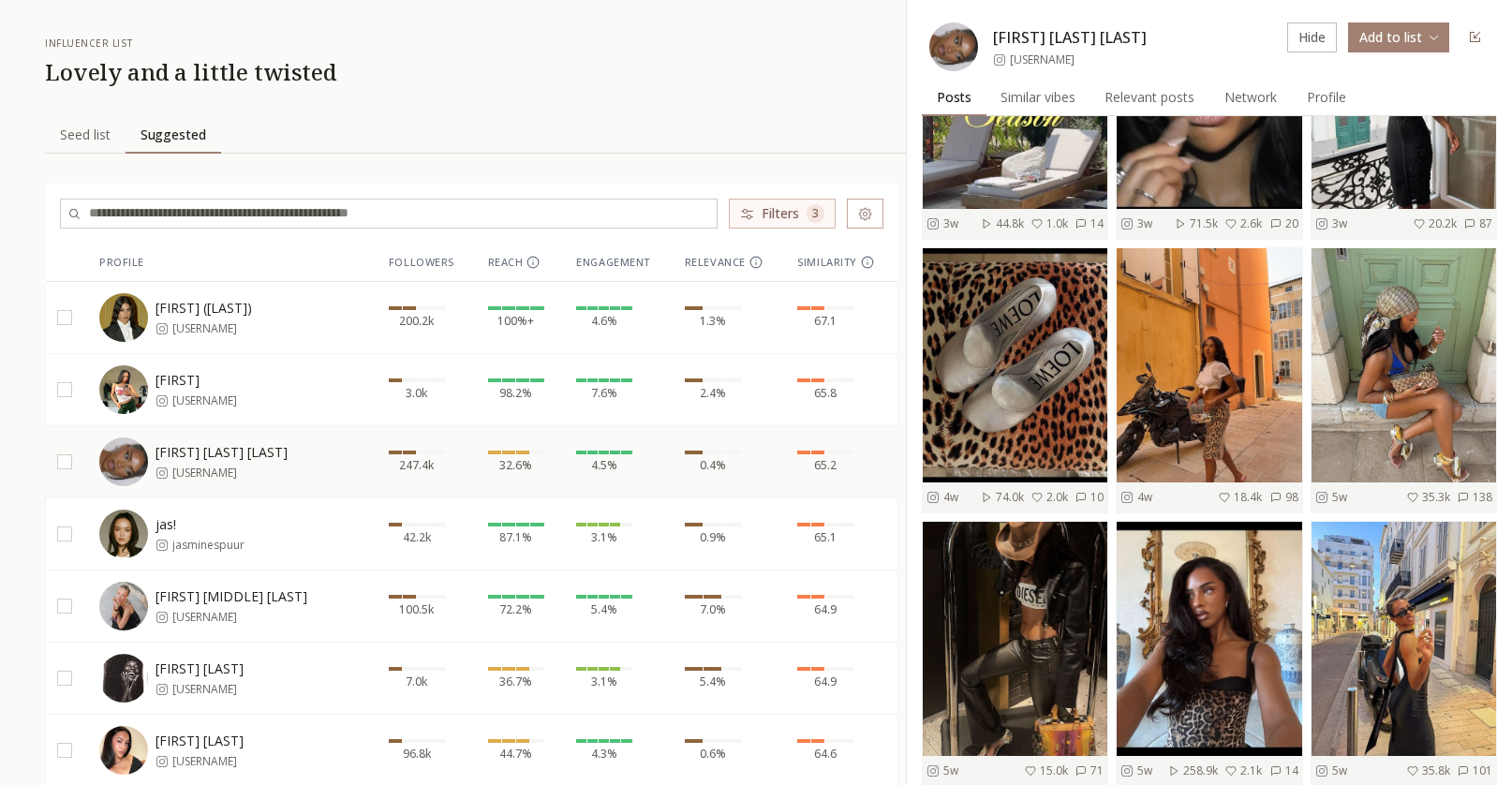 click on "jas! jasminespuur" at bounding box center [216, 534] 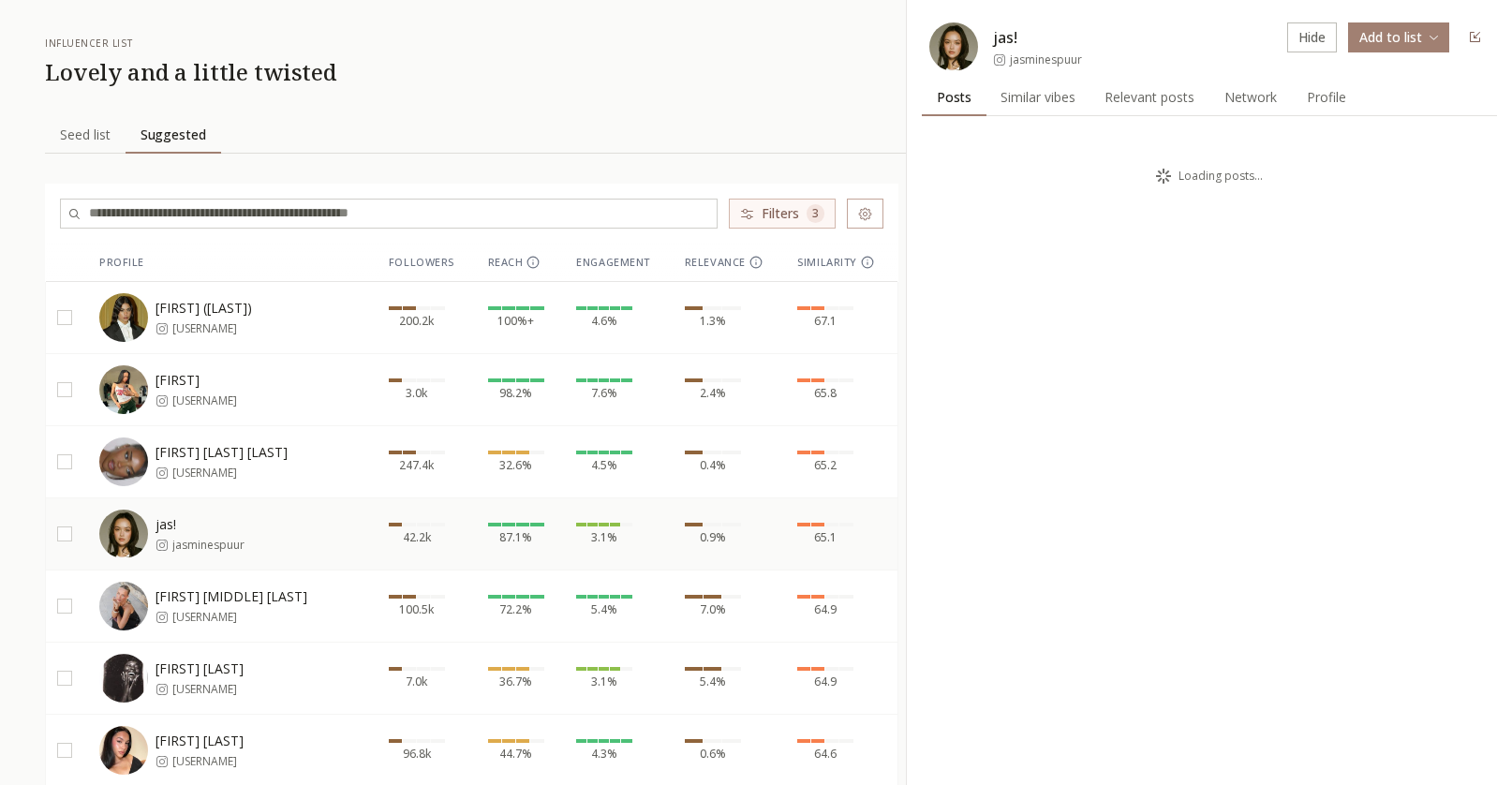 scroll, scrollTop: 0, scrollLeft: 0, axis: both 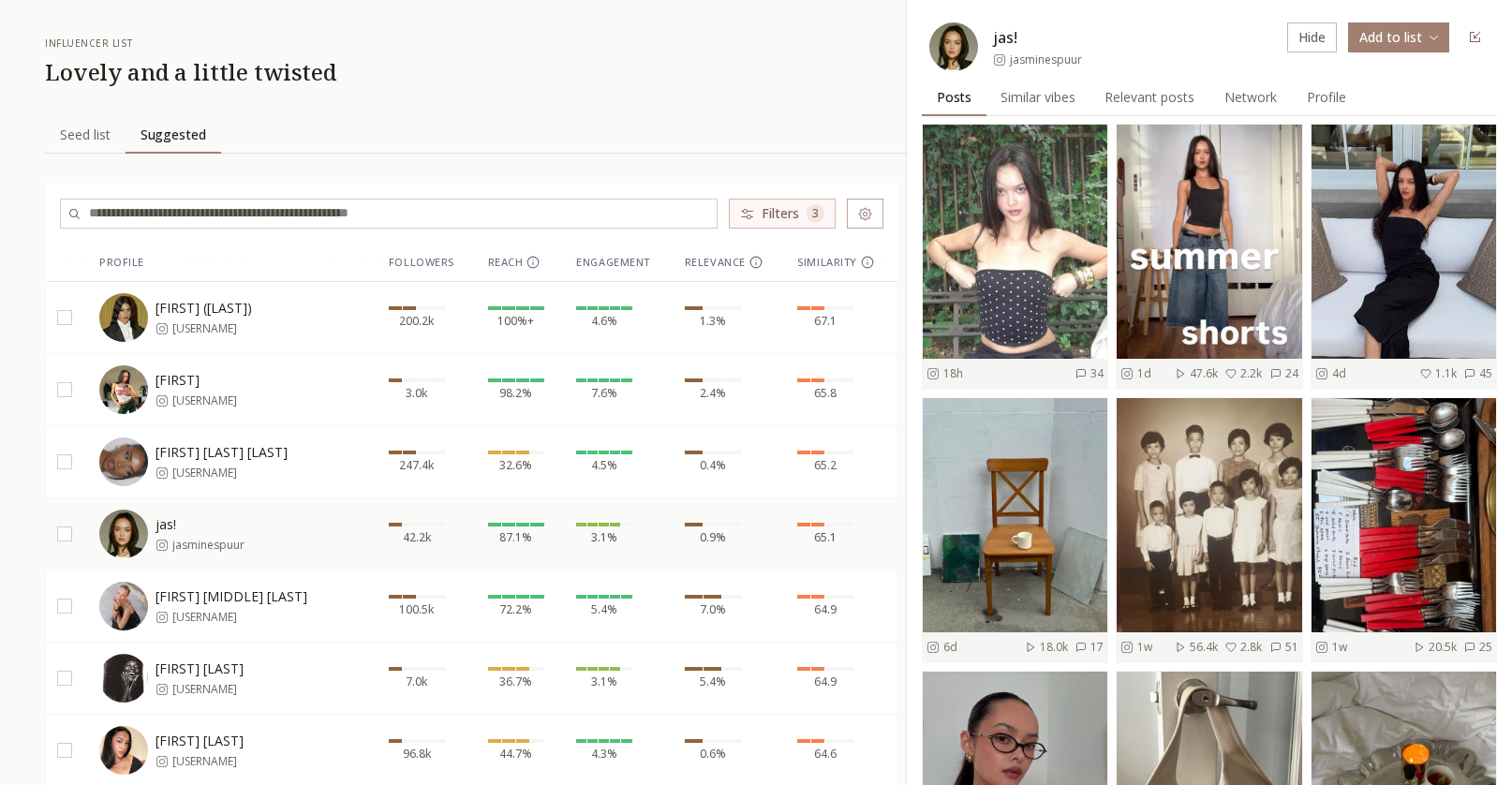 click on "jasminespuur" at bounding box center (1045, 60) 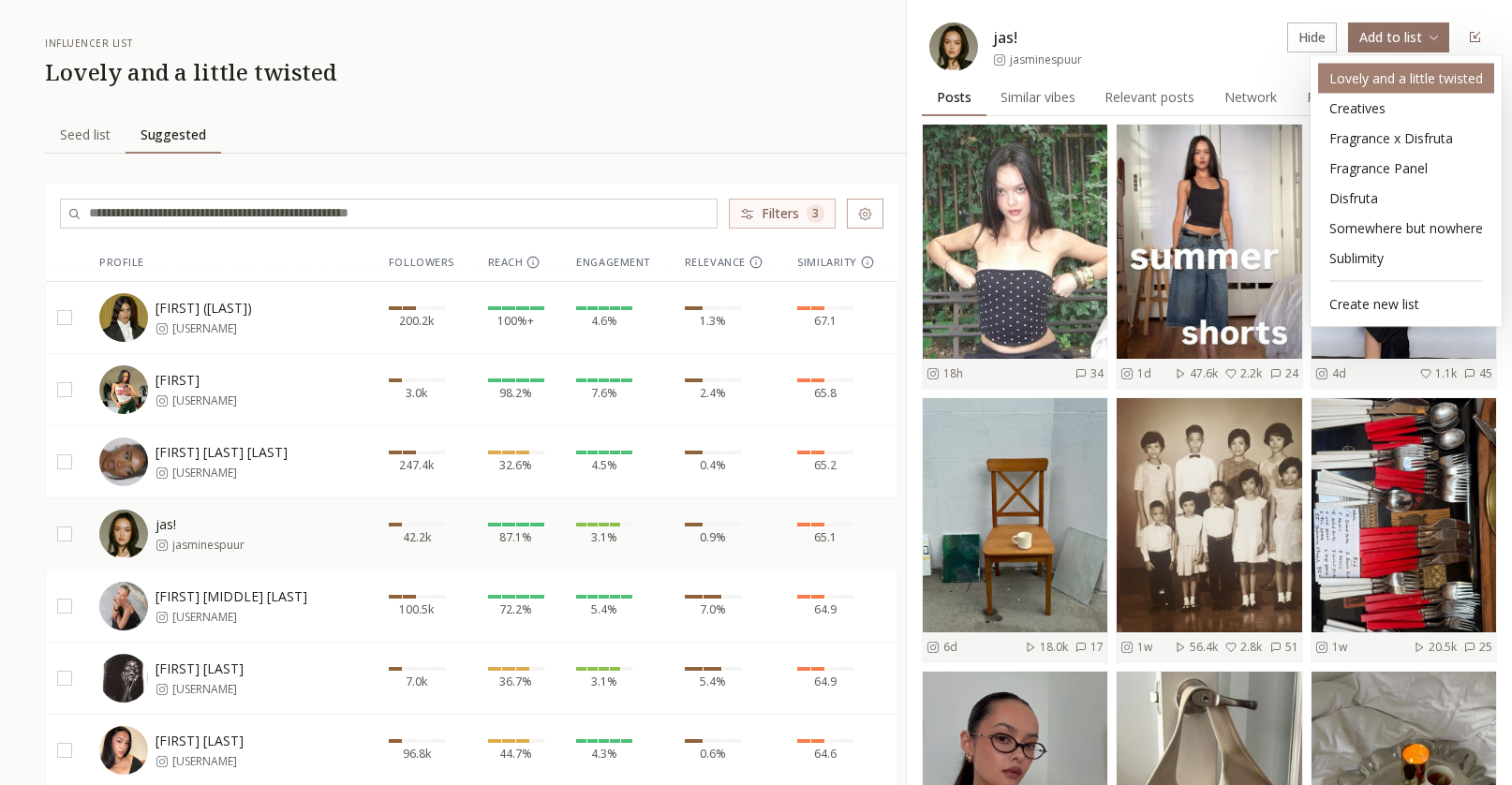 click on "Lovely and a little twisted" at bounding box center [1406, 79] 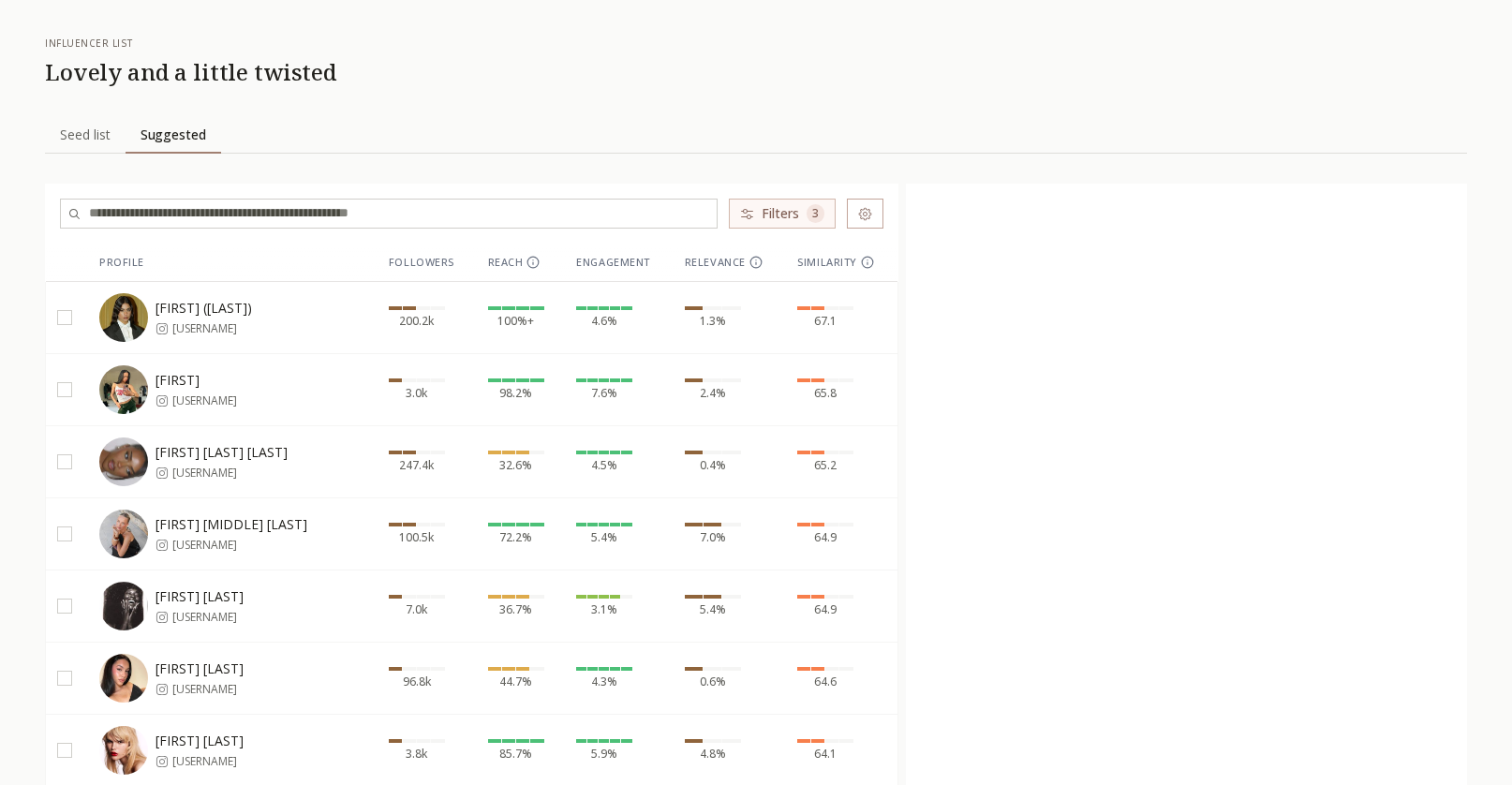 click on "Ava Elizabeth Francis ava.franciss" at bounding box center [216, 534] 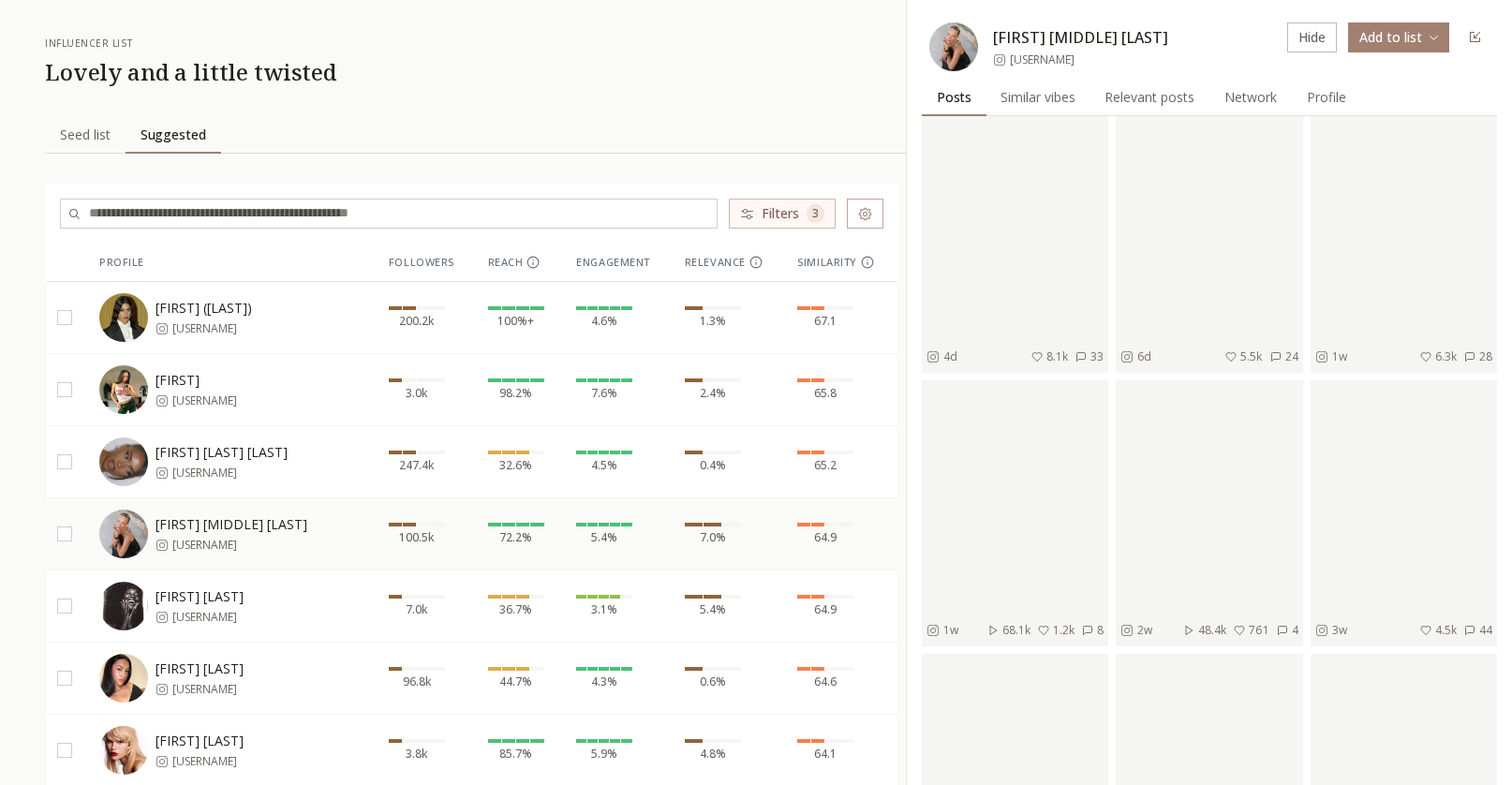scroll, scrollTop: 0, scrollLeft: 0, axis: both 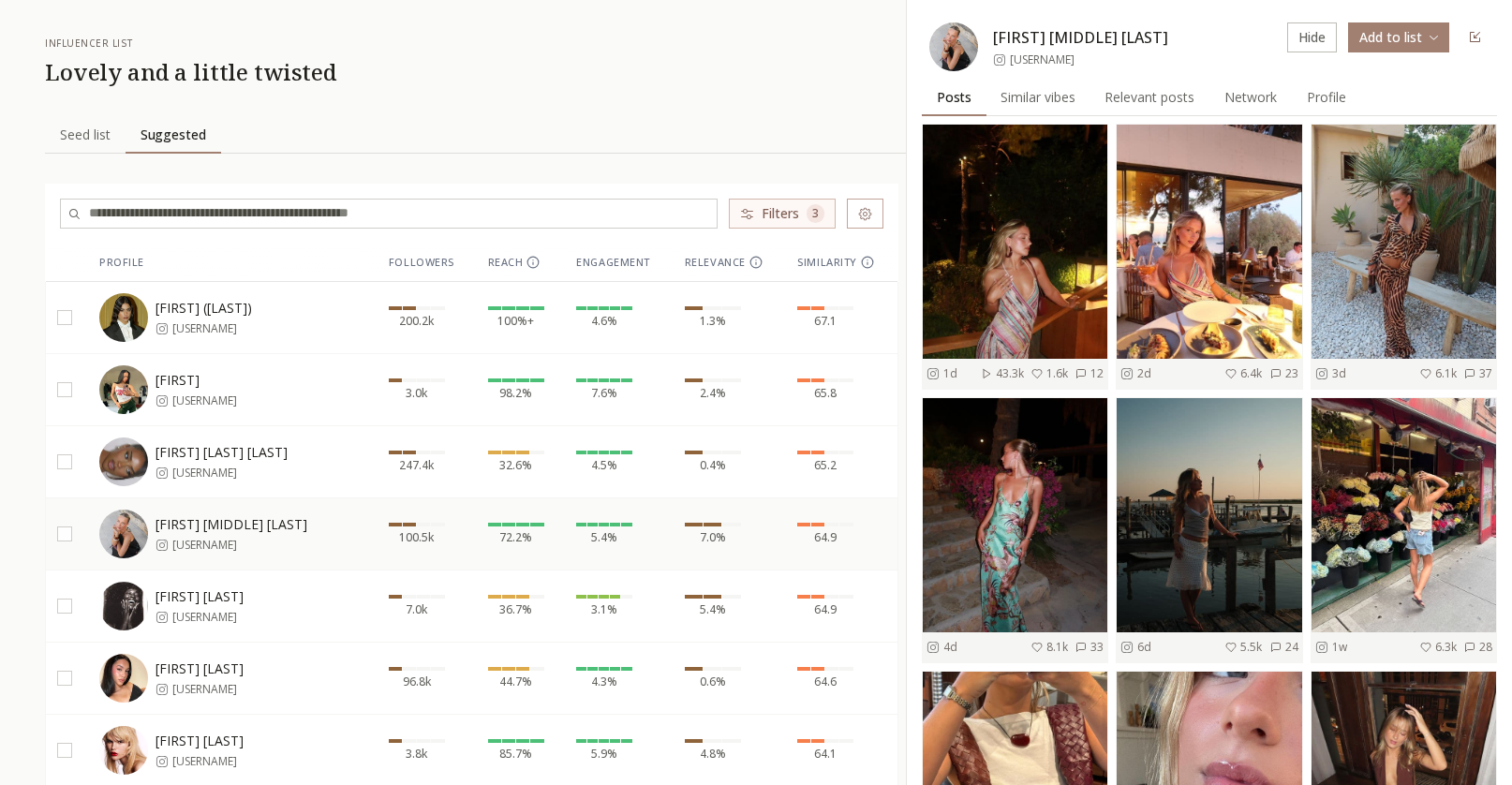 click on "ava.franciss" at bounding box center (1042, 60) 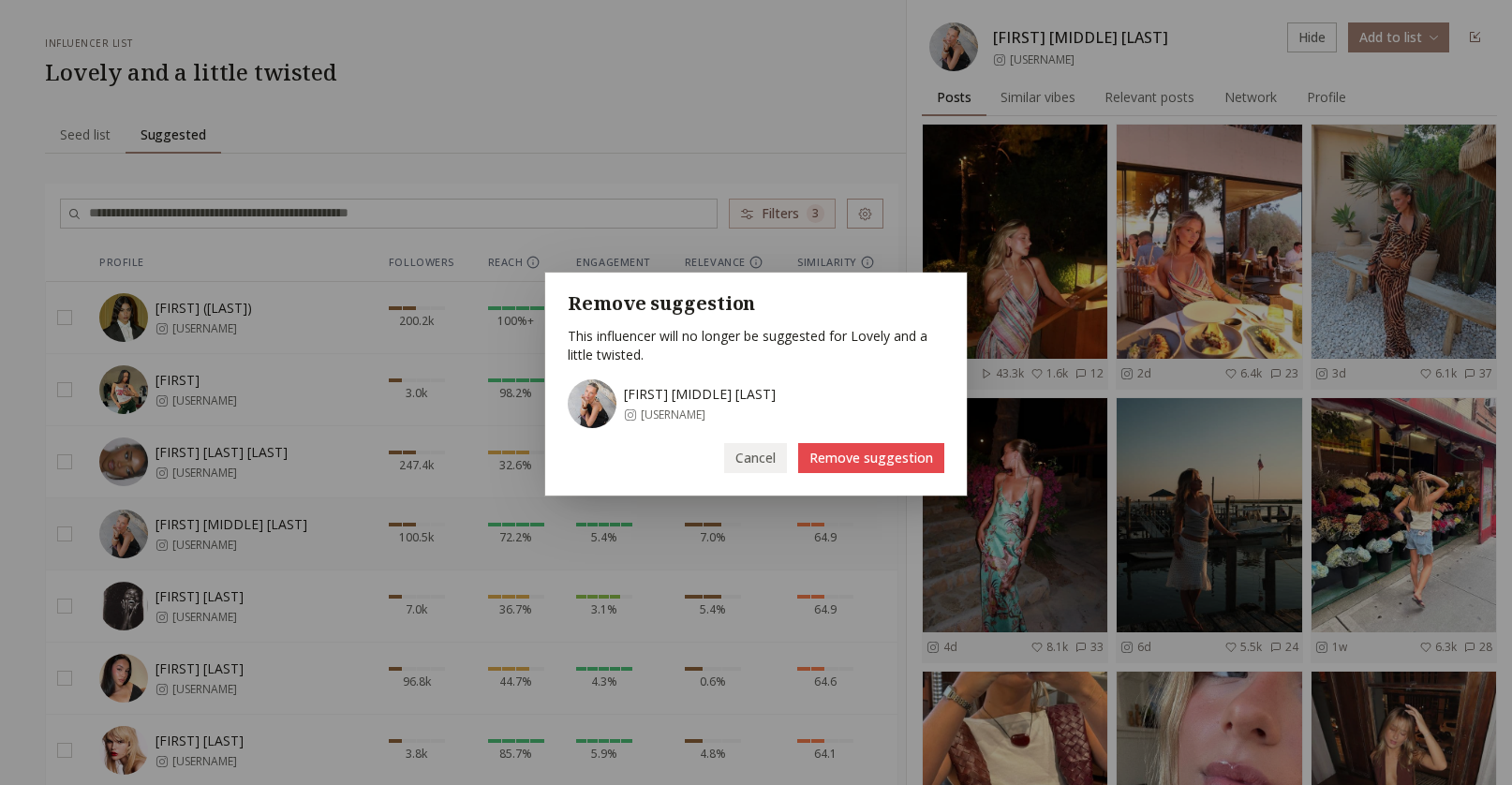 drag, startPoint x: 894, startPoint y: 462, endPoint x: 854, endPoint y: 481, distance: 44.28318 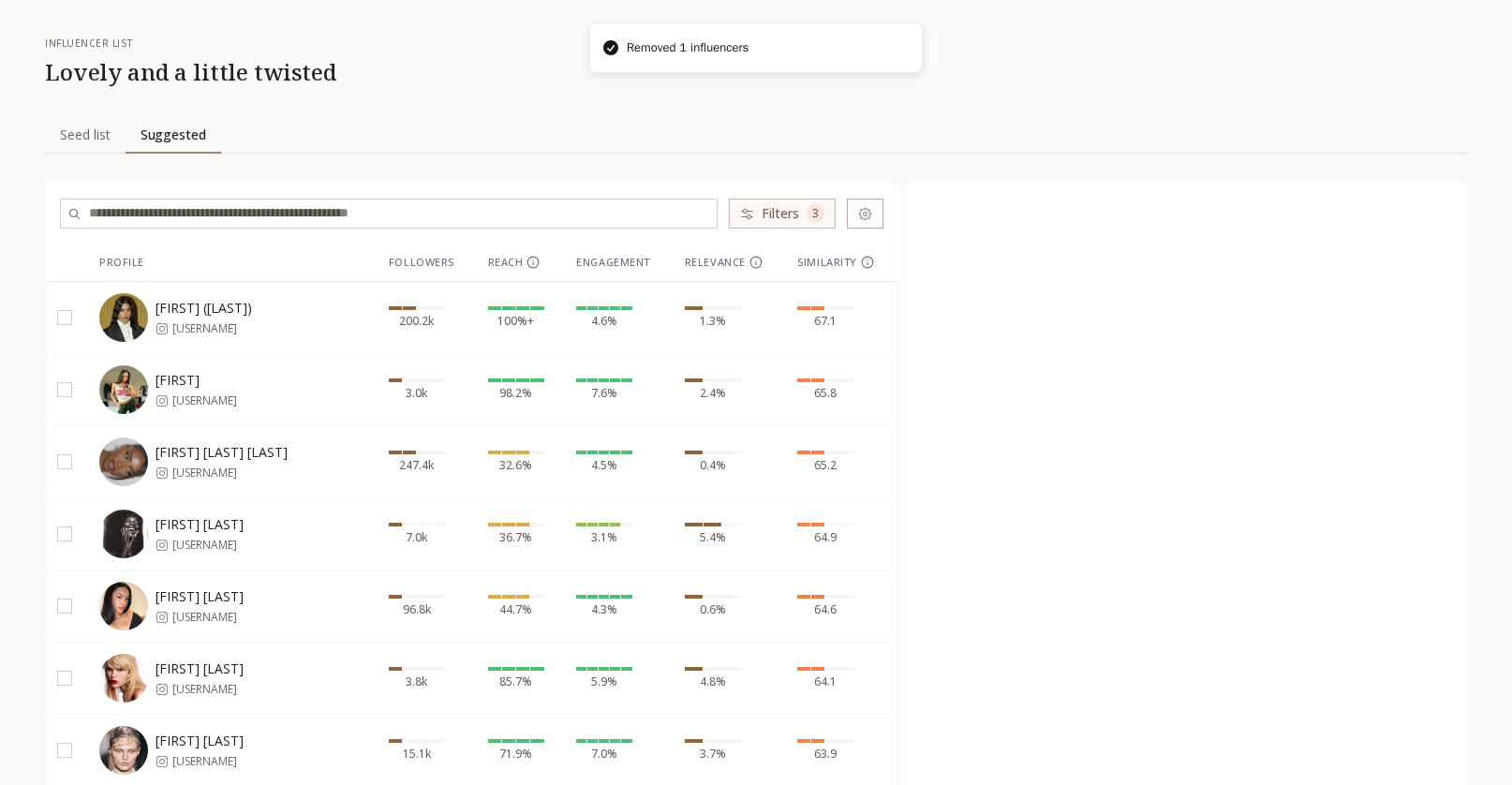 click on "Hannah L. hannahjanaee" at bounding box center [216, 534] 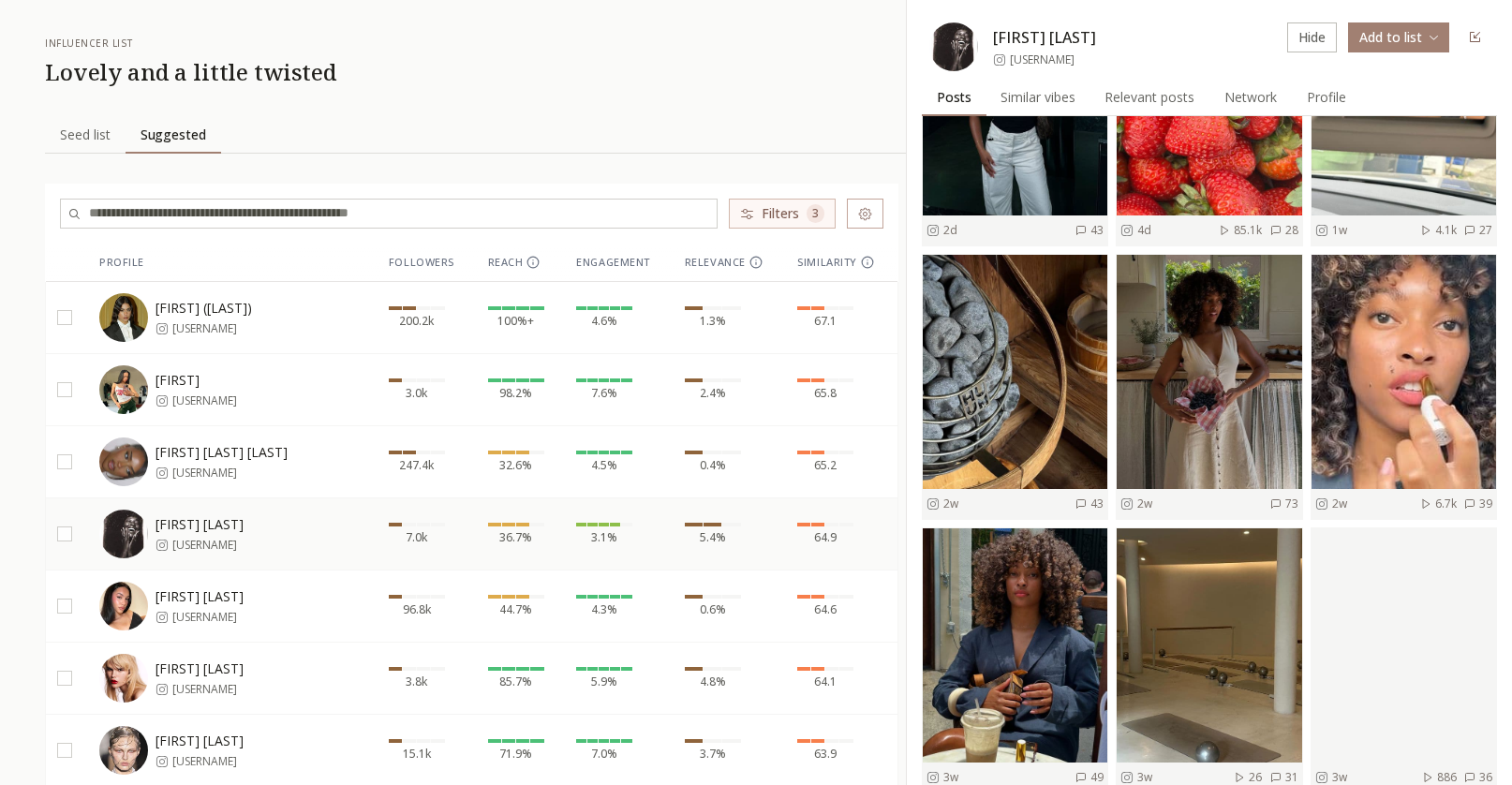 scroll, scrollTop: 0, scrollLeft: 0, axis: both 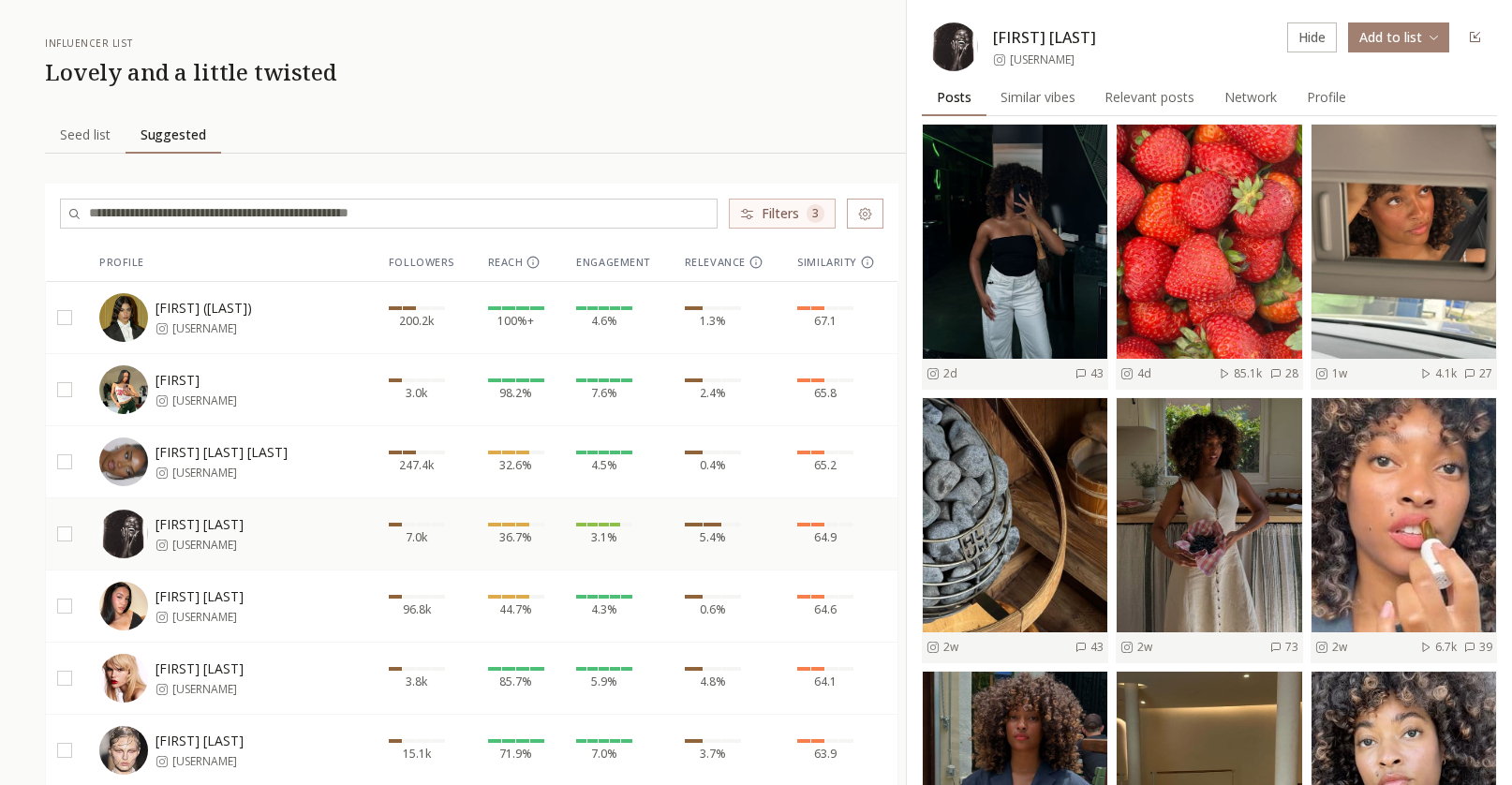 click on "[FIRST][LAST]" at bounding box center (1042, 60) 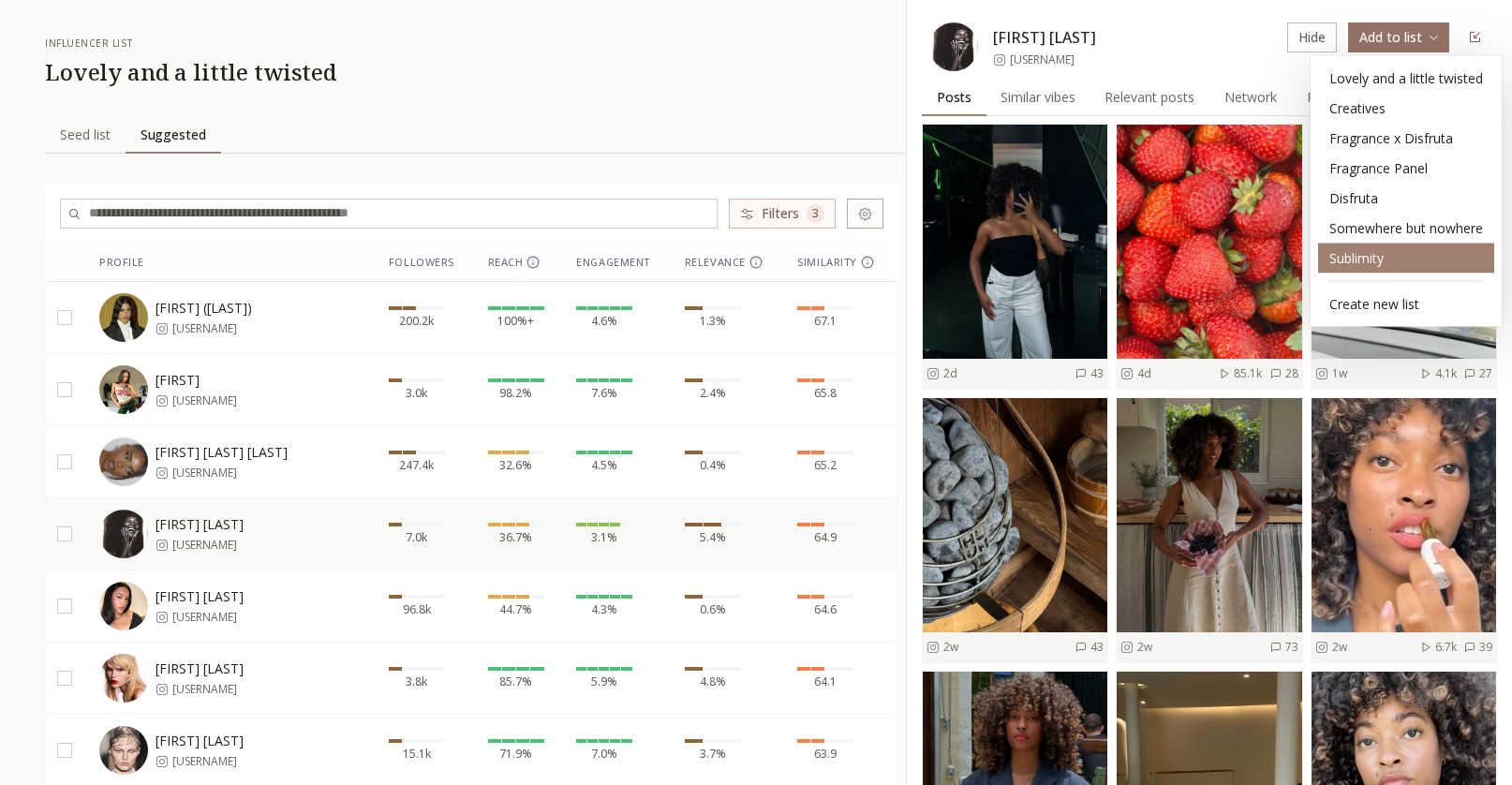 click on "Sublimity" at bounding box center [1406, 259] 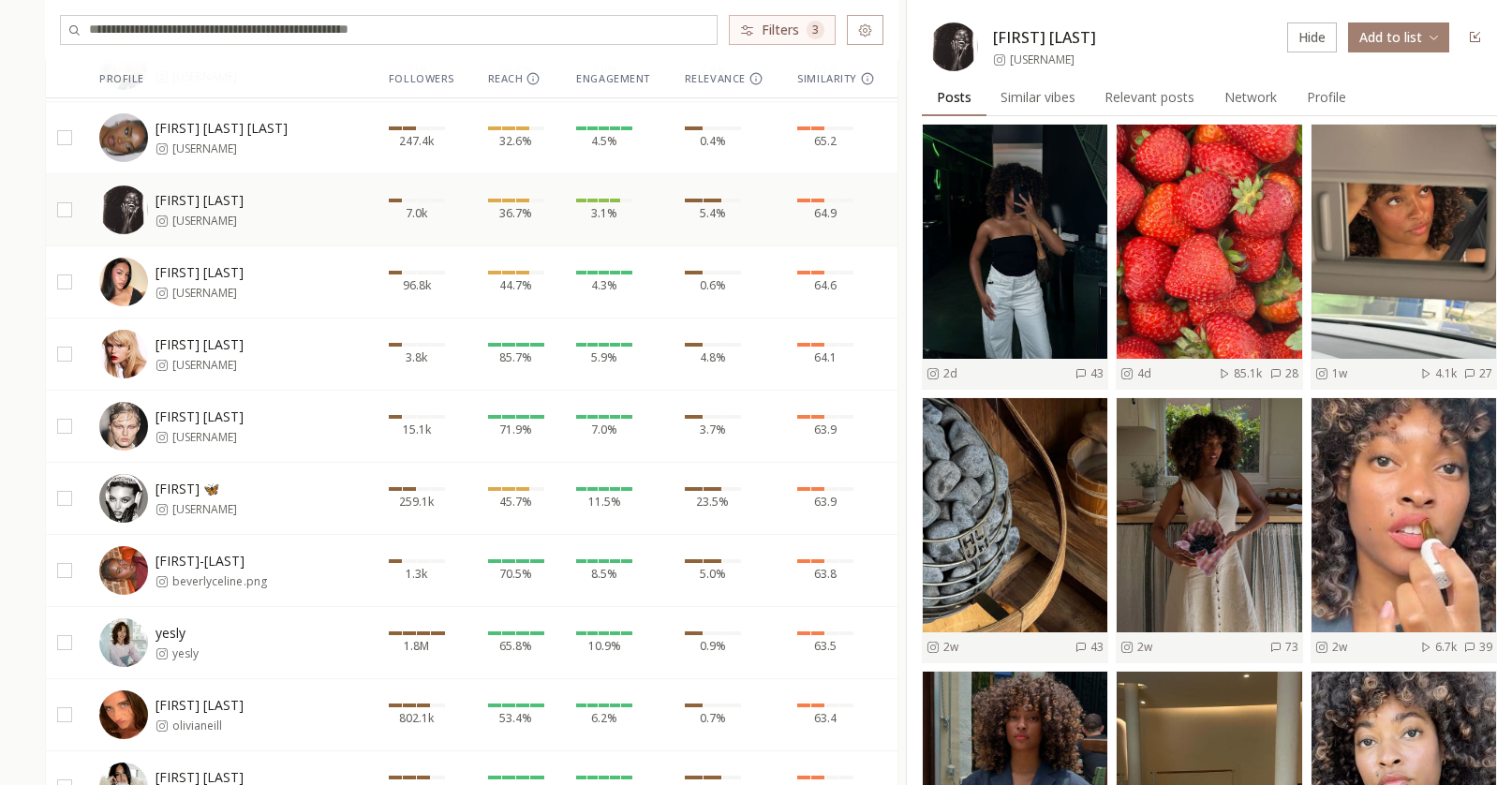 scroll, scrollTop: 430, scrollLeft: 0, axis: vertical 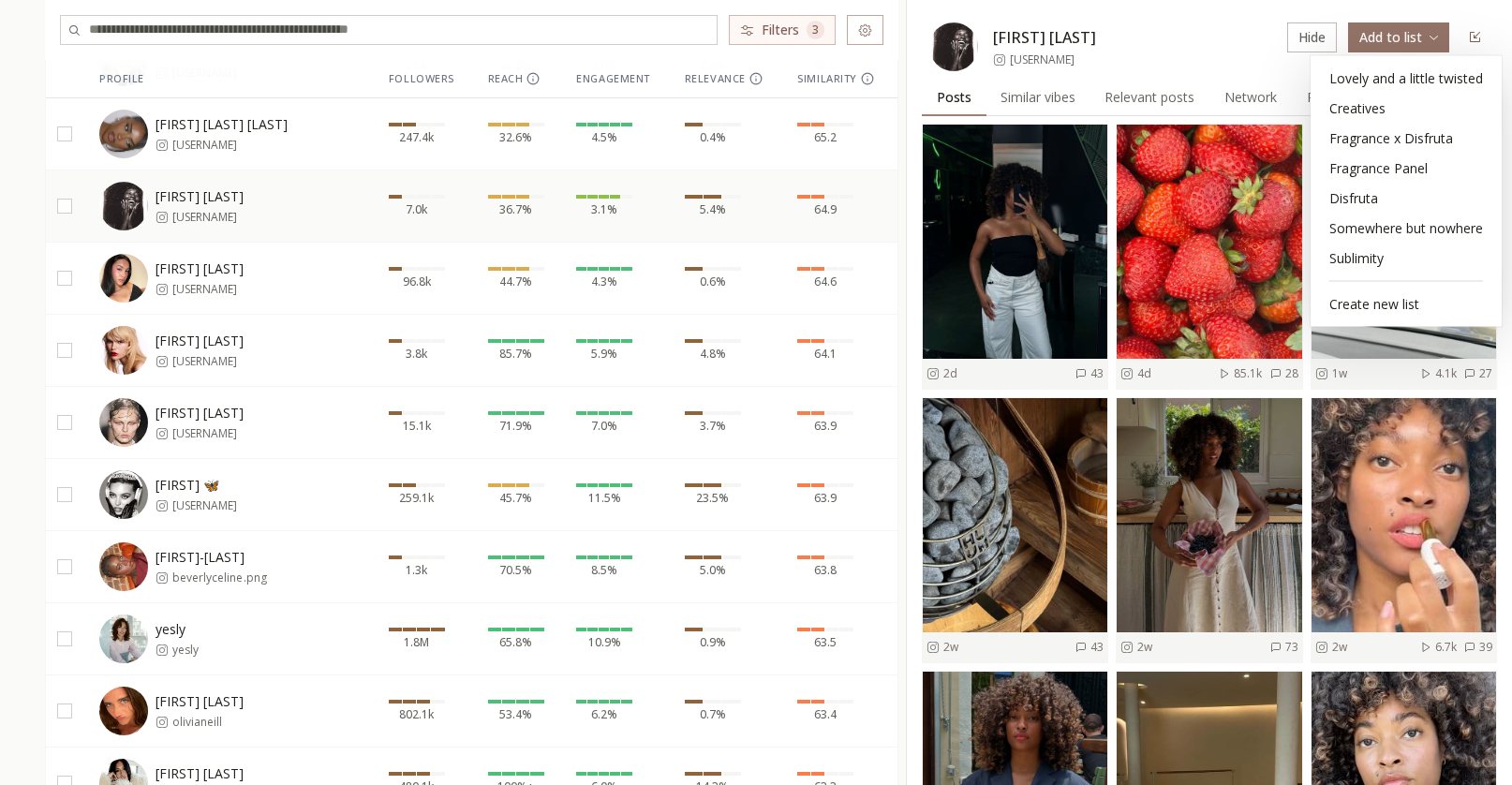 click on "INFLUENCERLIST.AI BETA Sourcing Outreach influencer list Lovely and a little twisted Seed list Seed list Suggested Suggested Filters   3 Profile Followers Reach Engagement Relevance Similarity Gattoni (Jade) gattoni.jd 200.2k 100%+ 4.6% 1.3% 67.1 Tia tiamanihowardjones 3.0k 98.2% 7.6% 2.4% 65.8 LOLA ROSE THOMPSON lolathompson 247.4k 32.6% 4.5% 0.4% 65.2 Hannah L. hannahjanaee 7.0k 36.7% 3.1% 5.4% 64.9 Rita Mota ritasmota 96.8k 44.7% 4.3% 0.6% 64.6 Amelia Swaby ameliaswaby 3.8k 85.7% 5.9% 4.8% 64.1 Karolina Spakowski karoodoo 15.1k 71.9% 7.0% 3.7% 63.9 ANNABELLE 🦋 annabellehoy 259.1k 45.7% 11.5% 23.5% 63.9 Beverly-Céline beverlyceline.png 1.3k 70.5% 8.5% 5.0% 63.8 yesly yesly 1.8M 65.8% 10.9% 0.9% 63.5 Olivia Neill olivianeill 802.1k 53.4% 6.2% 0.7% 63.4 amalie bladt amaliestar 480.1k 100%+ 6.0% 14.3% 63.3 Alex Consani captincroook 6.0M 100%+ 71.3% 0.9% 63.3 bella bella.ayar 355.2k 100%+ 4.3% 1.3% 62.9 Gabryś gabryswronka 9.4k 100%+ 4.2% 0.1% 62.8 ROCK anokyai 2.8M 72.2% 7.9% 2.1% 62.7 Lauren Fern 29.0k" at bounding box center (756, 3035) 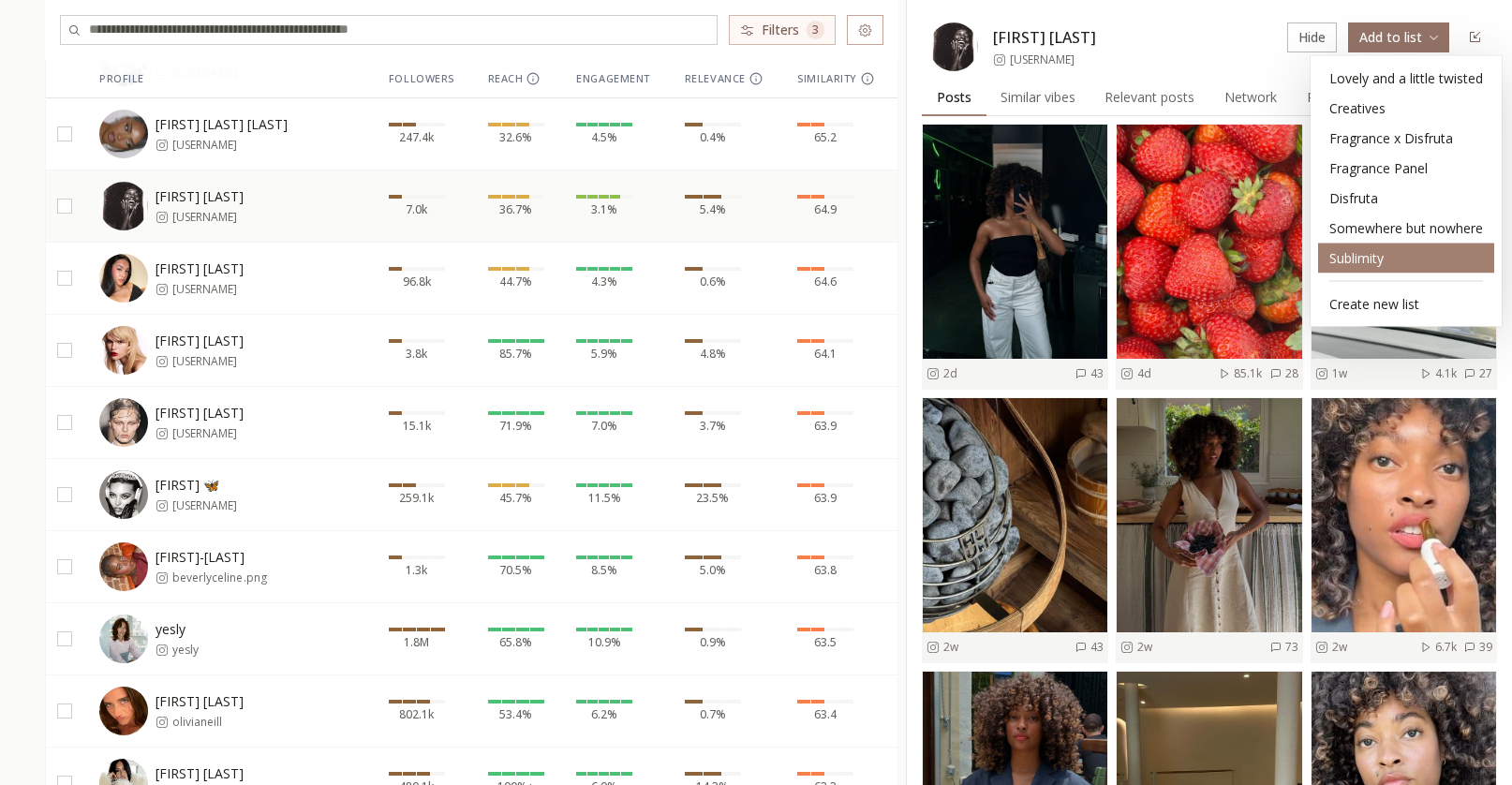click on "Sublimity" at bounding box center [1406, 259] 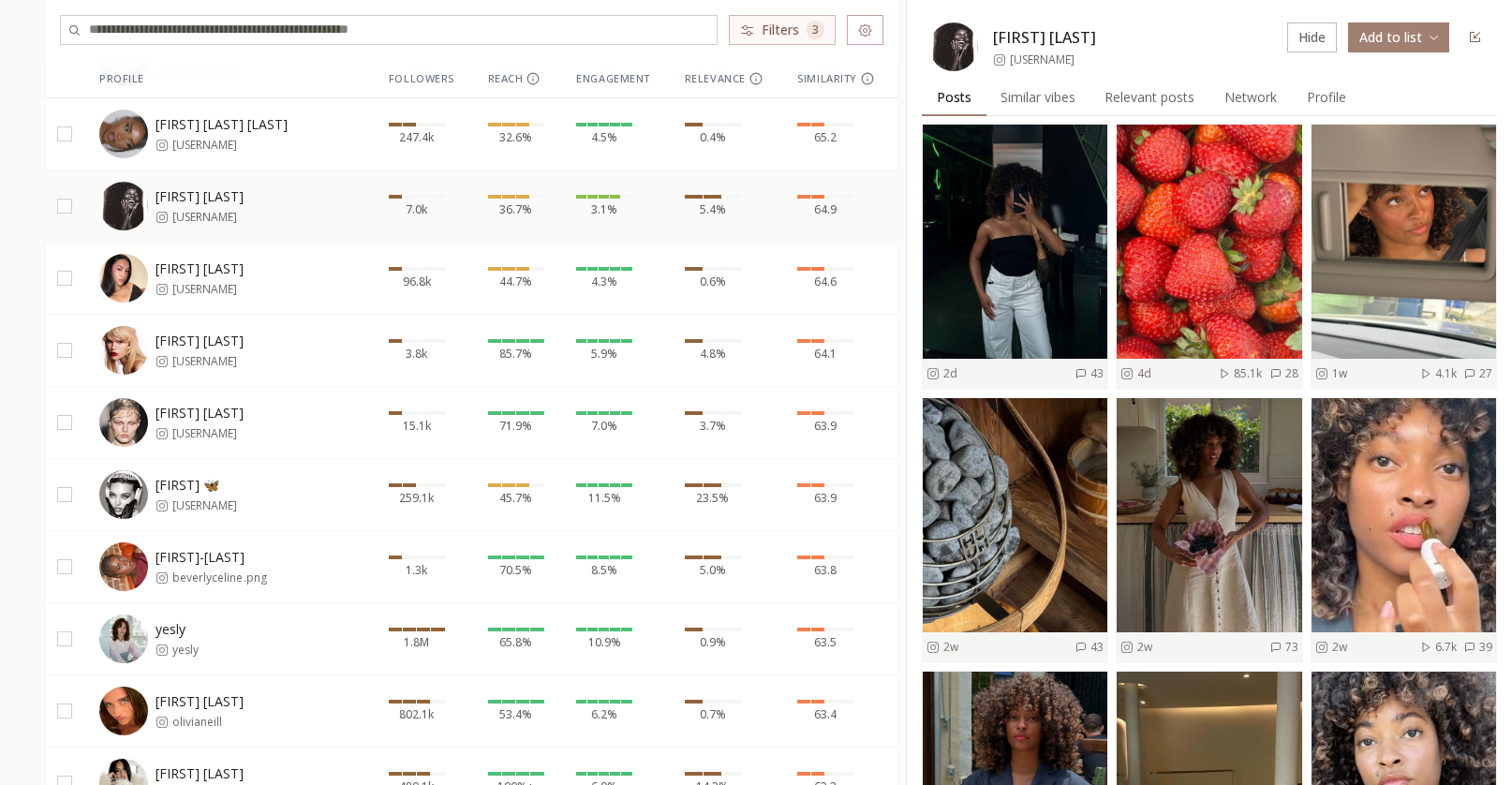 scroll, scrollTop: 0, scrollLeft: 0, axis: both 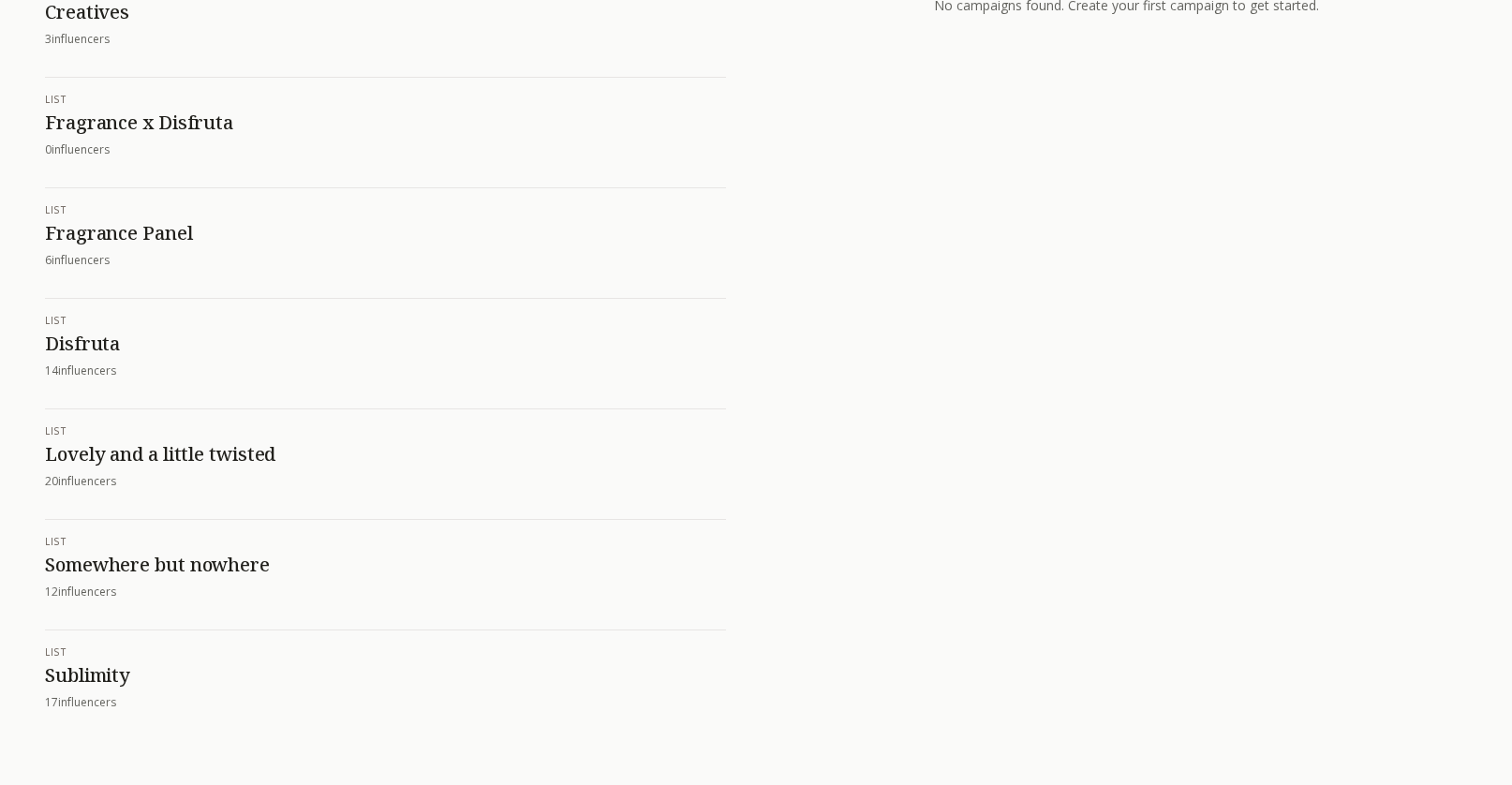 click on "Sublimity" at bounding box center (385, 675) 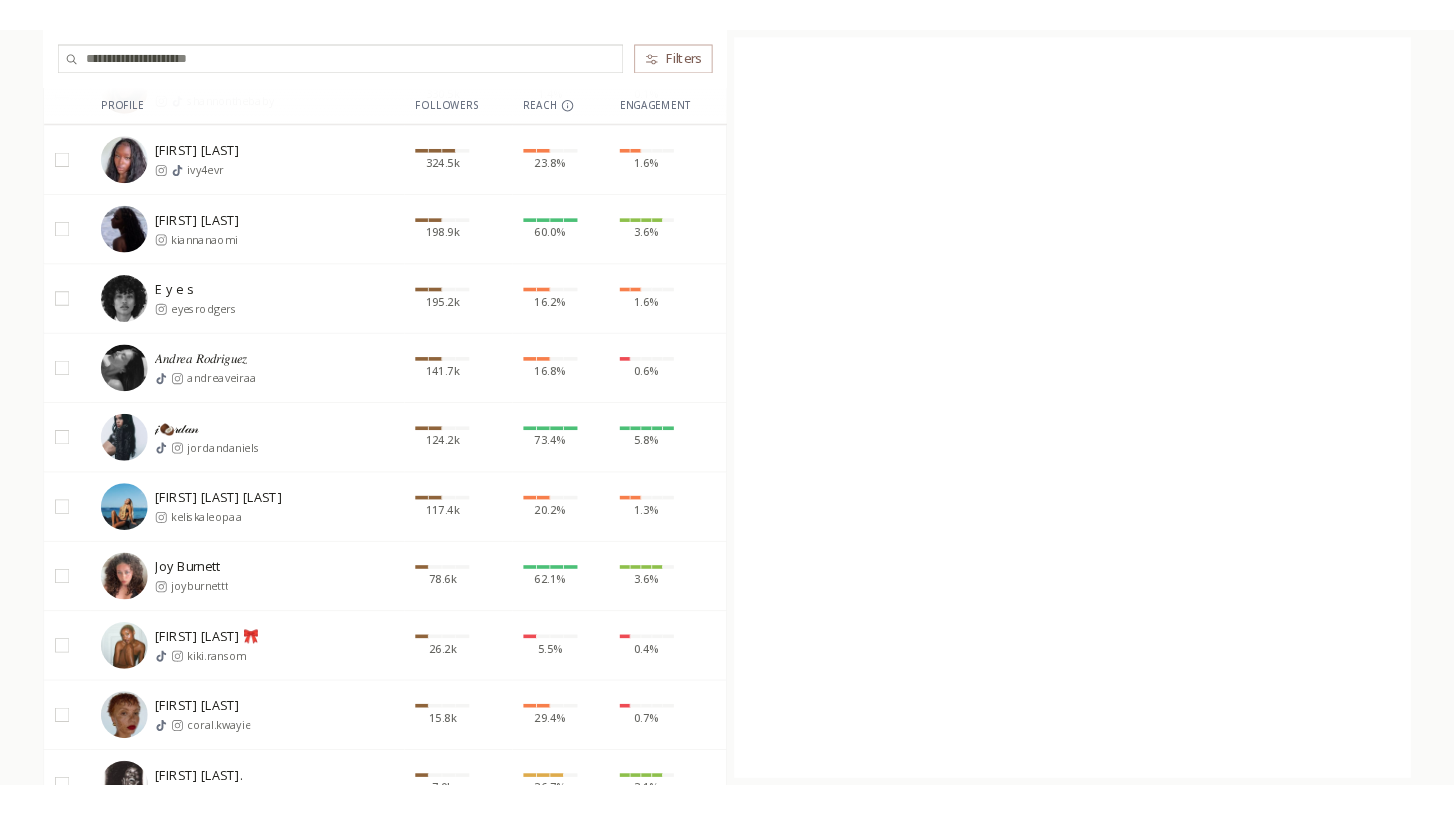 scroll, scrollTop: 1048, scrollLeft: 0, axis: vertical 